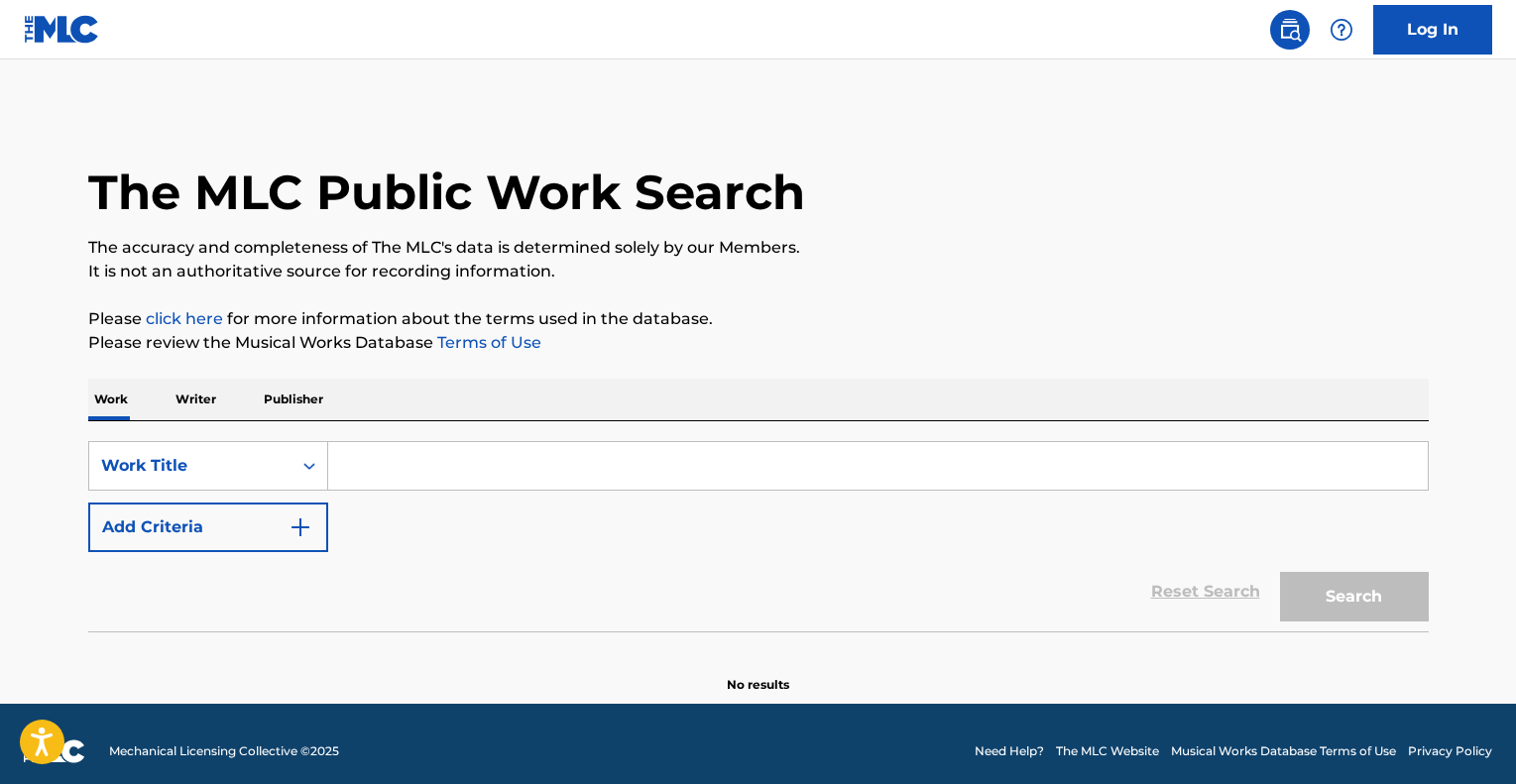 scroll, scrollTop: 0, scrollLeft: 0, axis: both 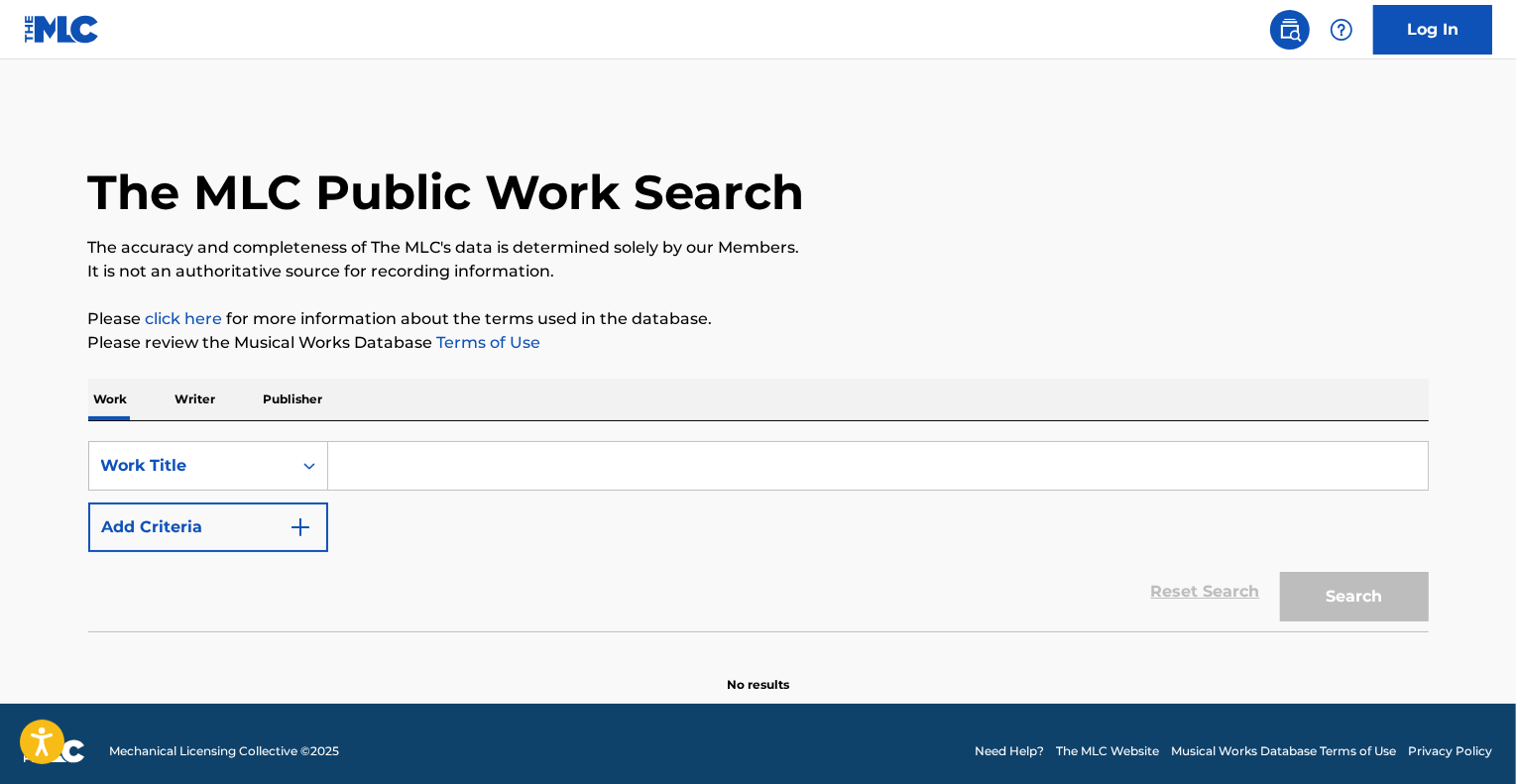 click at bounding box center [877, 466] 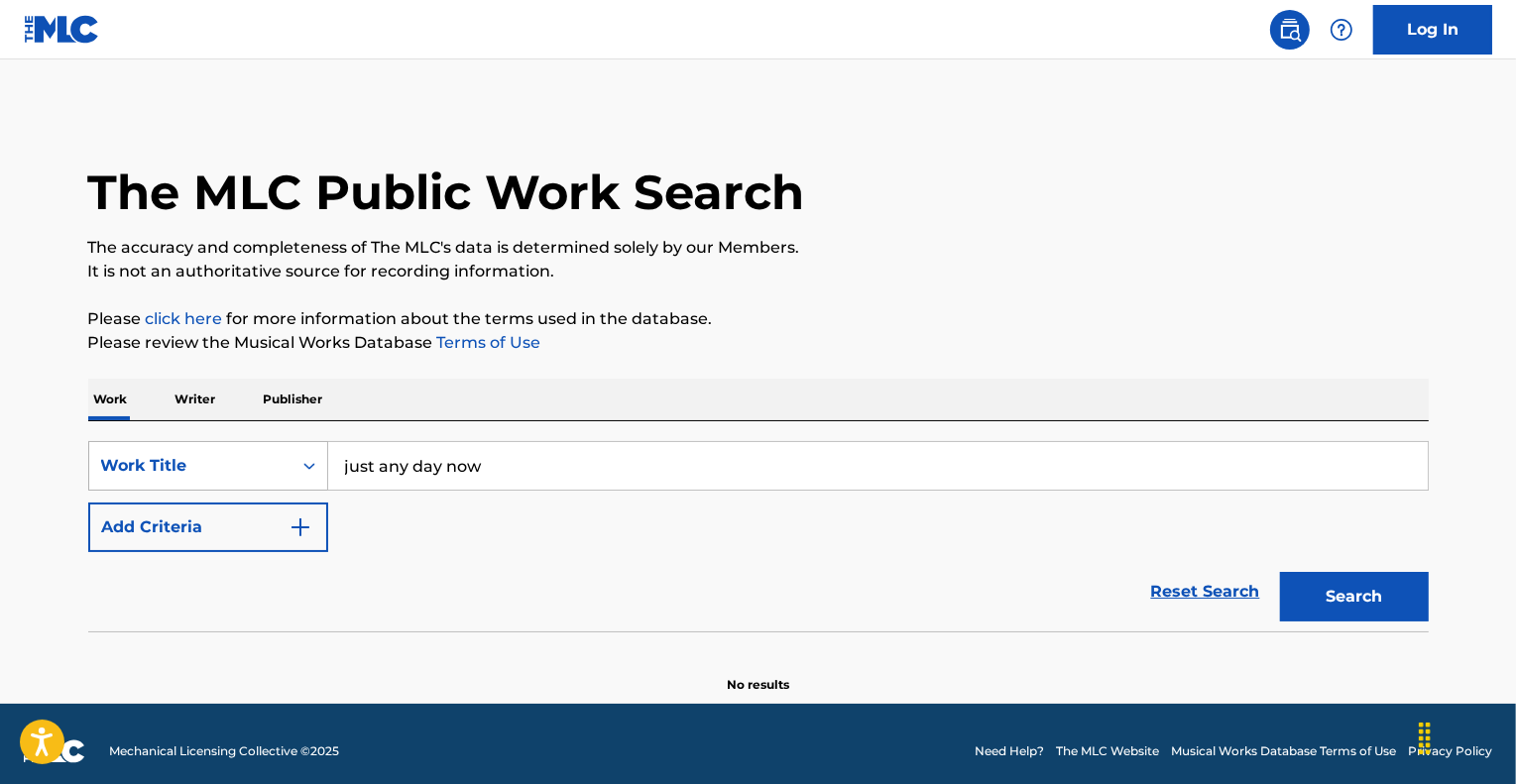 type on "just any day now" 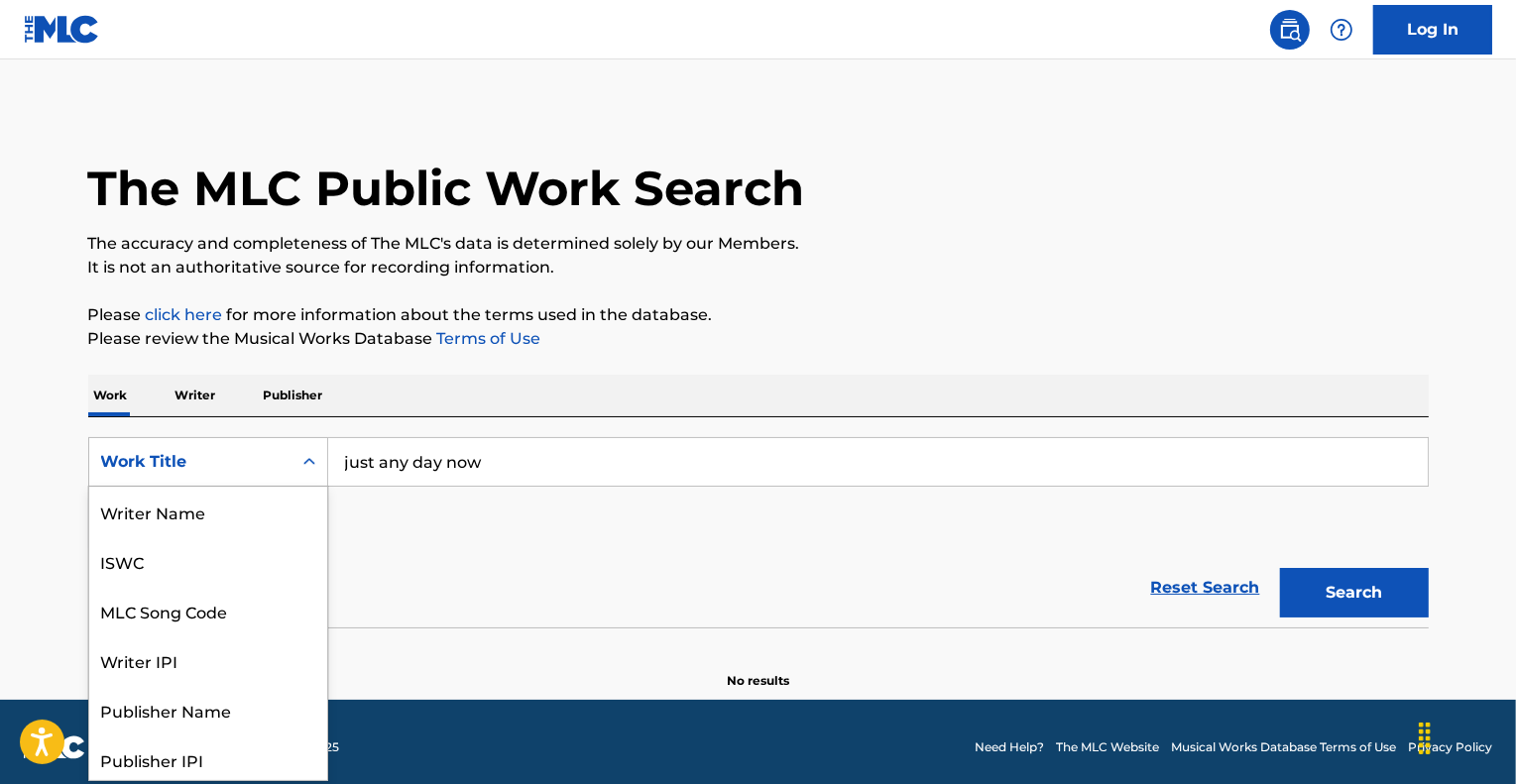 scroll, scrollTop: 99, scrollLeft: 0, axis: vertical 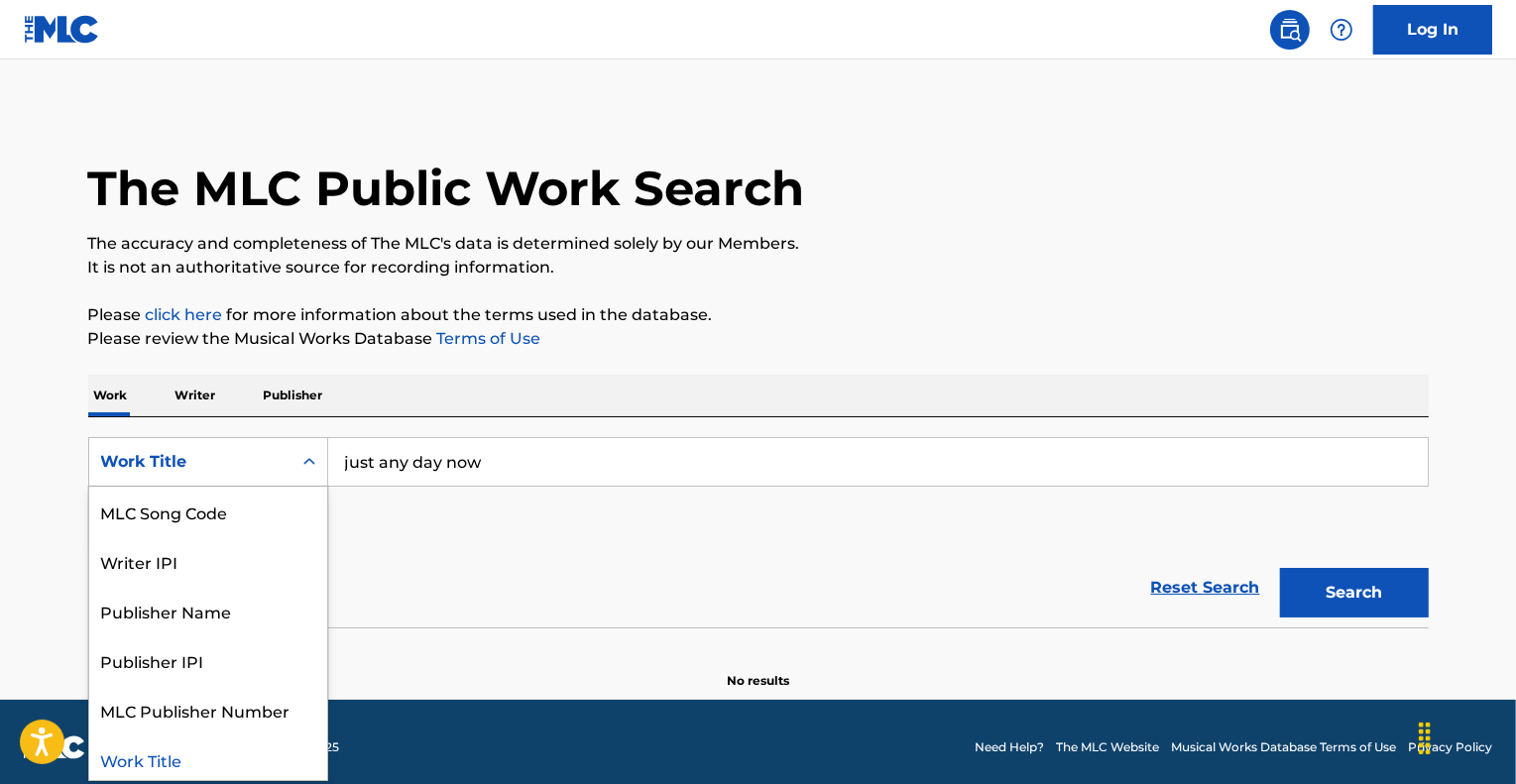 click on "Work Title" at bounding box center [190, 462] 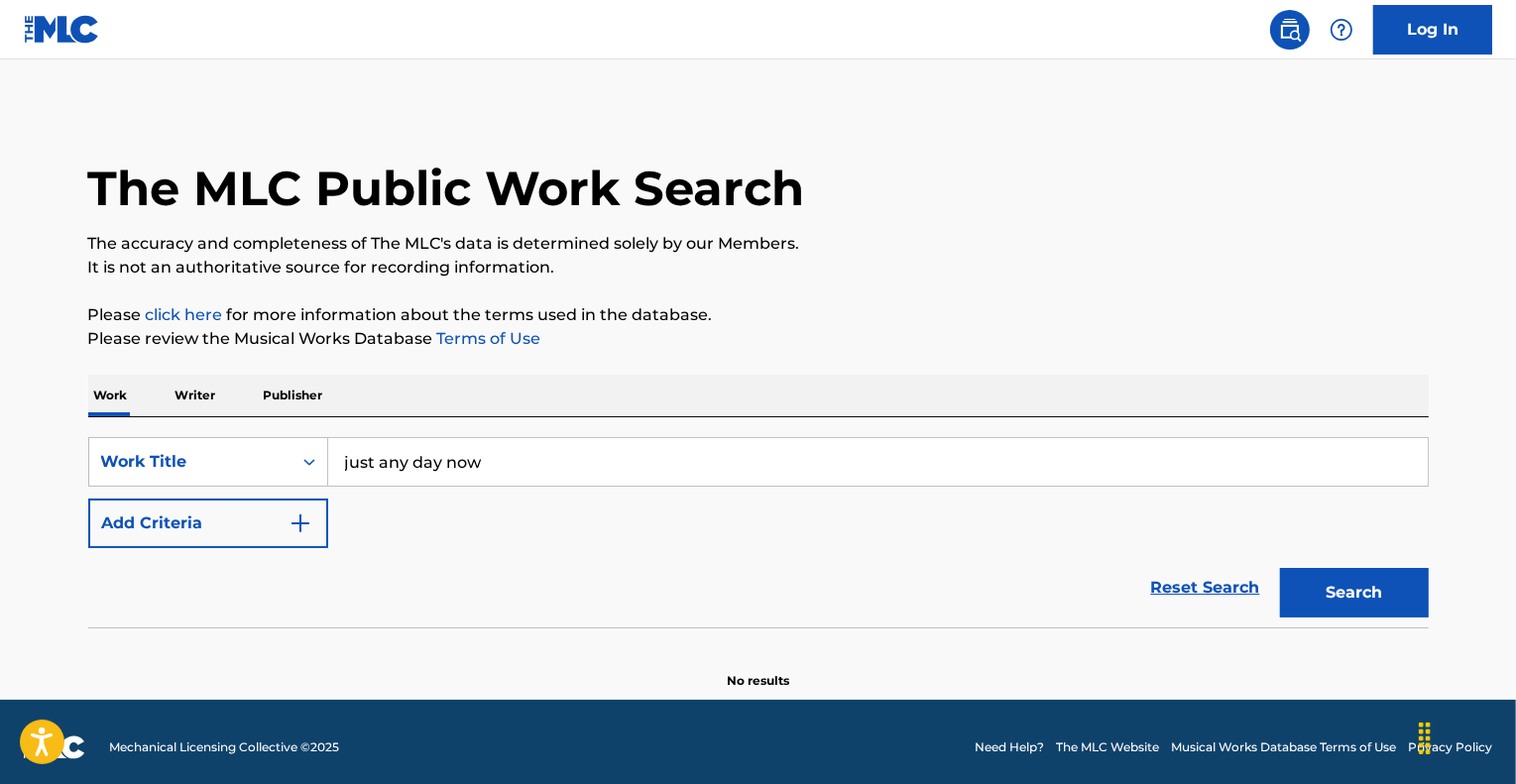 click on "Search" at bounding box center (1354, 593) 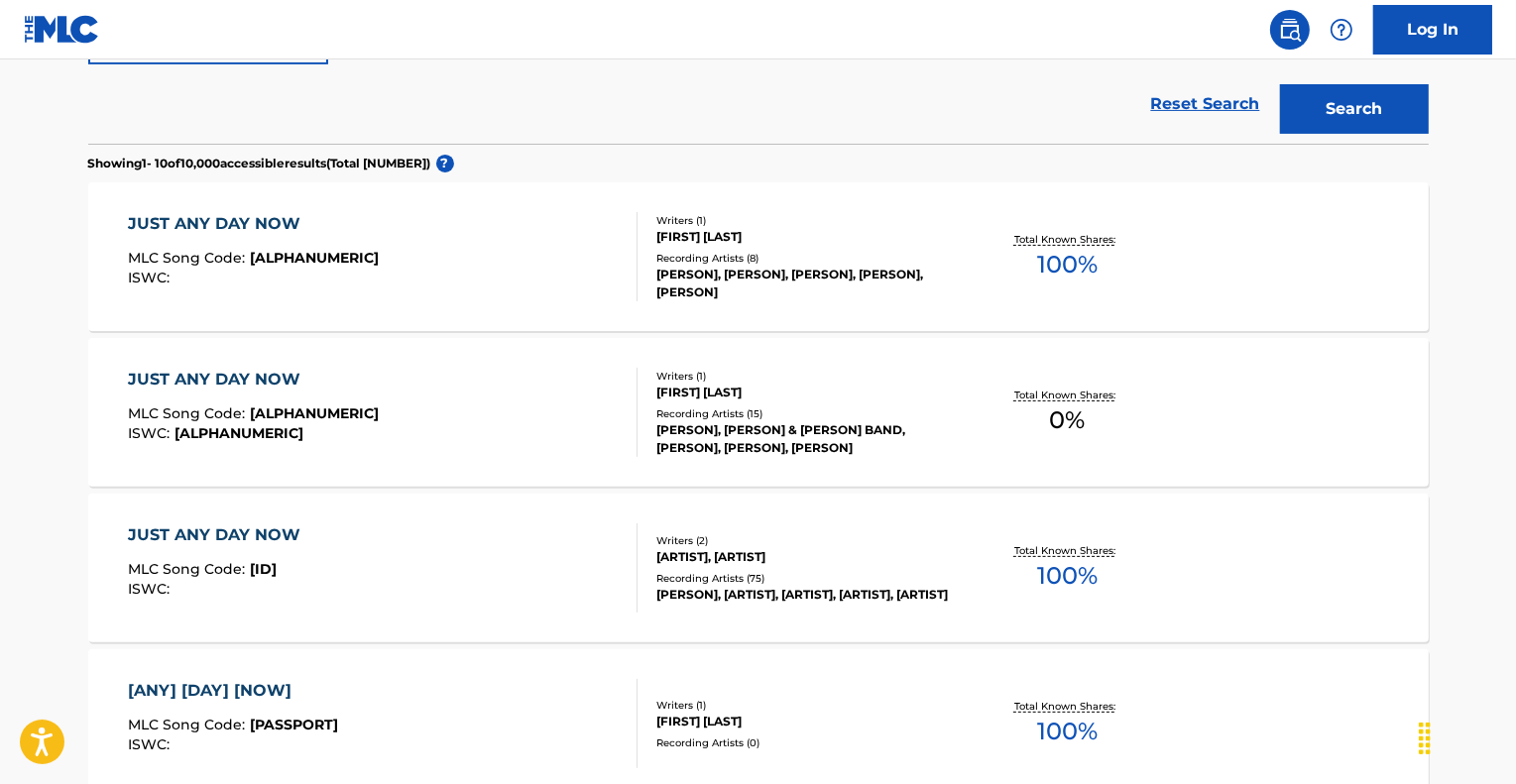 scroll, scrollTop: 400, scrollLeft: 0, axis: vertical 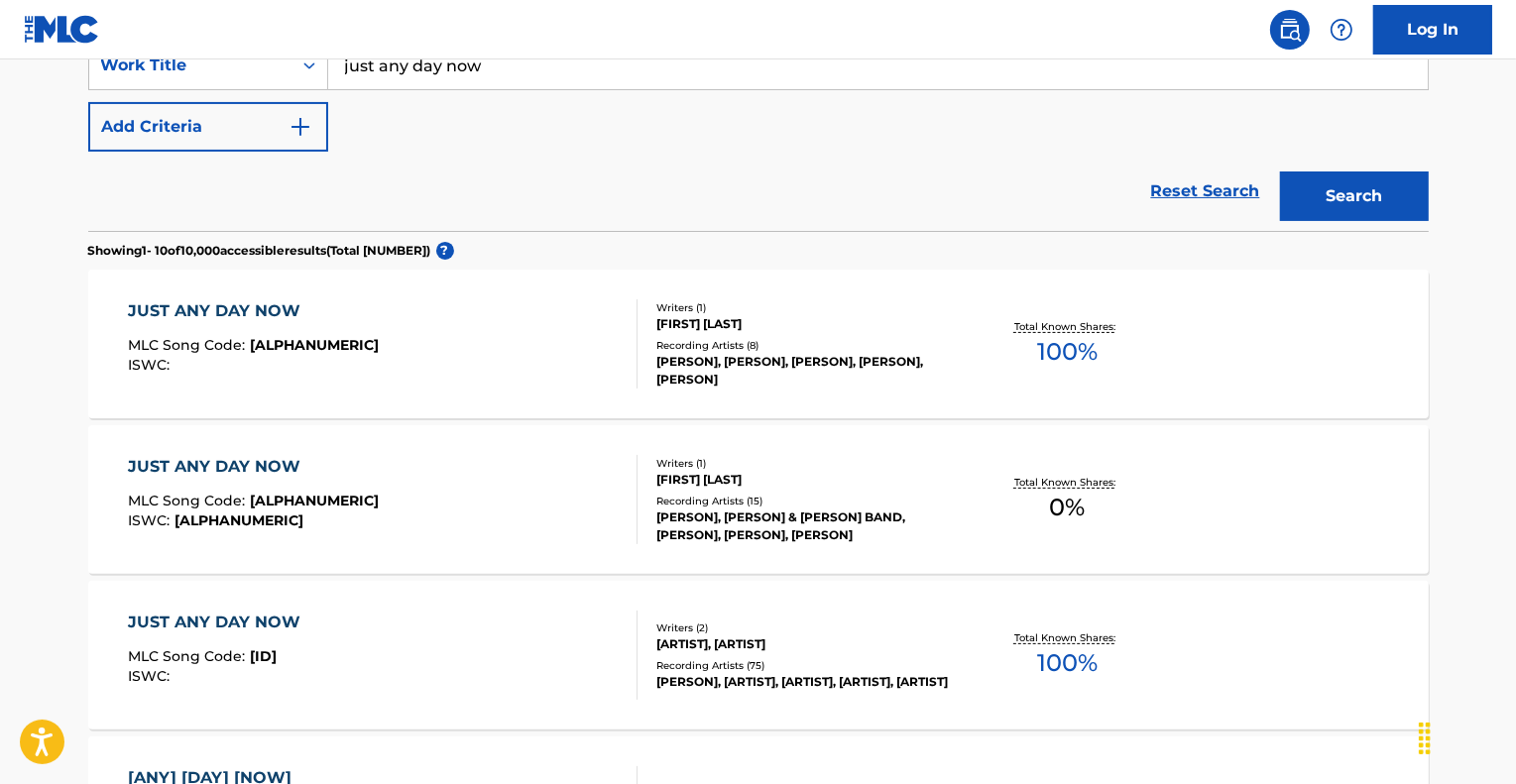 click on "JUST ANY DAY NOW MLC Song Code : [ID] ISWC :" at bounding box center (383, 344) 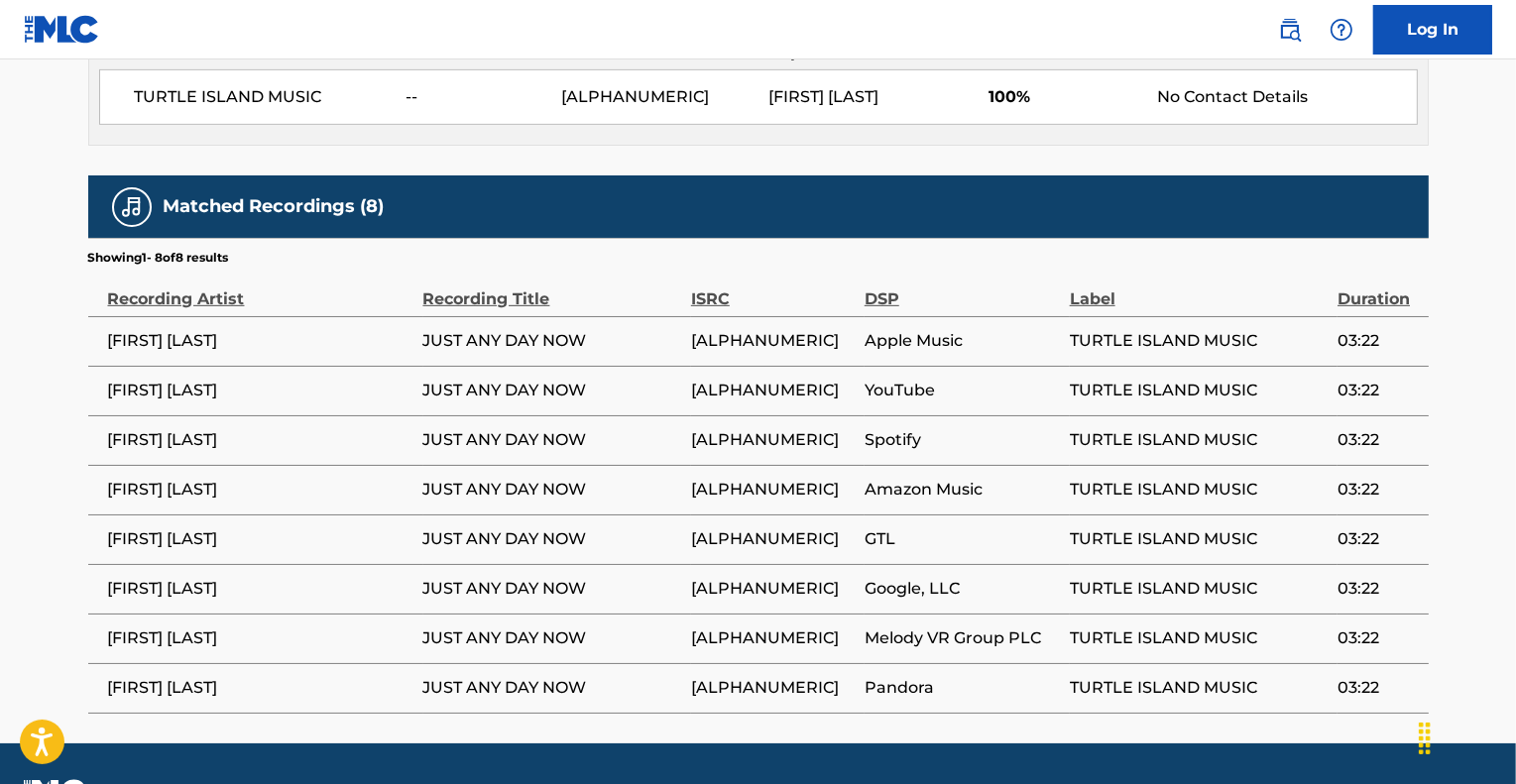 scroll, scrollTop: 1033, scrollLeft: 0, axis: vertical 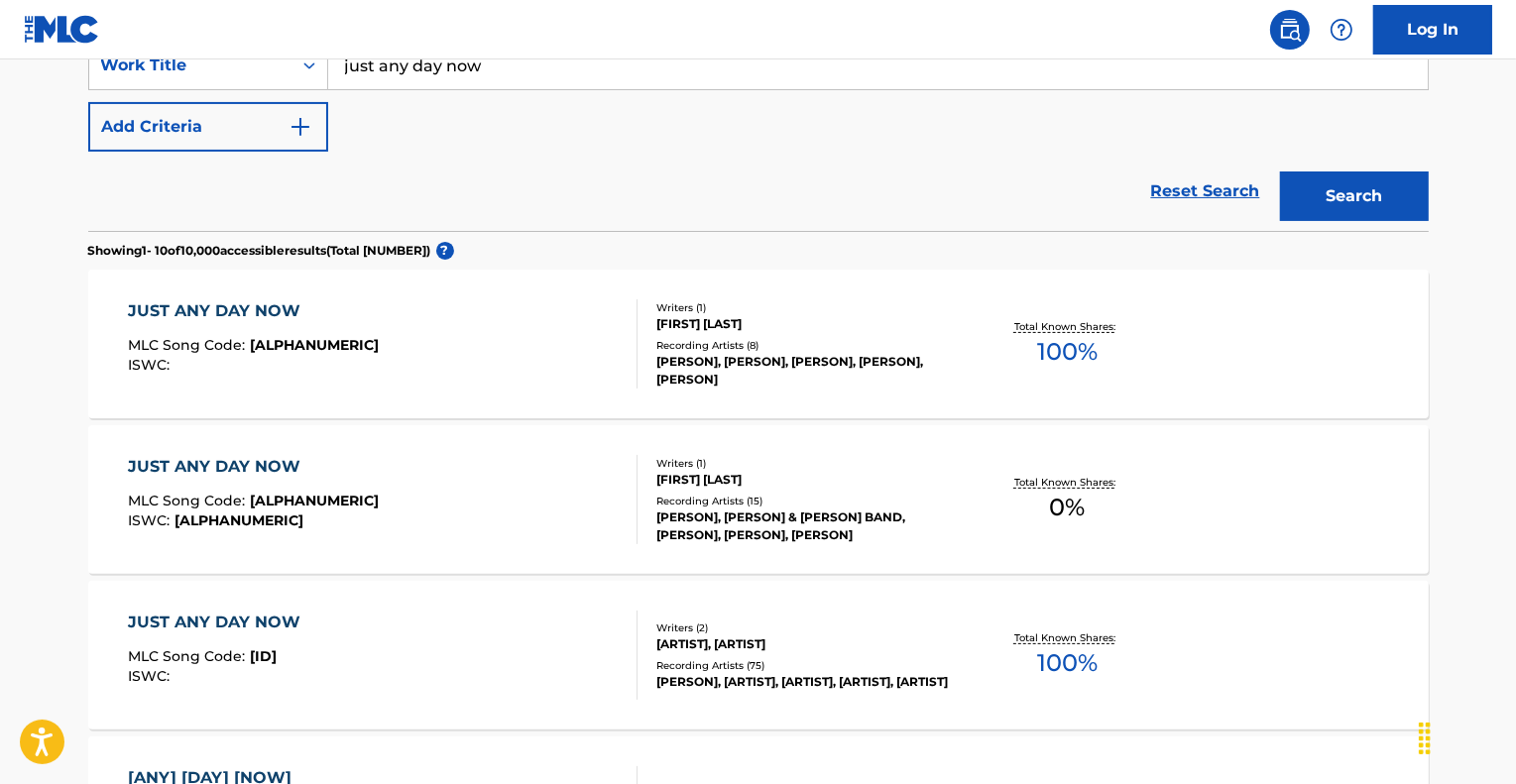 click on "JUST ANY DAY NOW MLC Song Code : [ALPHANUMERIC] ISWC : [ALPHANUMERIC]" at bounding box center (383, 500) 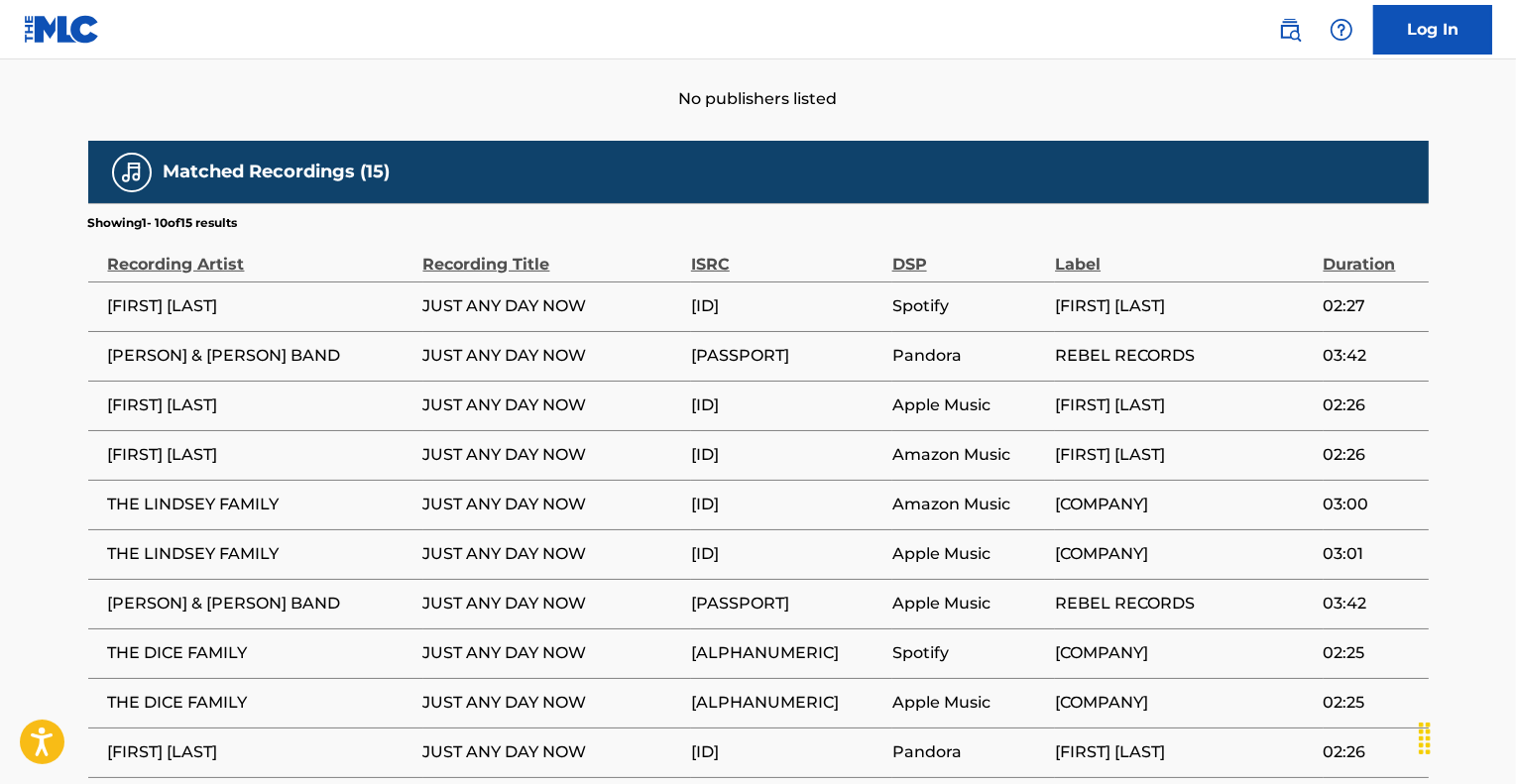 scroll, scrollTop: 1129, scrollLeft: 0, axis: vertical 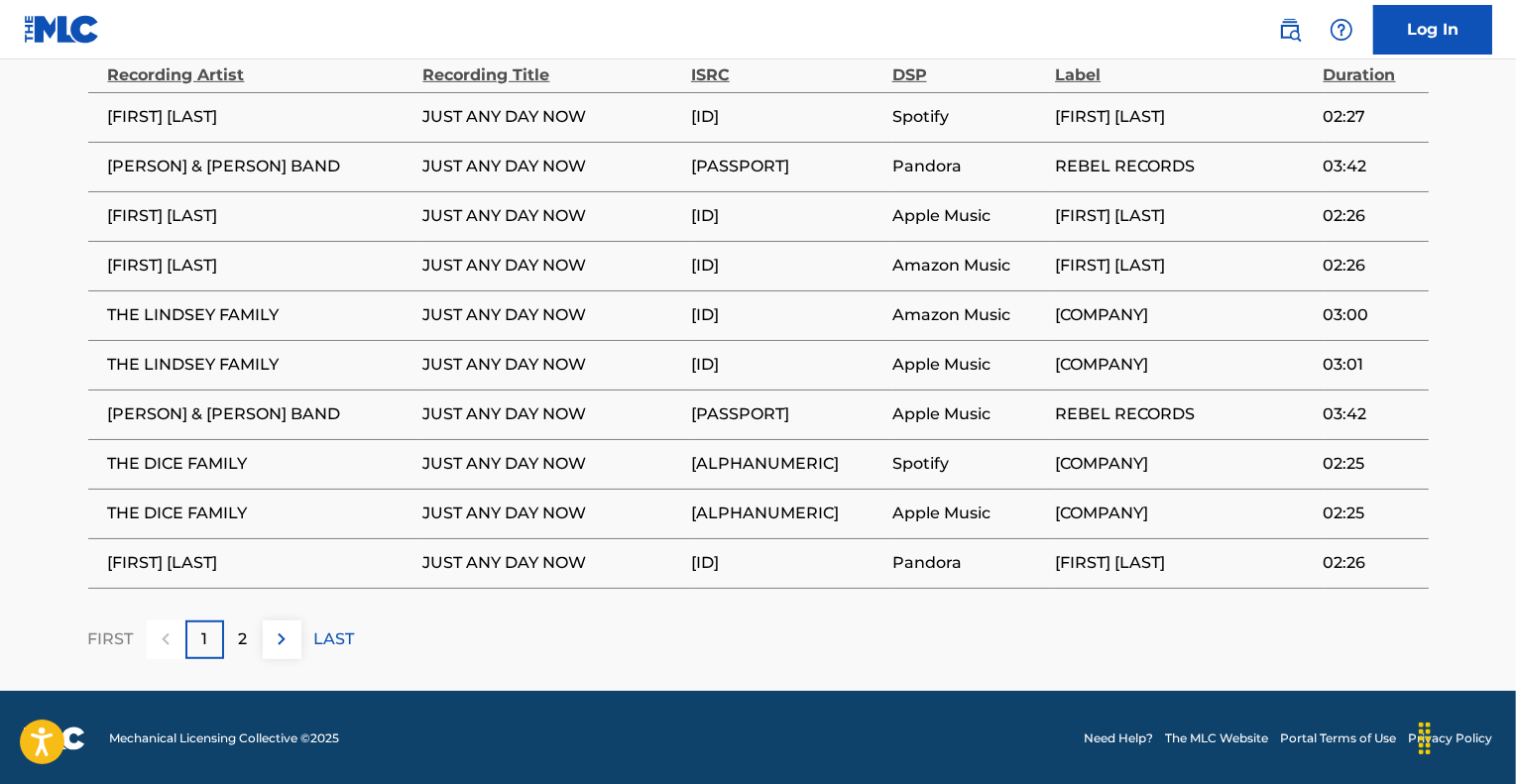 click at bounding box center (282, 639) 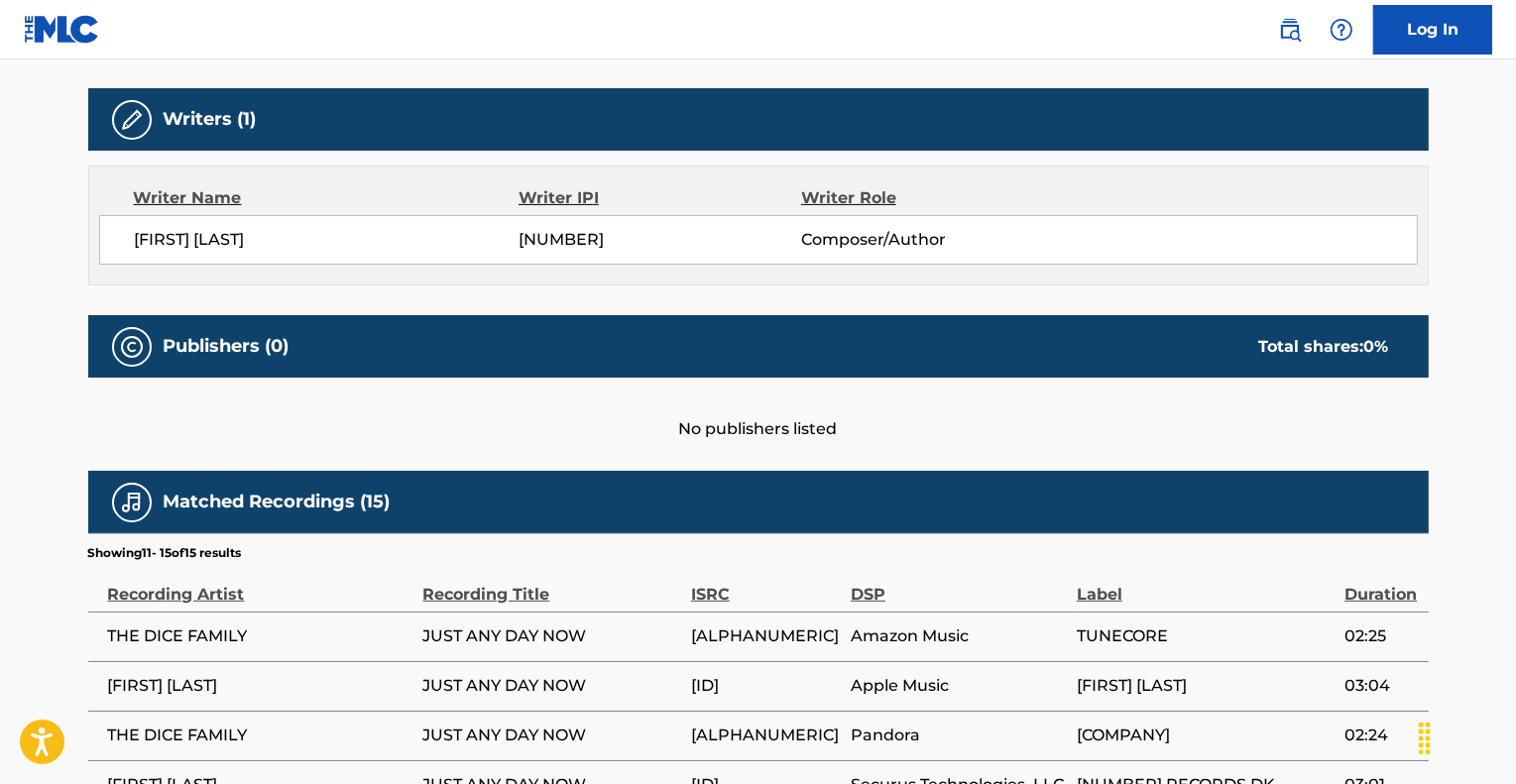scroll, scrollTop: 881, scrollLeft: 0, axis: vertical 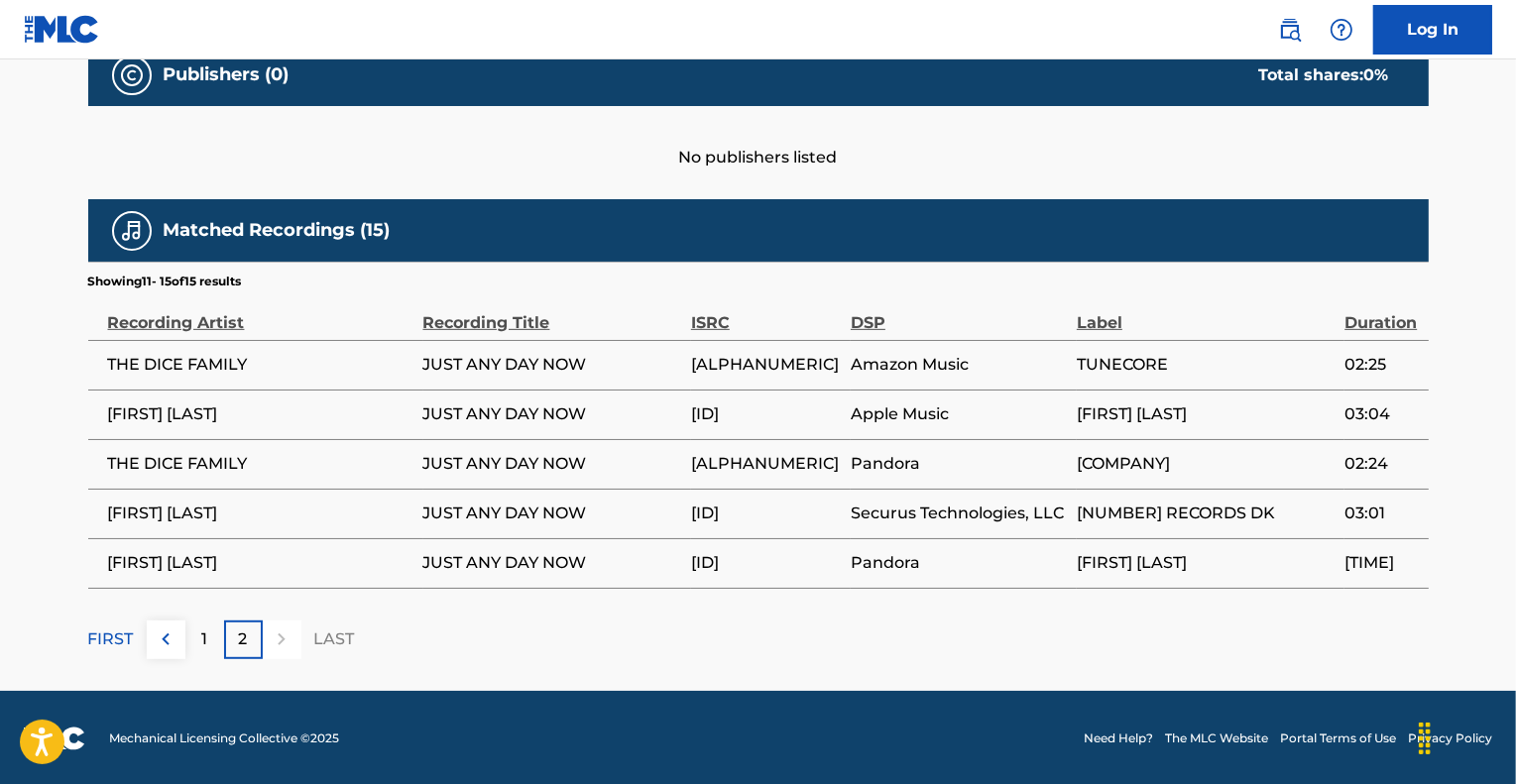 click on "2" at bounding box center [243, 639] 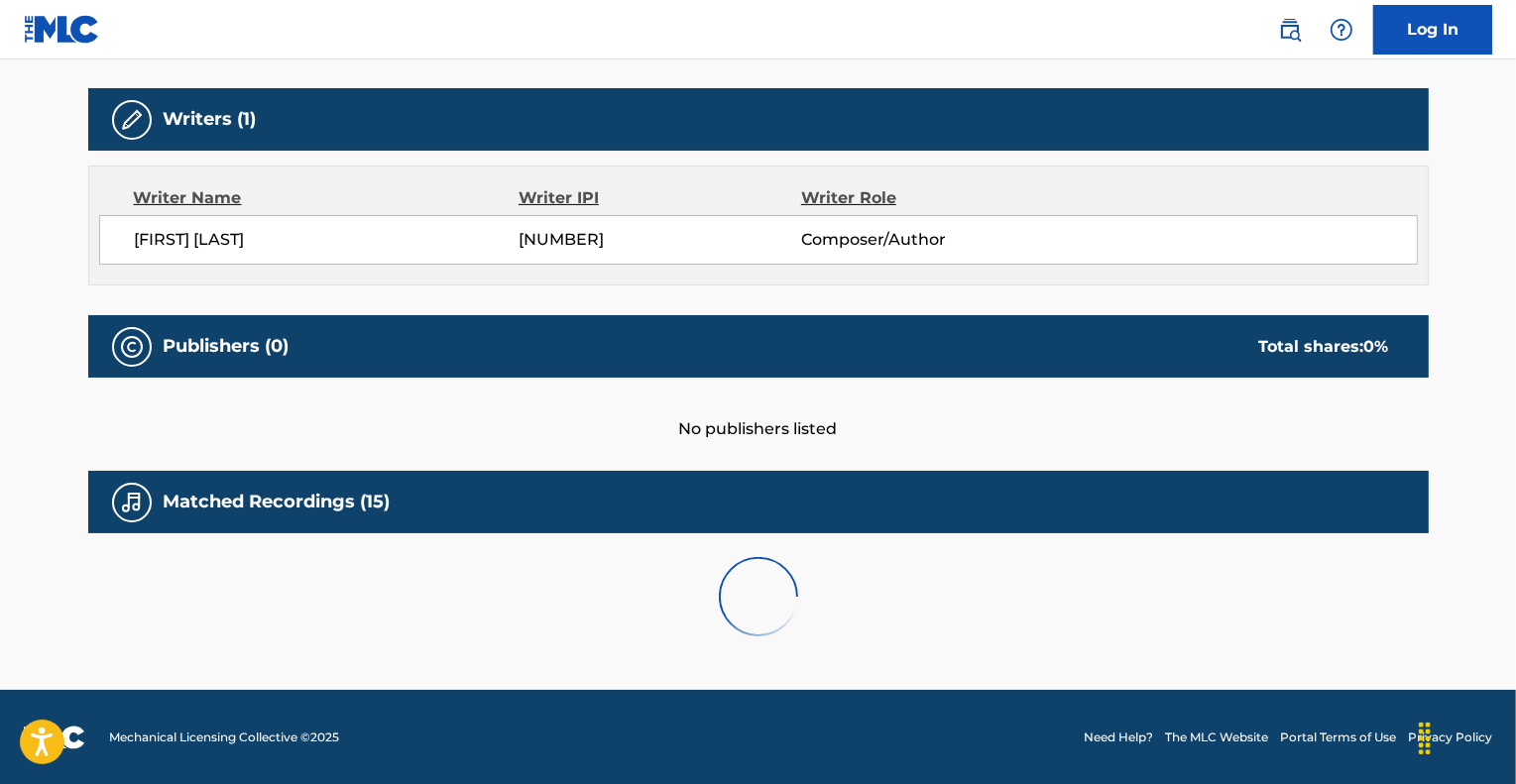 scroll, scrollTop: 881, scrollLeft: 0, axis: vertical 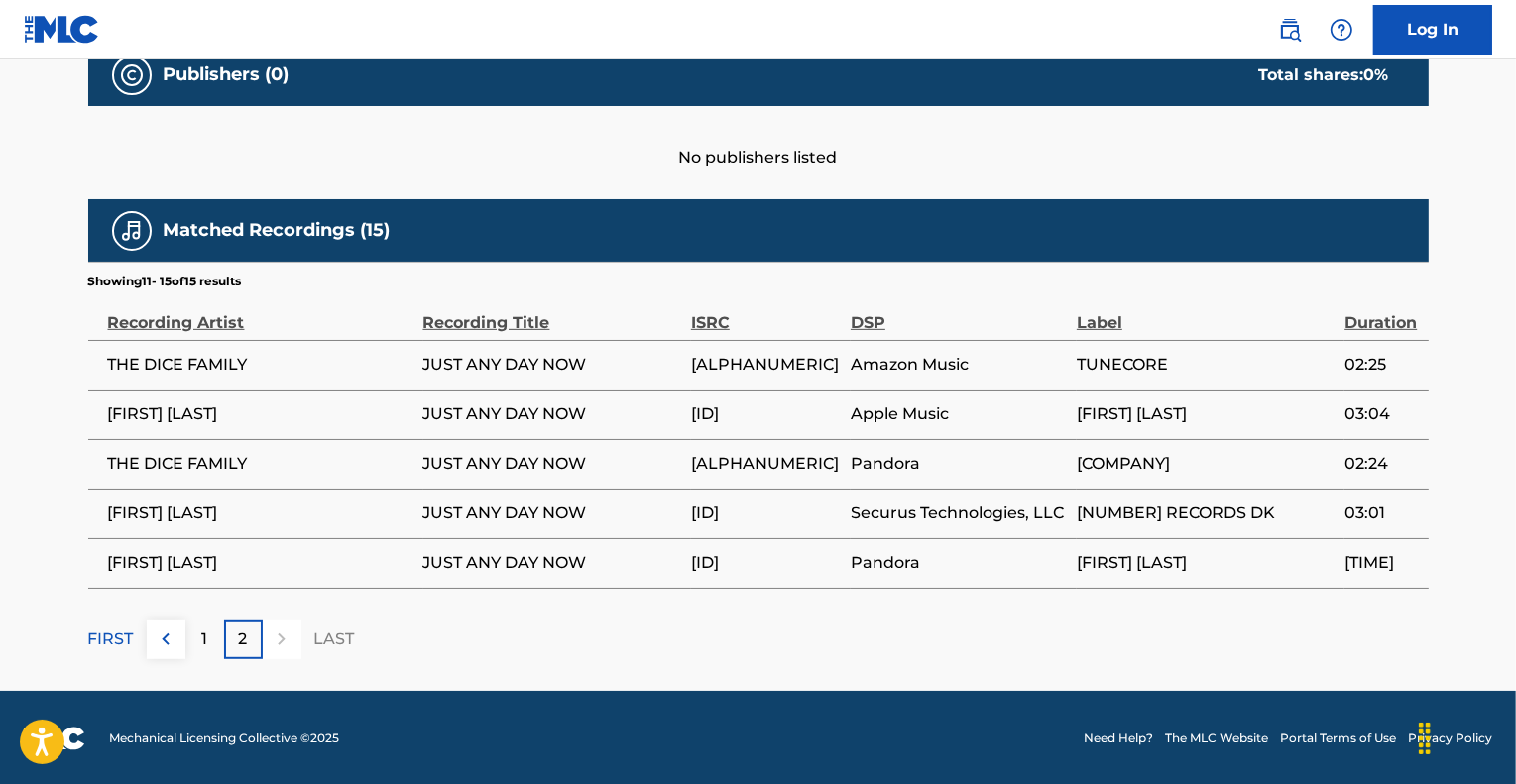 click at bounding box center [282, 639] 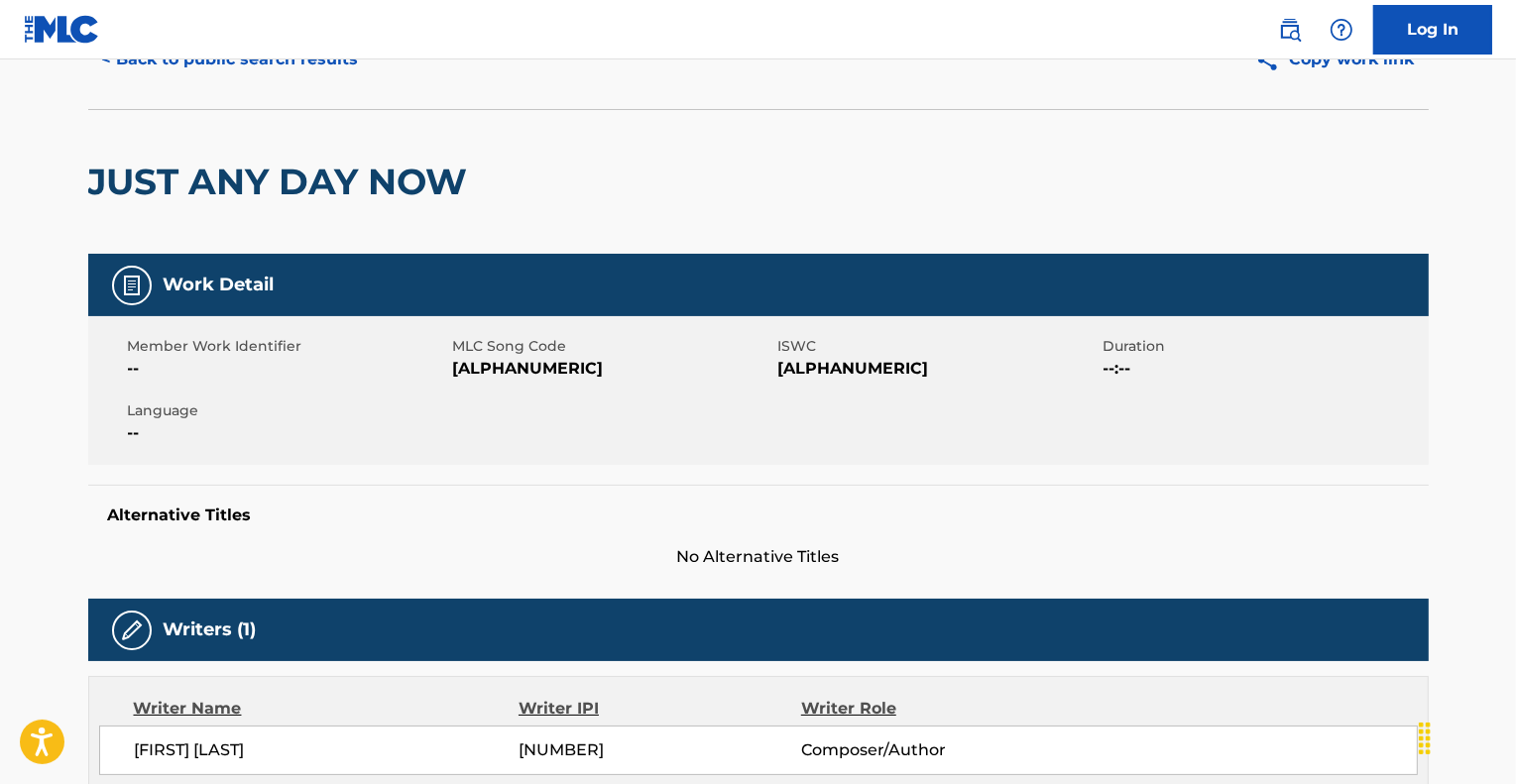 scroll, scrollTop: 0, scrollLeft: 0, axis: both 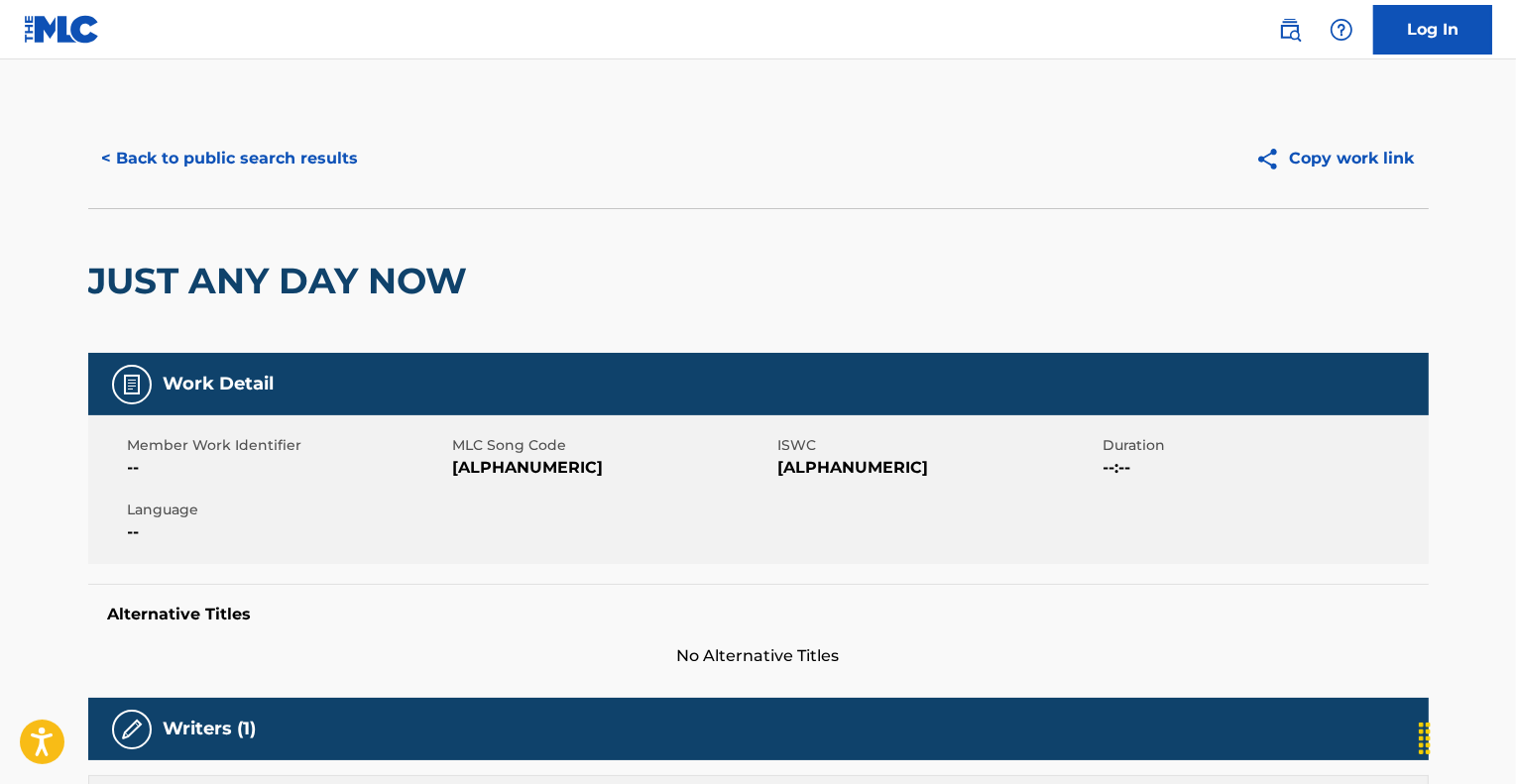 click on "< Back to public search results" at bounding box center [230, 159] 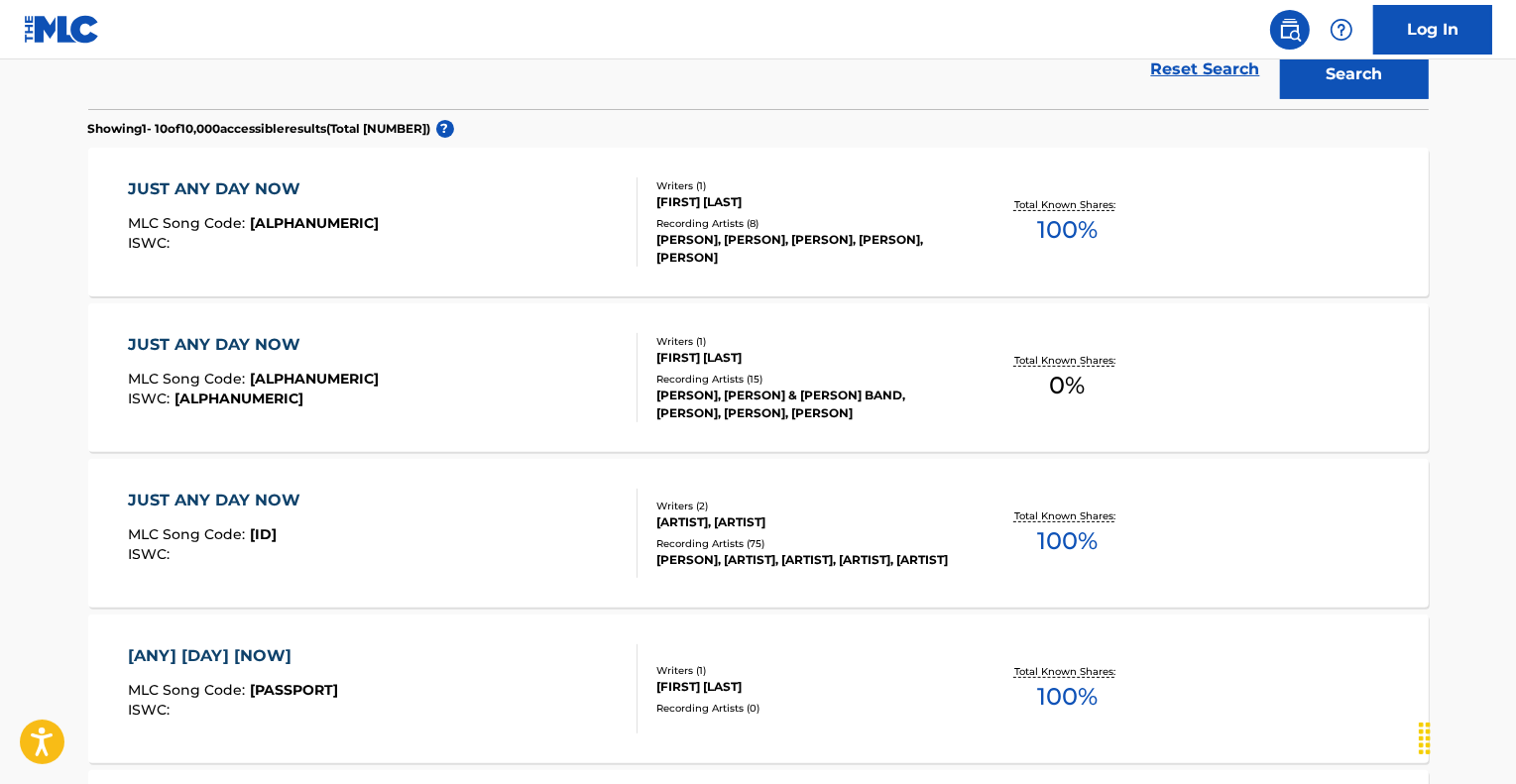 scroll, scrollTop: 698, scrollLeft: 0, axis: vertical 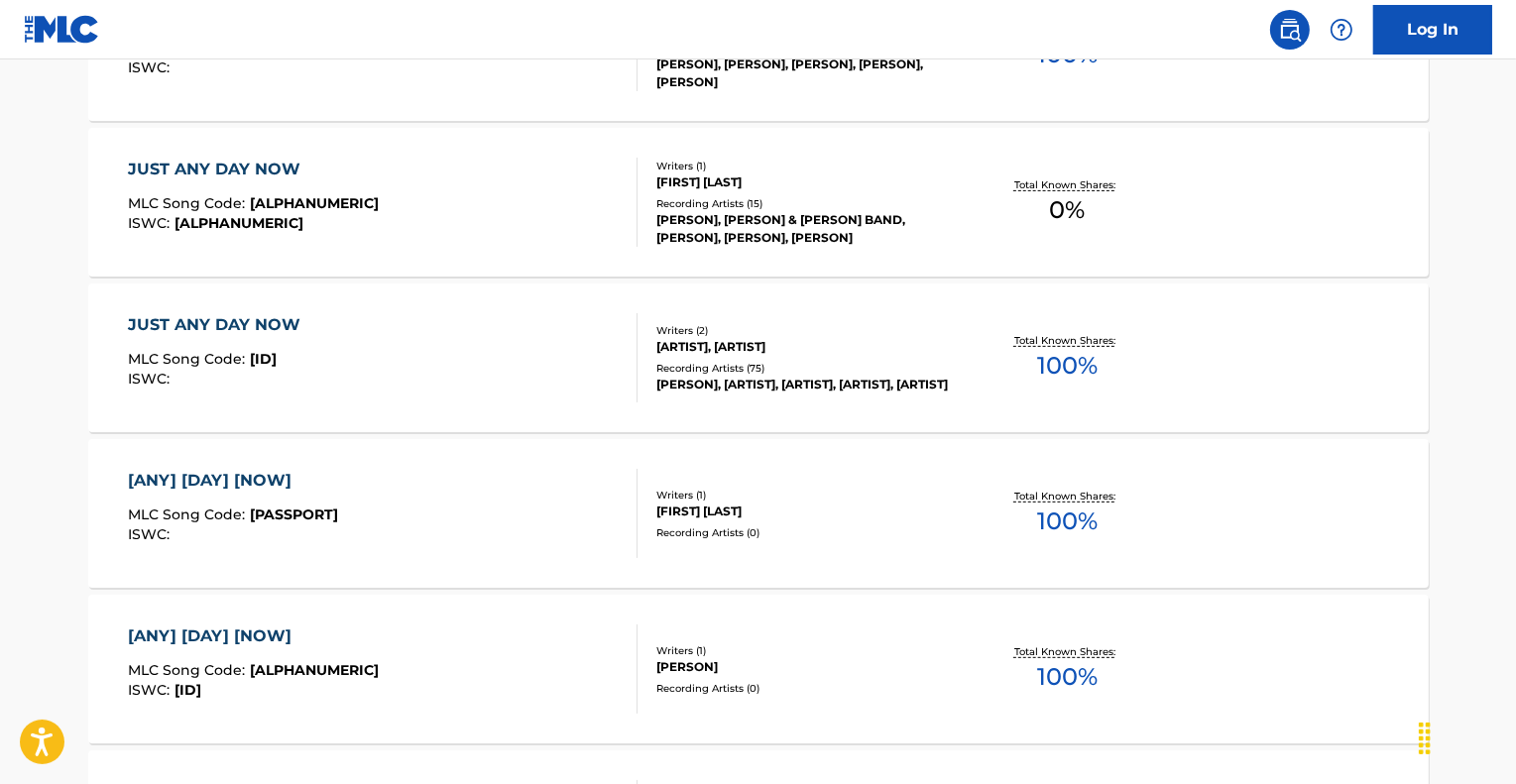 click on "JUST ANY DAY NOW MLC Song Code : [ALPHANUMERIC] ISWC :" at bounding box center (383, 358) 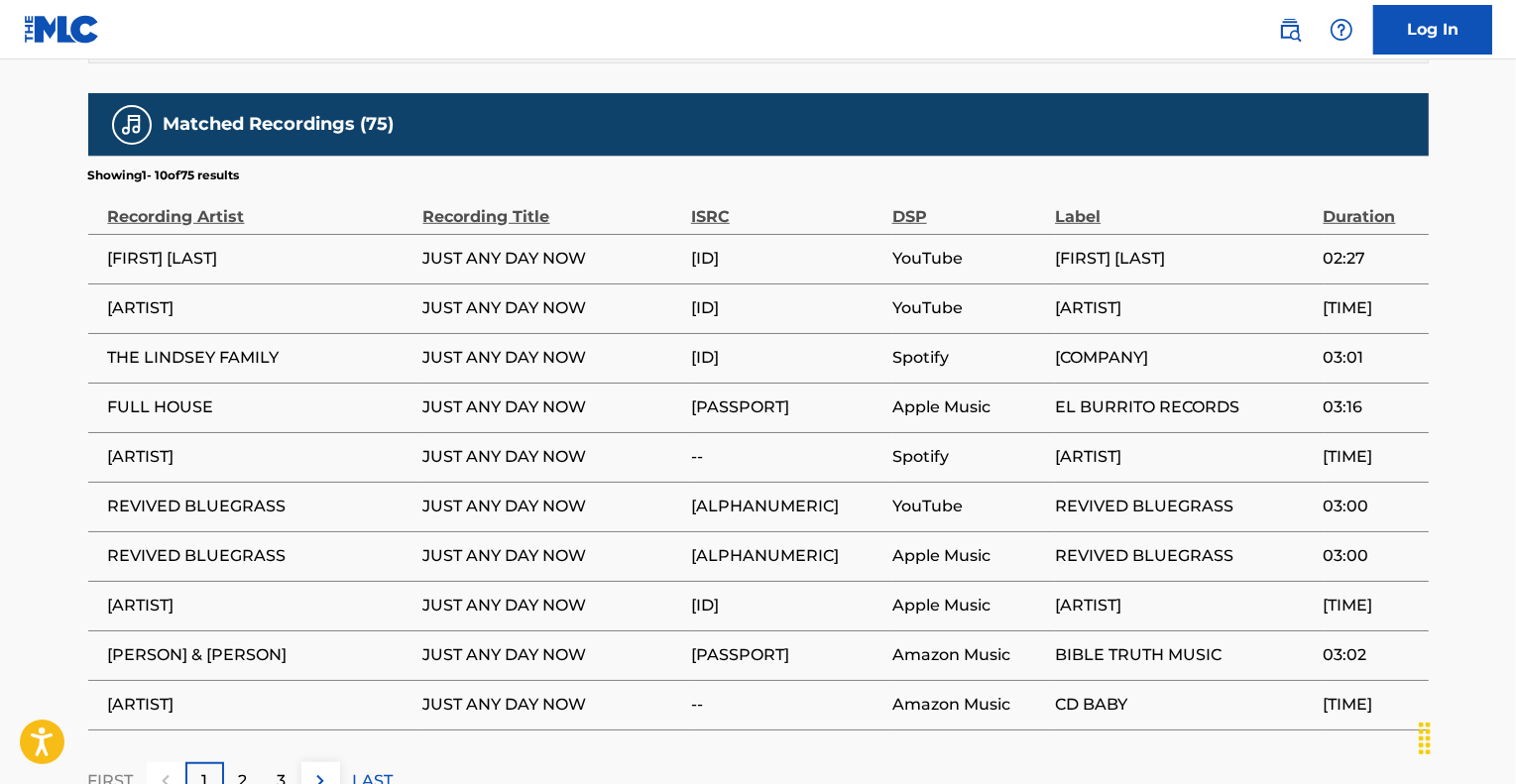 scroll, scrollTop: 1388, scrollLeft: 0, axis: vertical 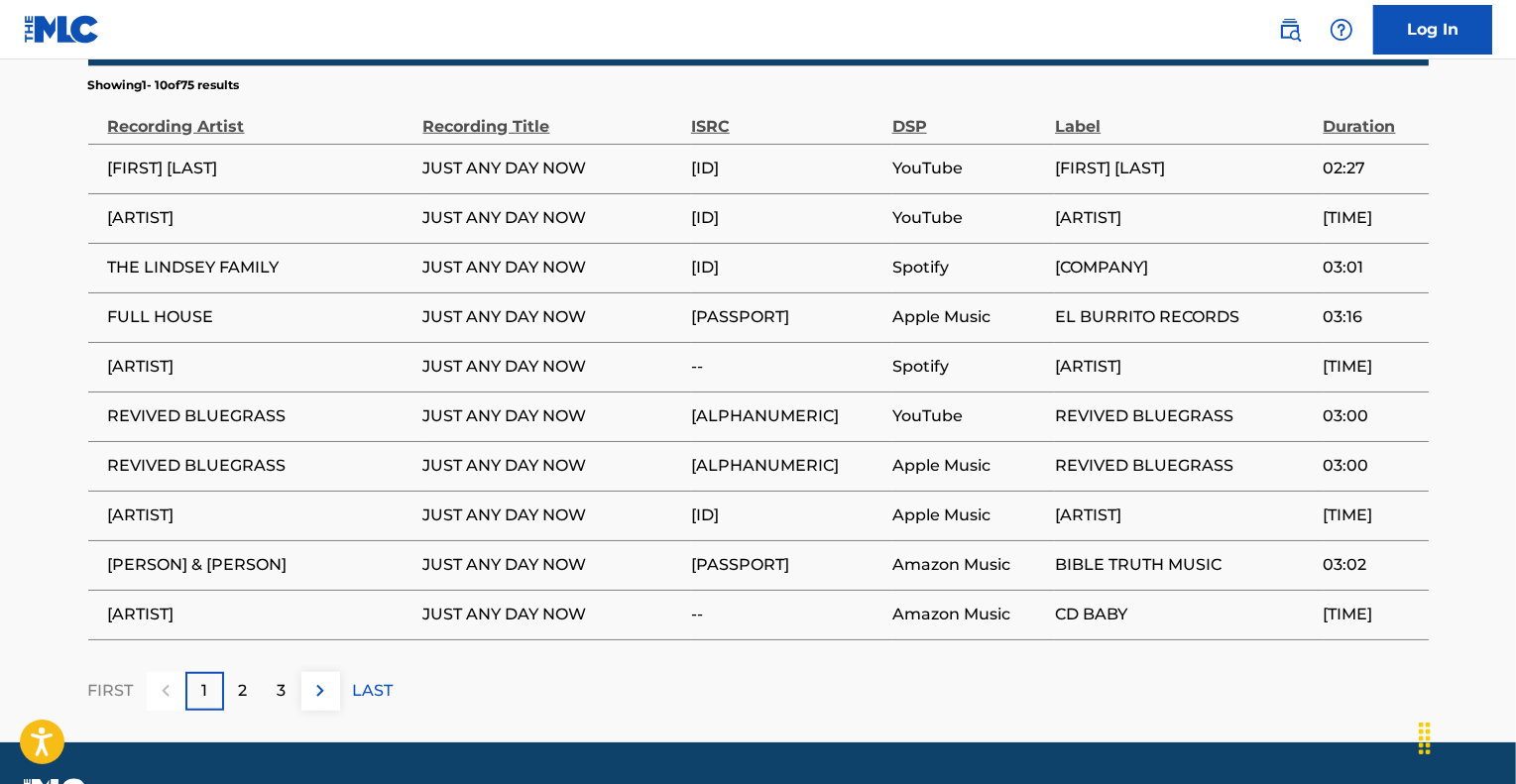 click at bounding box center (320, 691) 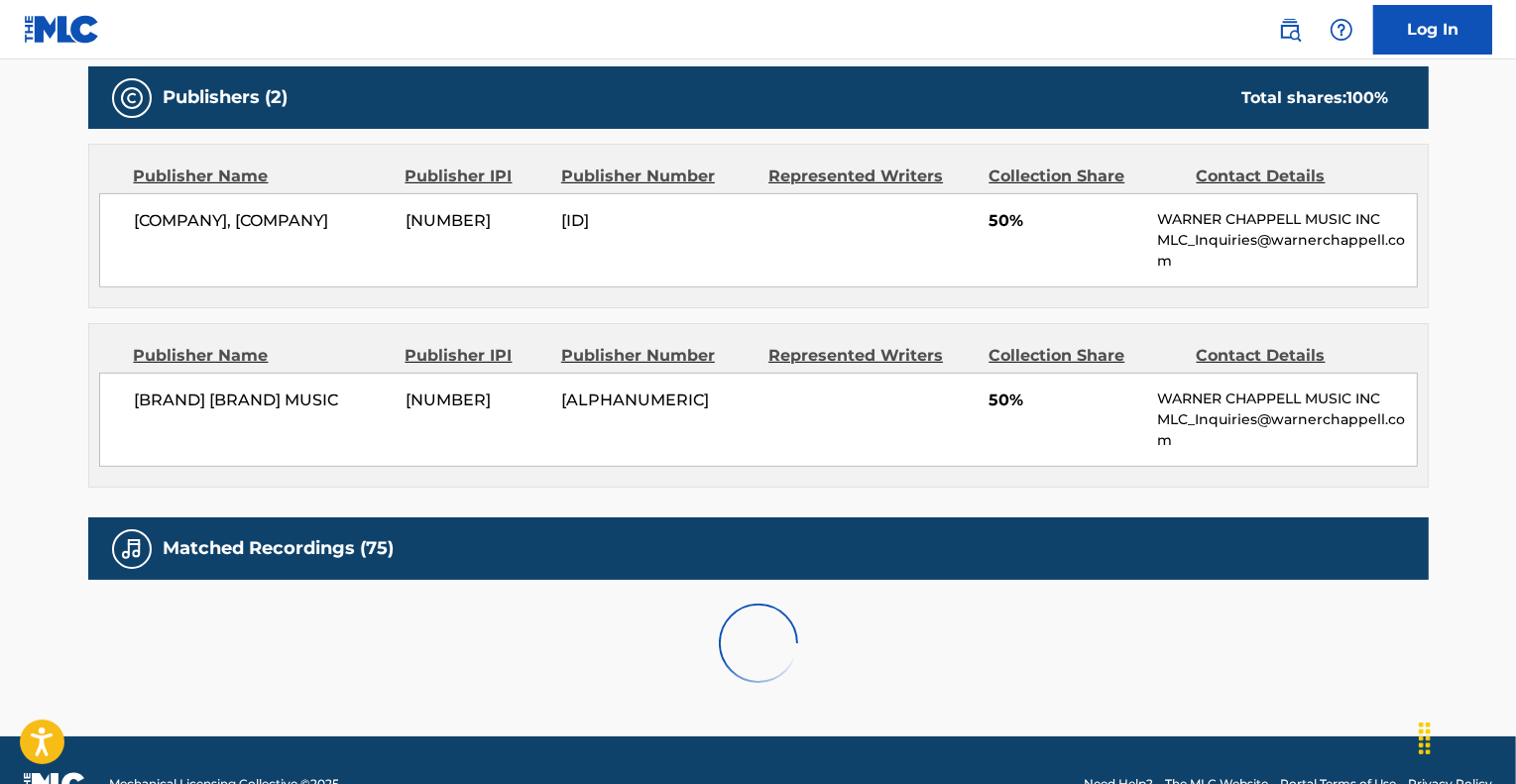 scroll, scrollTop: 1388, scrollLeft: 0, axis: vertical 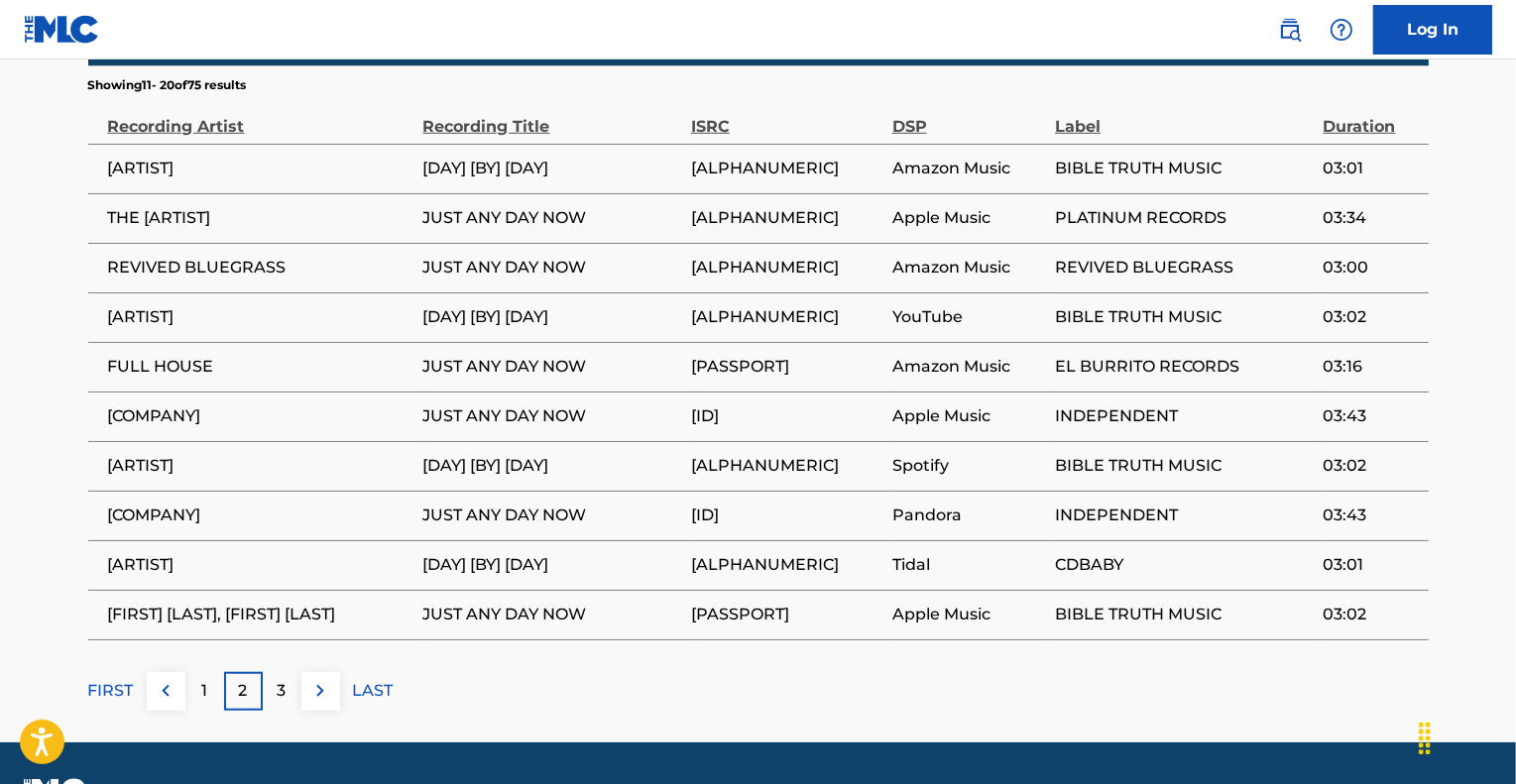 click at bounding box center (320, 691) 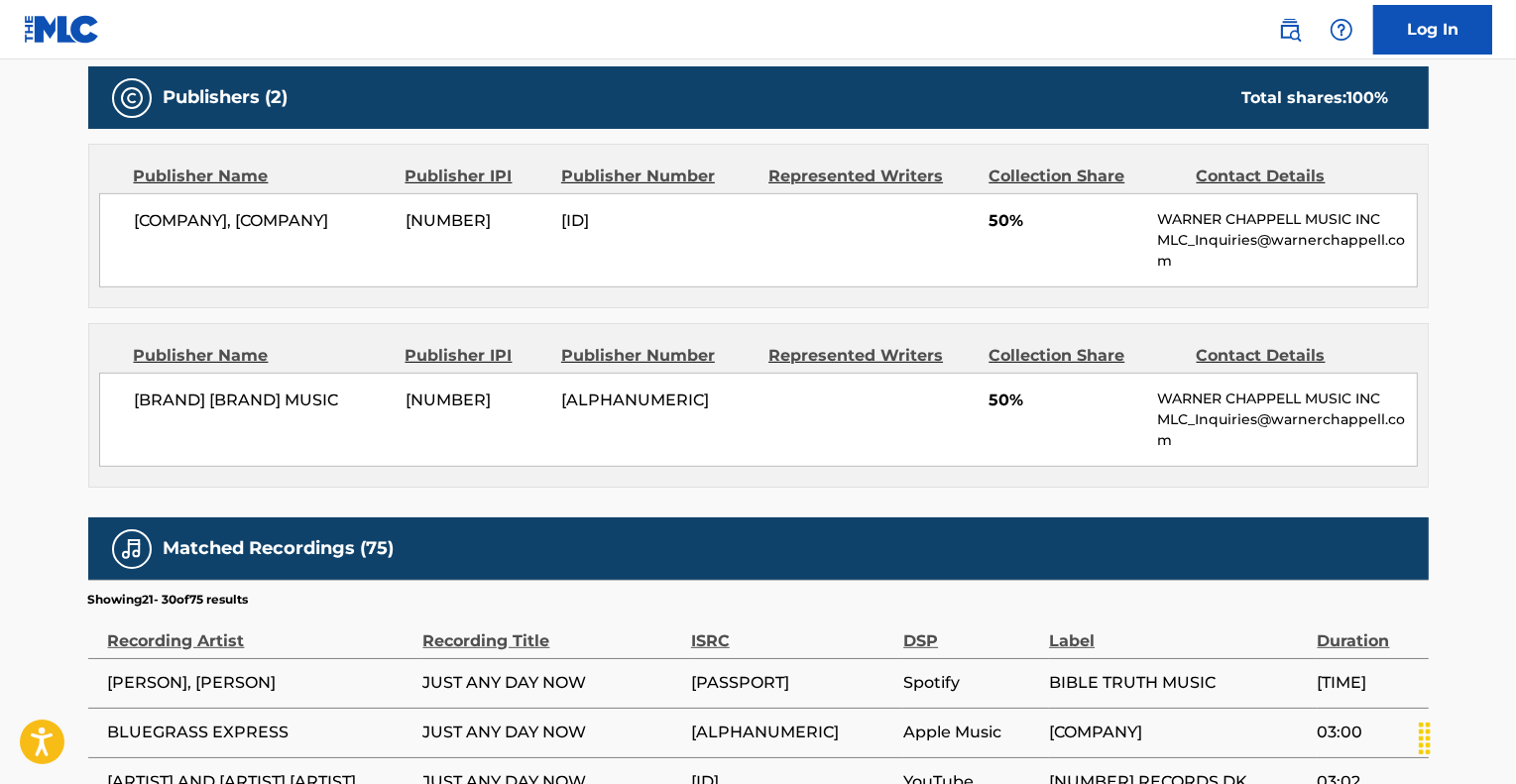 scroll, scrollTop: 1388, scrollLeft: 0, axis: vertical 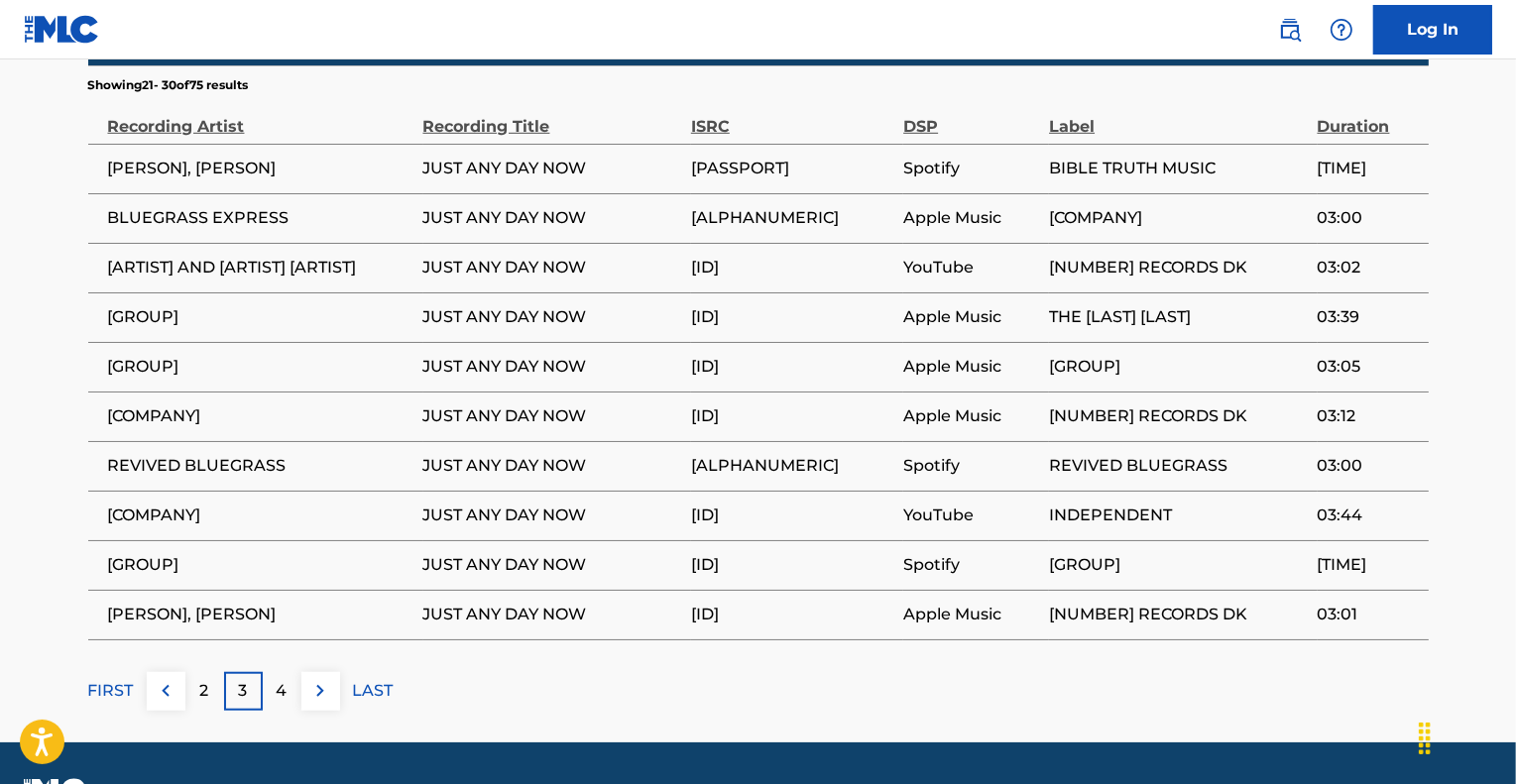 click at bounding box center (320, 691) 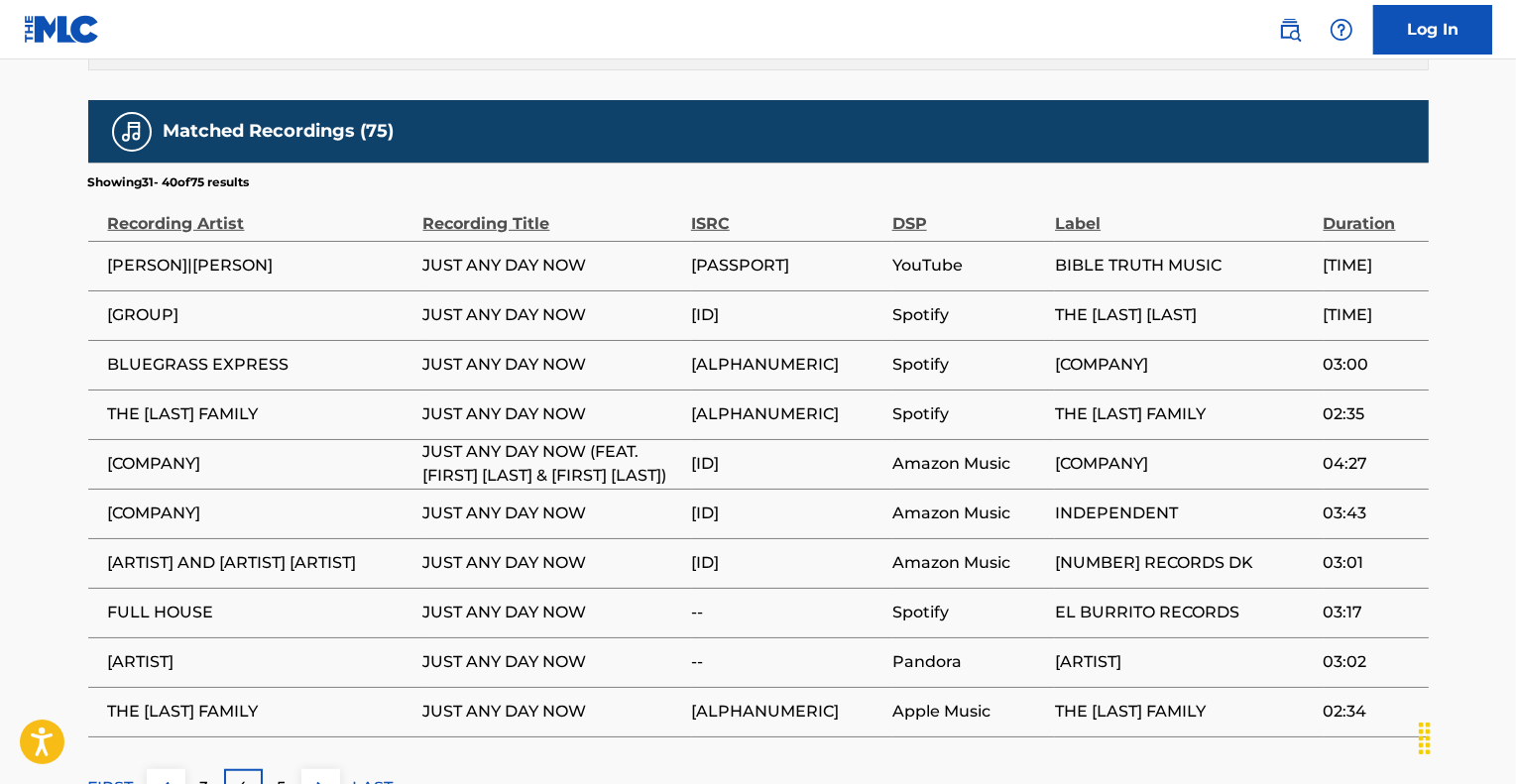 scroll, scrollTop: 1415, scrollLeft: 0, axis: vertical 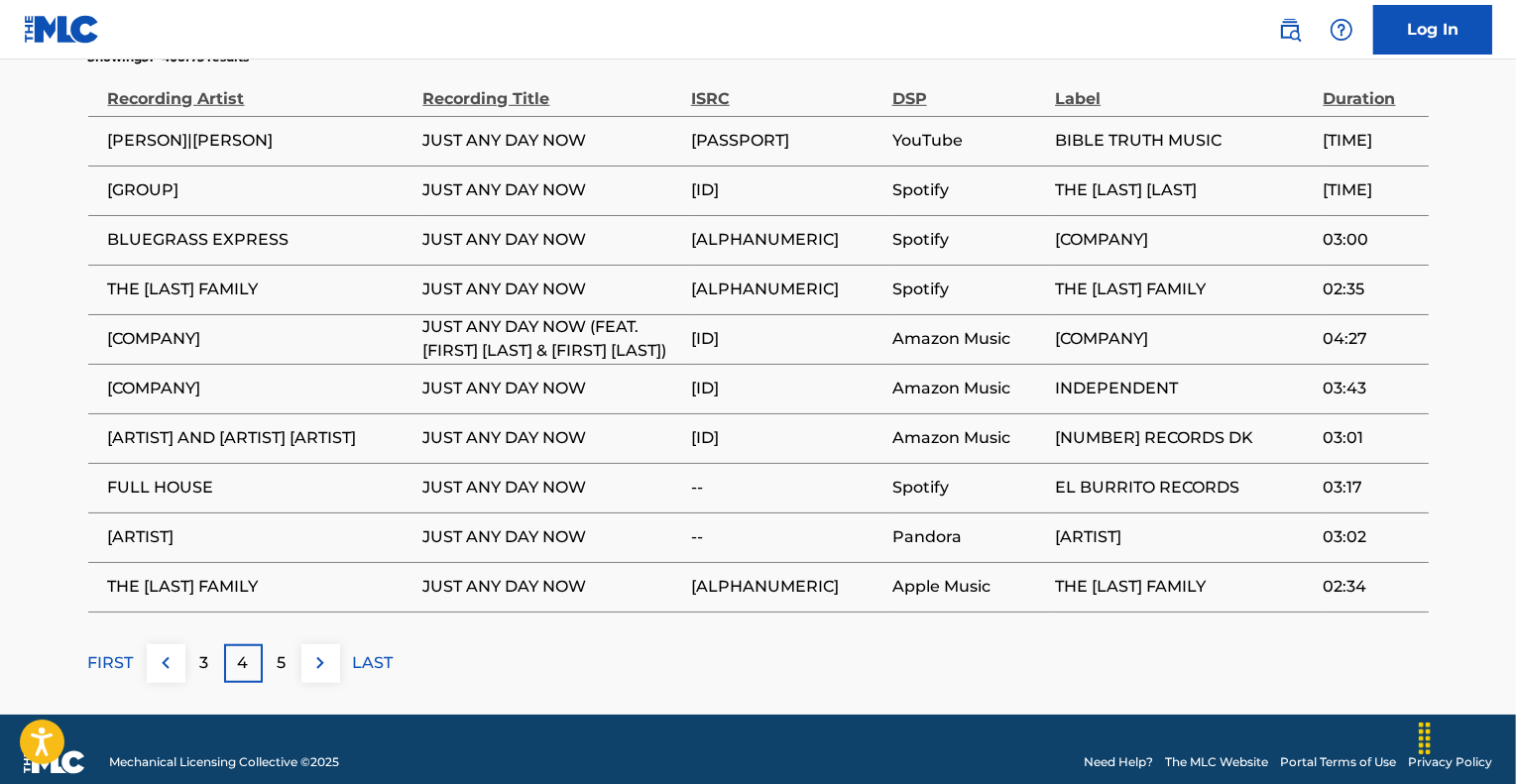 click on "LAST" at bounding box center (373, 663) 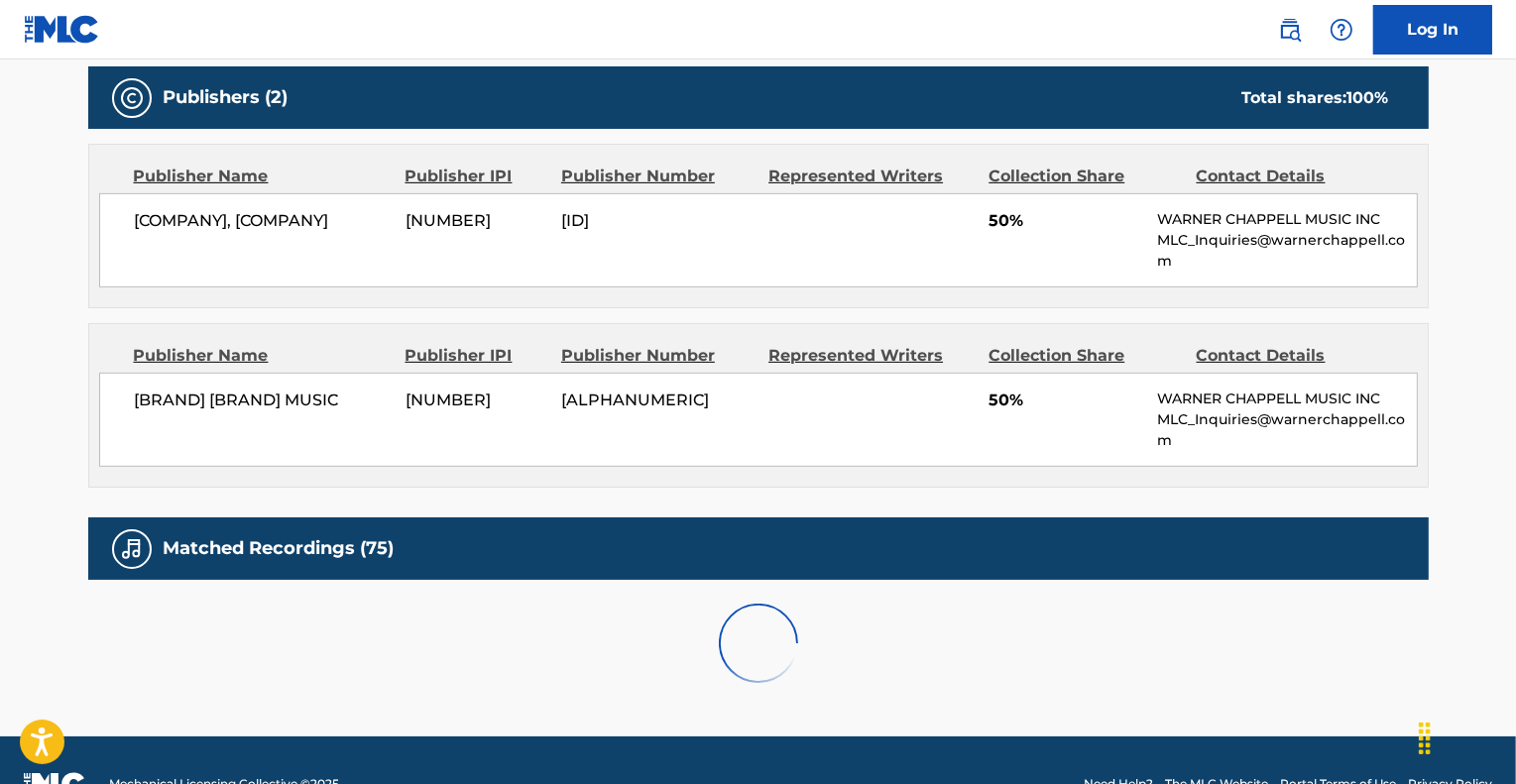 scroll, scrollTop: 1146, scrollLeft: 0, axis: vertical 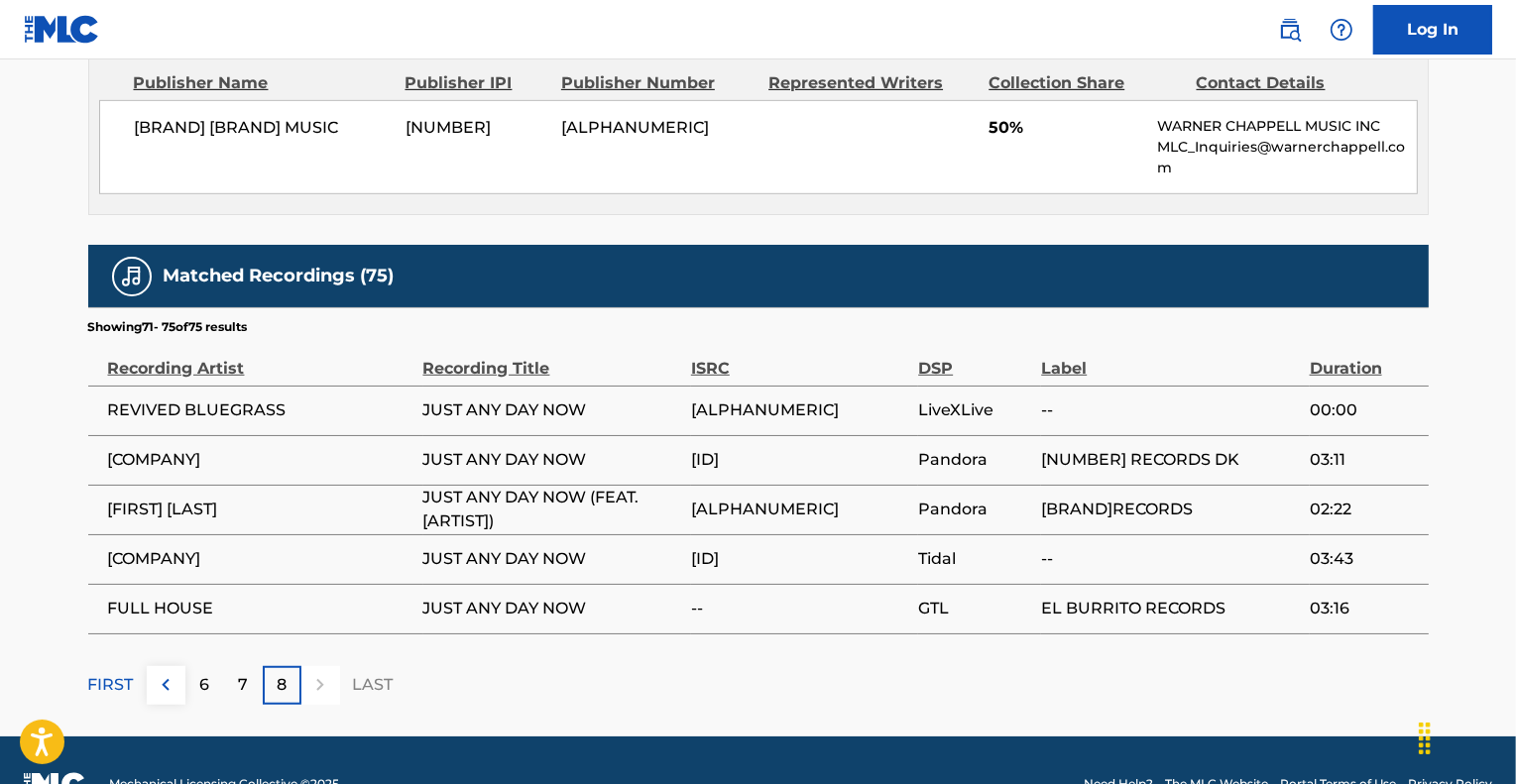 click on "FIRST" at bounding box center (111, 685) 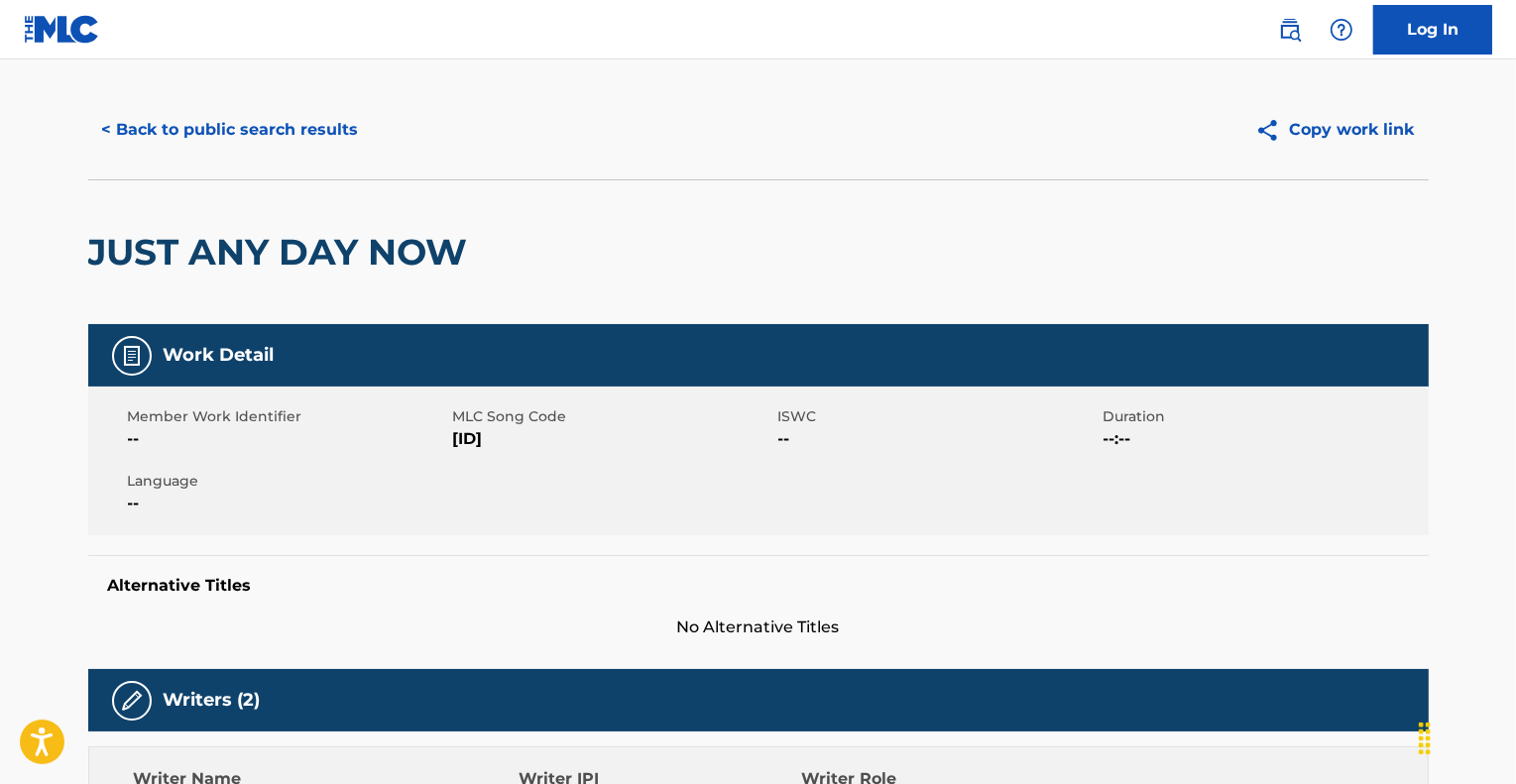 scroll, scrollTop: 0, scrollLeft: 0, axis: both 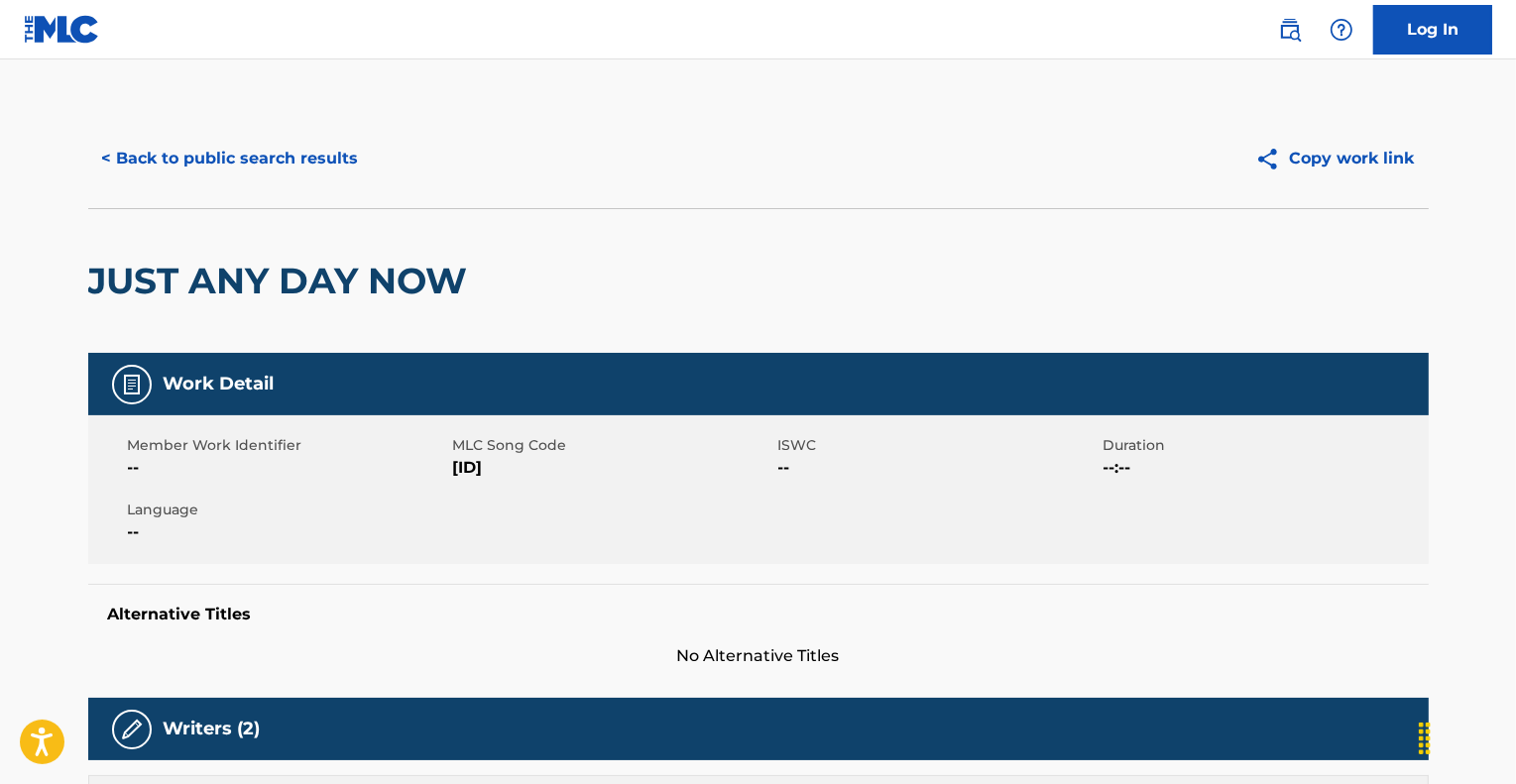 click on "< Back to public search results" at bounding box center [230, 159] 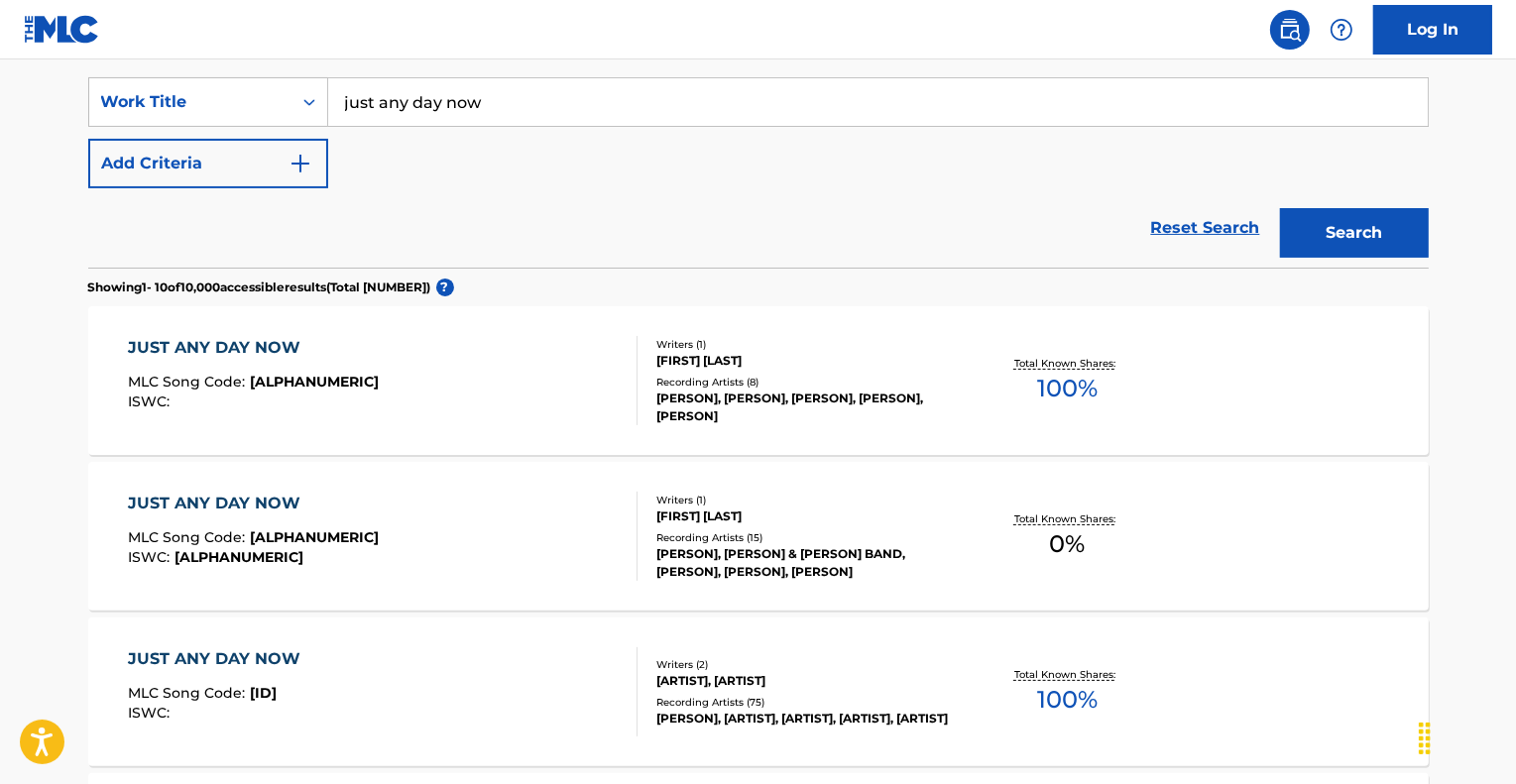 scroll, scrollTop: 0, scrollLeft: 0, axis: both 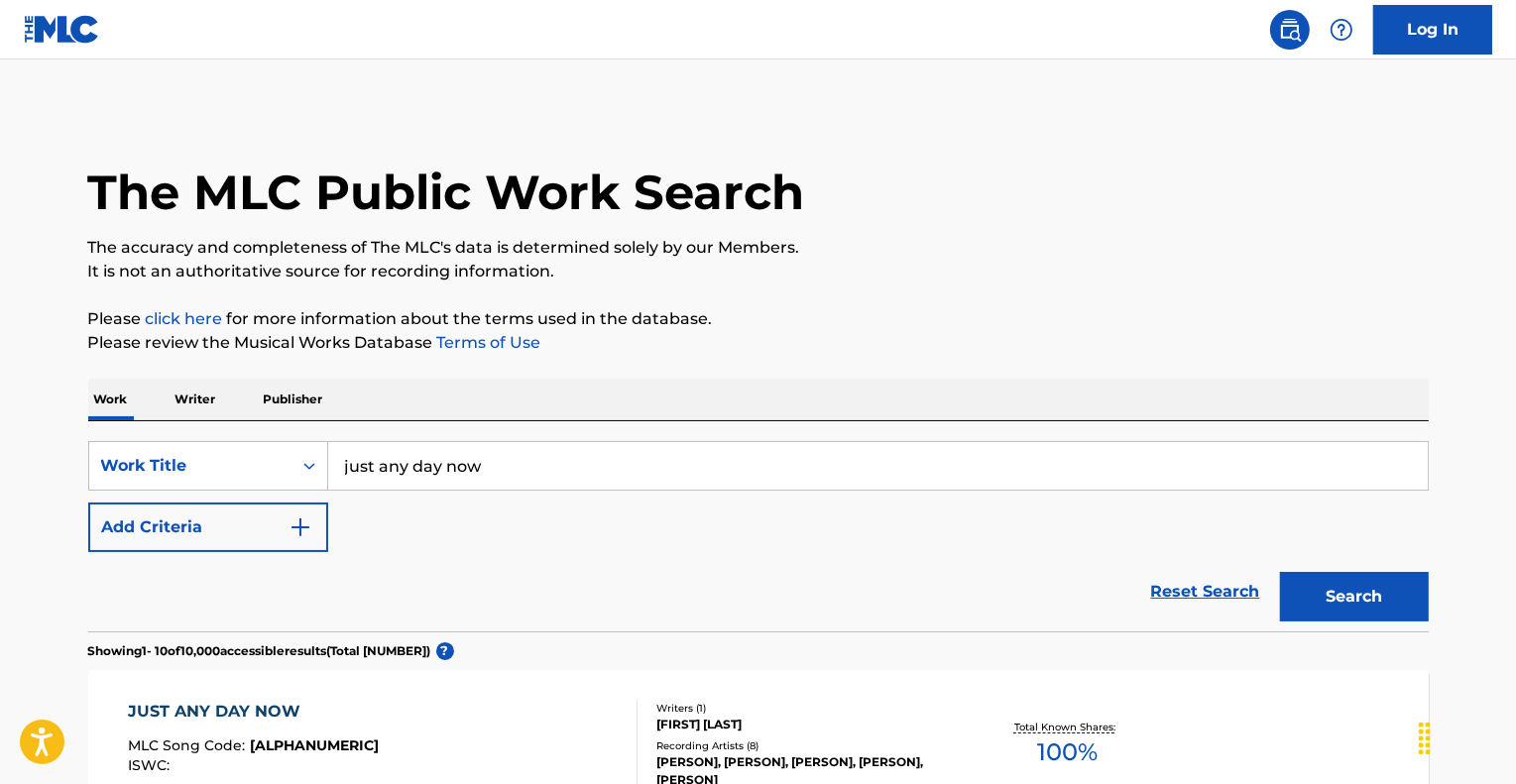 click on "just any day now" at bounding box center (877, 466) 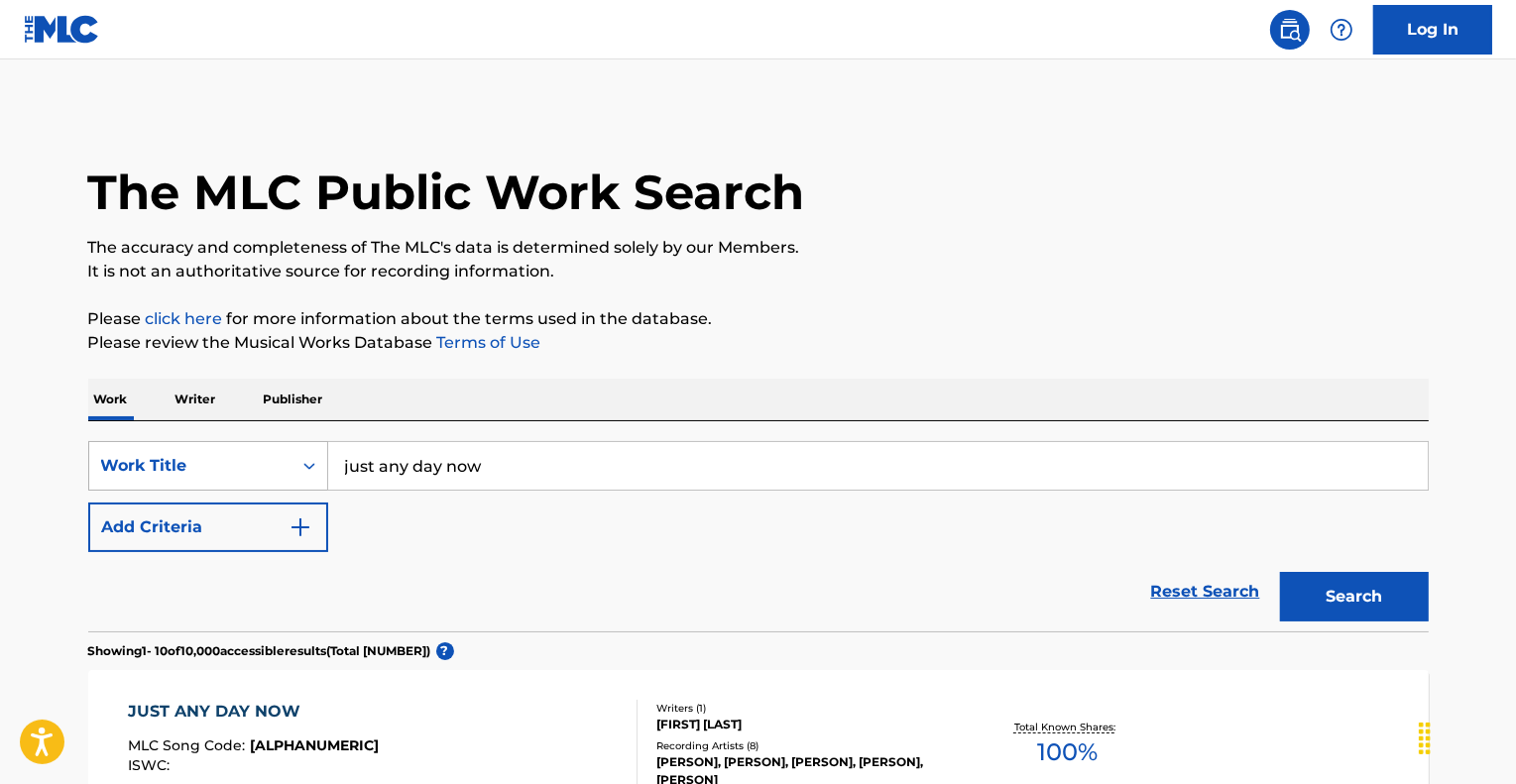 drag, startPoint x: 500, startPoint y: 470, endPoint x: 252, endPoint y: 477, distance: 248.09877 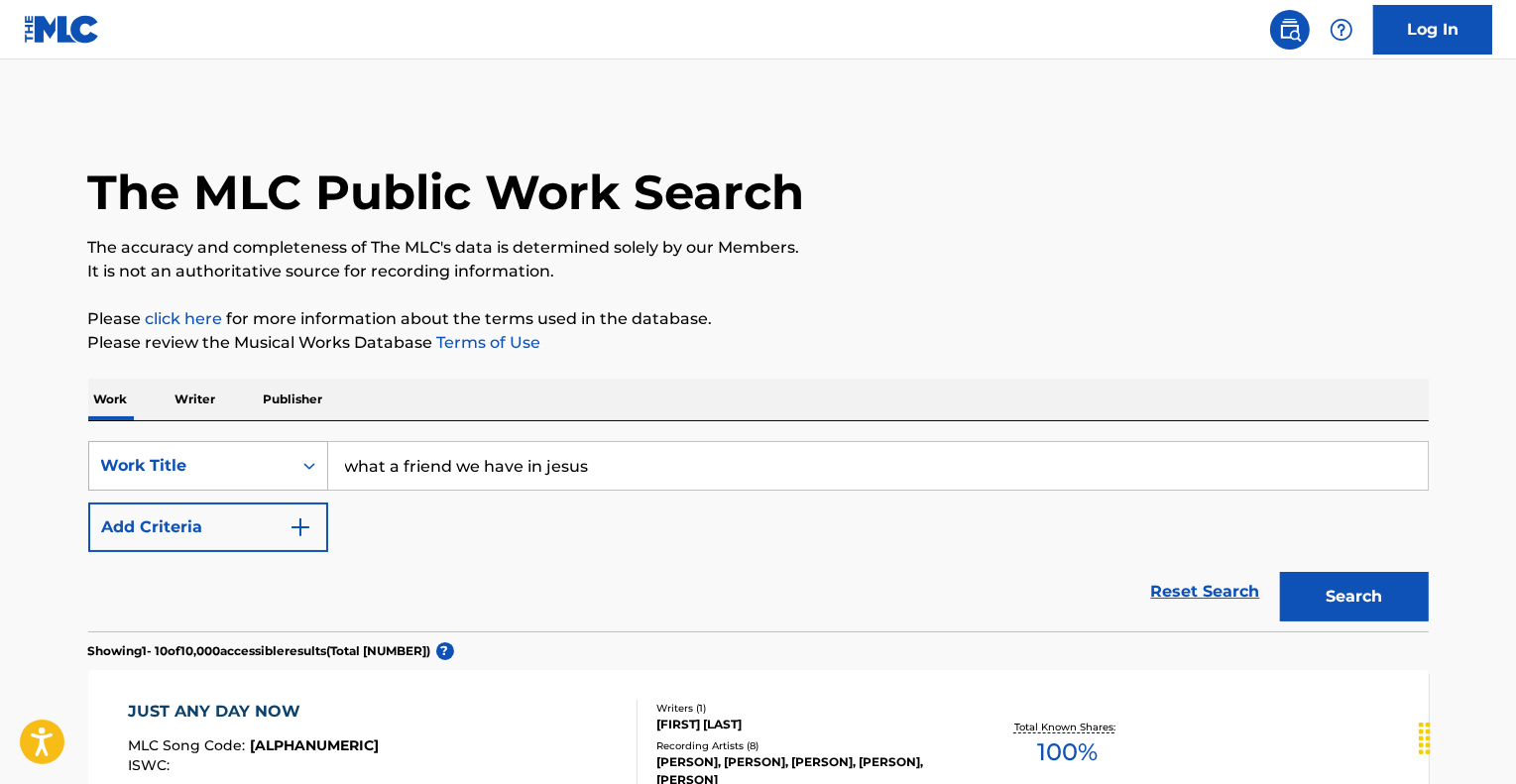 type on "what a friend we have in jesus" 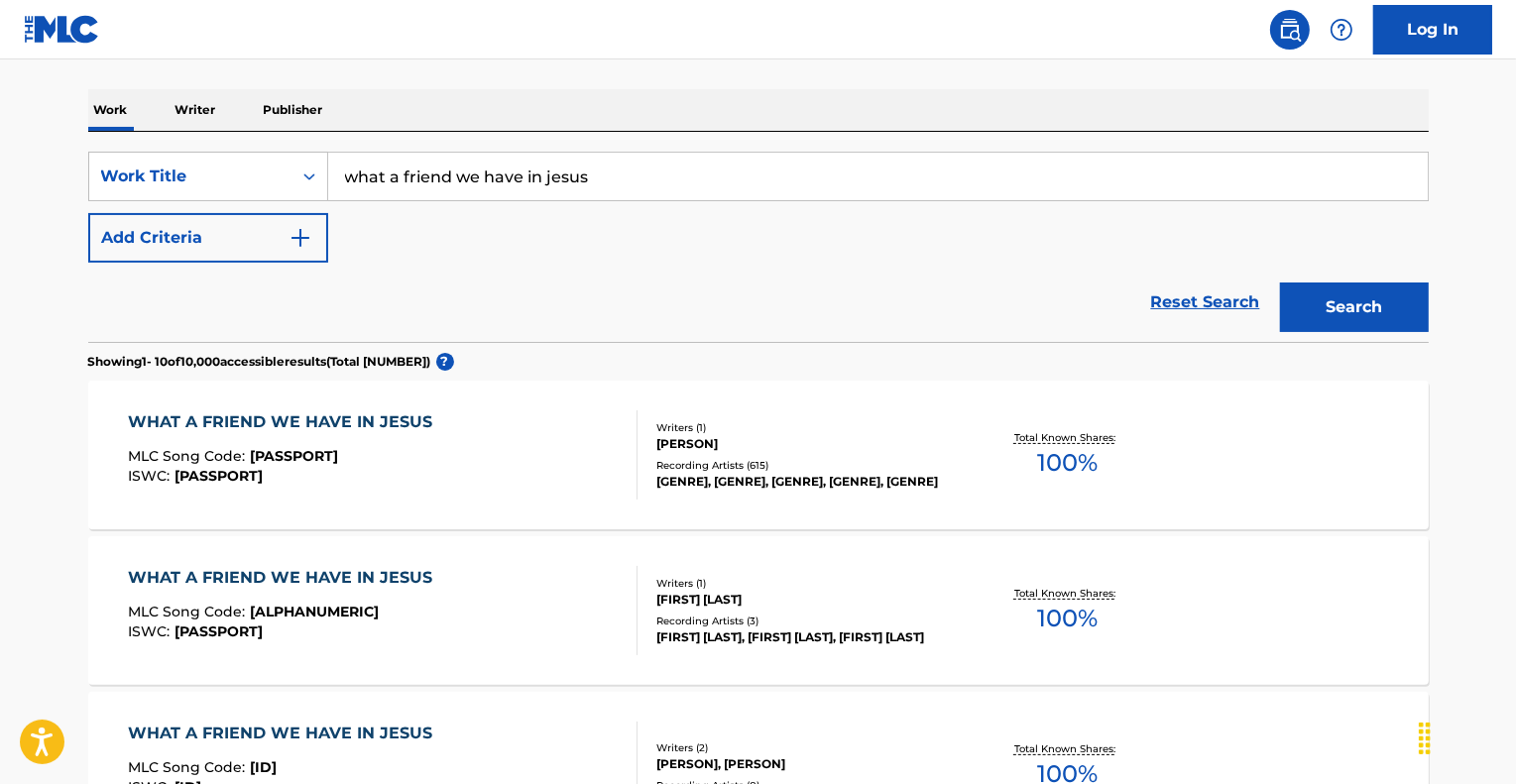 scroll, scrollTop: 297, scrollLeft: 0, axis: vertical 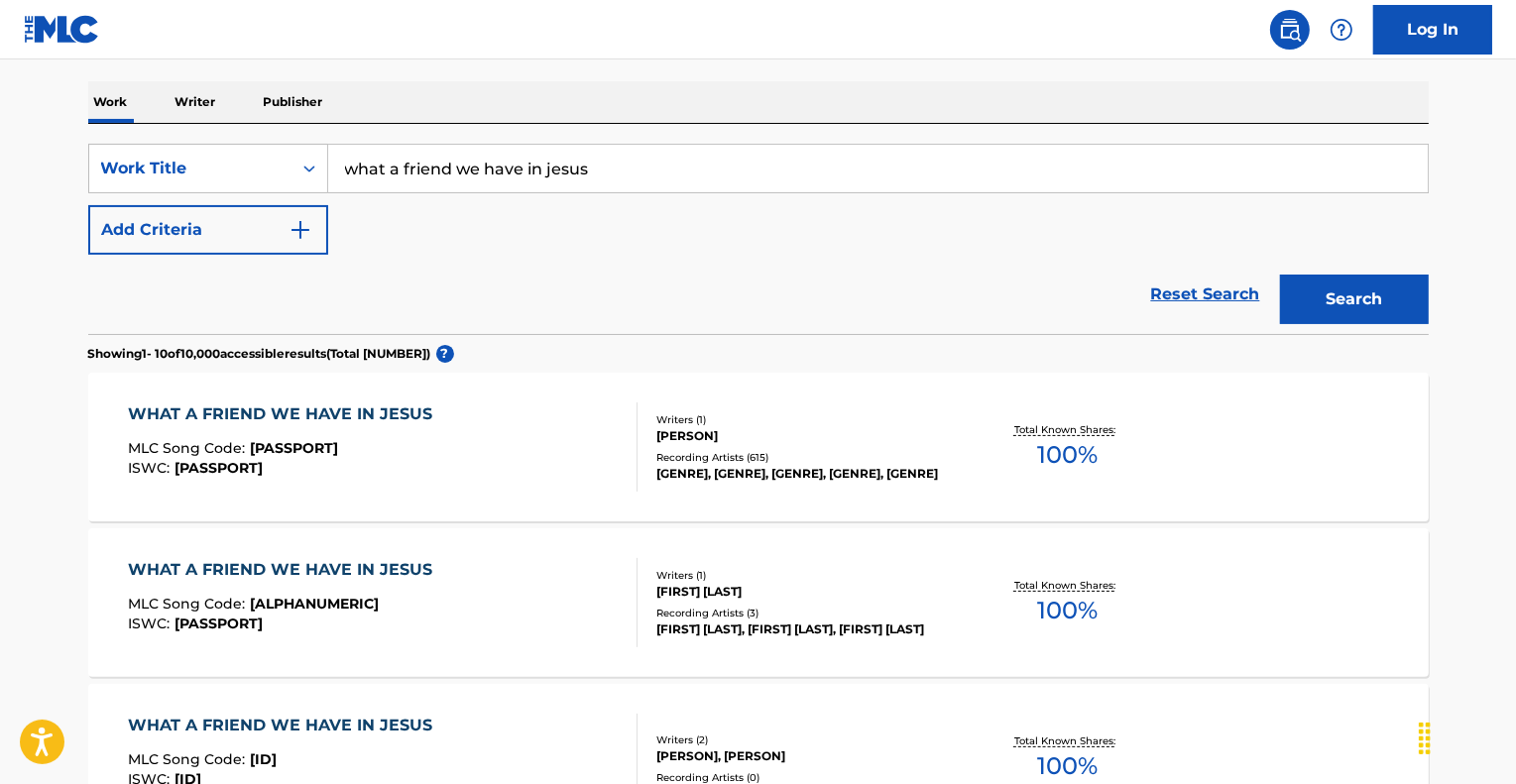 click on "WHAT A FRIEND WE HAVE IN JESUS MLC Song Code : [ID] ISWC : T3188430000" at bounding box center [383, 447] 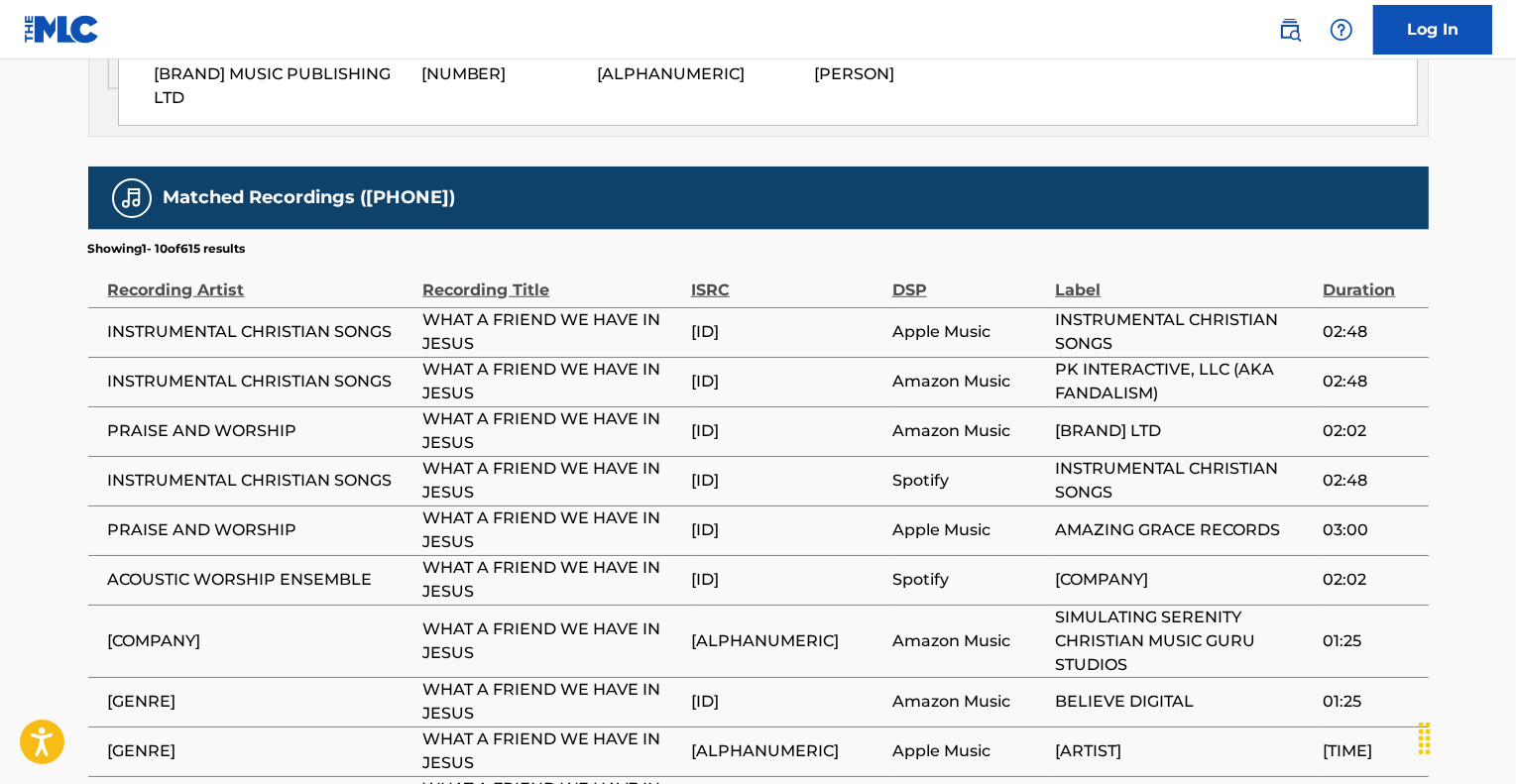 scroll, scrollTop: 1699, scrollLeft: 0, axis: vertical 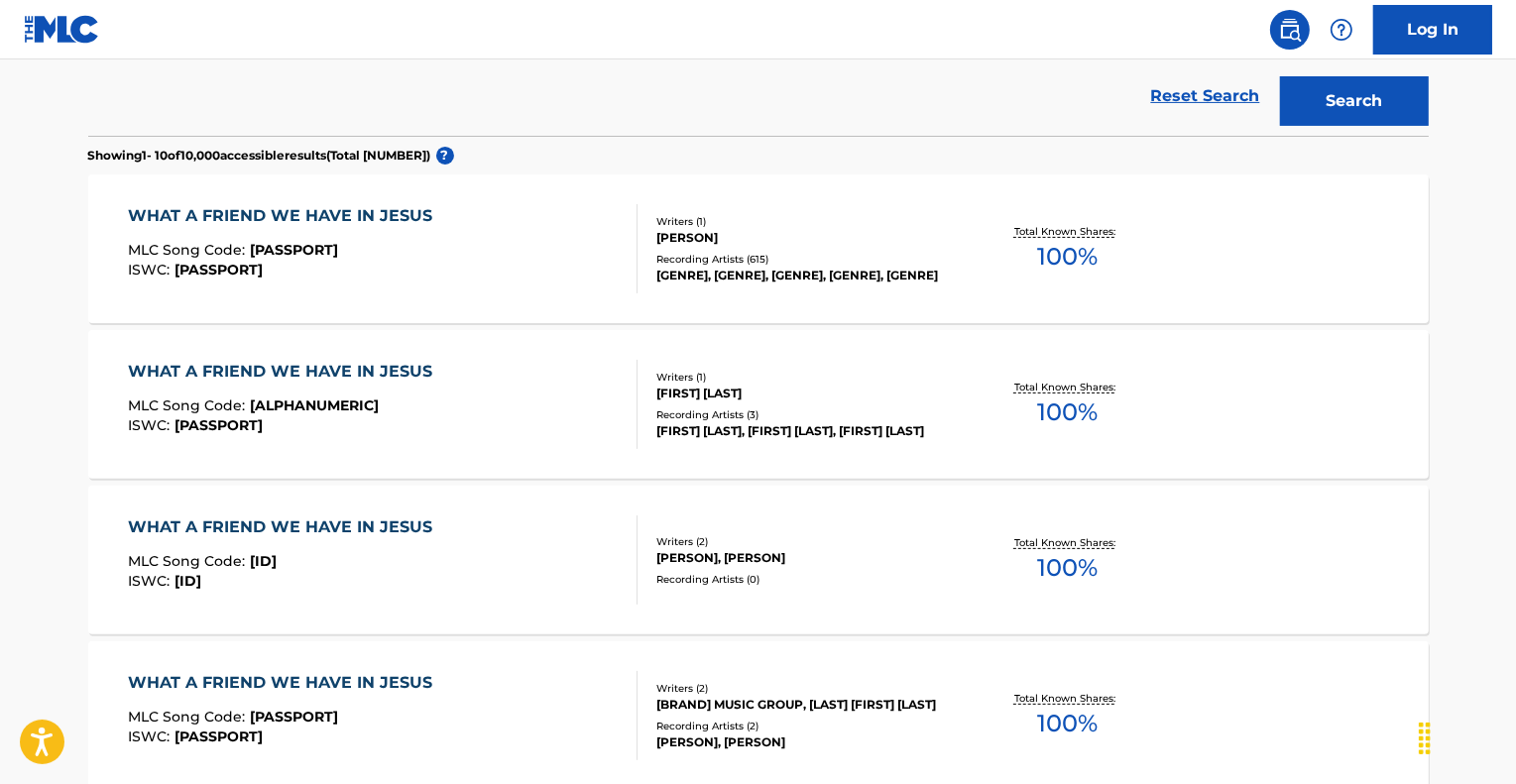click on "WHAT A FRIEND WE HAVE IN JESUS MLC Song Code : [ALPHANUMERIC] ISWC : [ALPHANUMERIC]" at bounding box center (383, 404) 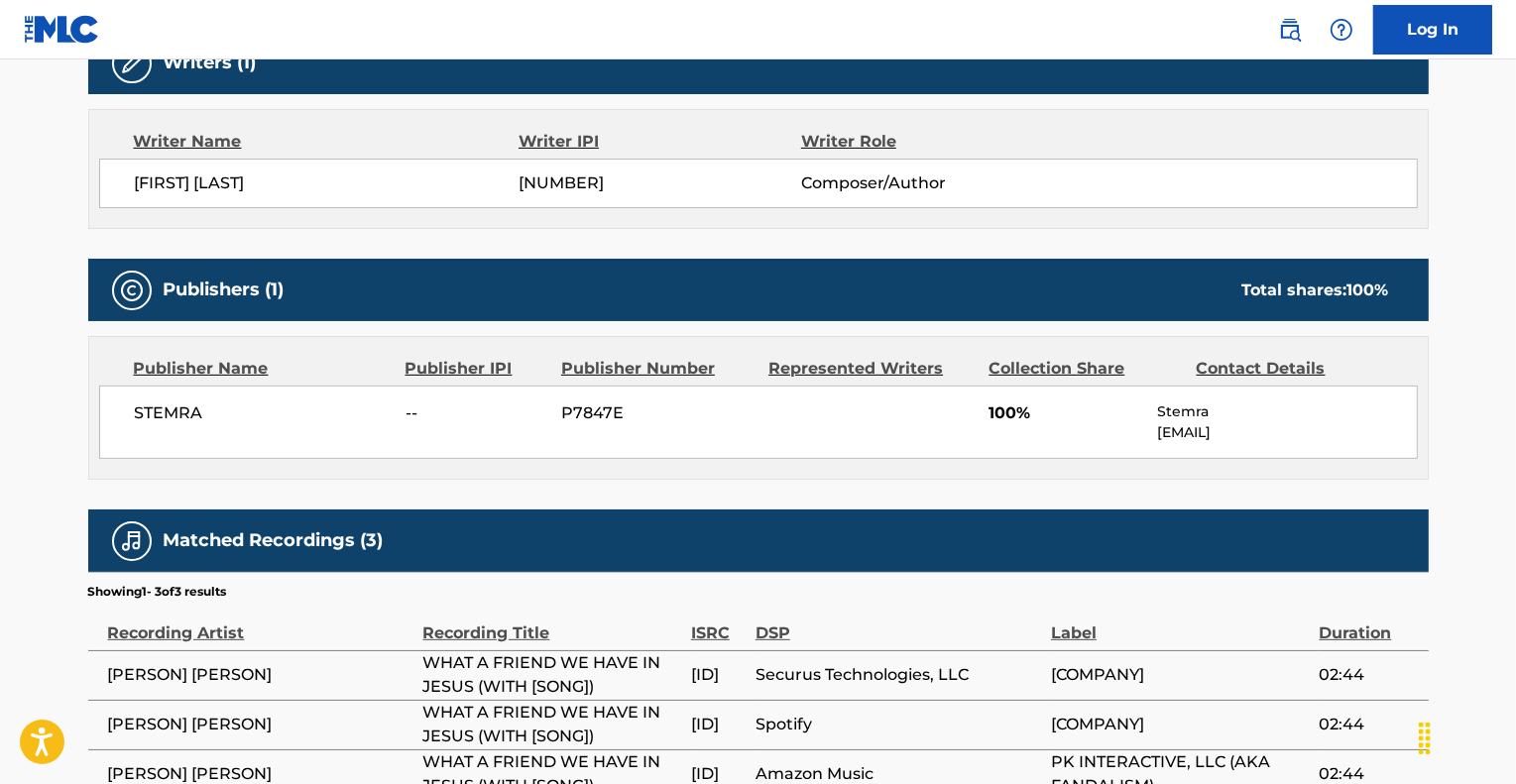 scroll, scrollTop: 793, scrollLeft: 0, axis: vertical 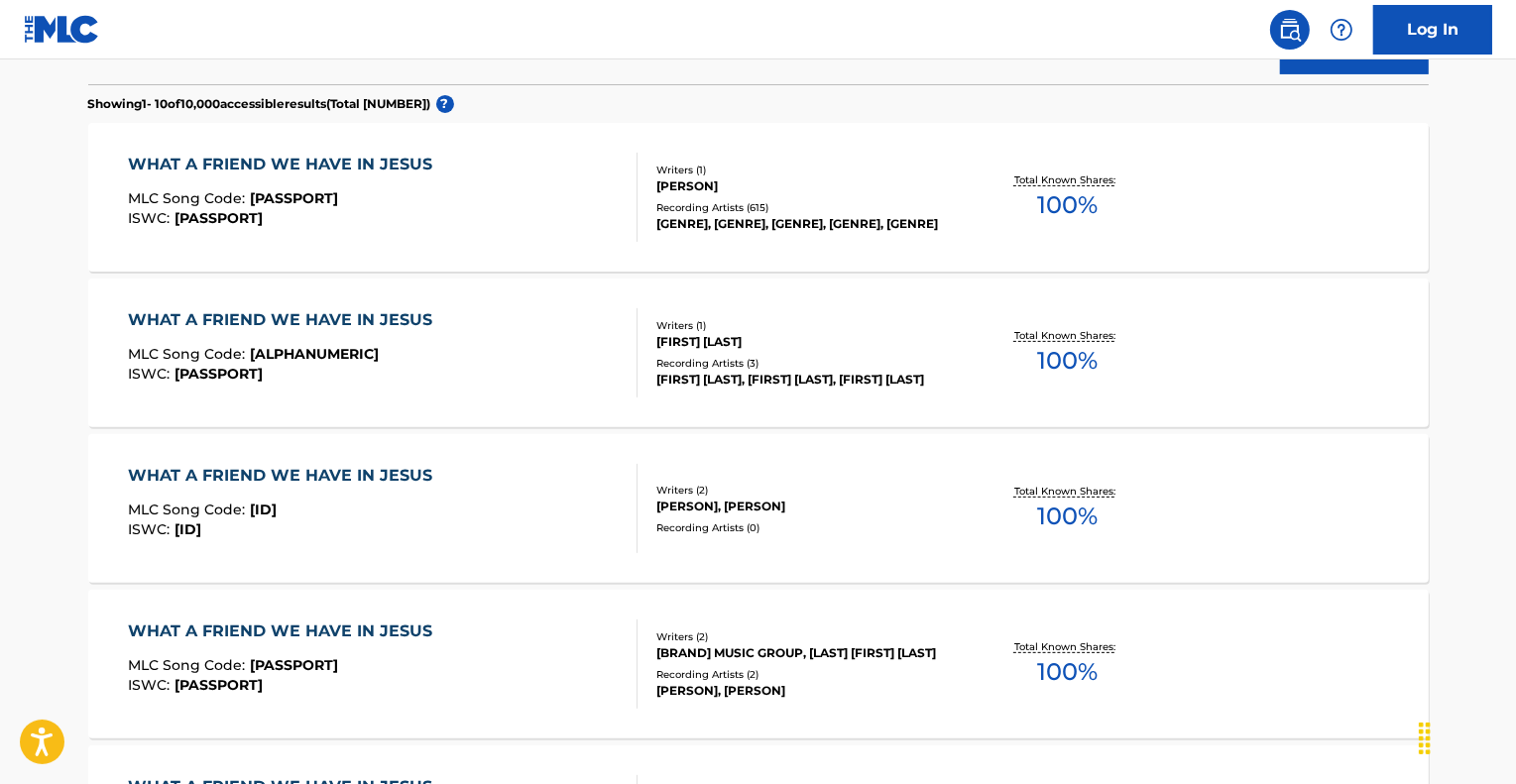 click on "WHAT A FRIEND WE HAVE IN JESUS MLC Song Code : [ALPHANUMERIC] ISWC : [ALPHANUMERIC]" at bounding box center (383, 508) 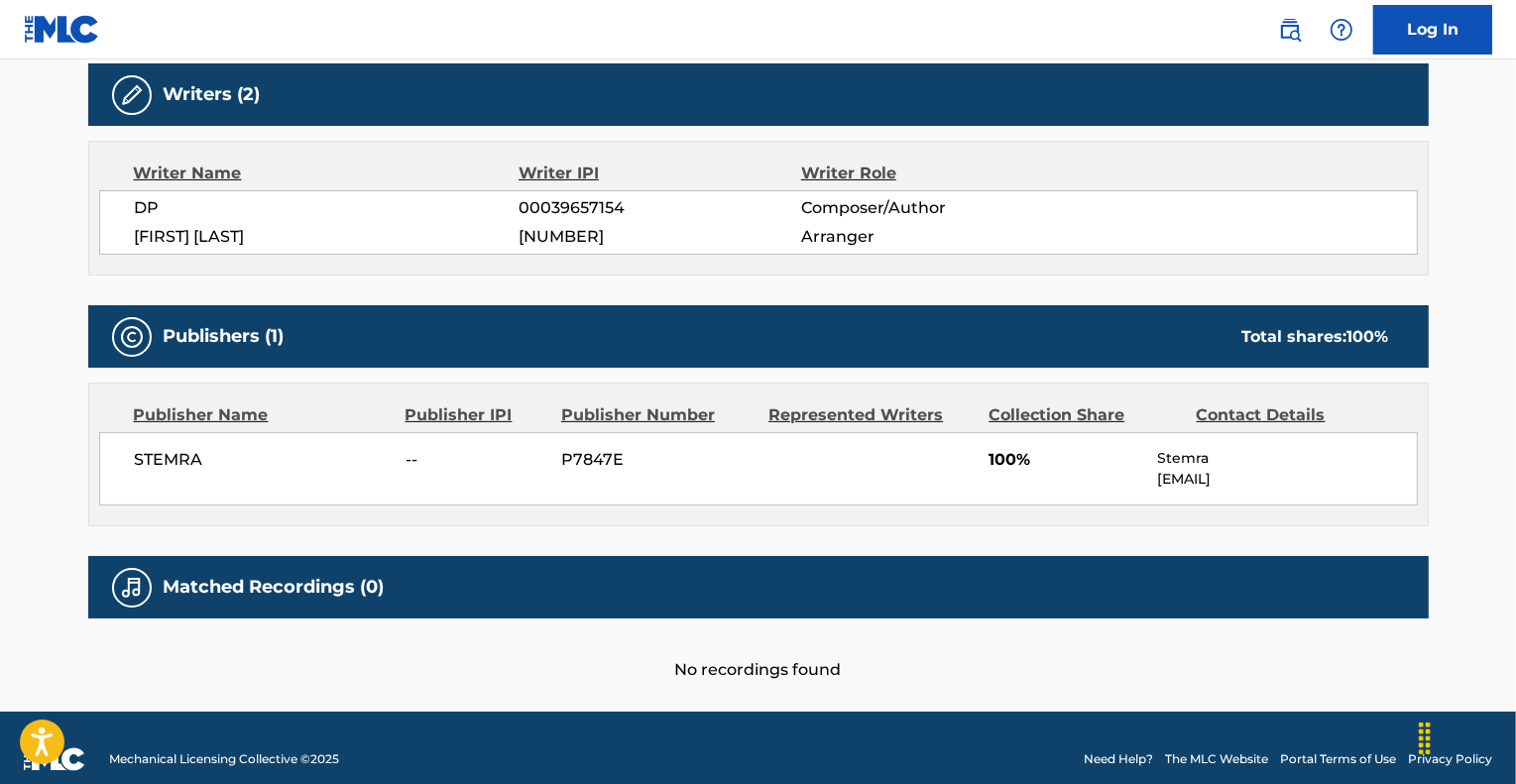 scroll, scrollTop: 653, scrollLeft: 0, axis: vertical 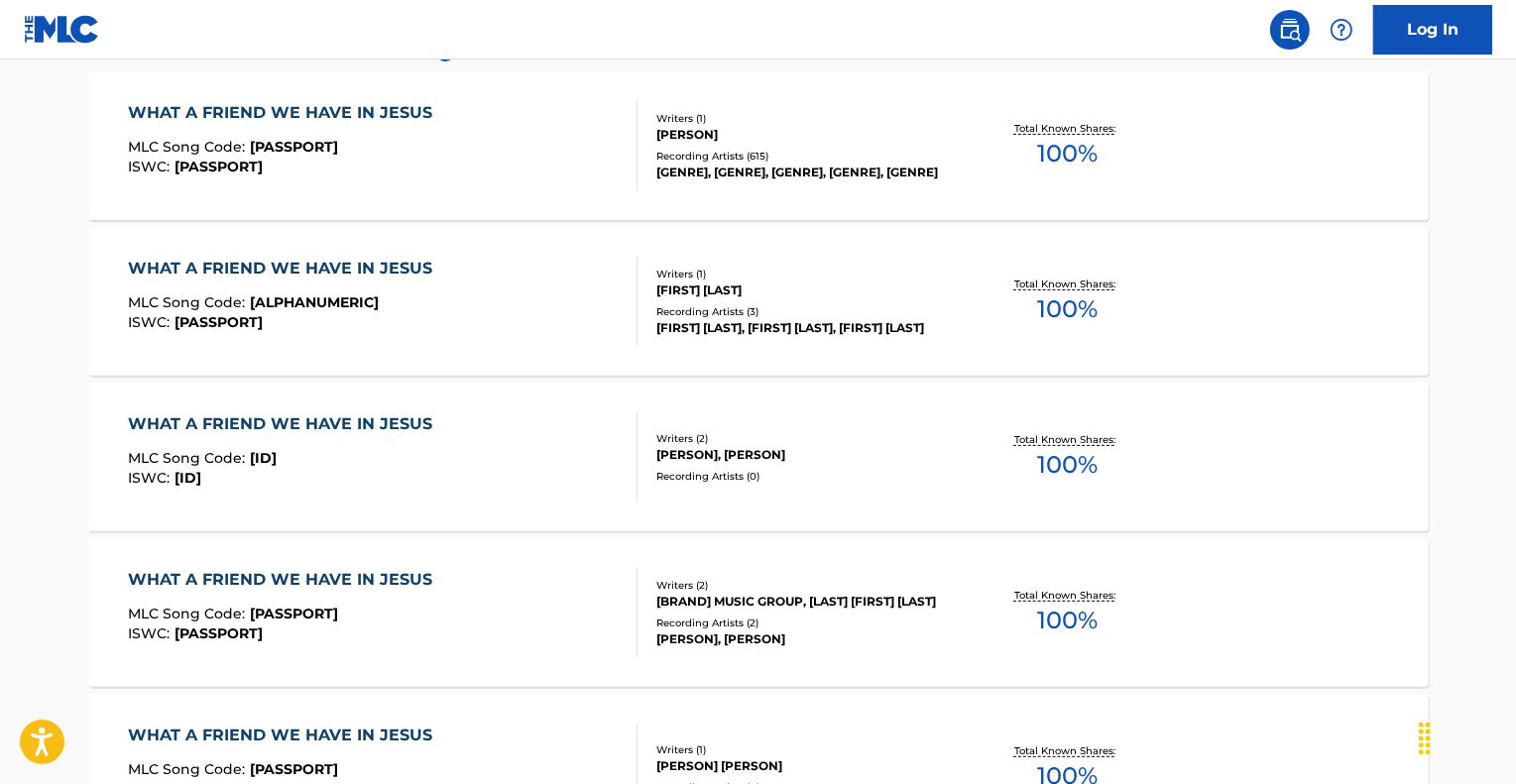 click on "WHAT A FRIEND WE HAVE IN JESUS MLC Song Code : [ALPHANUMERIC] ISWC : [ALPHANUMERIC]" at bounding box center (383, 613) 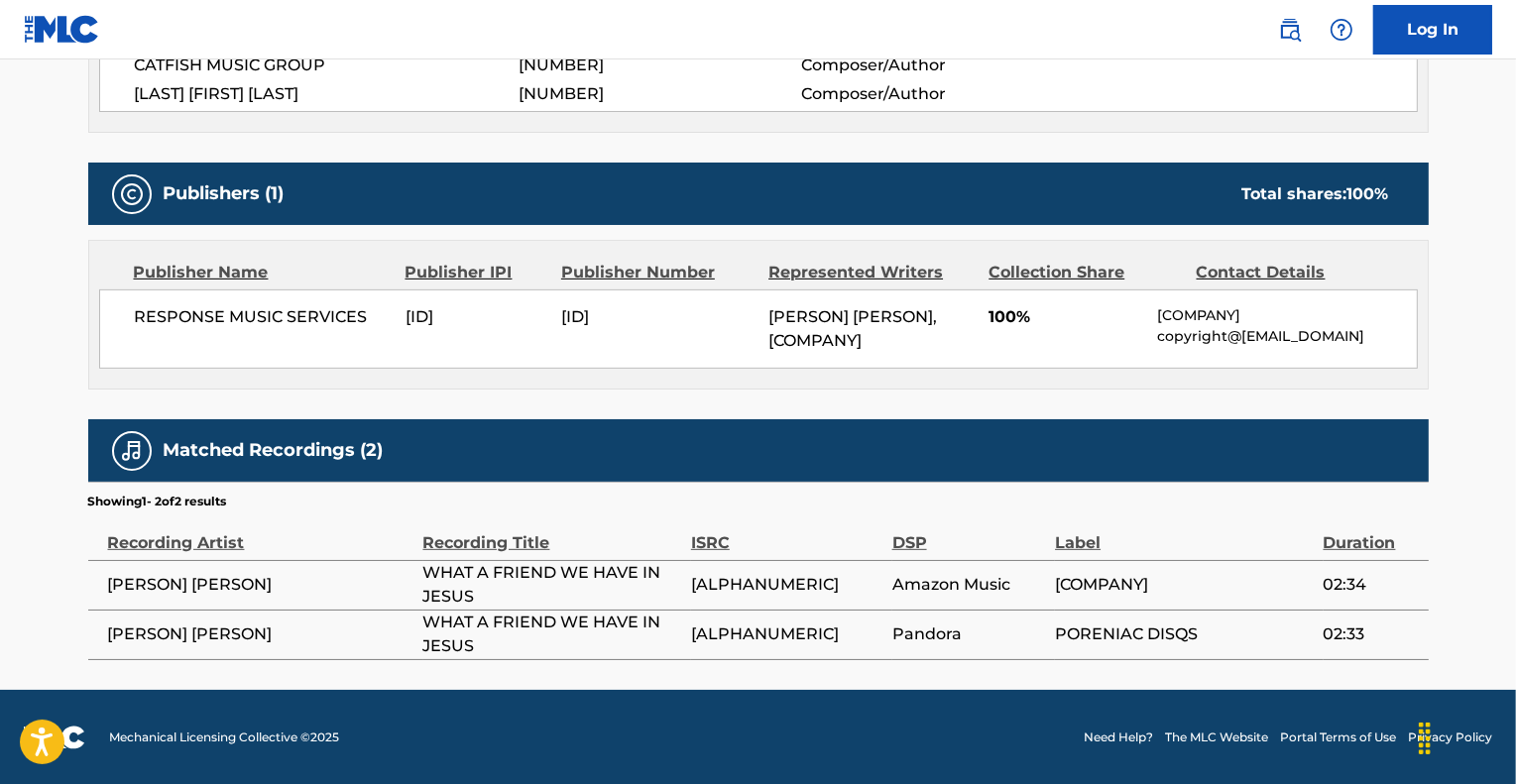 scroll, scrollTop: 797, scrollLeft: 0, axis: vertical 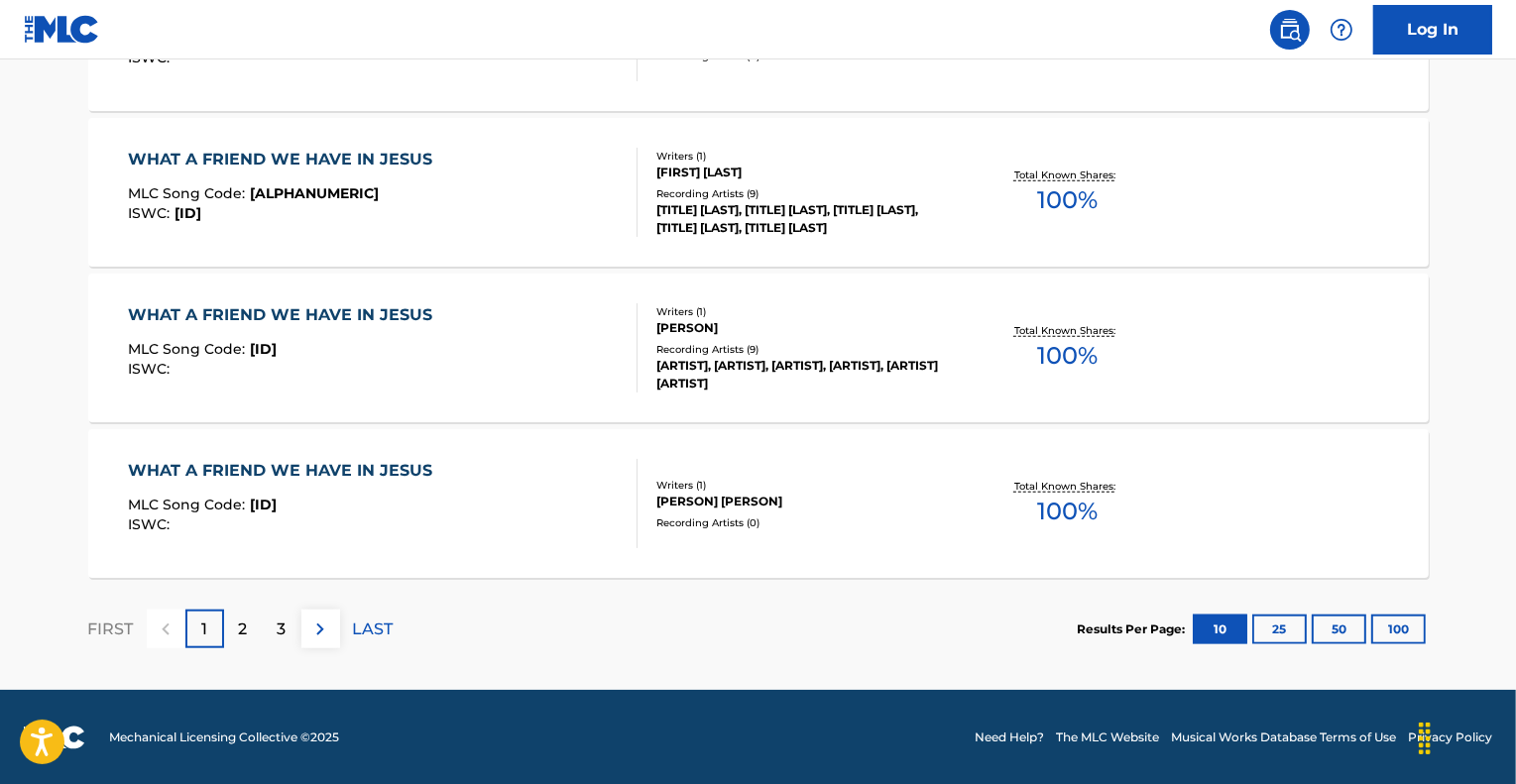 click on "WHAT A FRIEND WE HAVE IN JESUS MLC Song Code : [ALPHANUMERIC] ISWC :" at bounding box center [383, 504] 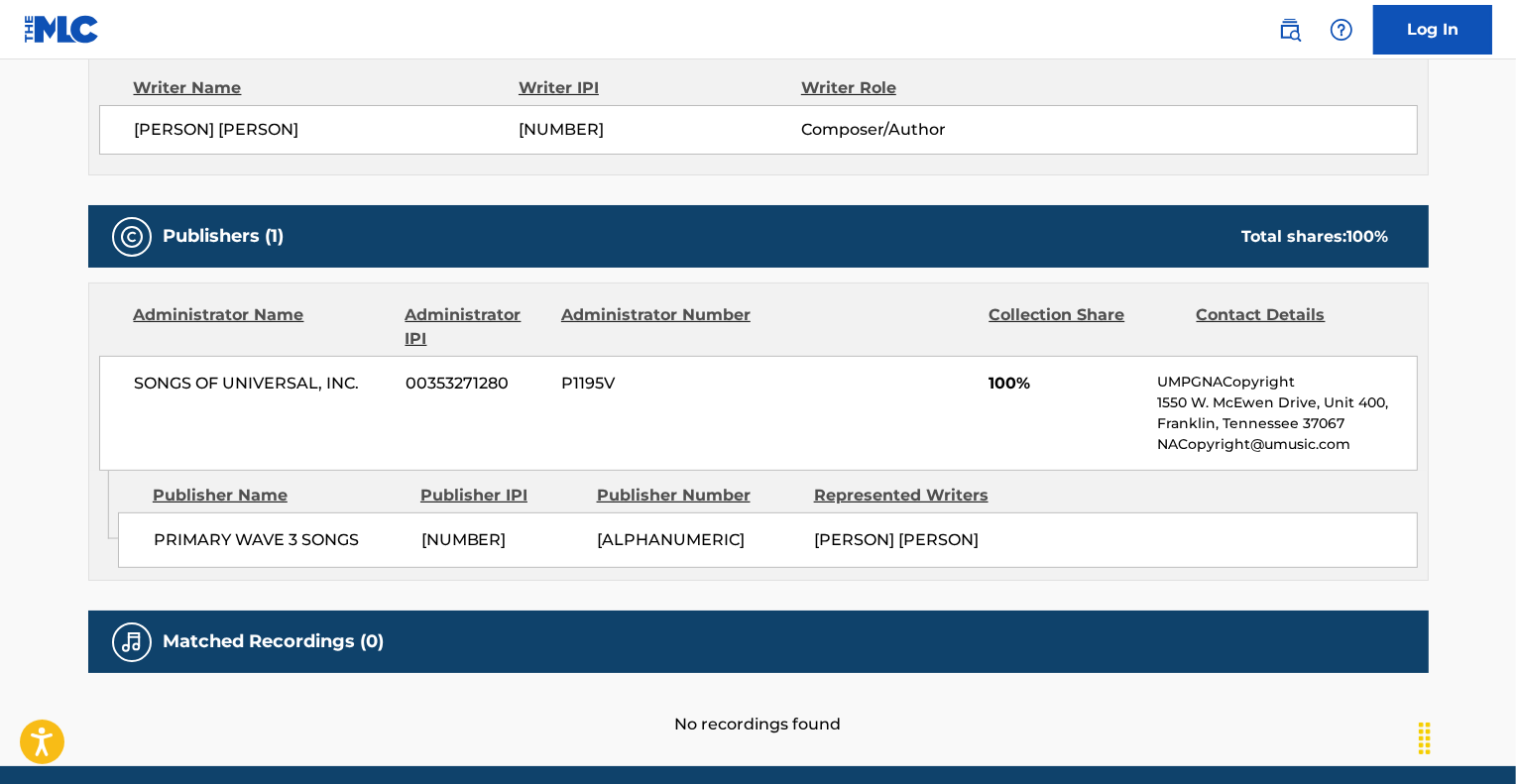 scroll, scrollTop: 793, scrollLeft: 0, axis: vertical 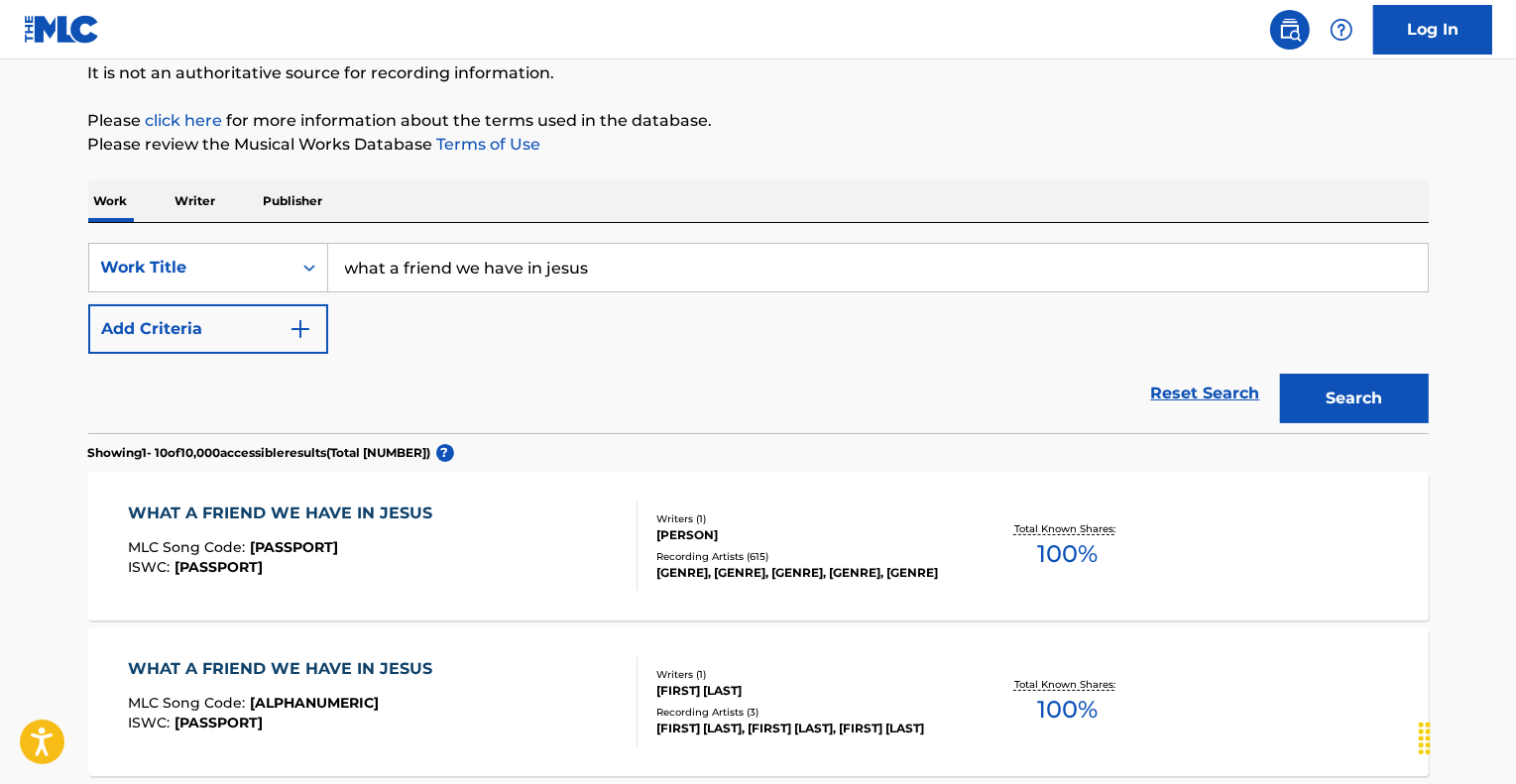 click on "WHAT A FRIEND WE HAVE IN JESUS MLC Song Code : [ID] ISWC : T3188430000" at bounding box center (383, 546) 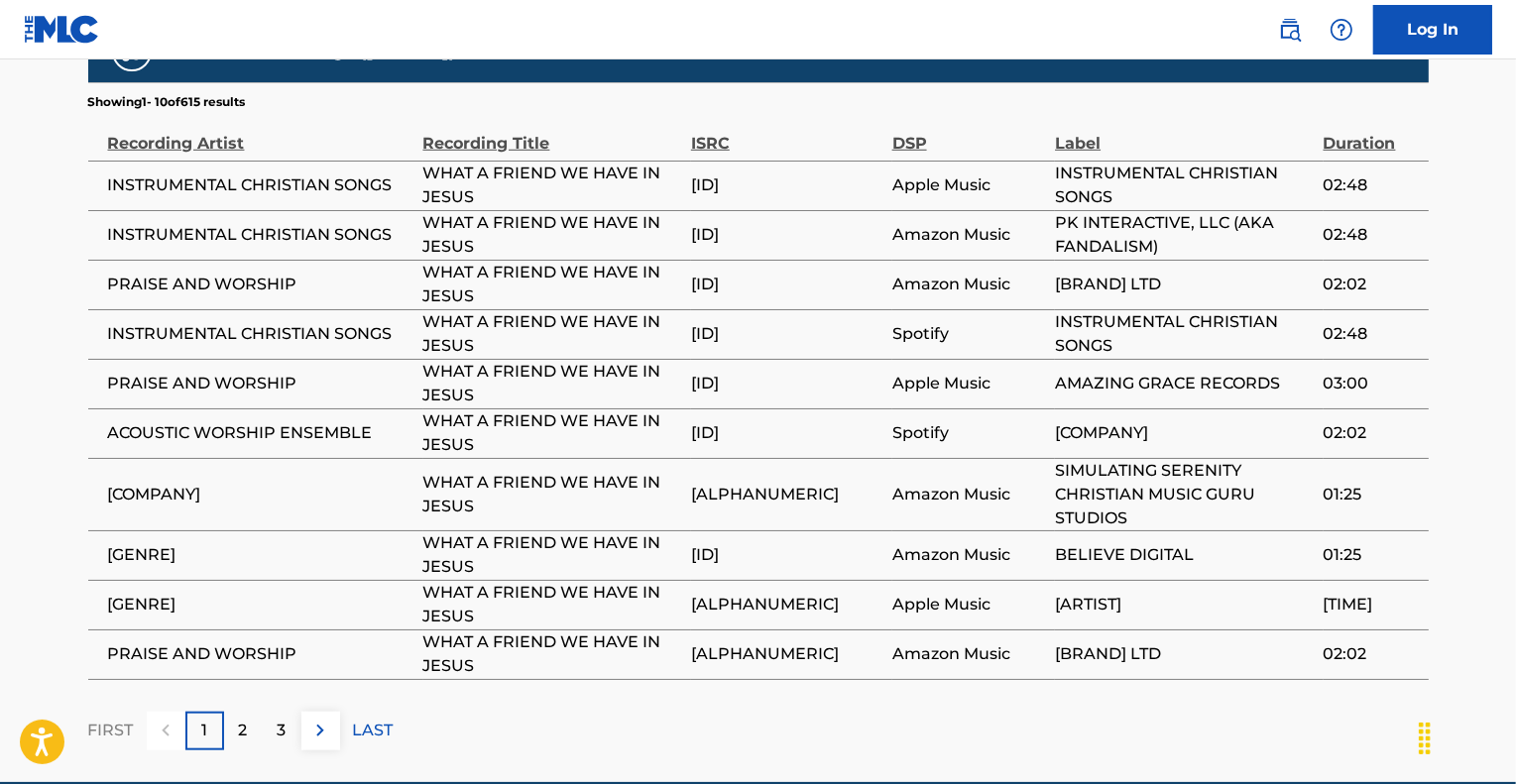 scroll, scrollTop: 1699, scrollLeft: 0, axis: vertical 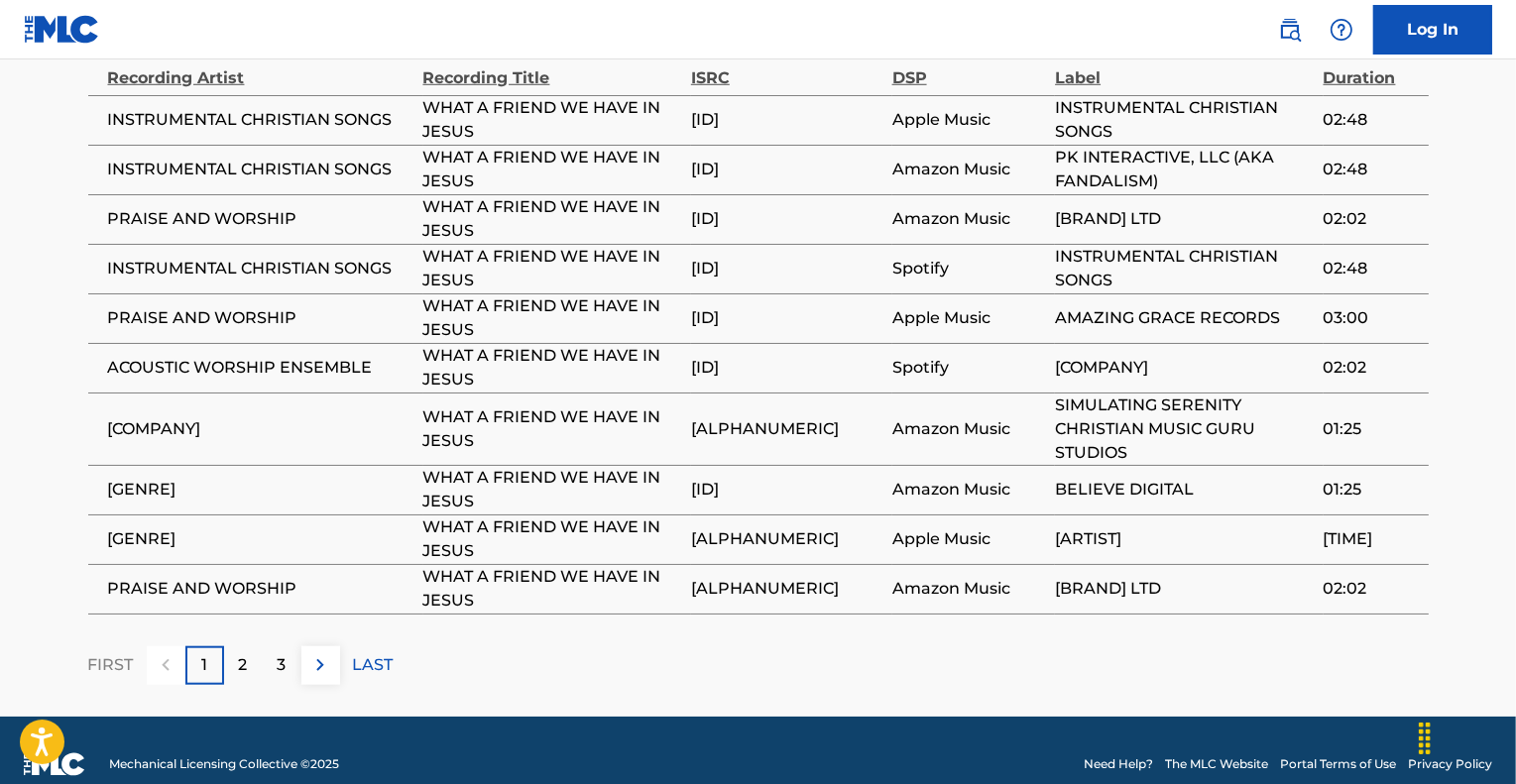 click on "LAST" at bounding box center (373, 665) 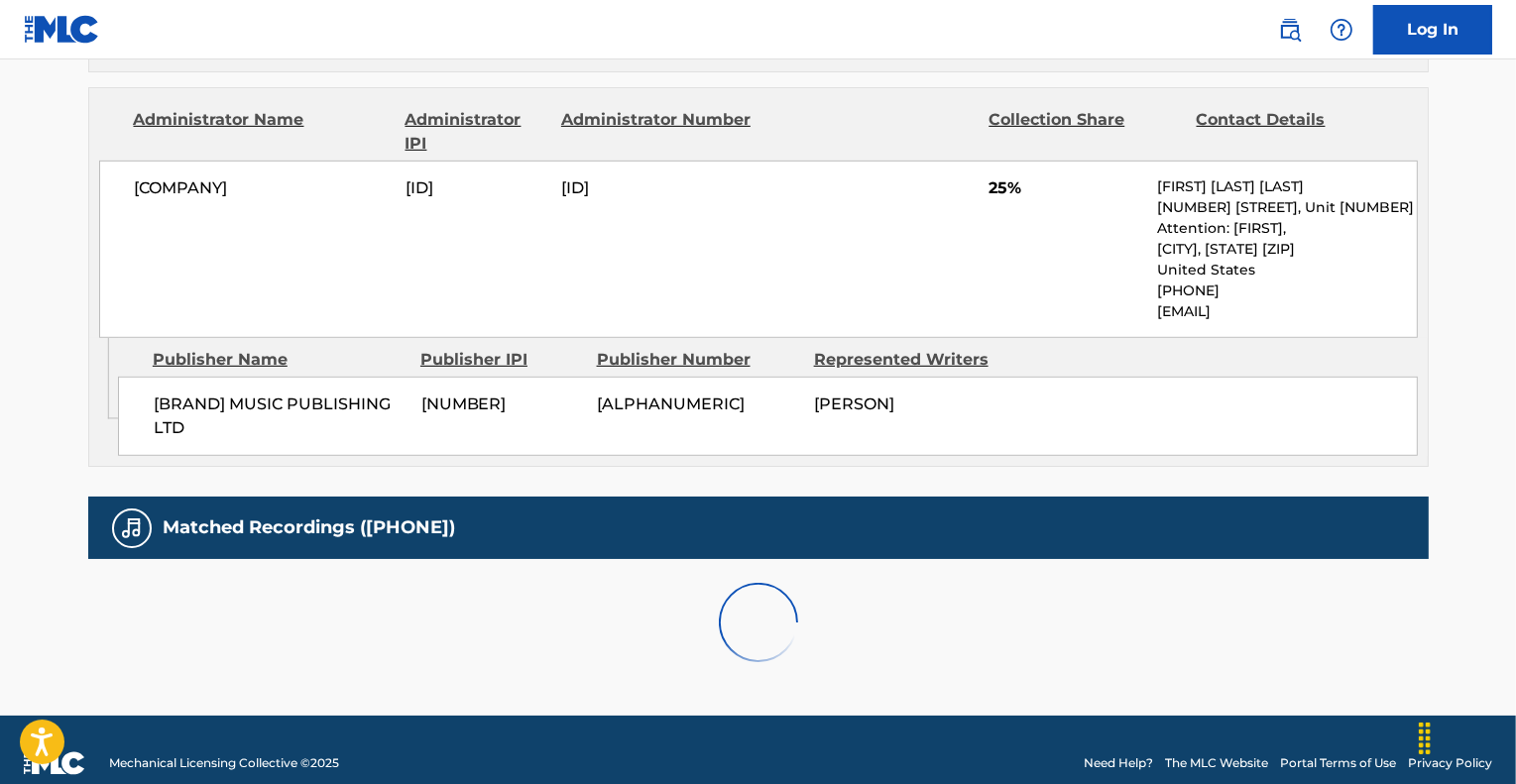 scroll, scrollTop: 1429, scrollLeft: 0, axis: vertical 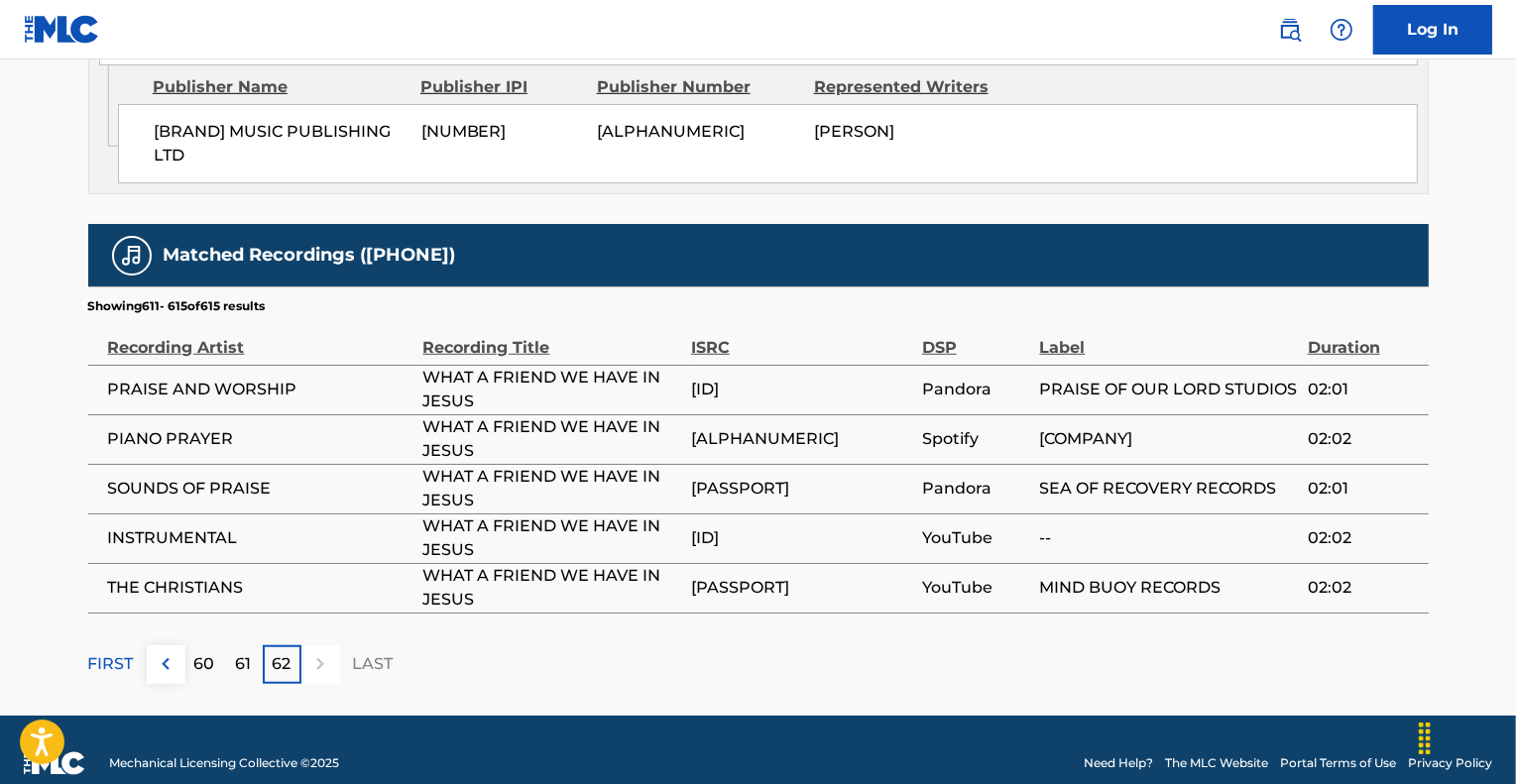 click at bounding box center (166, 664) 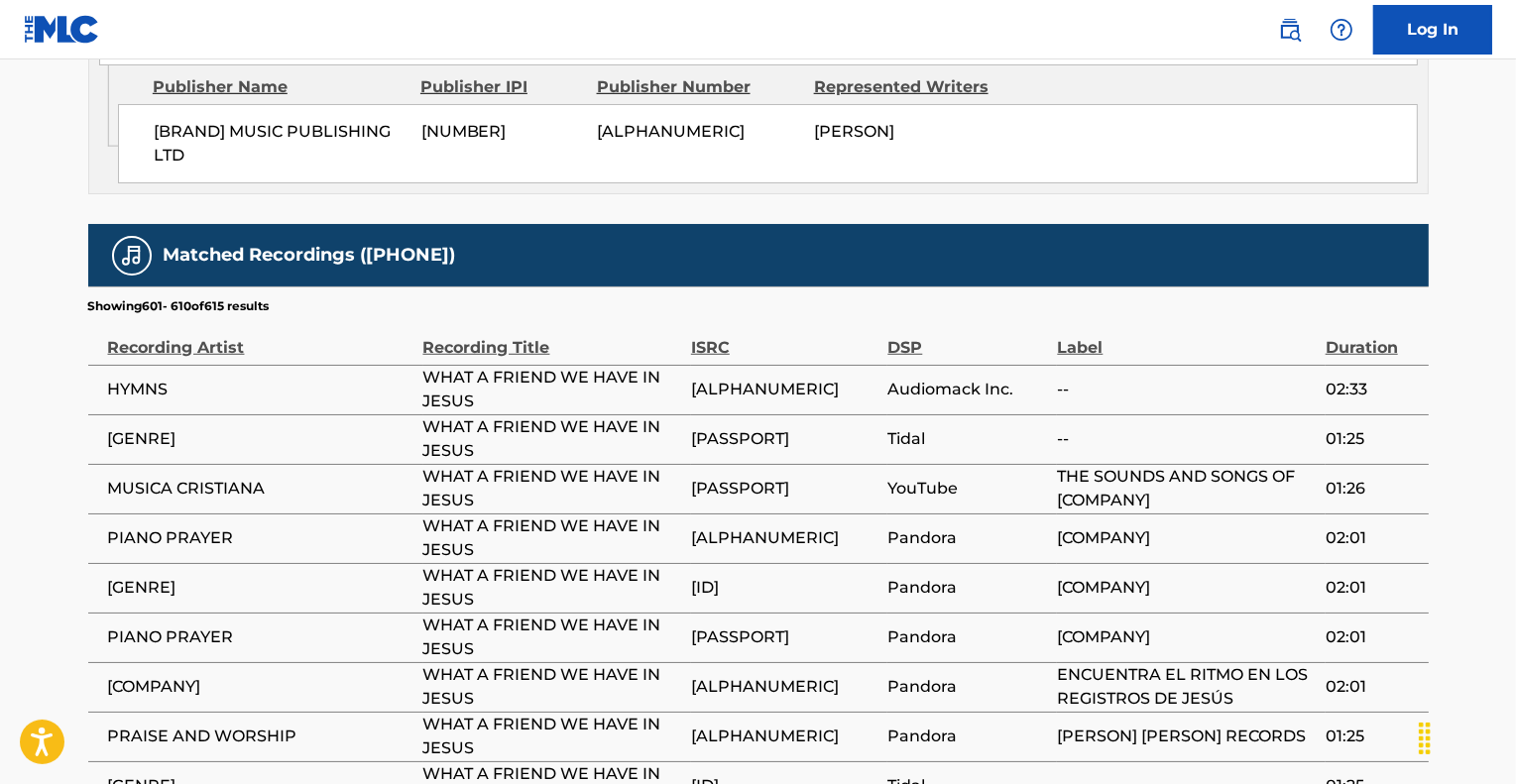 scroll, scrollTop: 1528, scrollLeft: 0, axis: vertical 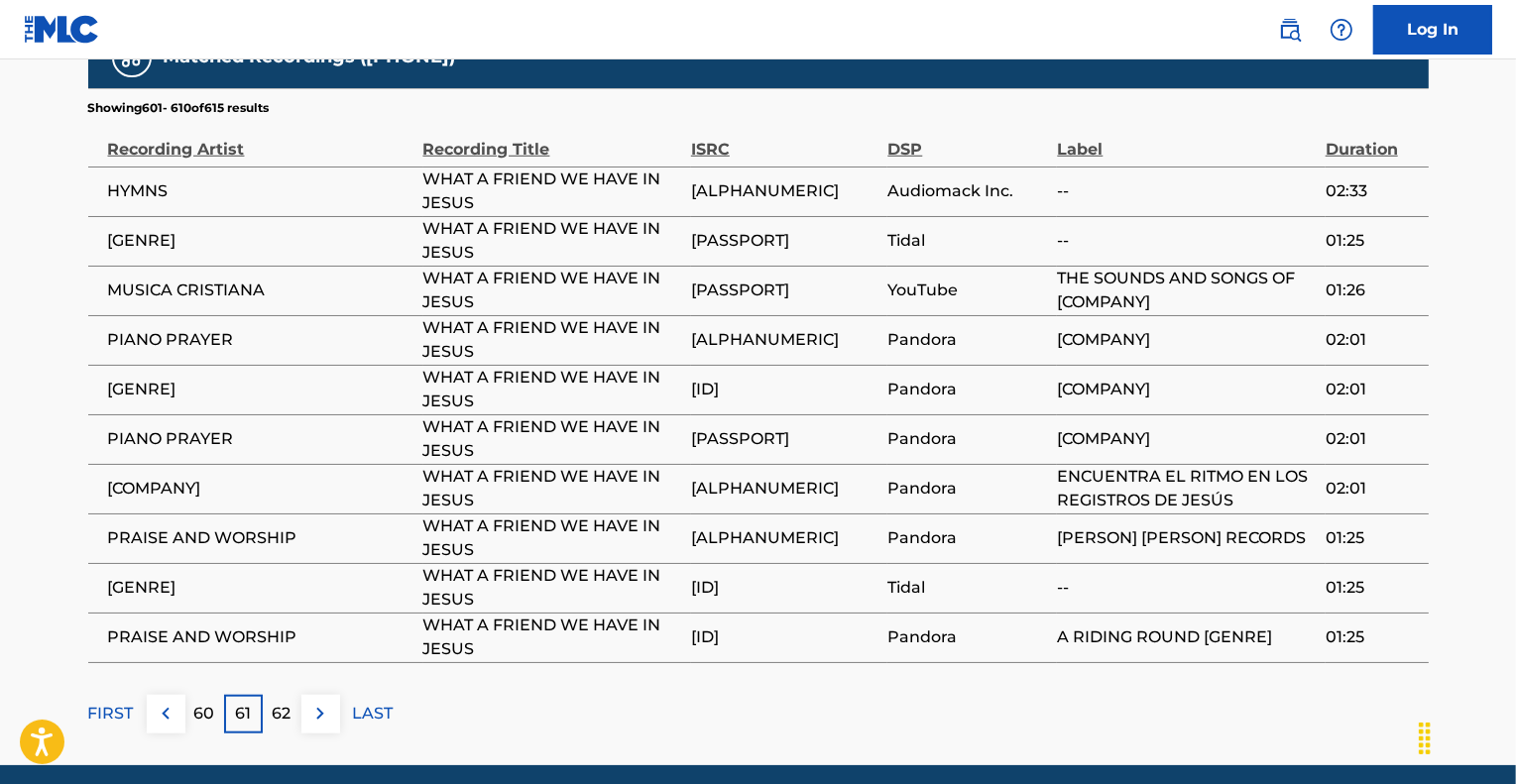 click at bounding box center [166, 714] 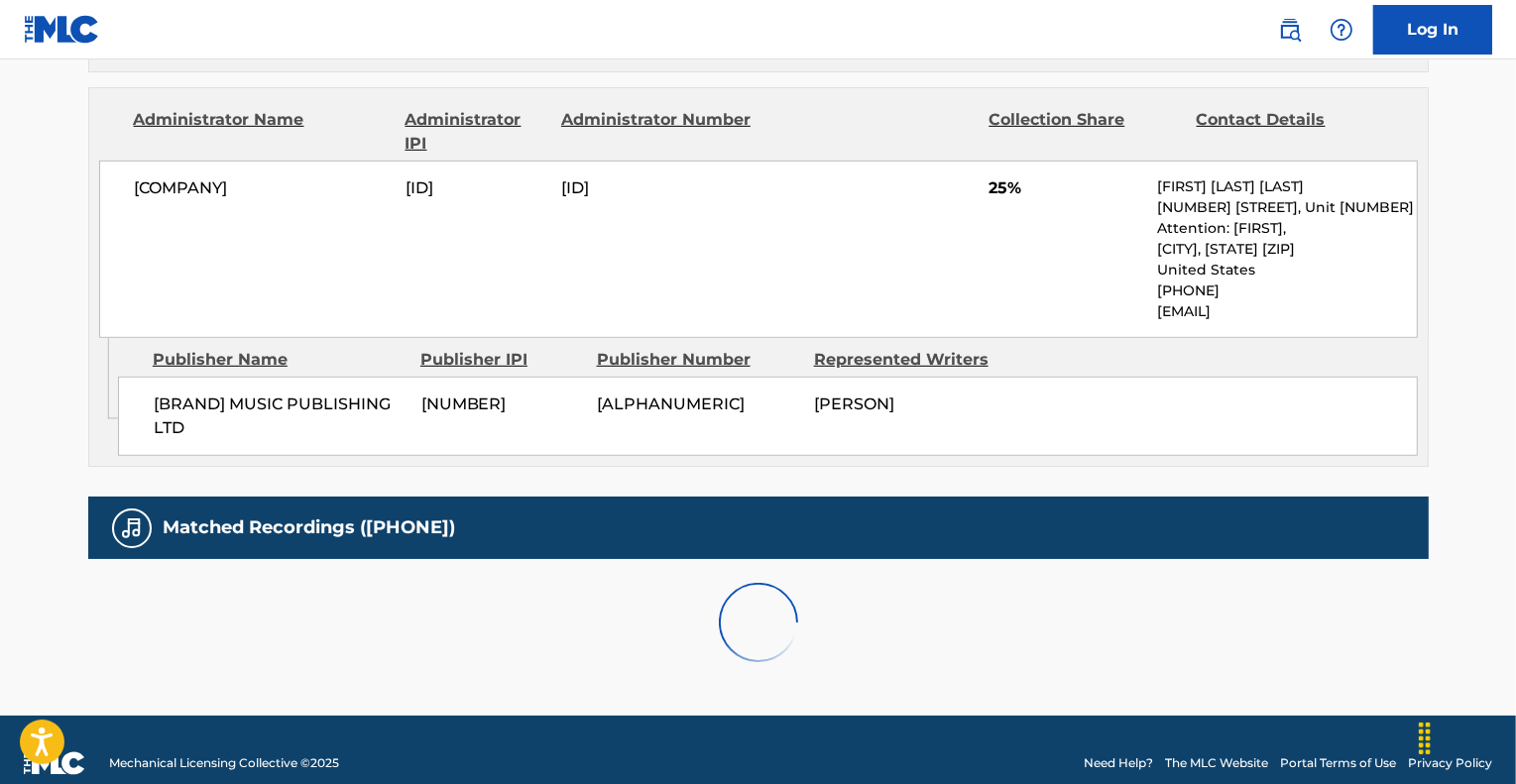 scroll, scrollTop: 1627, scrollLeft: 0, axis: vertical 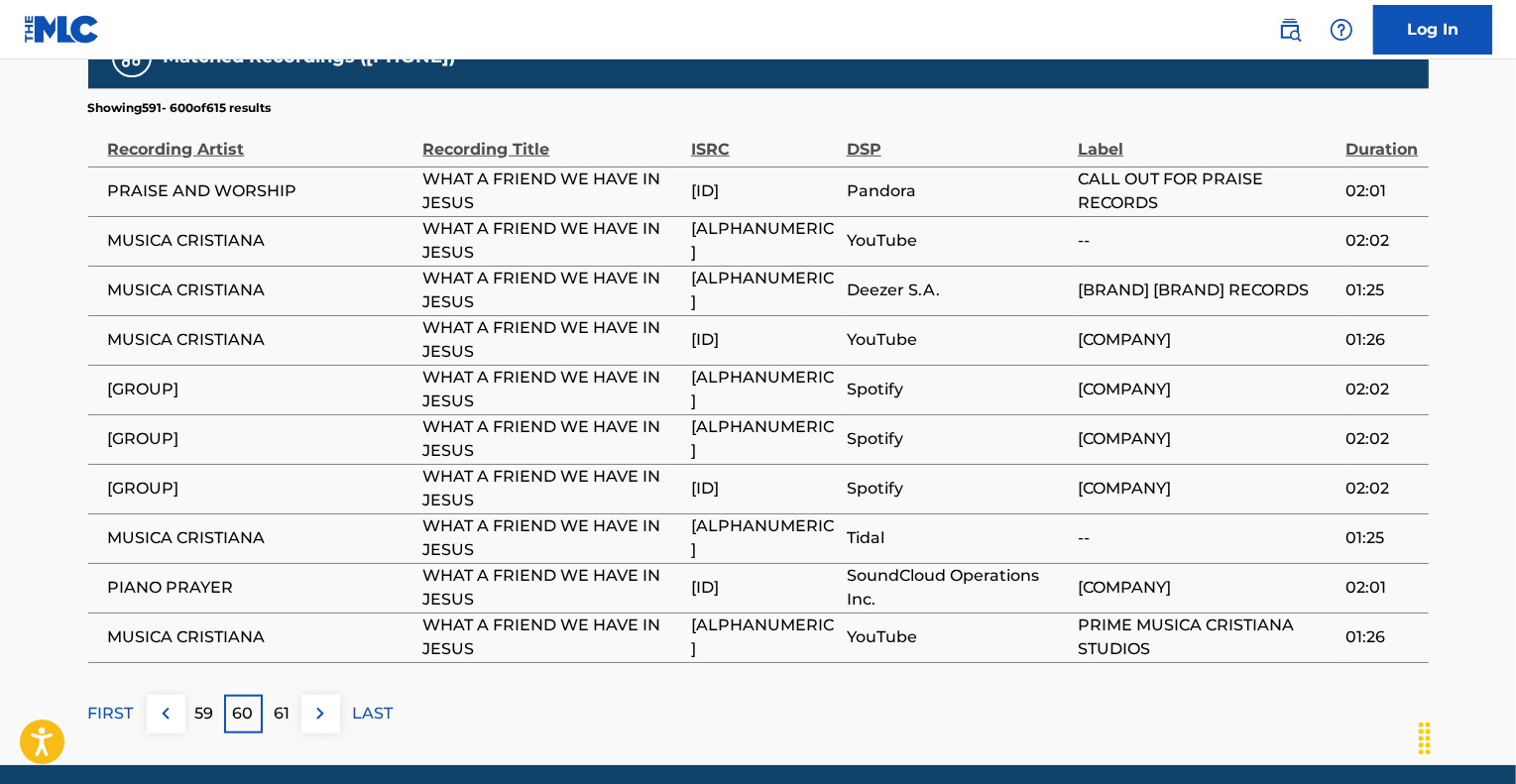 click at bounding box center (166, 714) 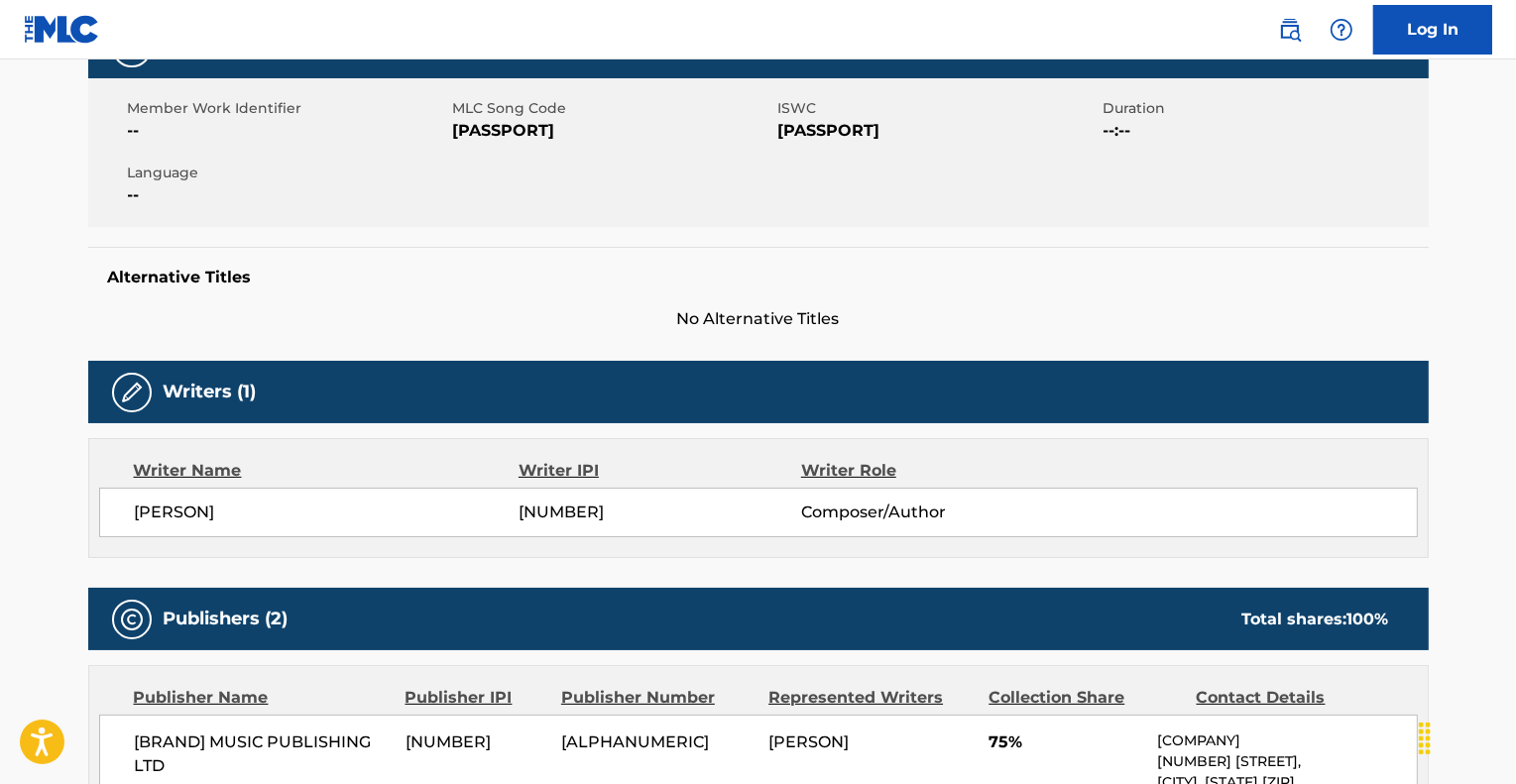 scroll, scrollTop: 0, scrollLeft: 0, axis: both 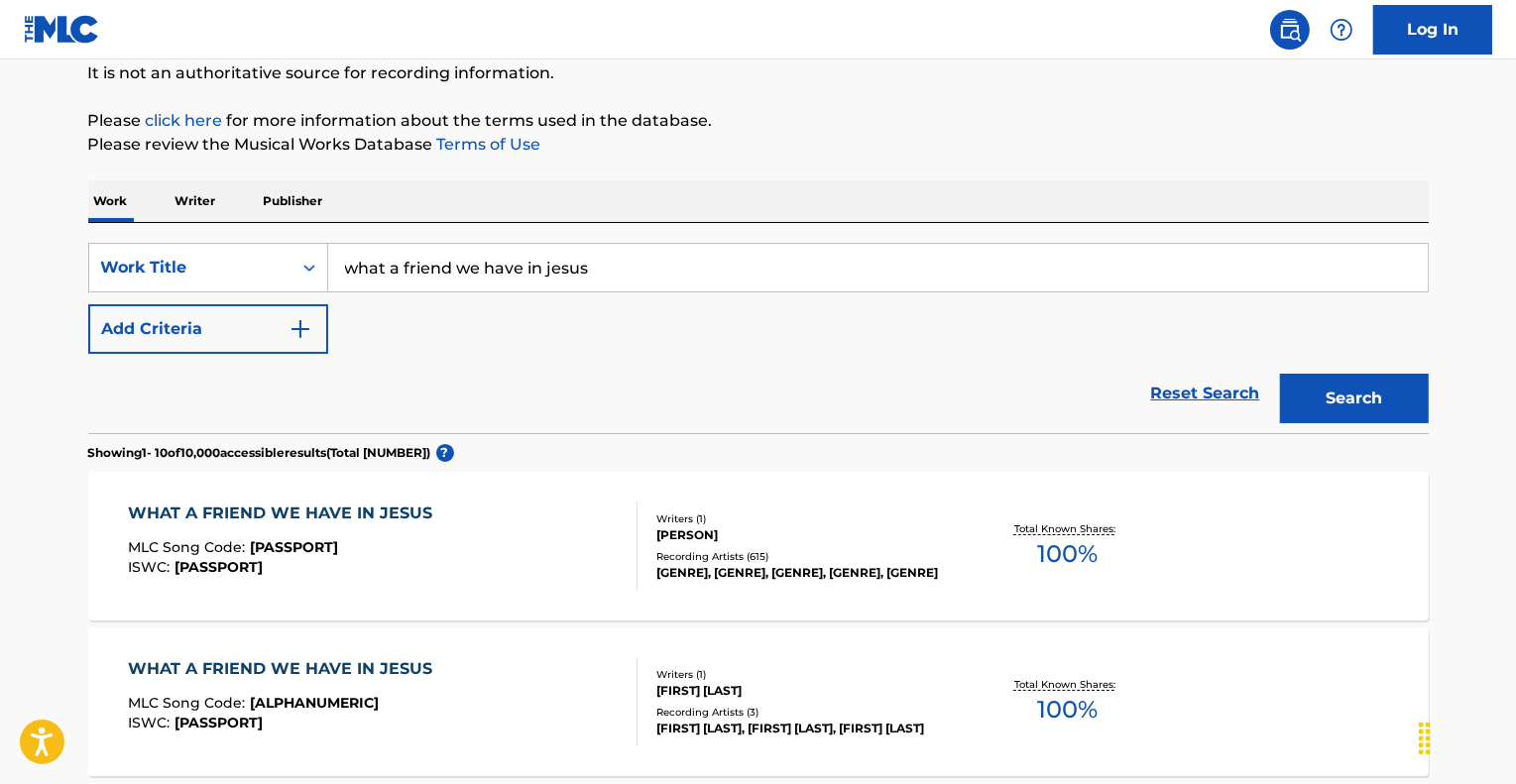click on "Add Criteria" at bounding box center (208, 329) 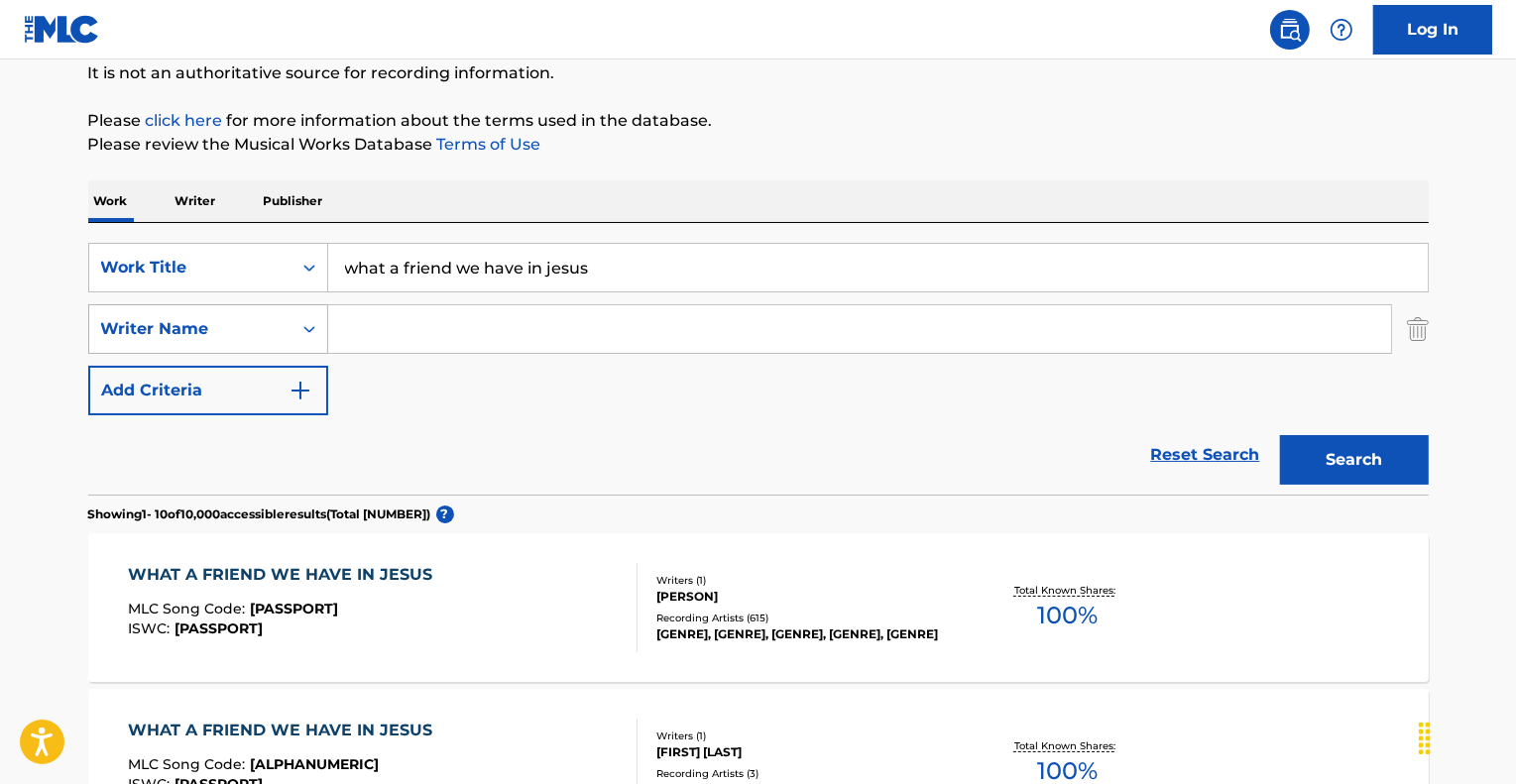 click 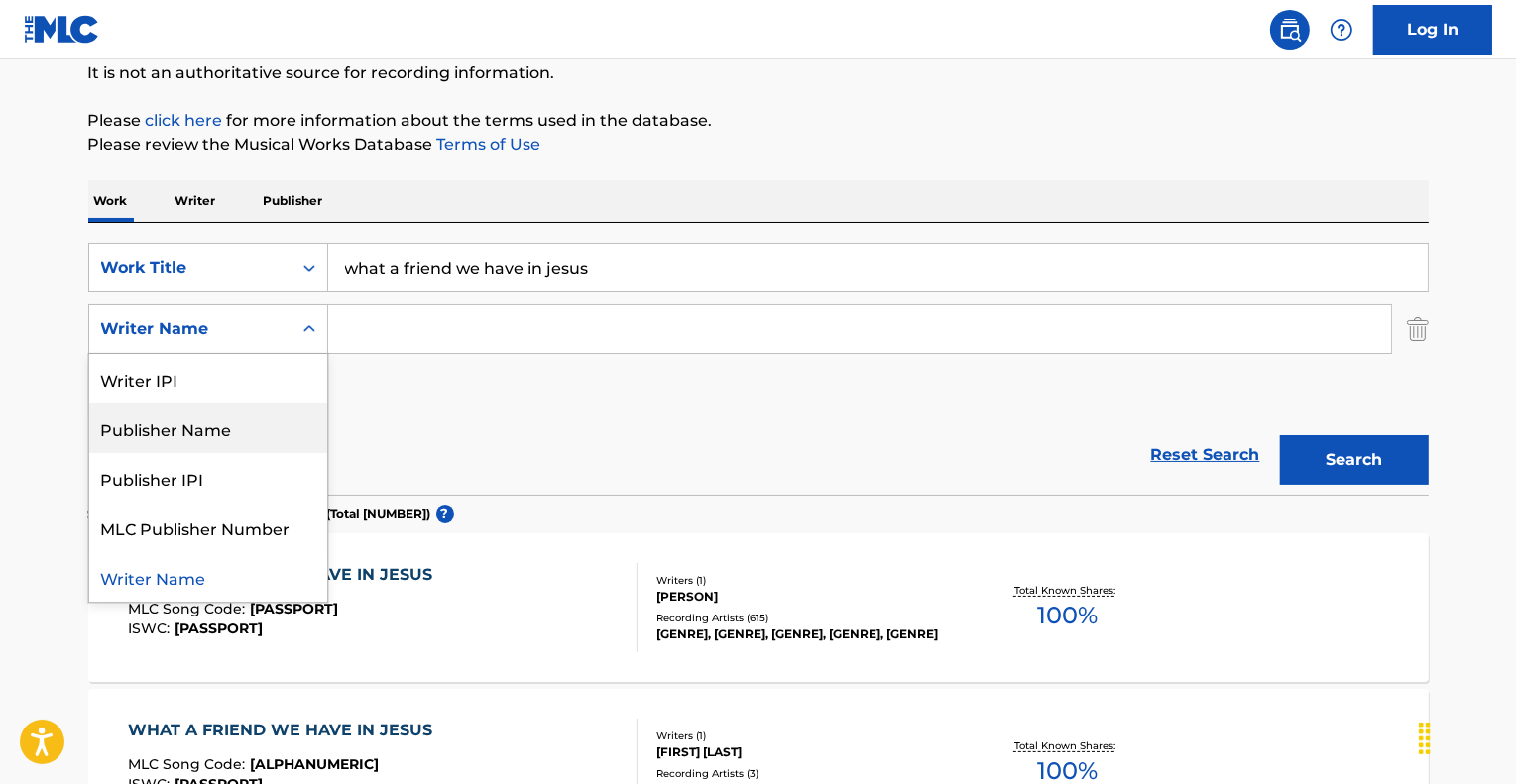 click on "Publisher Name" at bounding box center (208, 428) 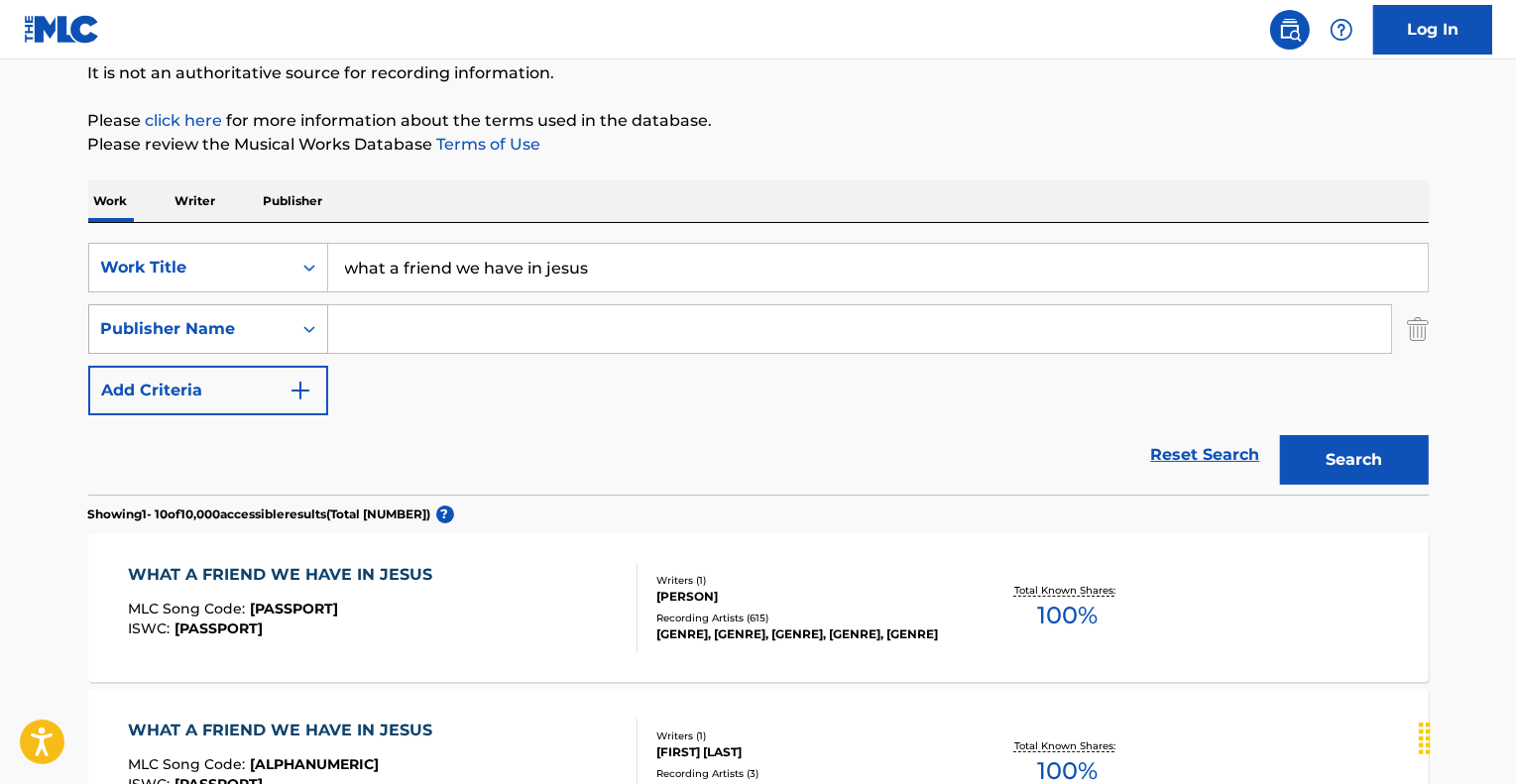 click on "Publisher Name" at bounding box center (190, 329) 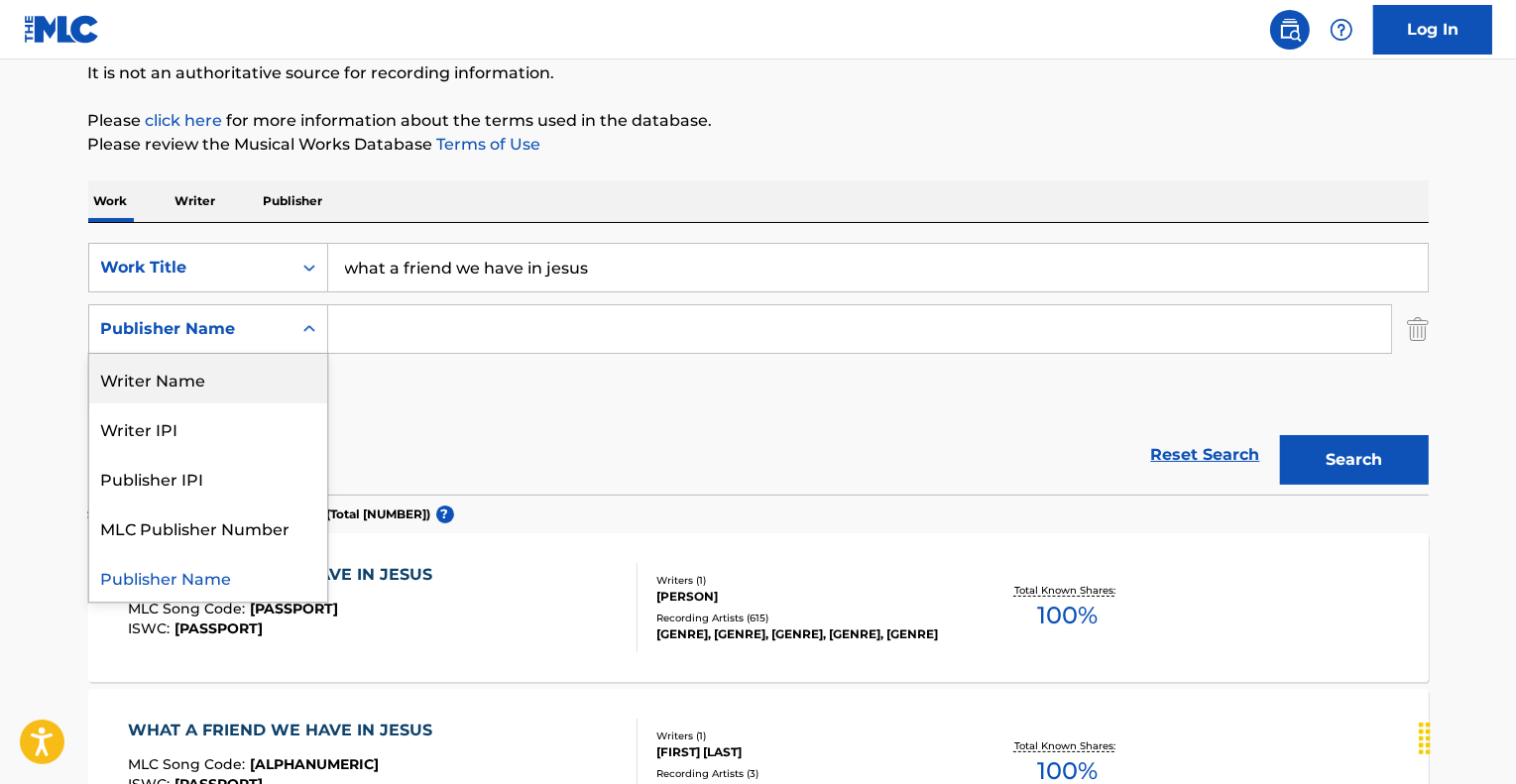 click on "Writer Name" at bounding box center [208, 379] 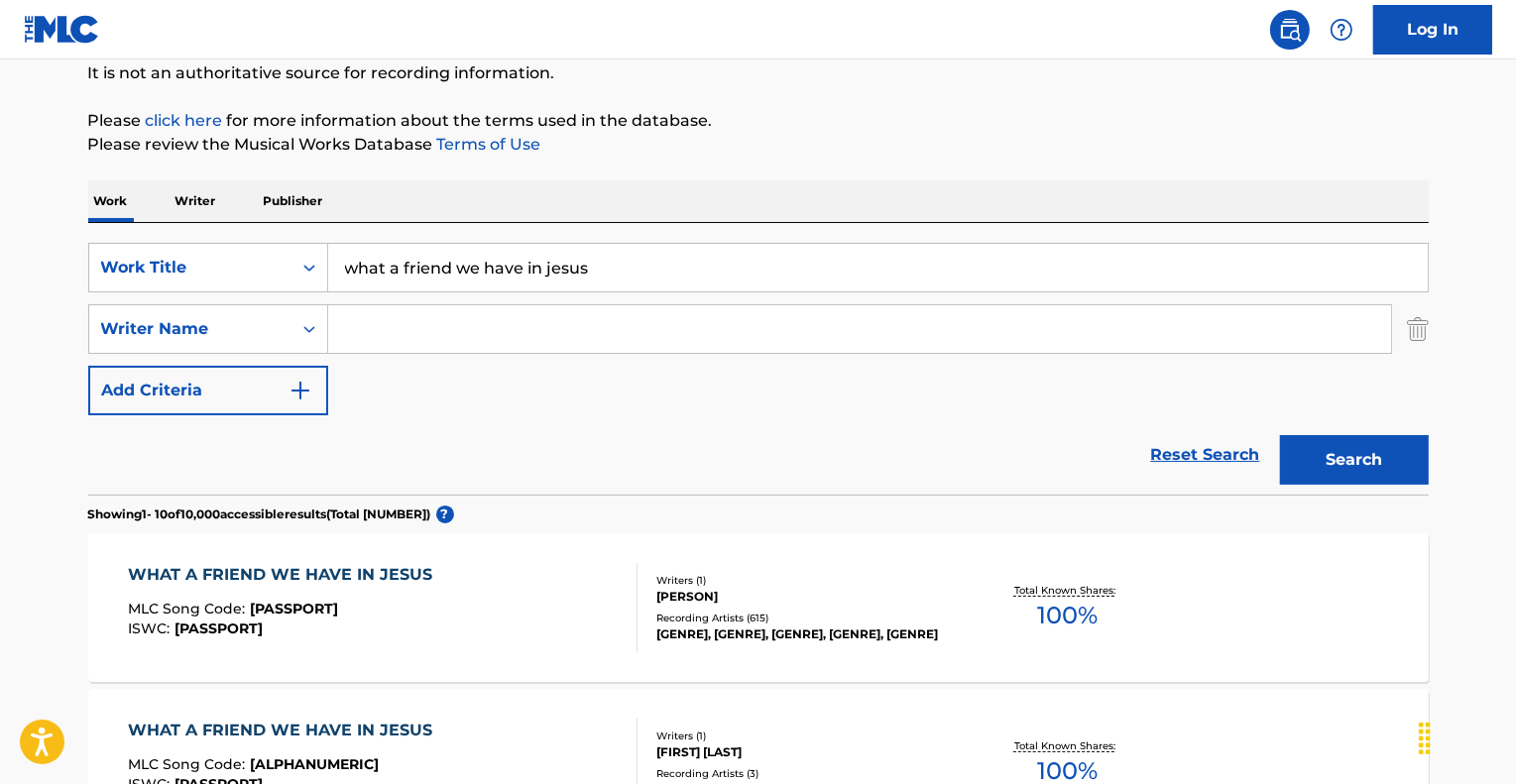 click at bounding box center (860, 329) 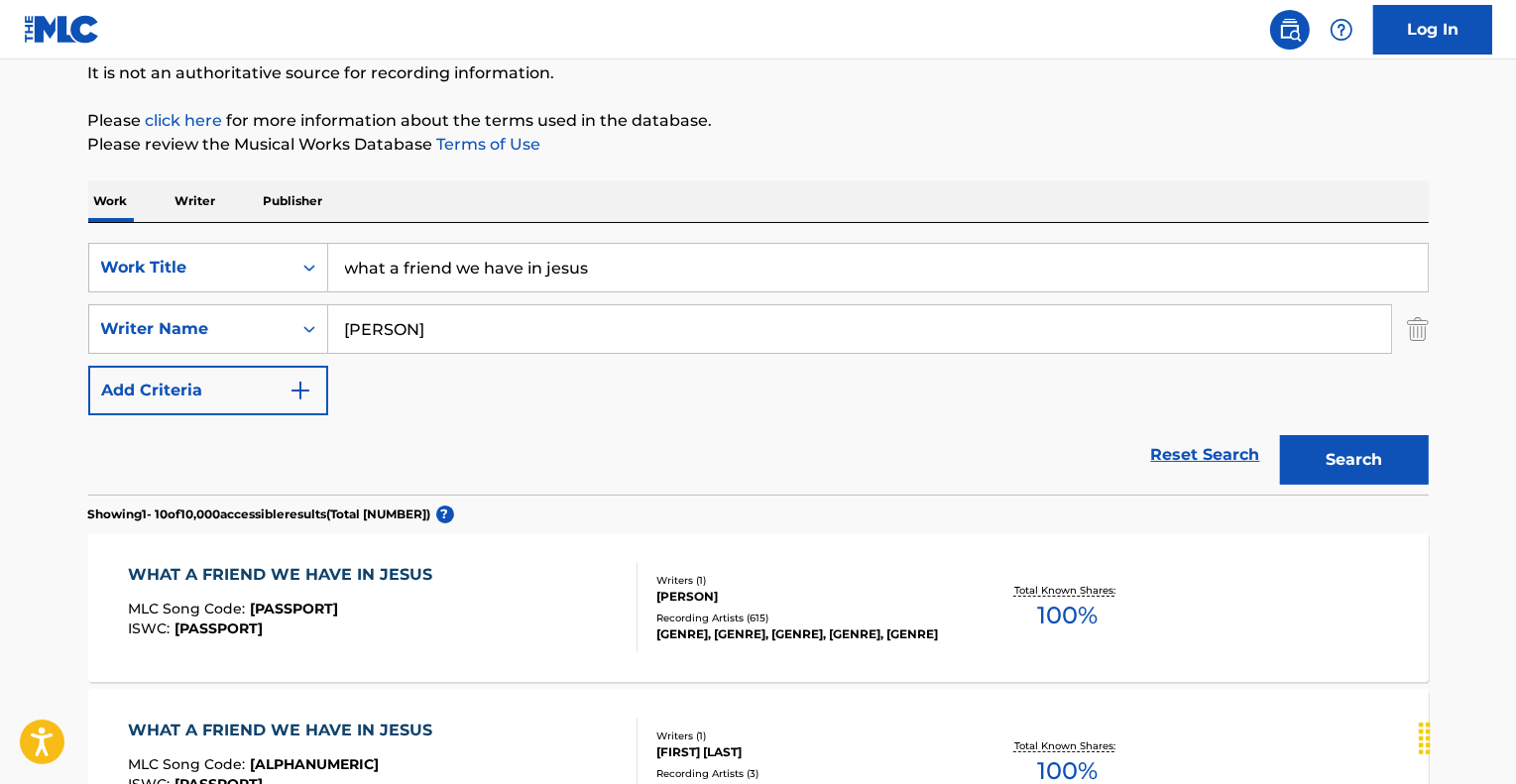 click on "Search" at bounding box center (1354, 460) 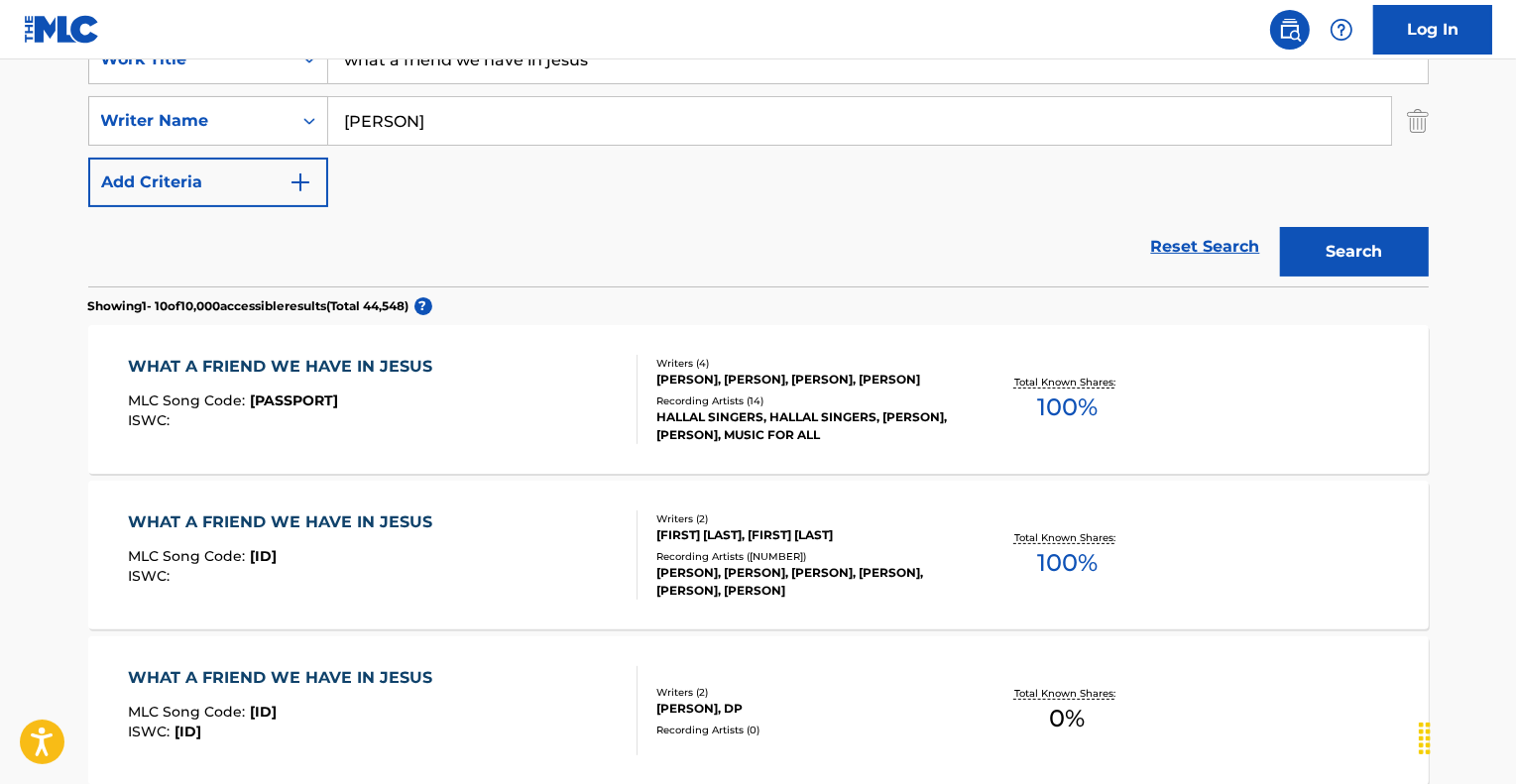 scroll, scrollTop: 297, scrollLeft: 0, axis: vertical 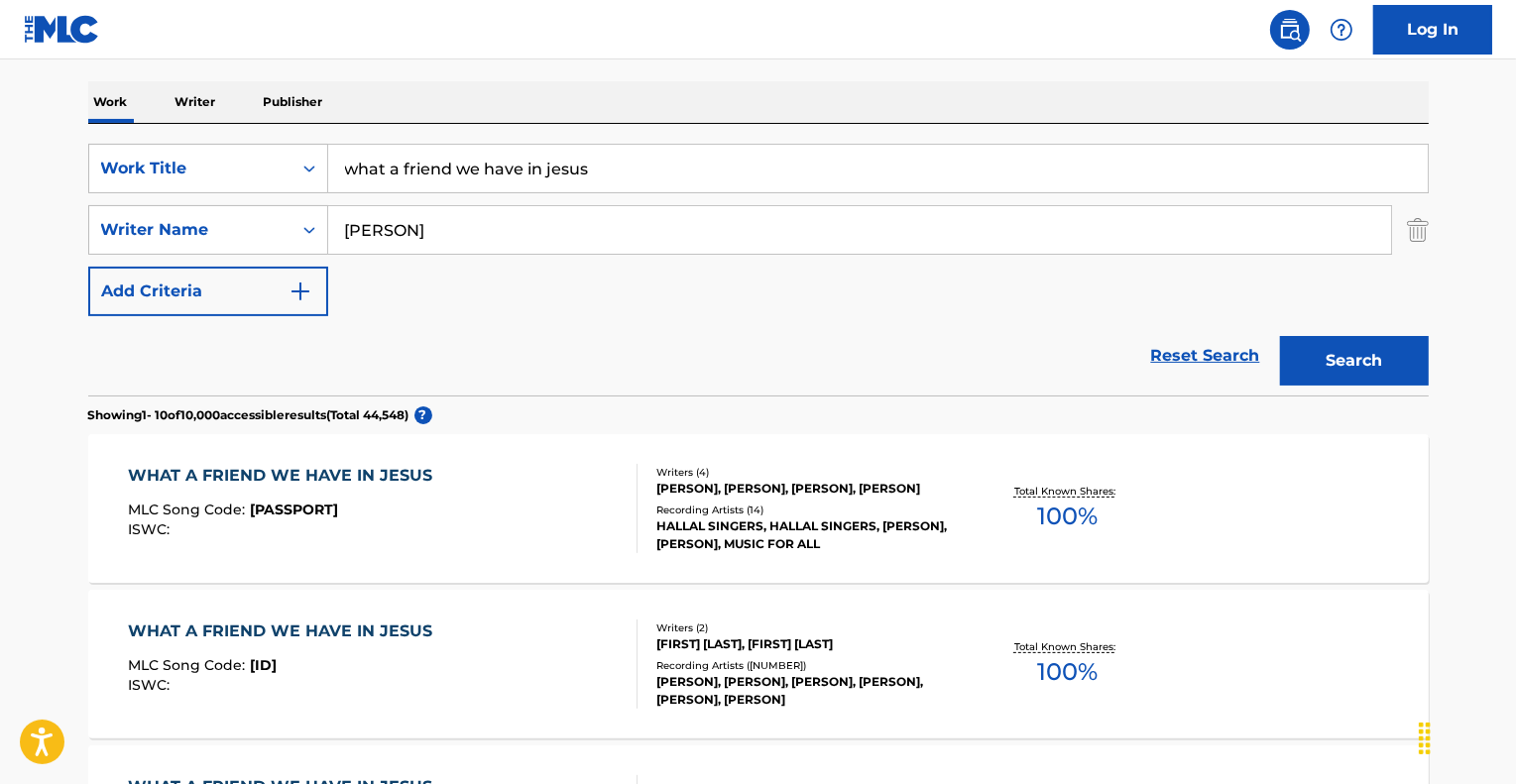 click on "[PERSON]" at bounding box center [860, 230] 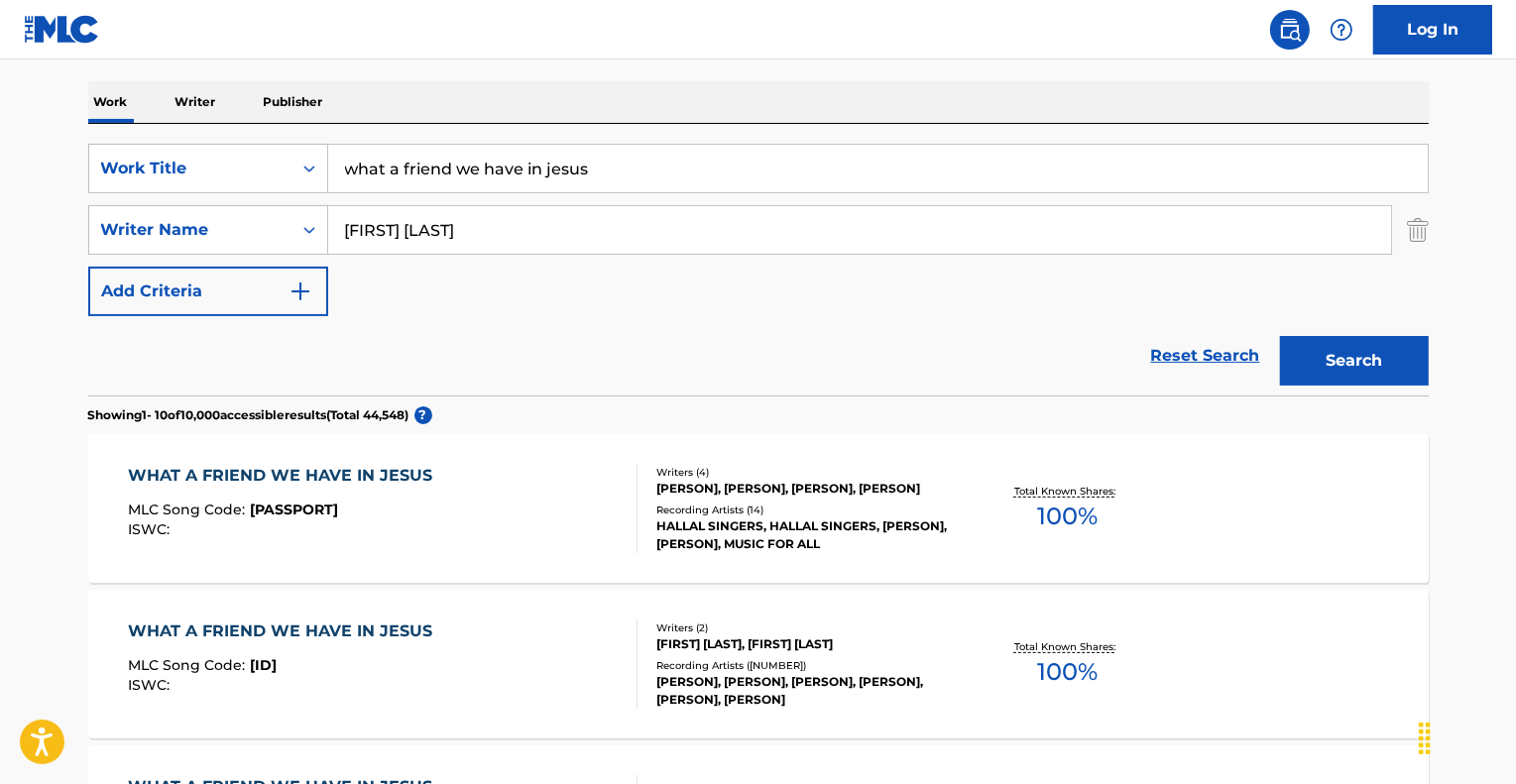 type on "[FIRST] [LAST]" 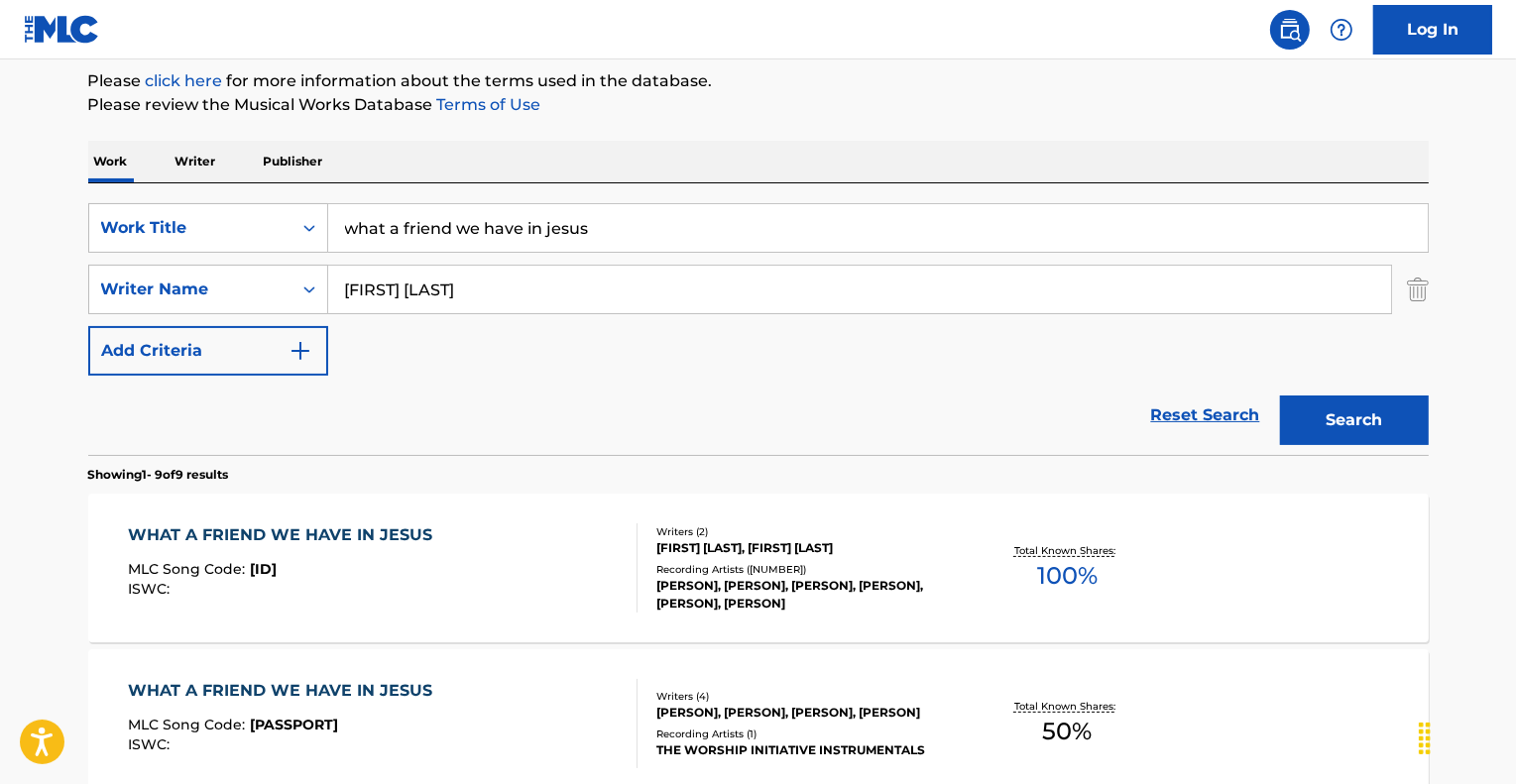 scroll, scrollTop: 396, scrollLeft: 0, axis: vertical 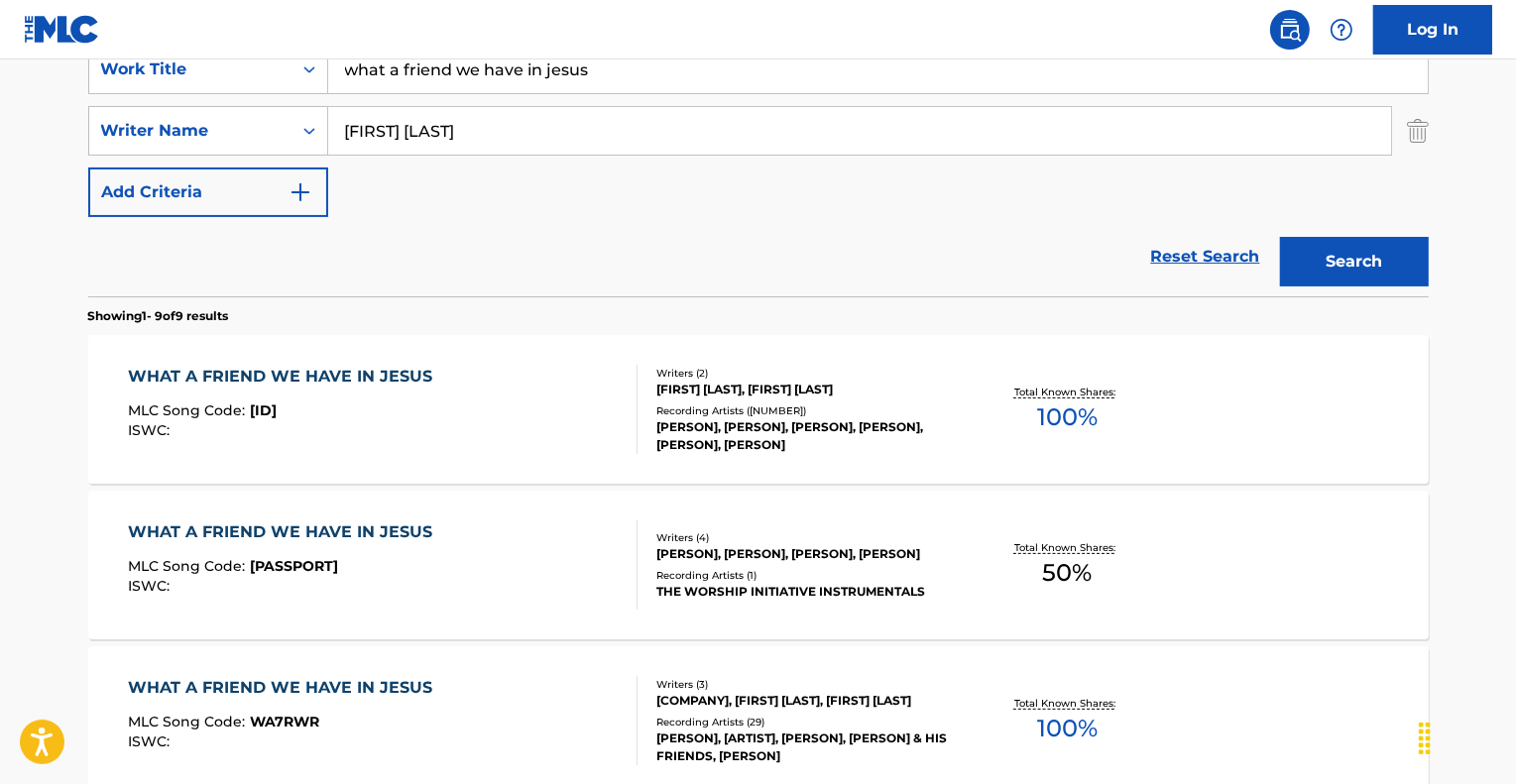 click on "[FIRST] [LAST], [FIRST] [LAST]" at bounding box center (806, 390) 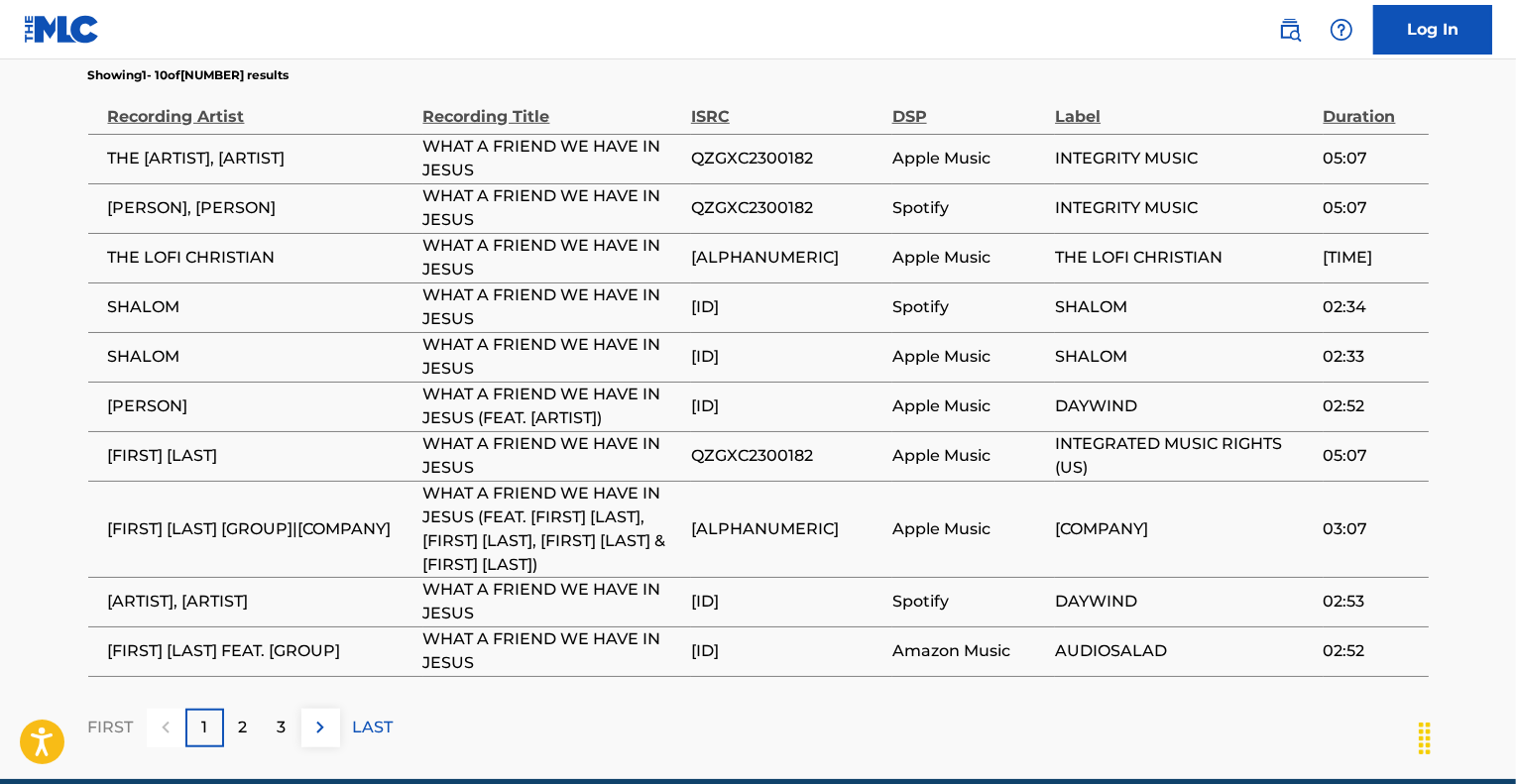scroll, scrollTop: 1388, scrollLeft: 0, axis: vertical 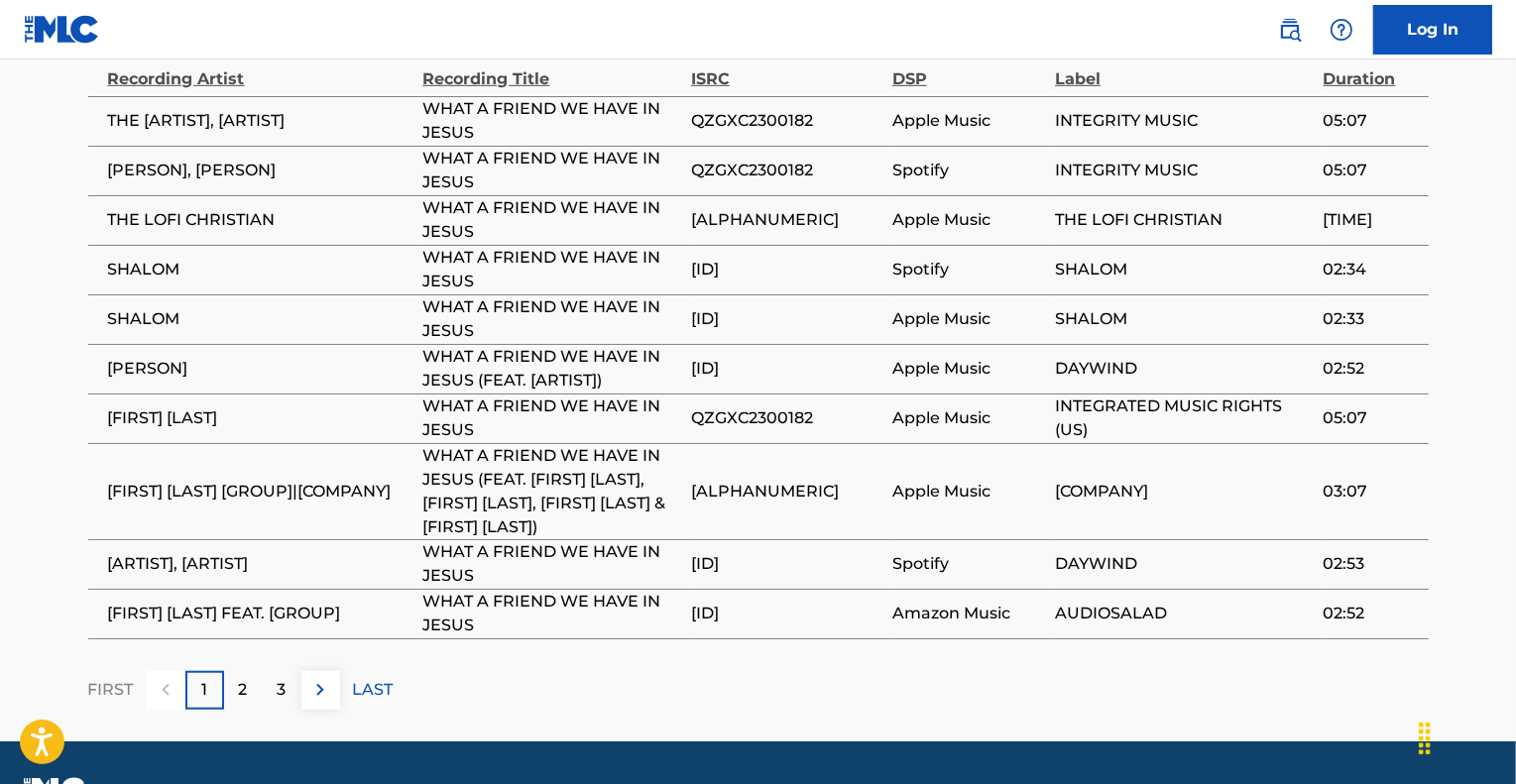 click on "LAST" at bounding box center [373, 690] 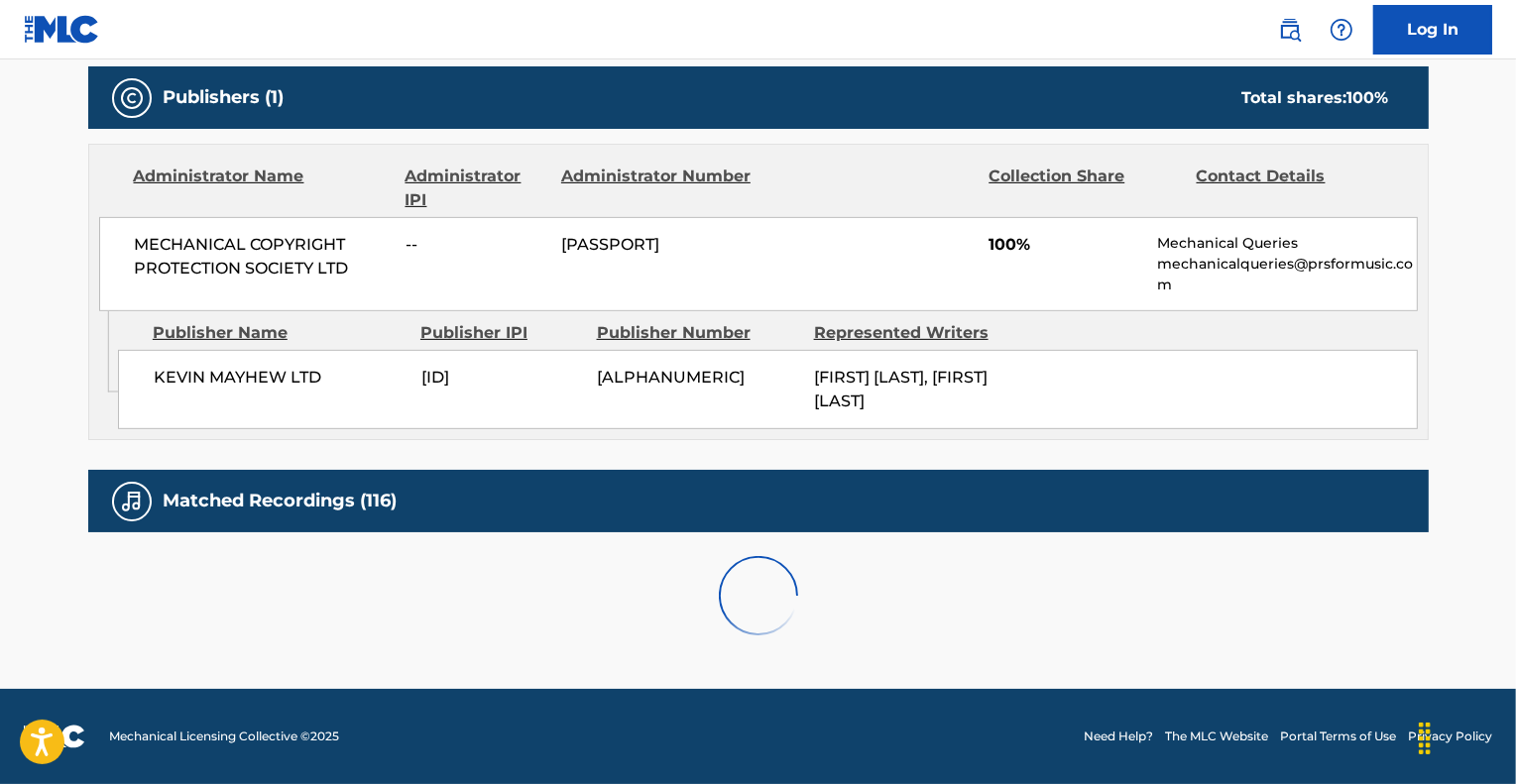 scroll, scrollTop: 1236, scrollLeft: 0, axis: vertical 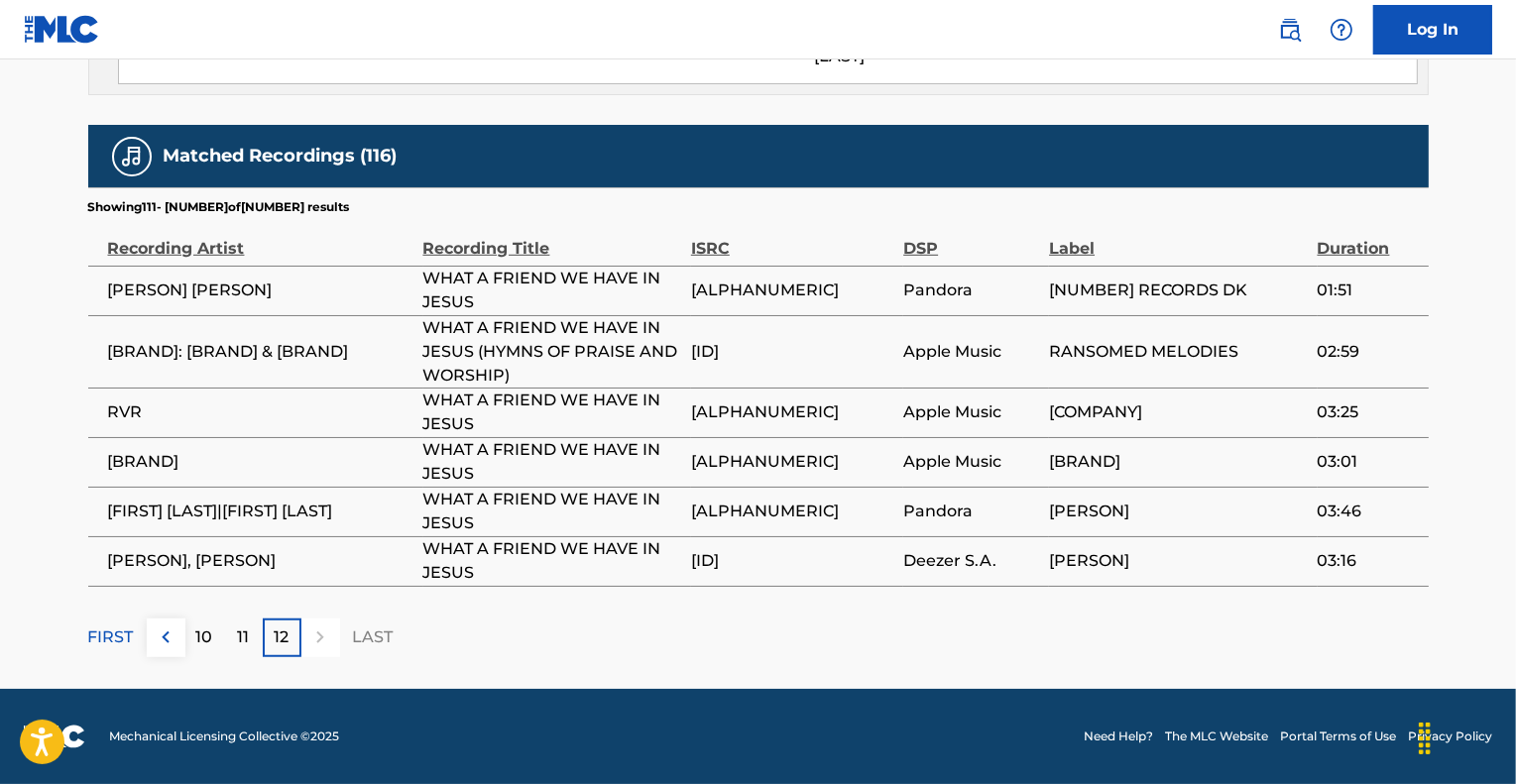 click at bounding box center (166, 637) 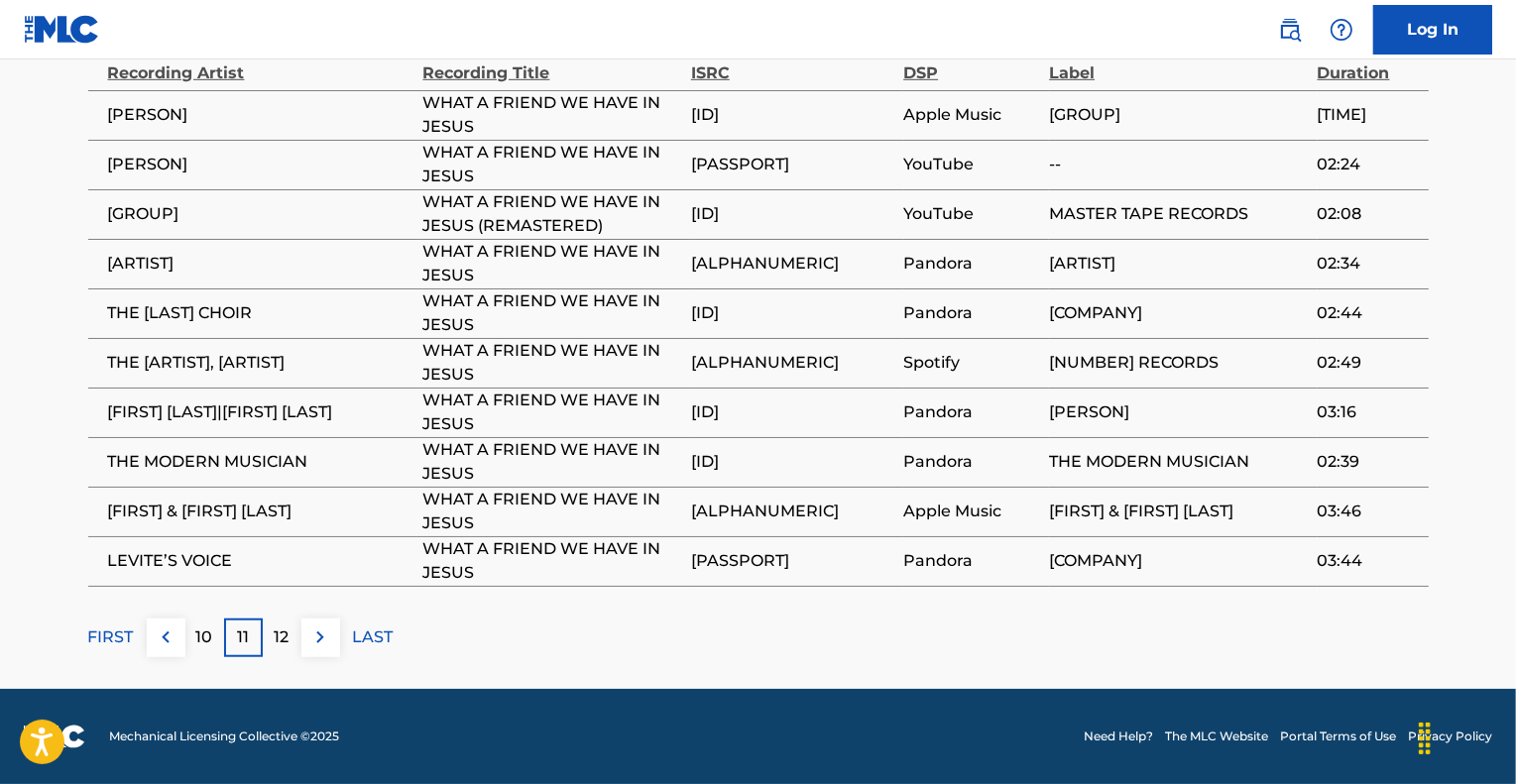 click at bounding box center [166, 637] 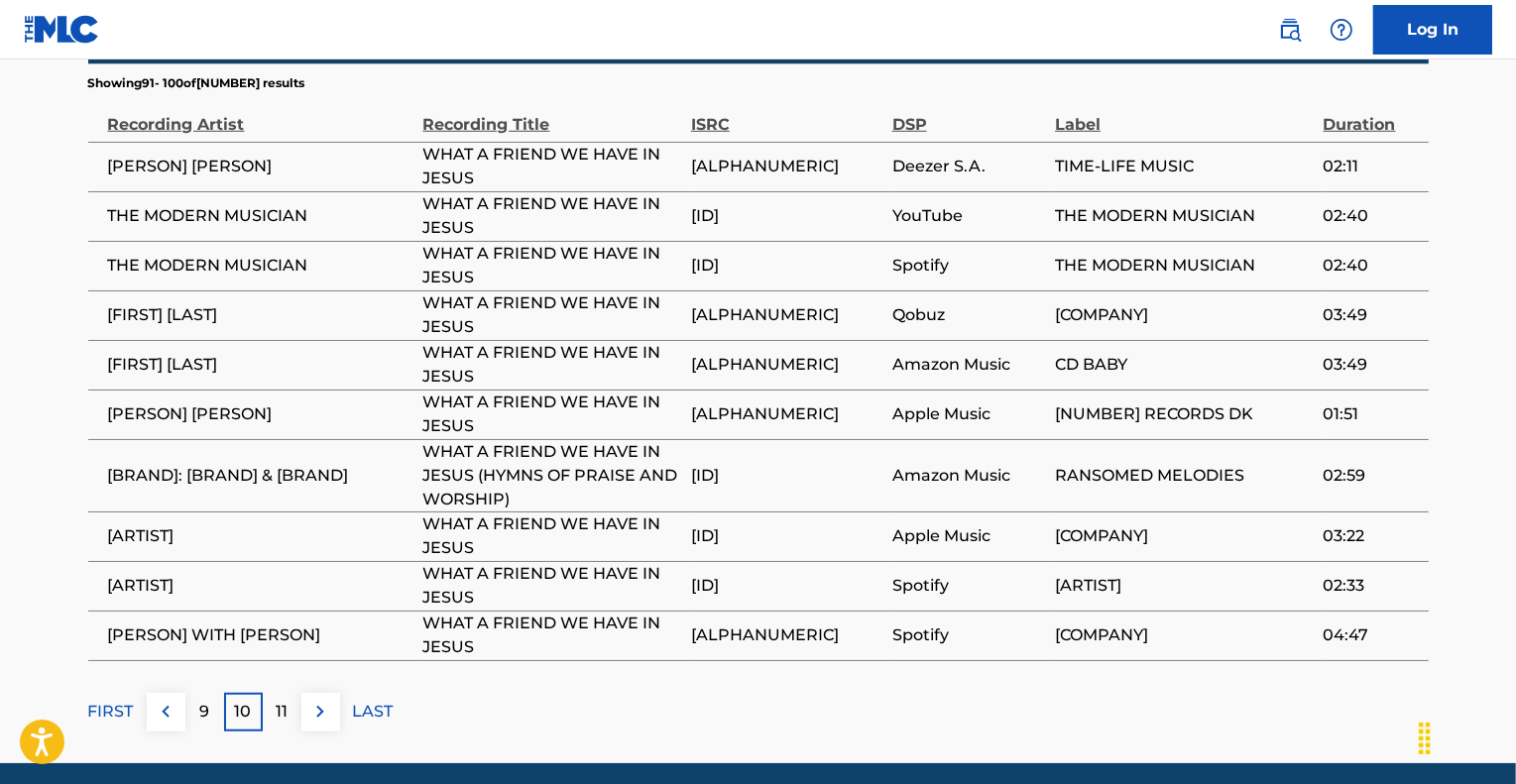 scroll, scrollTop: 1335, scrollLeft: 0, axis: vertical 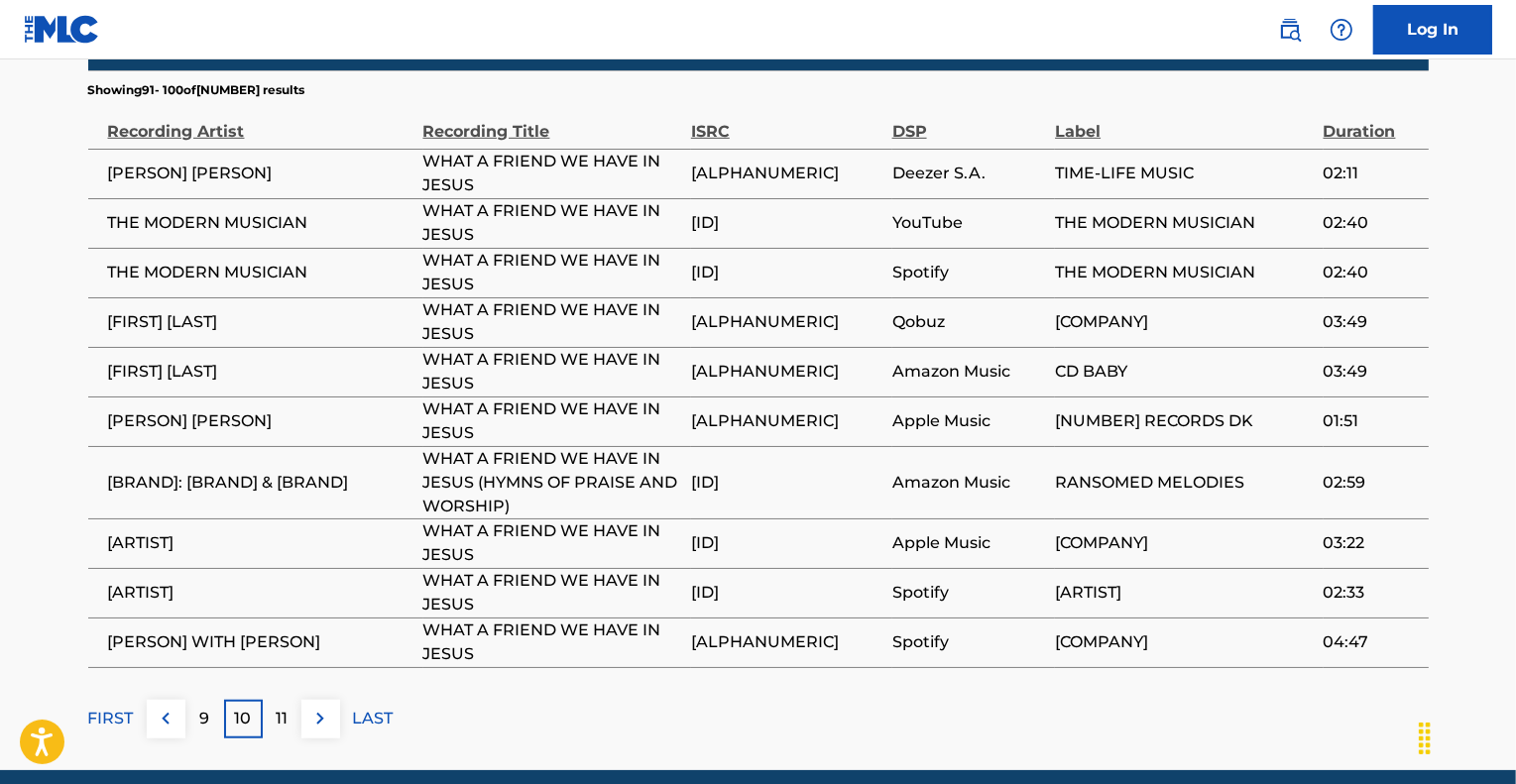 click at bounding box center (166, 719) 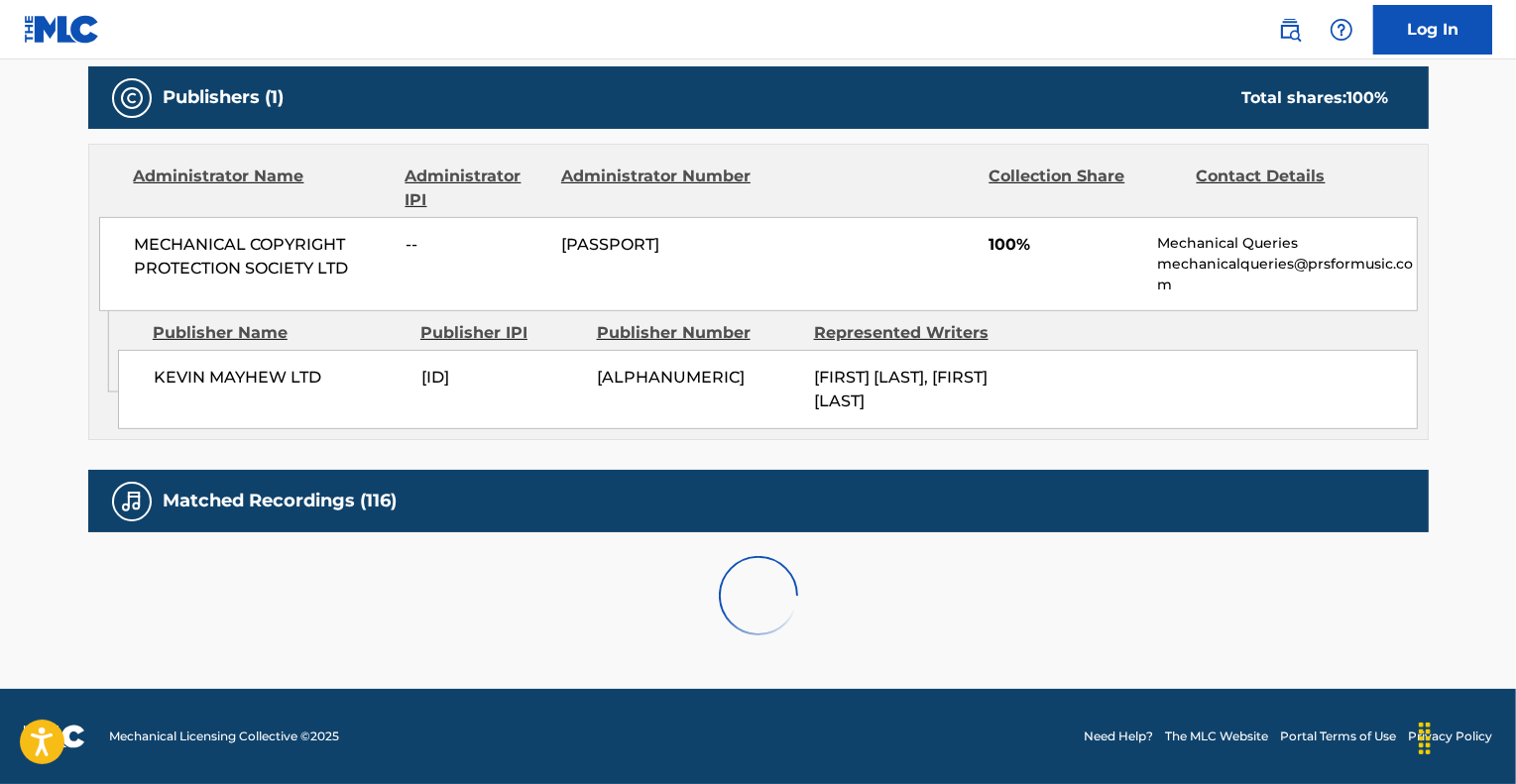 scroll, scrollTop: 1335, scrollLeft: 0, axis: vertical 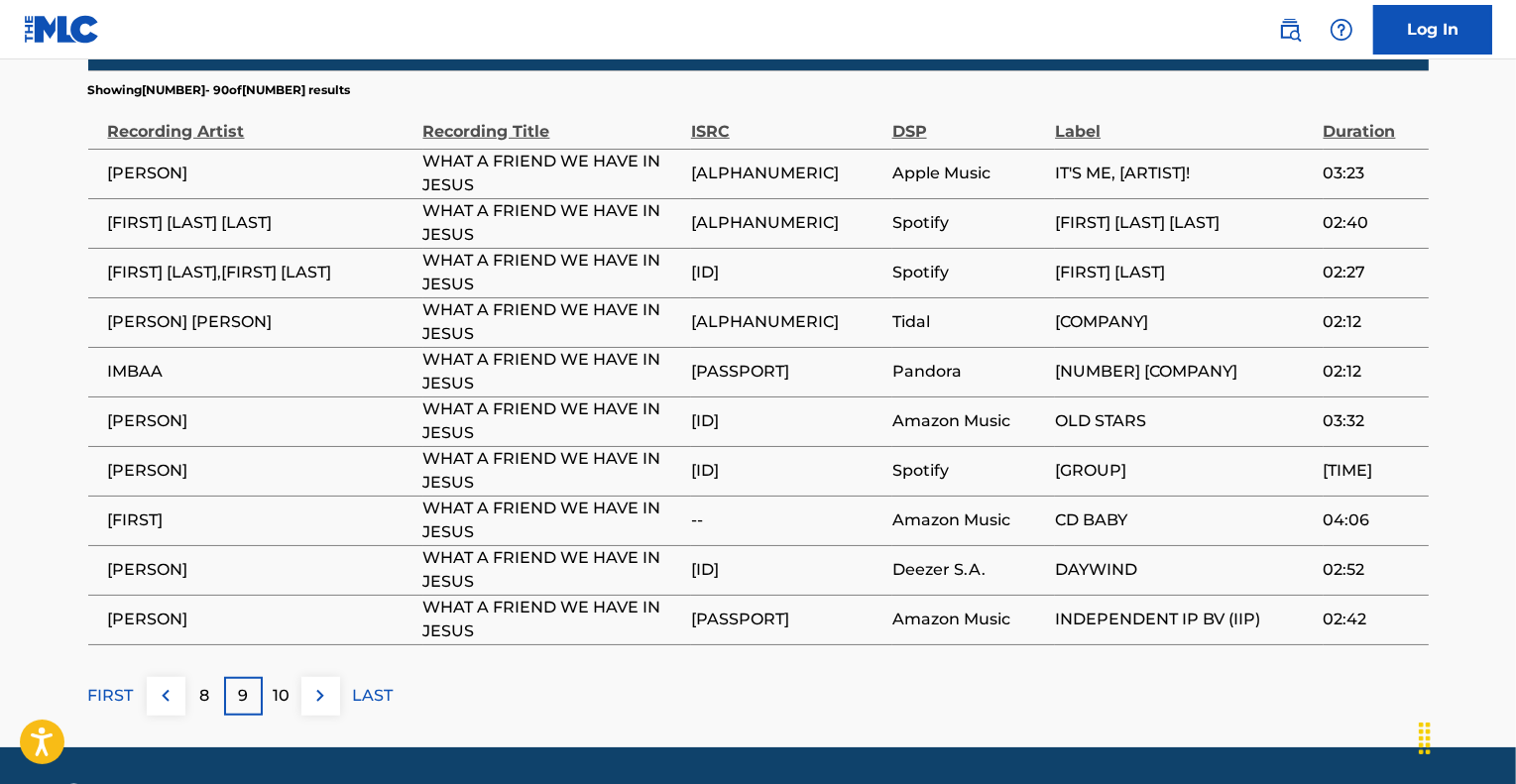 click at bounding box center [166, 696] 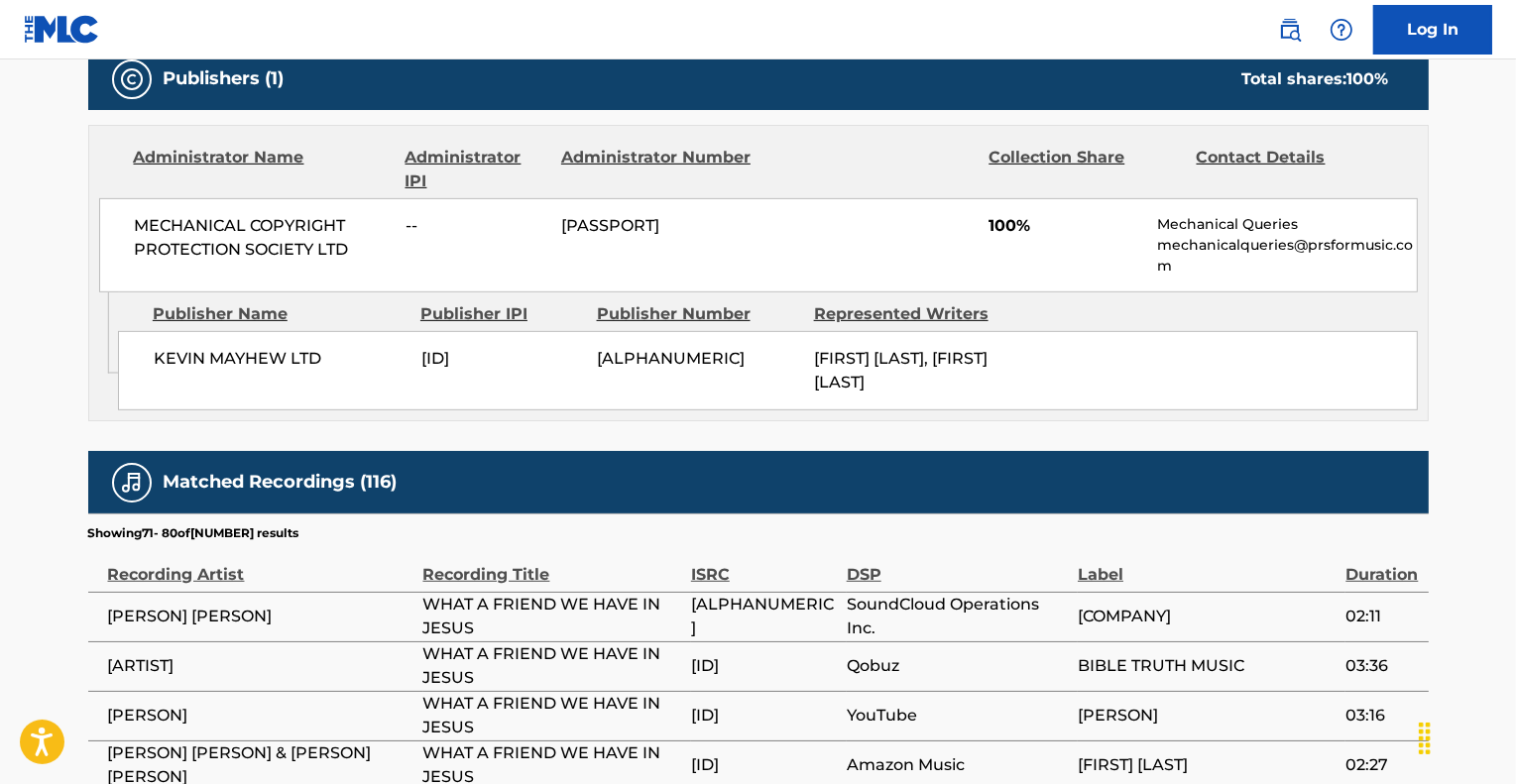 scroll, scrollTop: 1335, scrollLeft: 0, axis: vertical 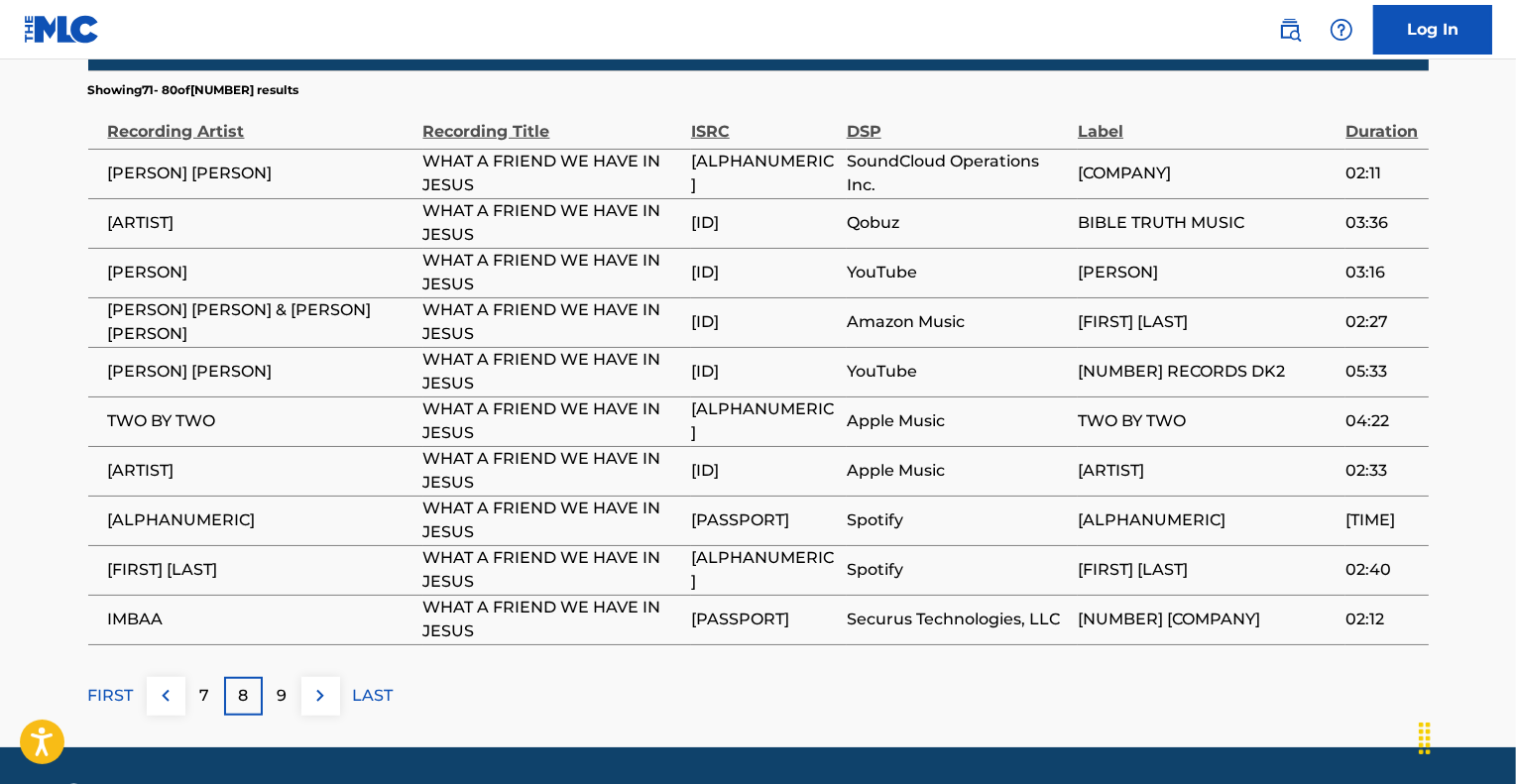 click at bounding box center (166, 696) 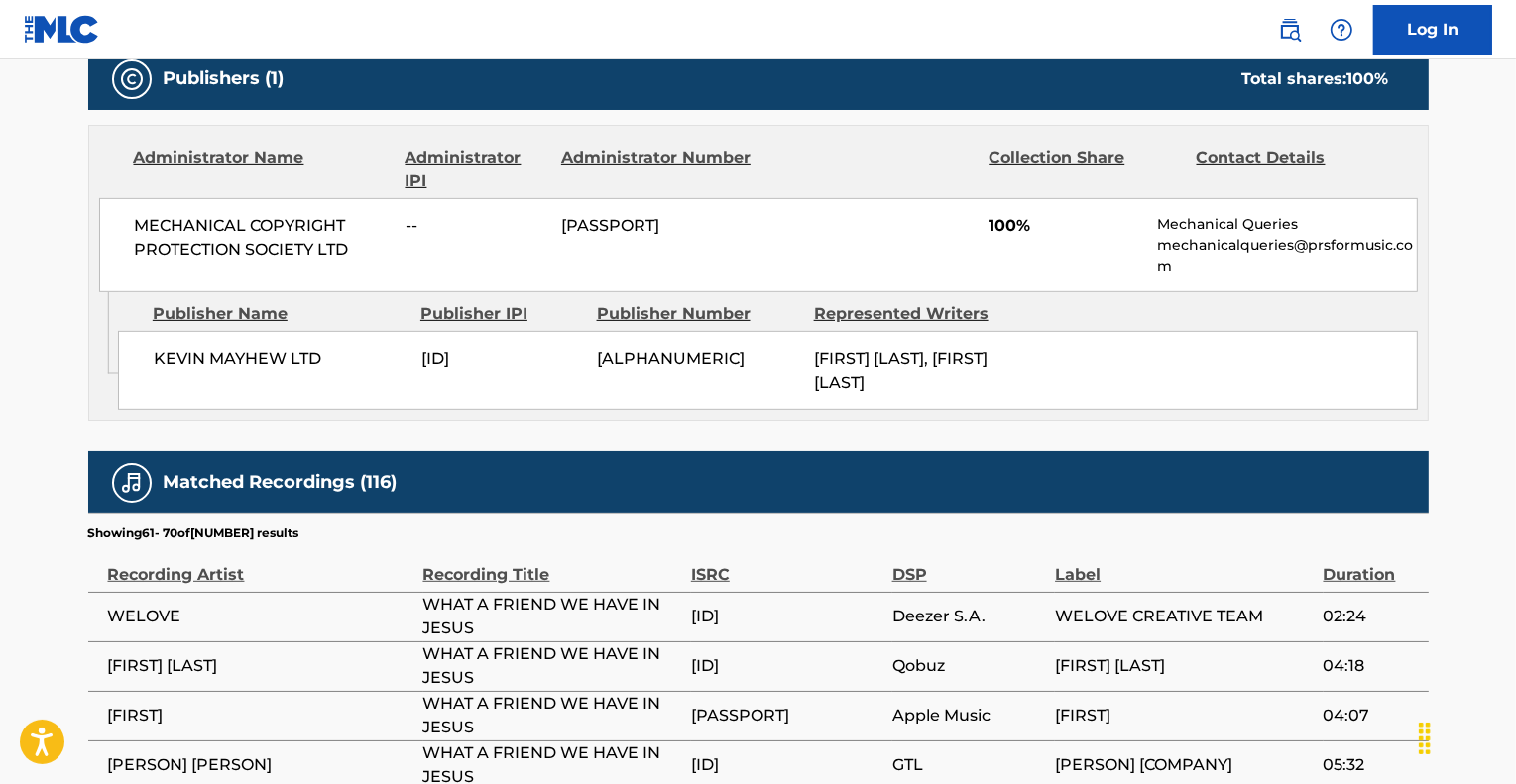 scroll, scrollTop: 1335, scrollLeft: 0, axis: vertical 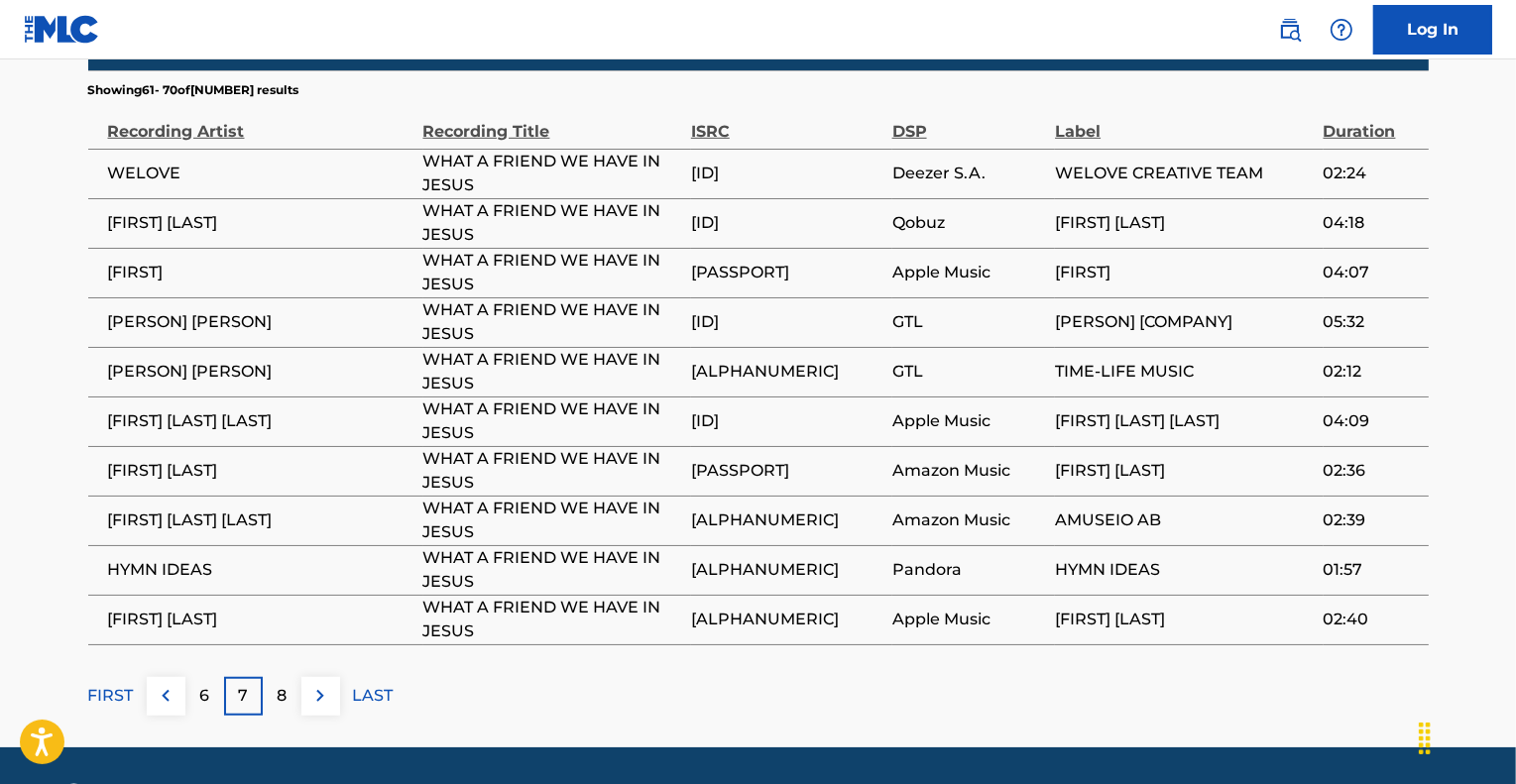 click at bounding box center [166, 696] 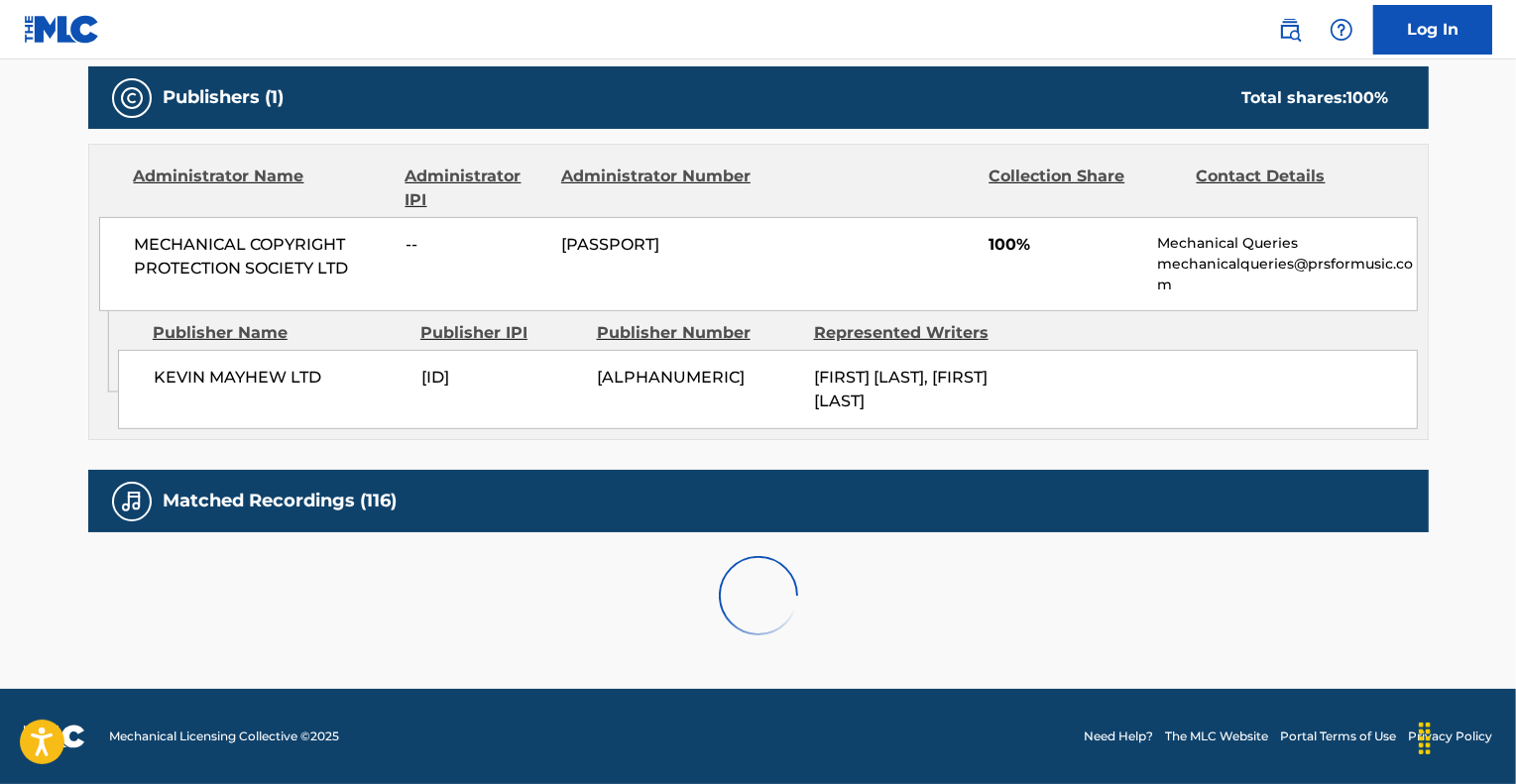 scroll, scrollTop: 1335, scrollLeft: 0, axis: vertical 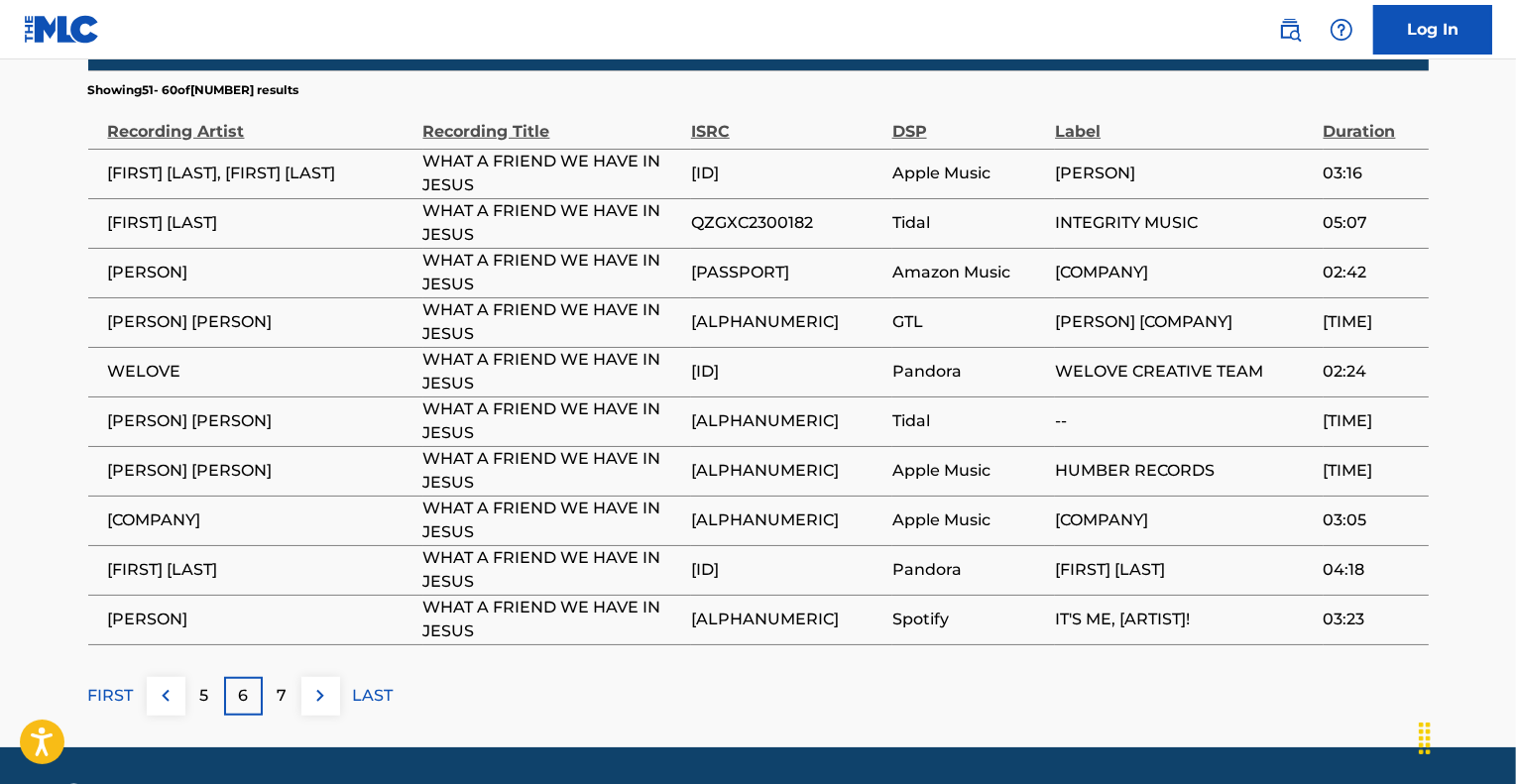 click at bounding box center [166, 696] 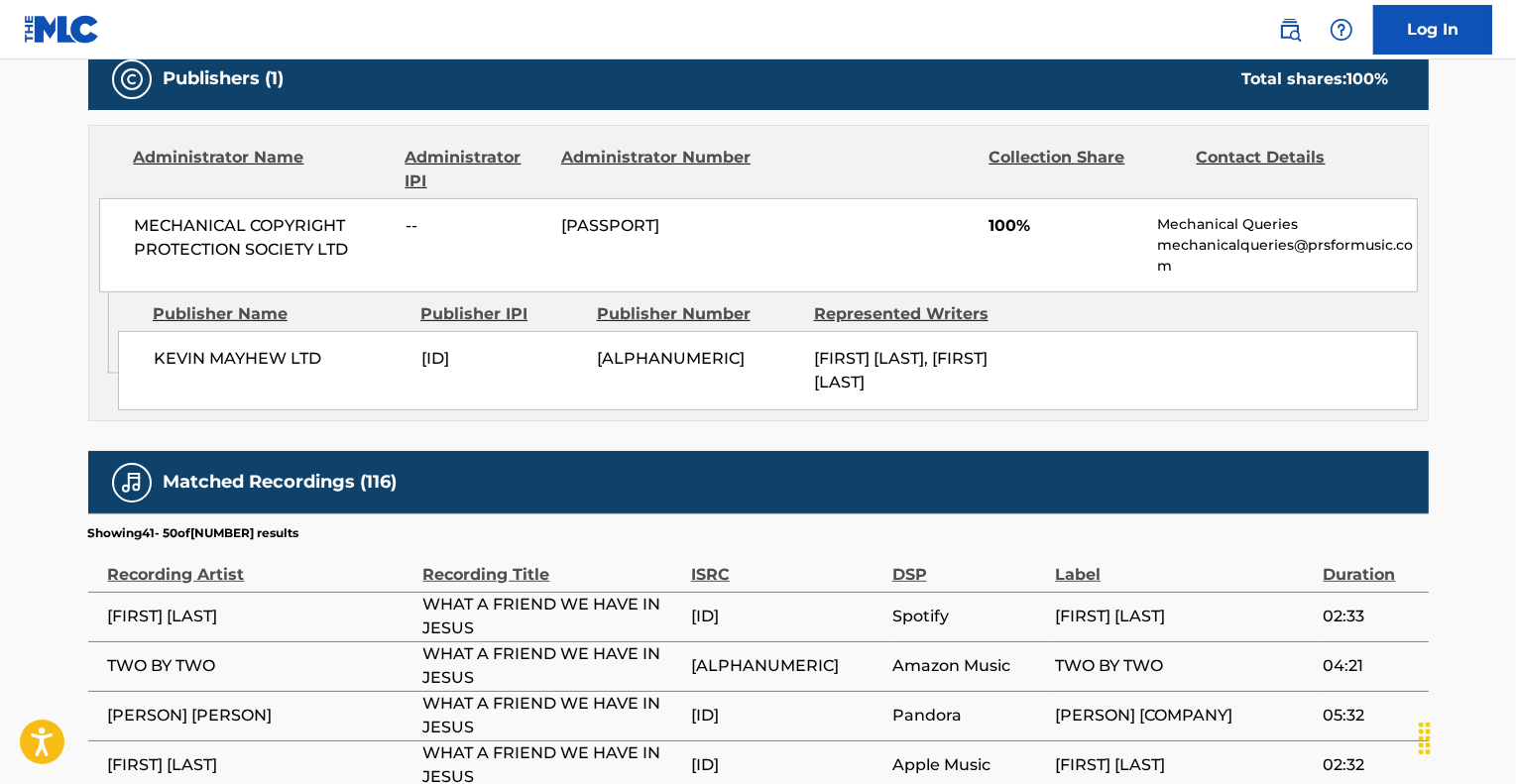 scroll, scrollTop: 1335, scrollLeft: 0, axis: vertical 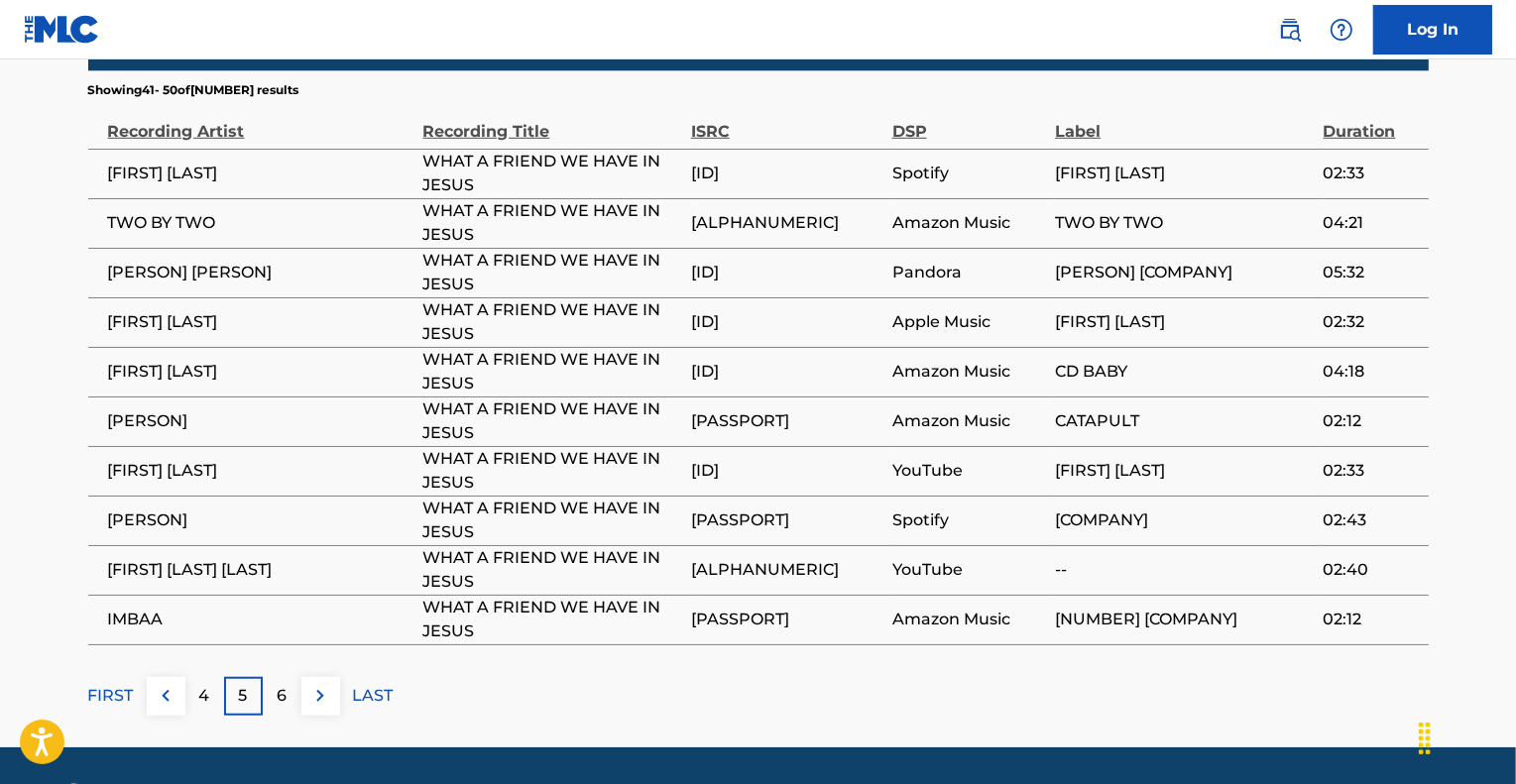 click at bounding box center (166, 696) 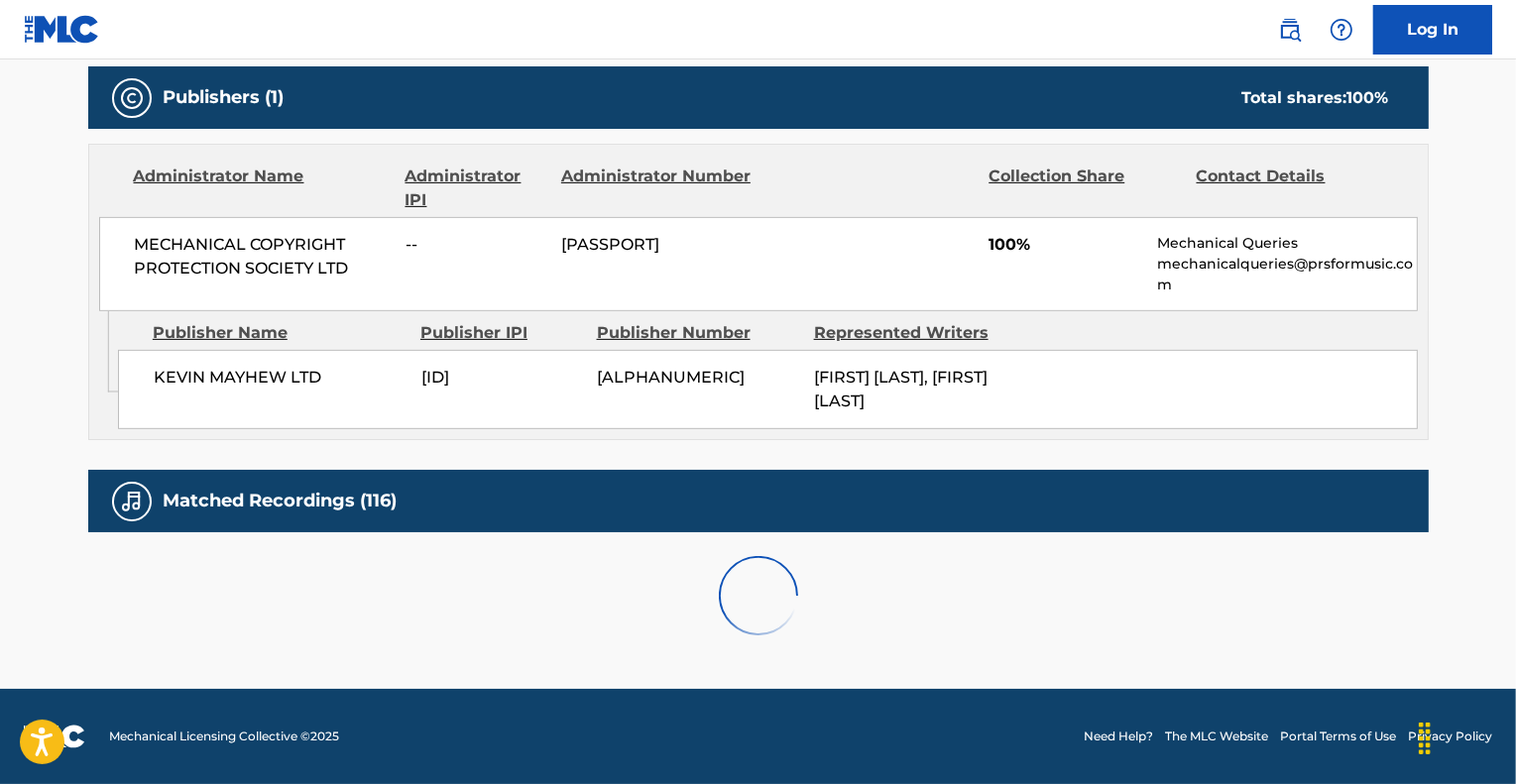 scroll, scrollTop: 1335, scrollLeft: 0, axis: vertical 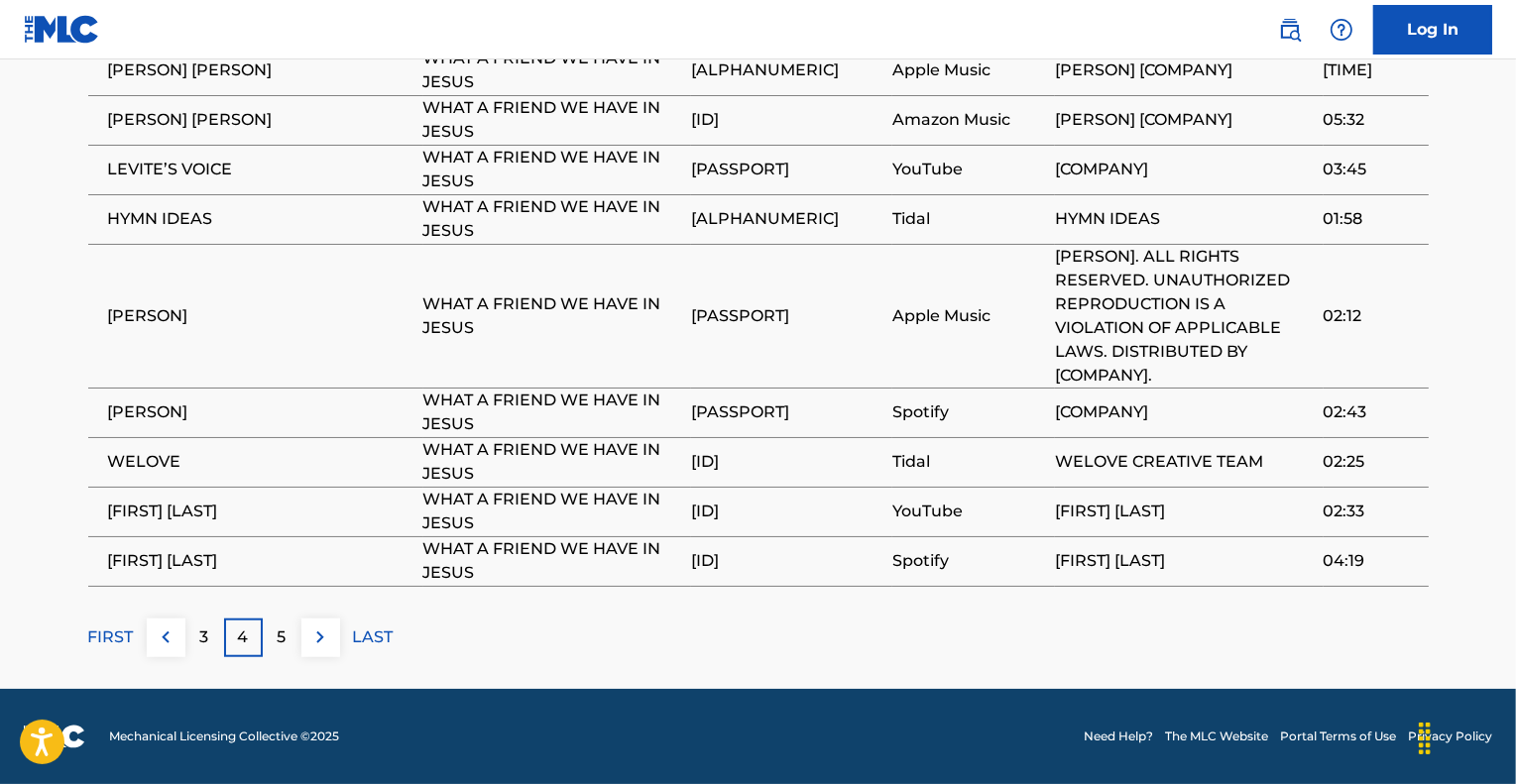 click at bounding box center (166, 637) 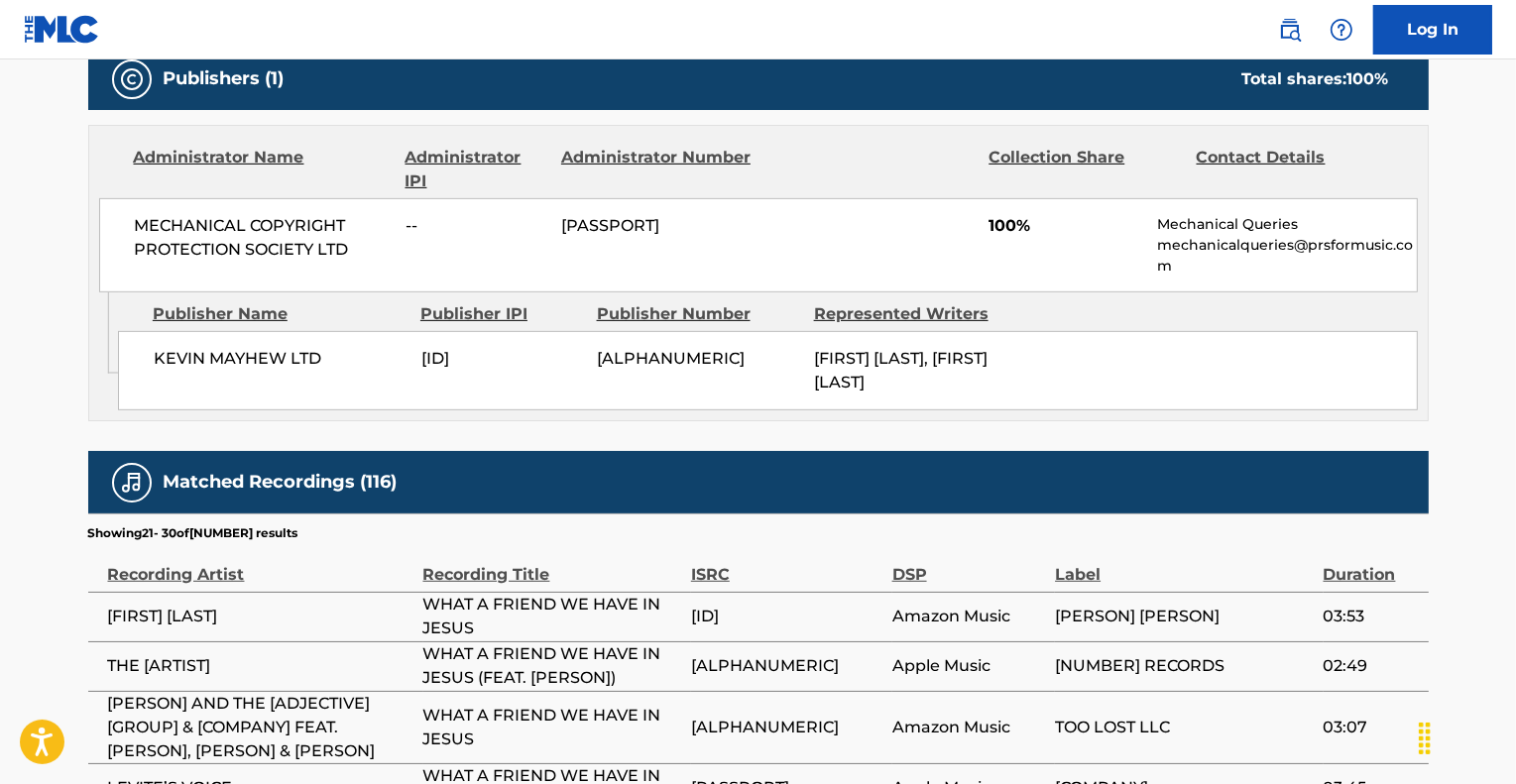 scroll, scrollTop: 1481, scrollLeft: 0, axis: vertical 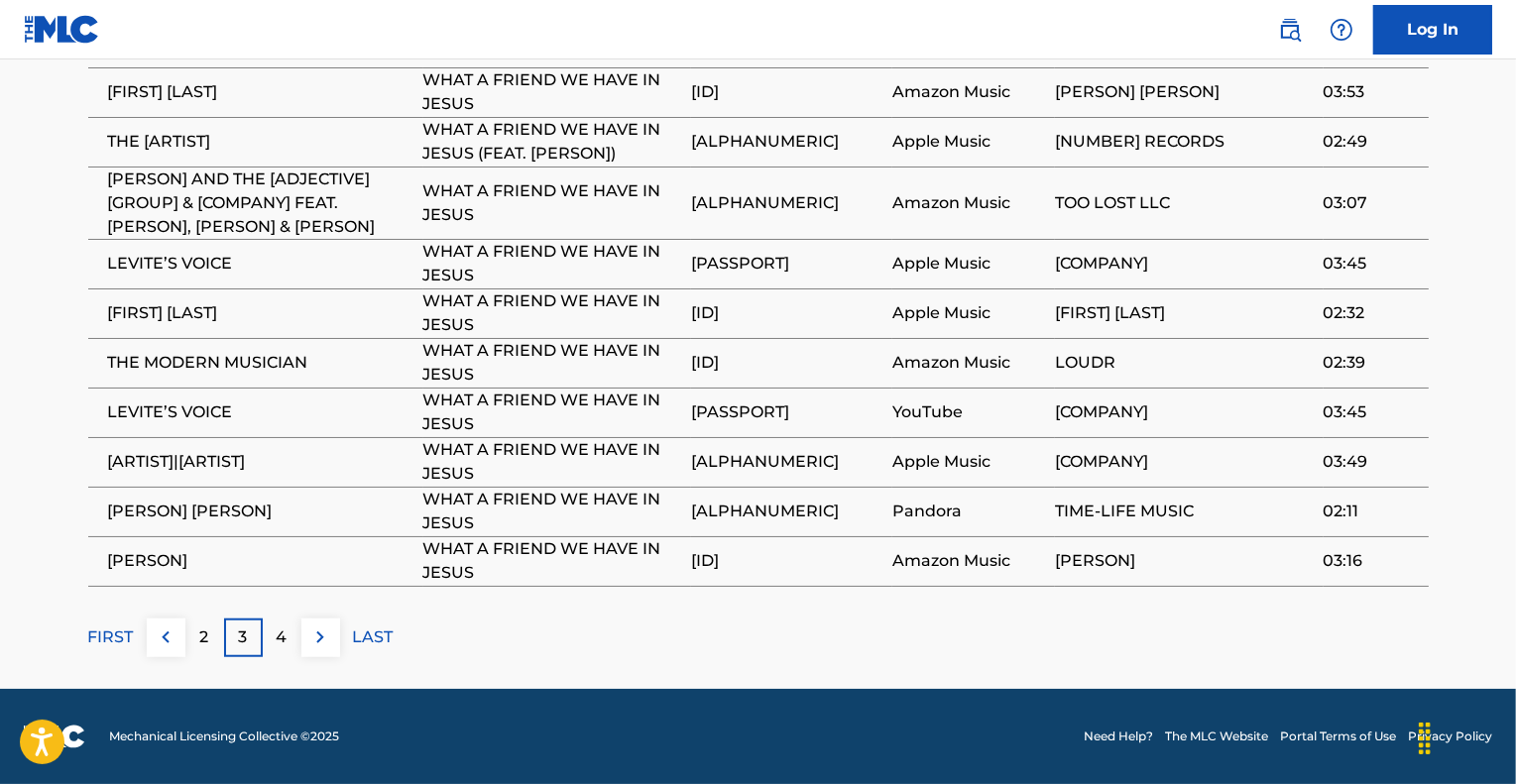 click at bounding box center (166, 637) 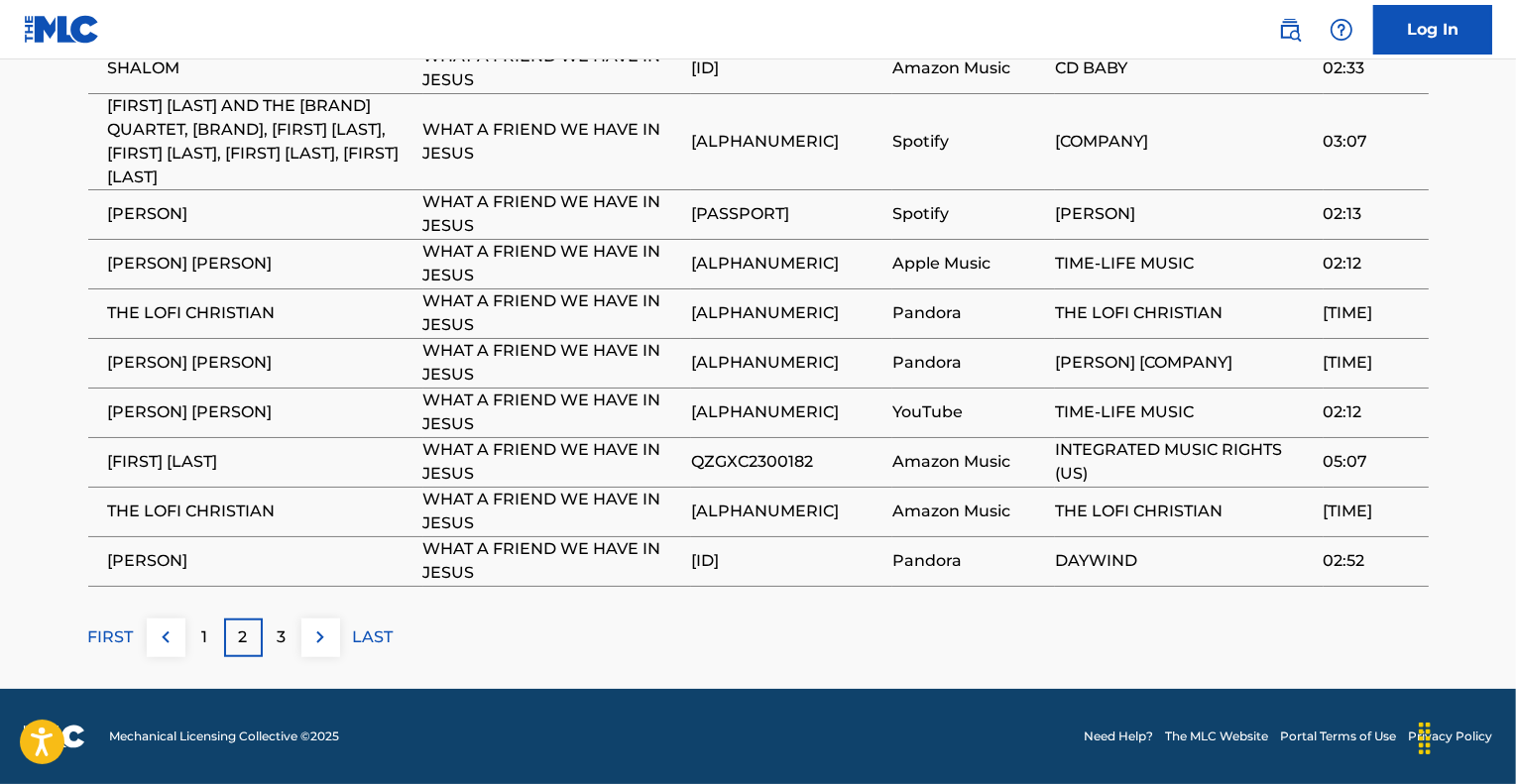 scroll, scrollTop: 1359, scrollLeft: 0, axis: vertical 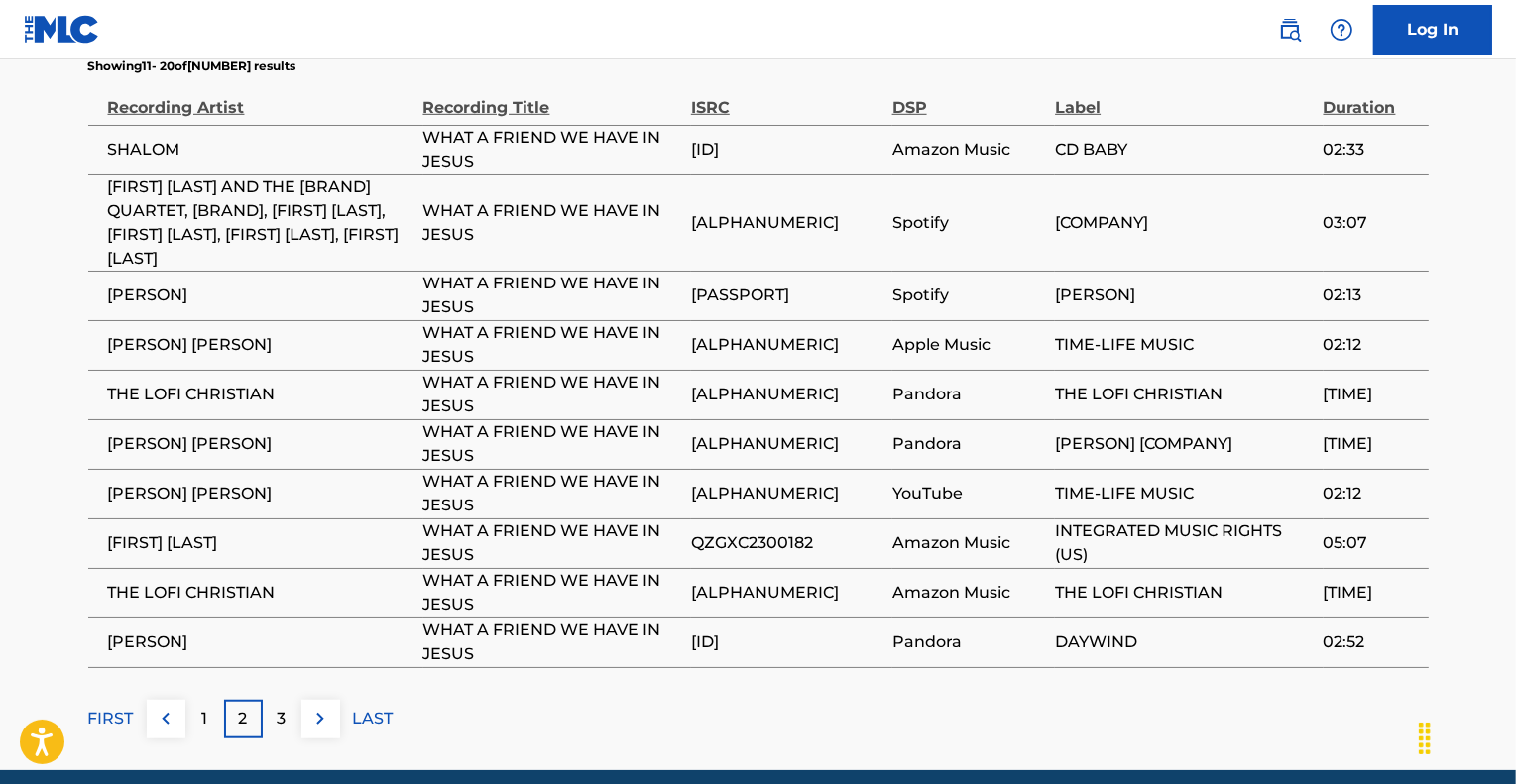 click at bounding box center [166, 719] 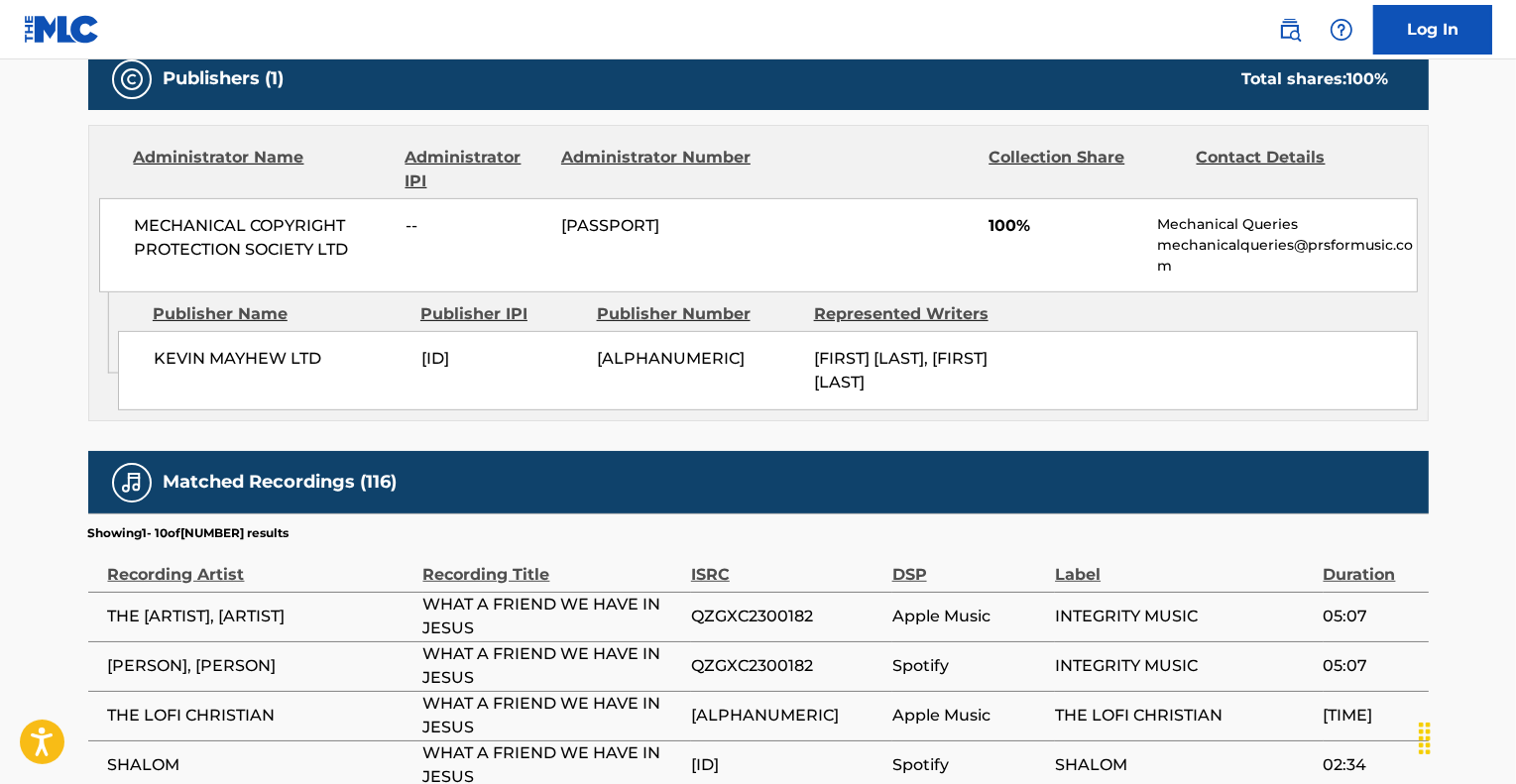 scroll, scrollTop: 1359, scrollLeft: 0, axis: vertical 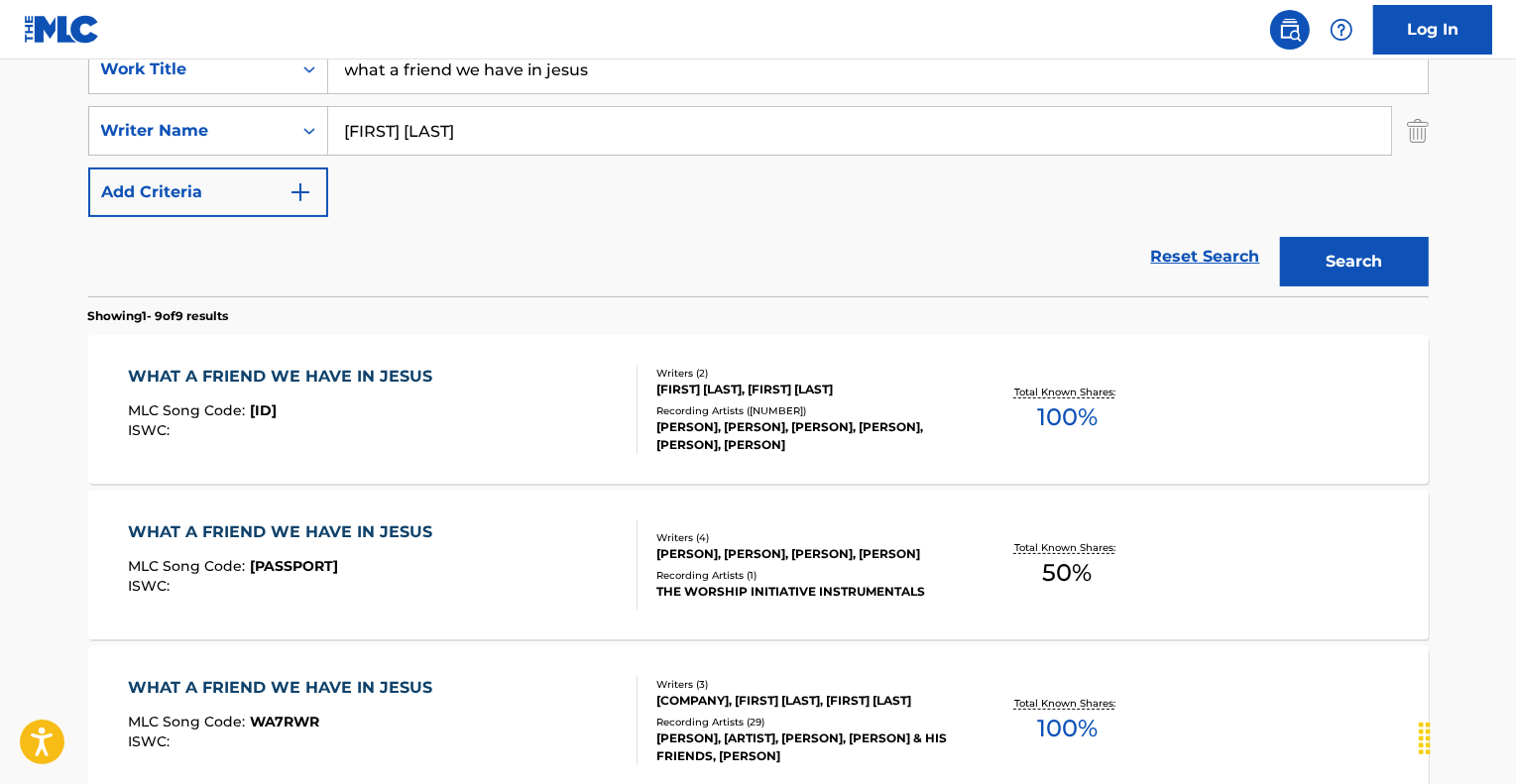 click on "WHAT A FRIEND WE HAVE IN JESUS" at bounding box center (285, 532) 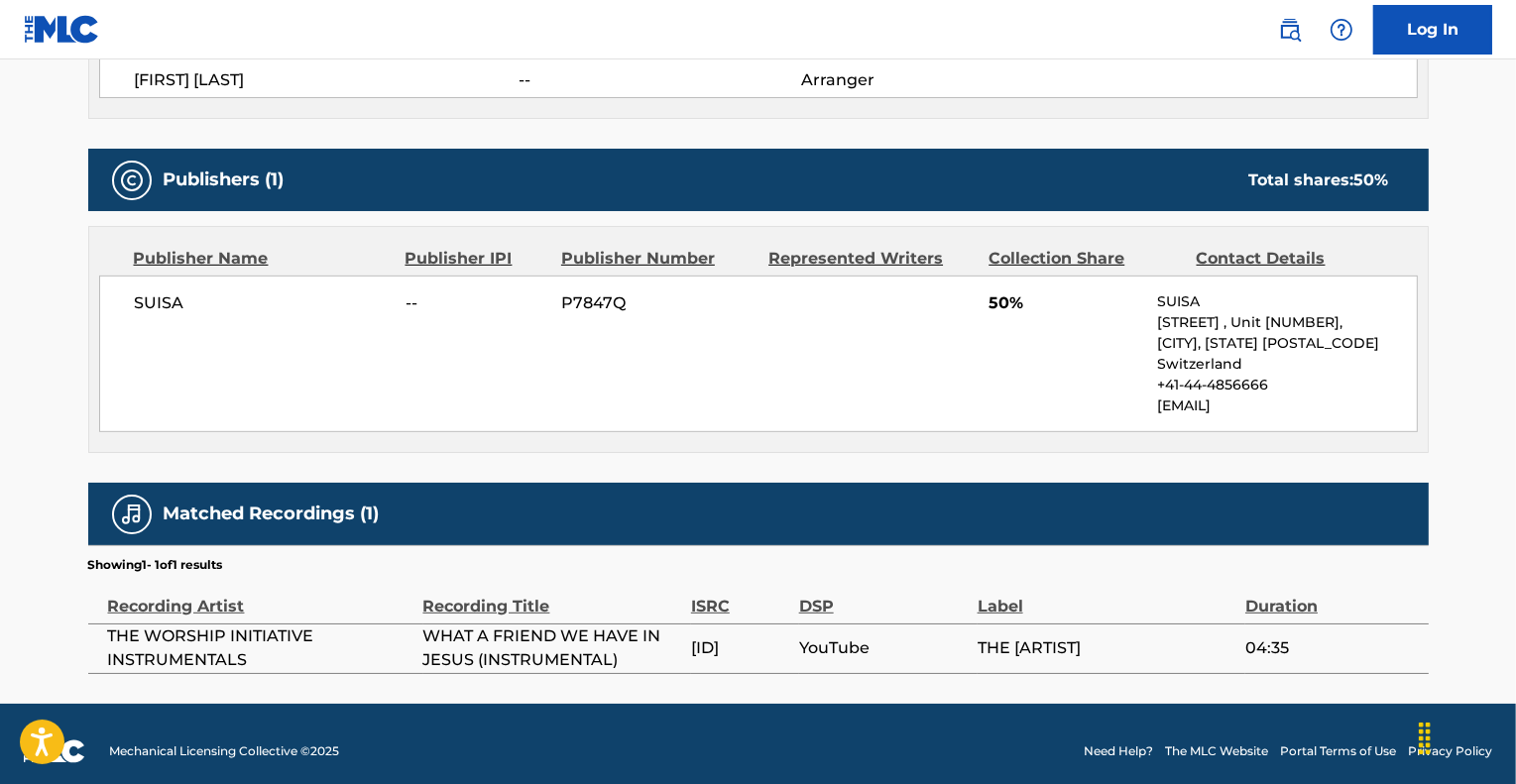 scroll, scrollTop: 858, scrollLeft: 0, axis: vertical 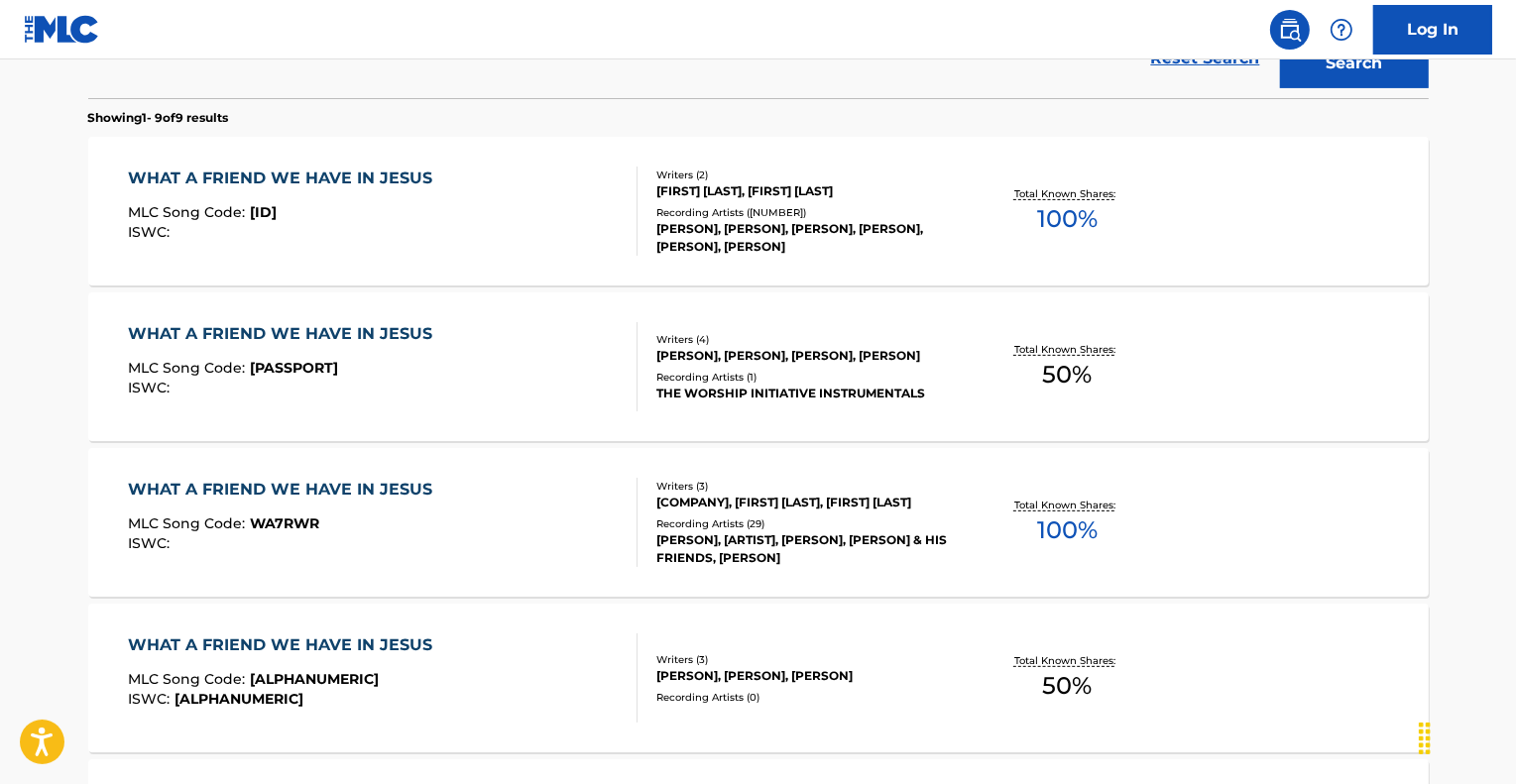 click on "WHAT A FRIEND WE HAVE IN JESUS MLC Song Code : [ID] ISWC :" at bounding box center (383, 522) 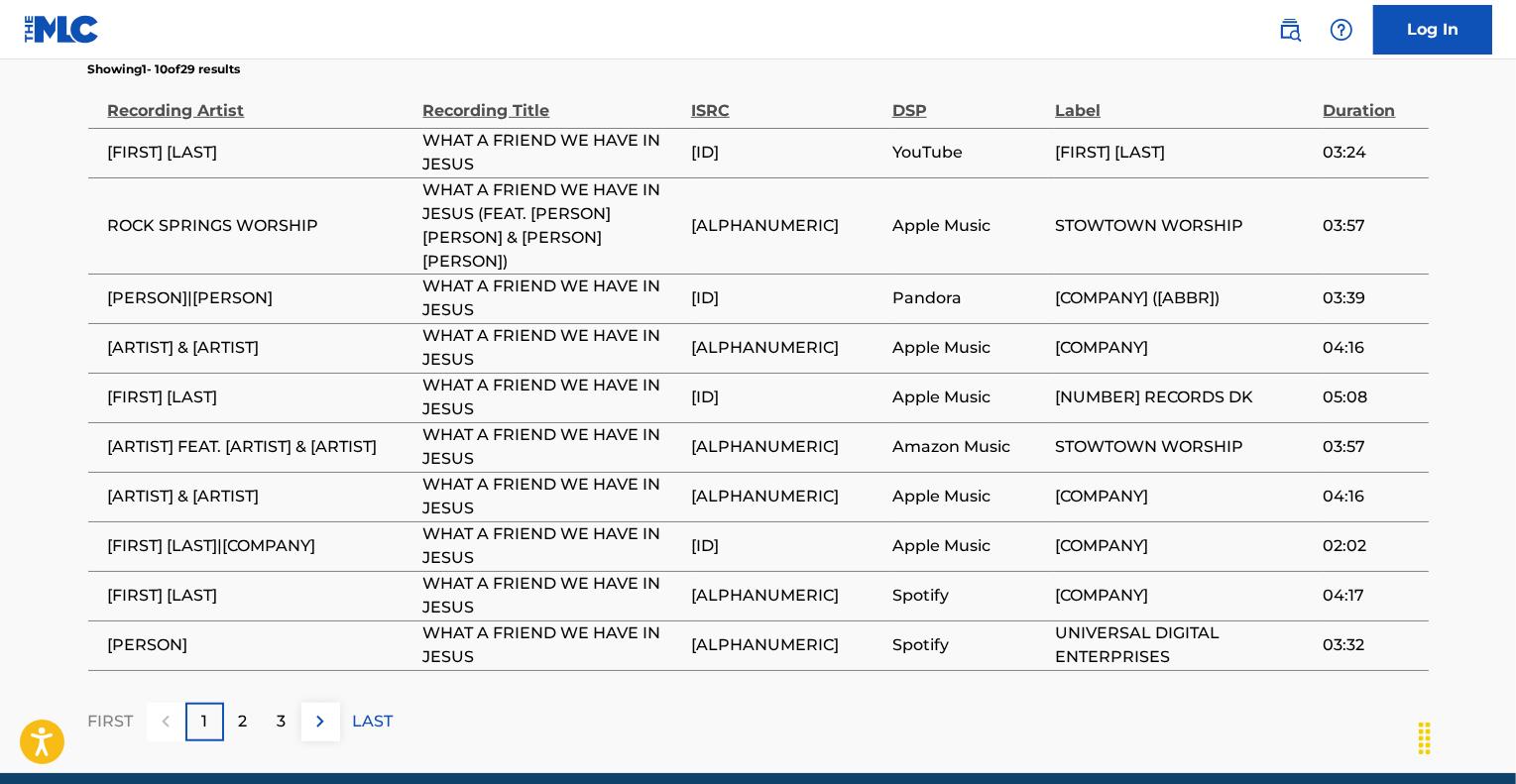 scroll, scrollTop: 1487, scrollLeft: 0, axis: vertical 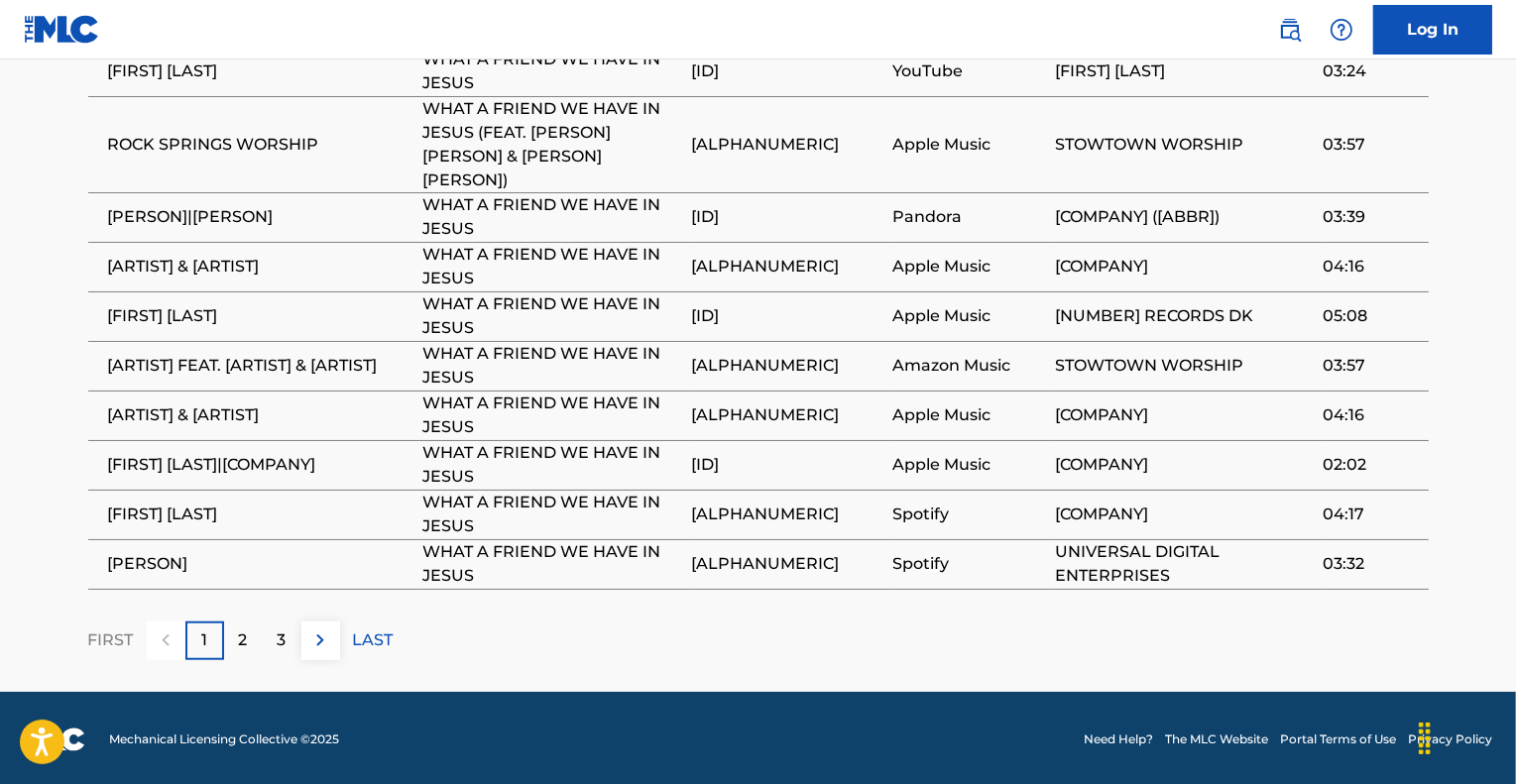 click on "LAST" at bounding box center (373, 640) 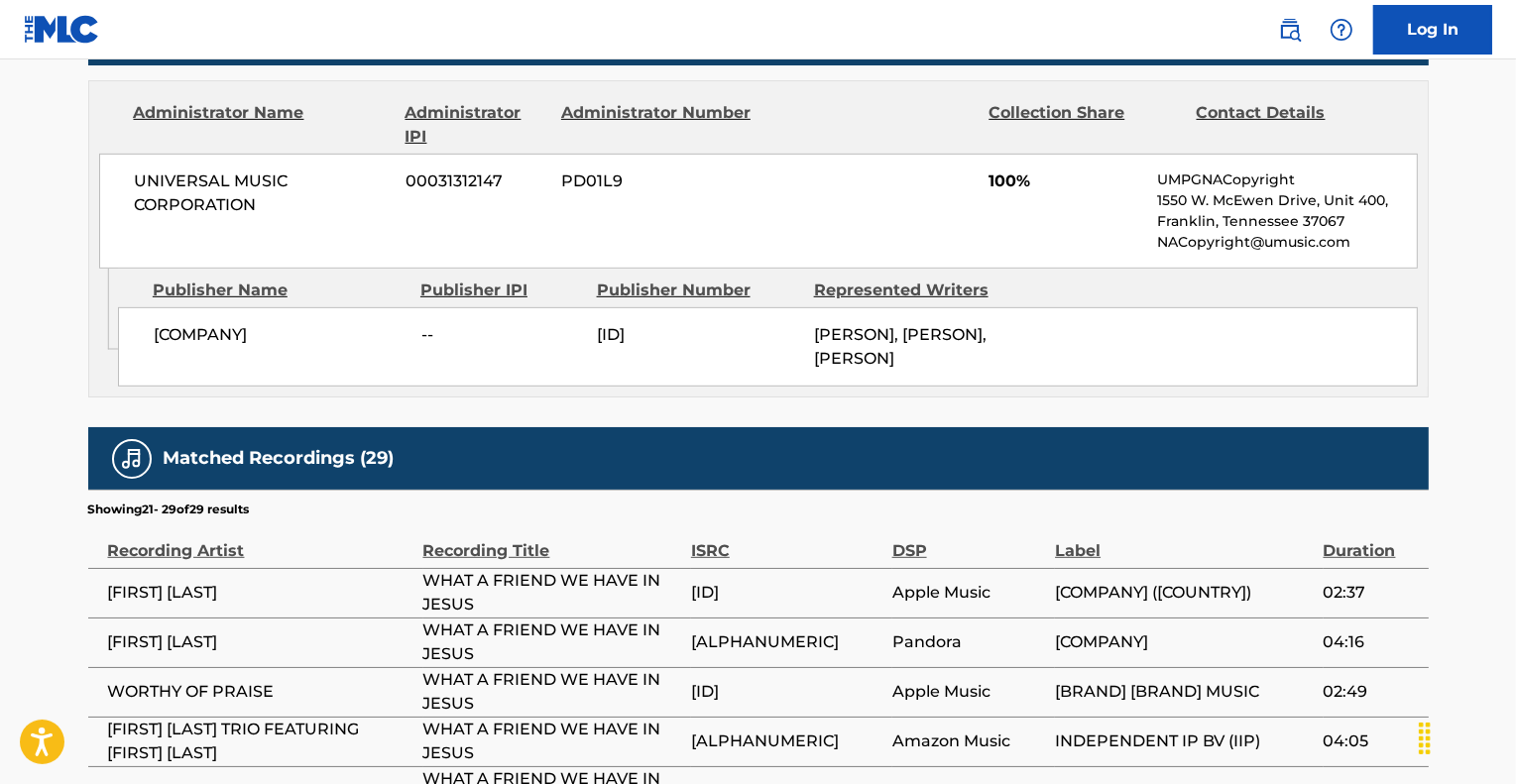 scroll, scrollTop: 1435, scrollLeft: 0, axis: vertical 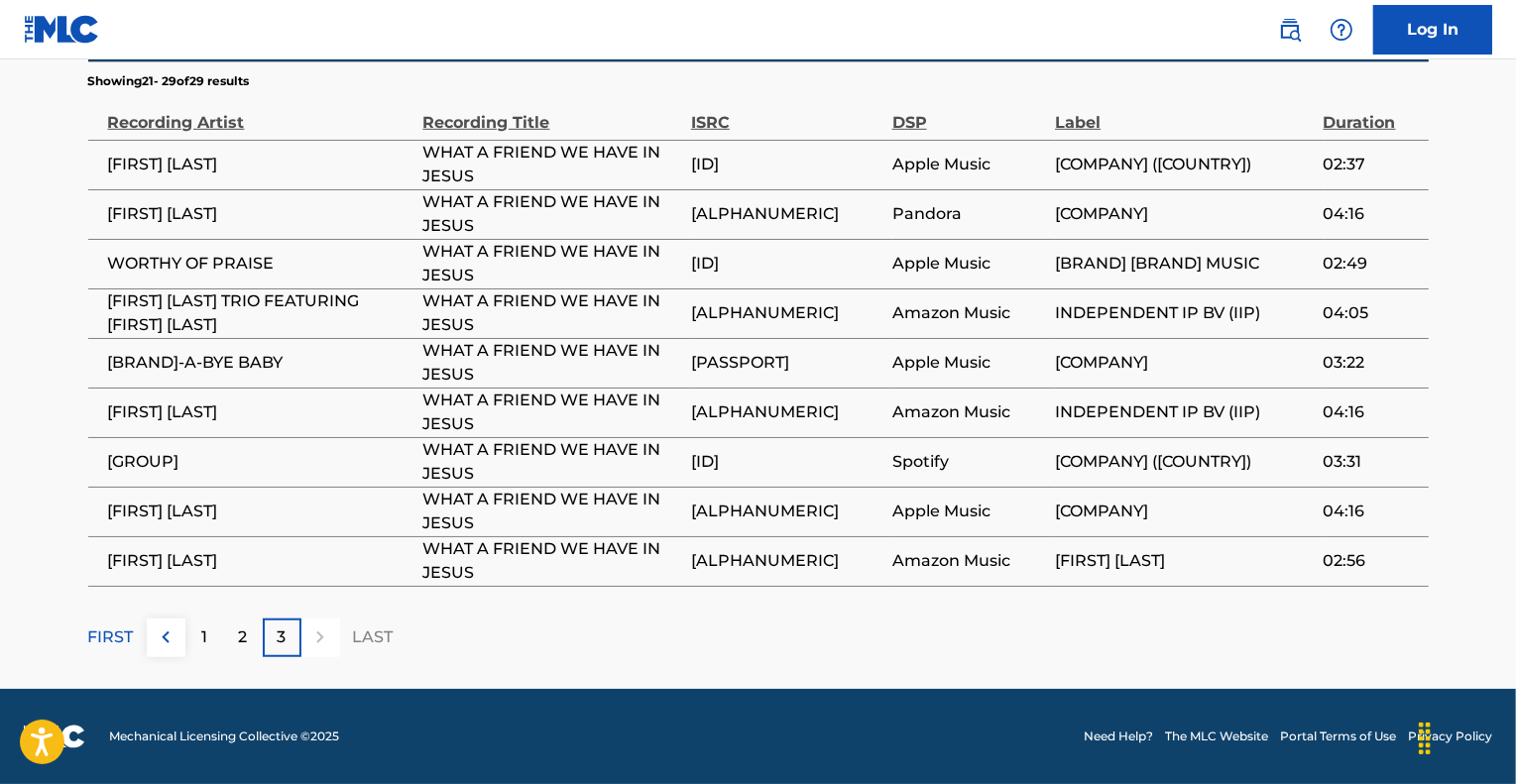 click at bounding box center (166, 637) 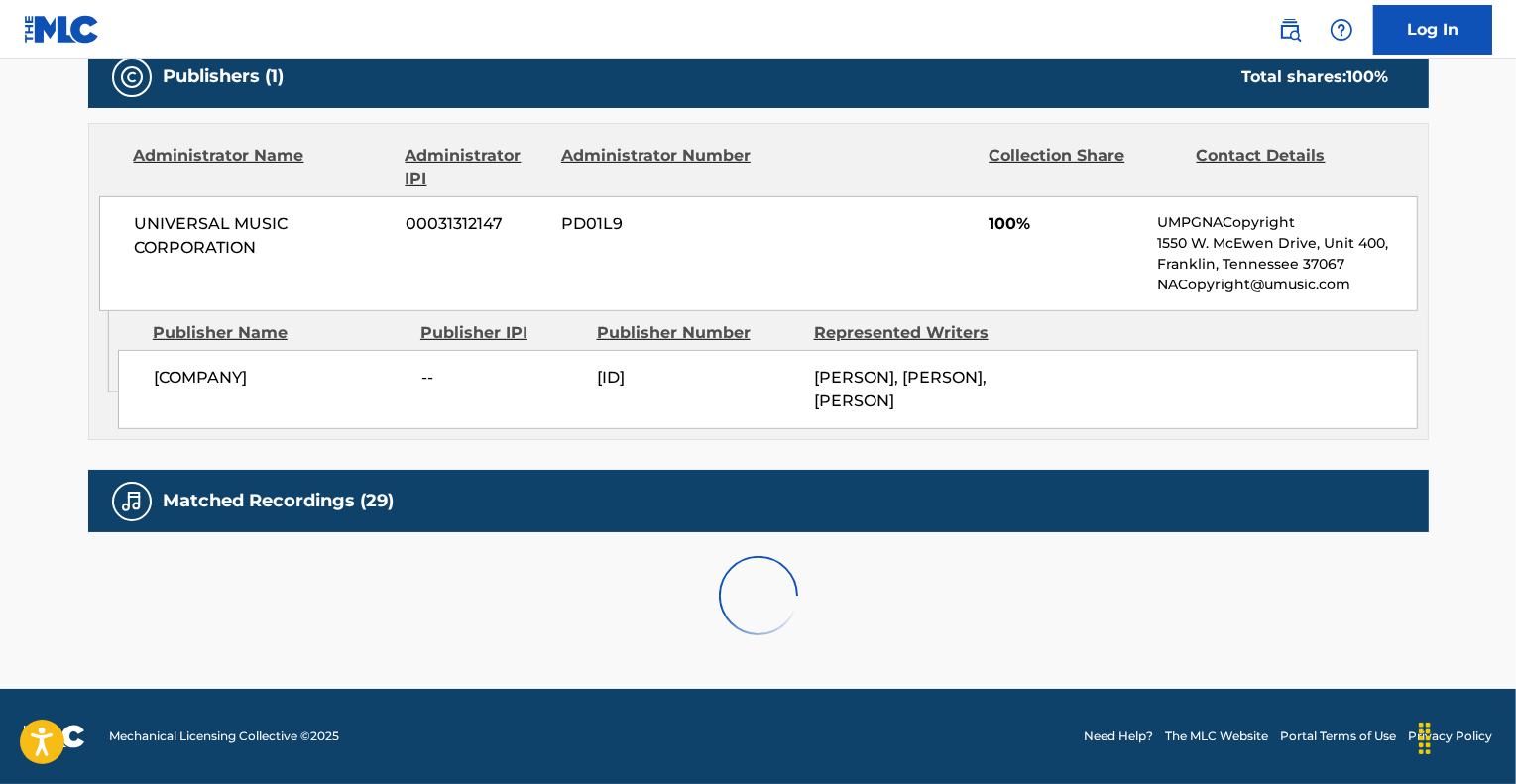 scroll, scrollTop: 1435, scrollLeft: 0, axis: vertical 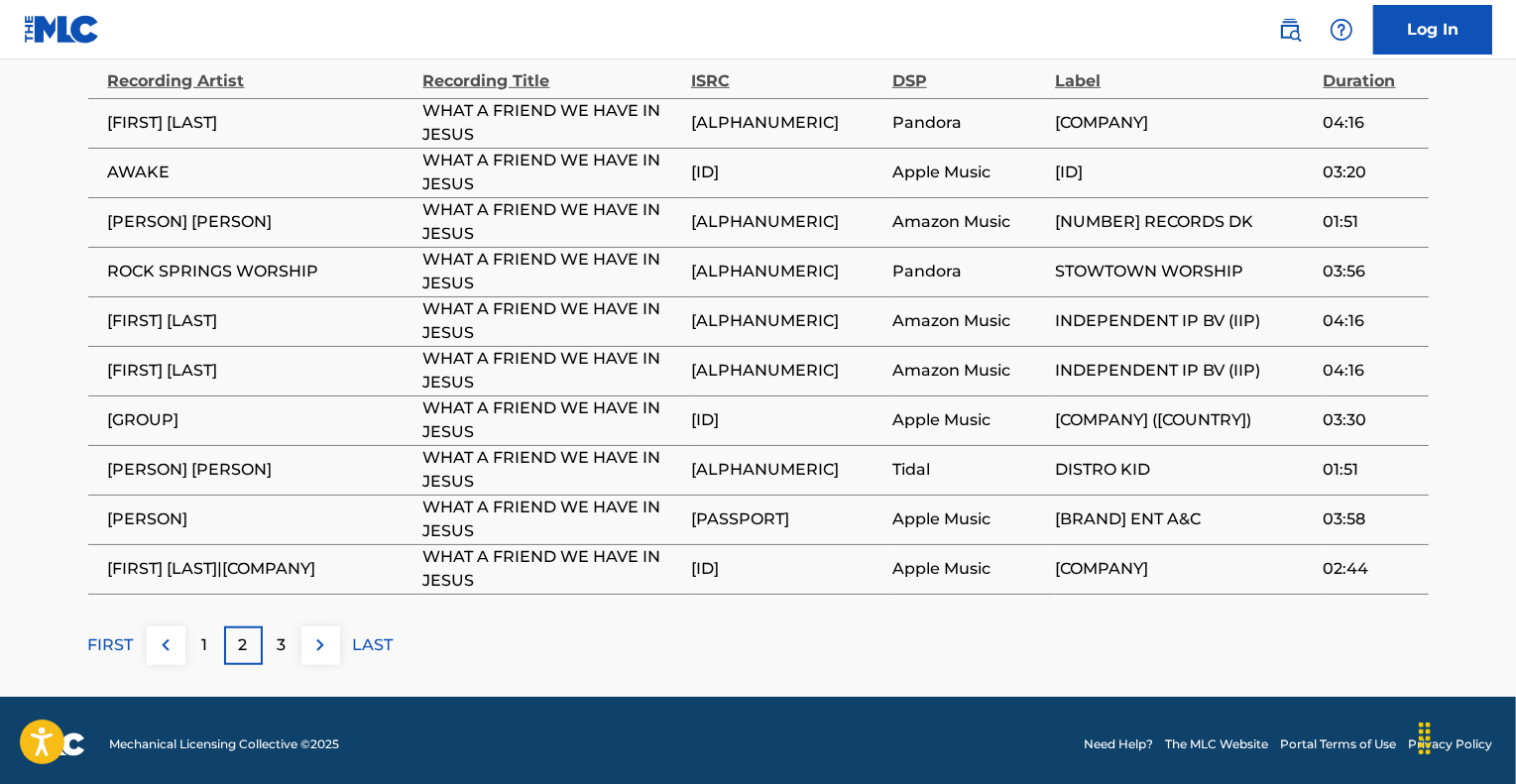 click at bounding box center (166, 645) 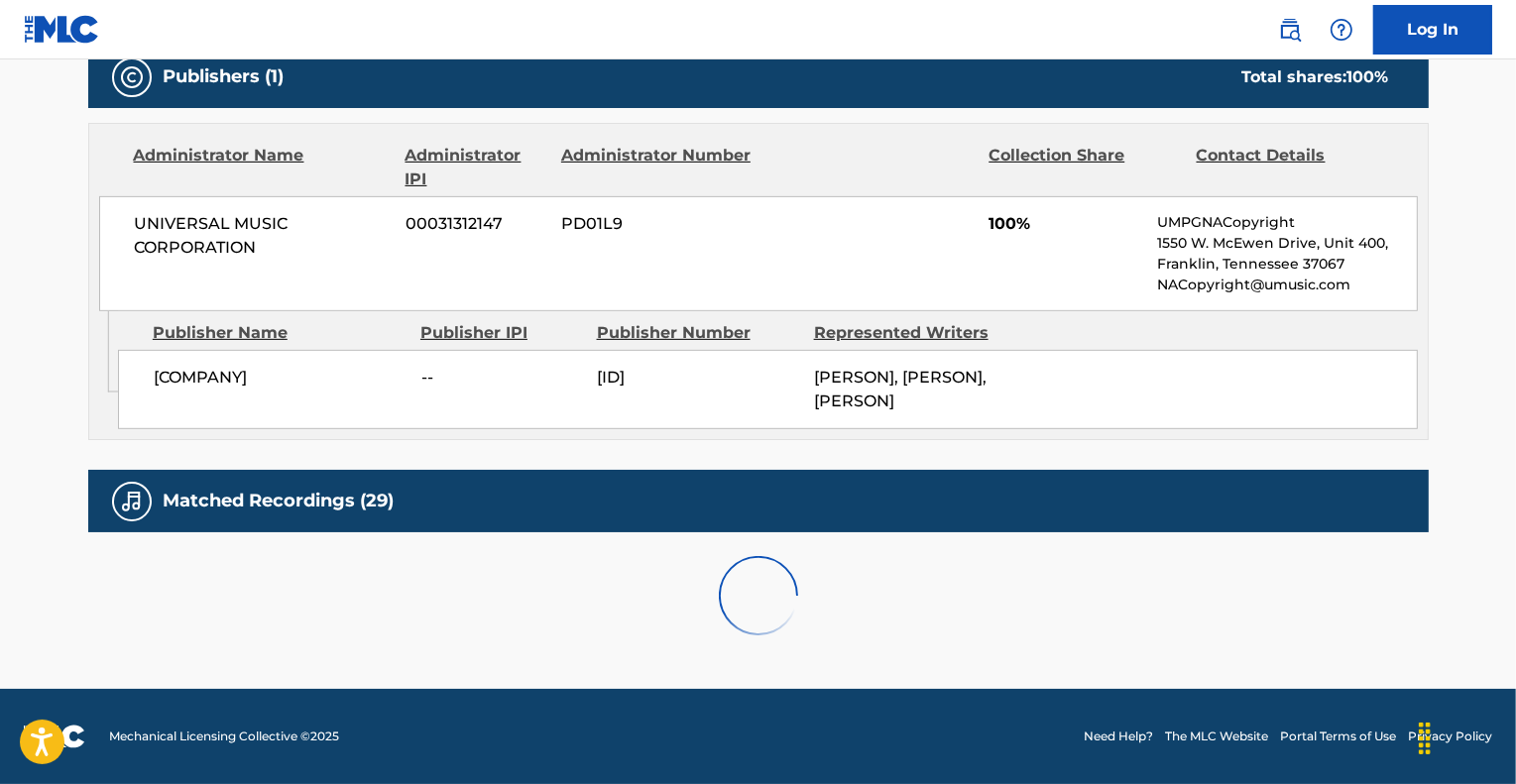 scroll, scrollTop: 1435, scrollLeft: 0, axis: vertical 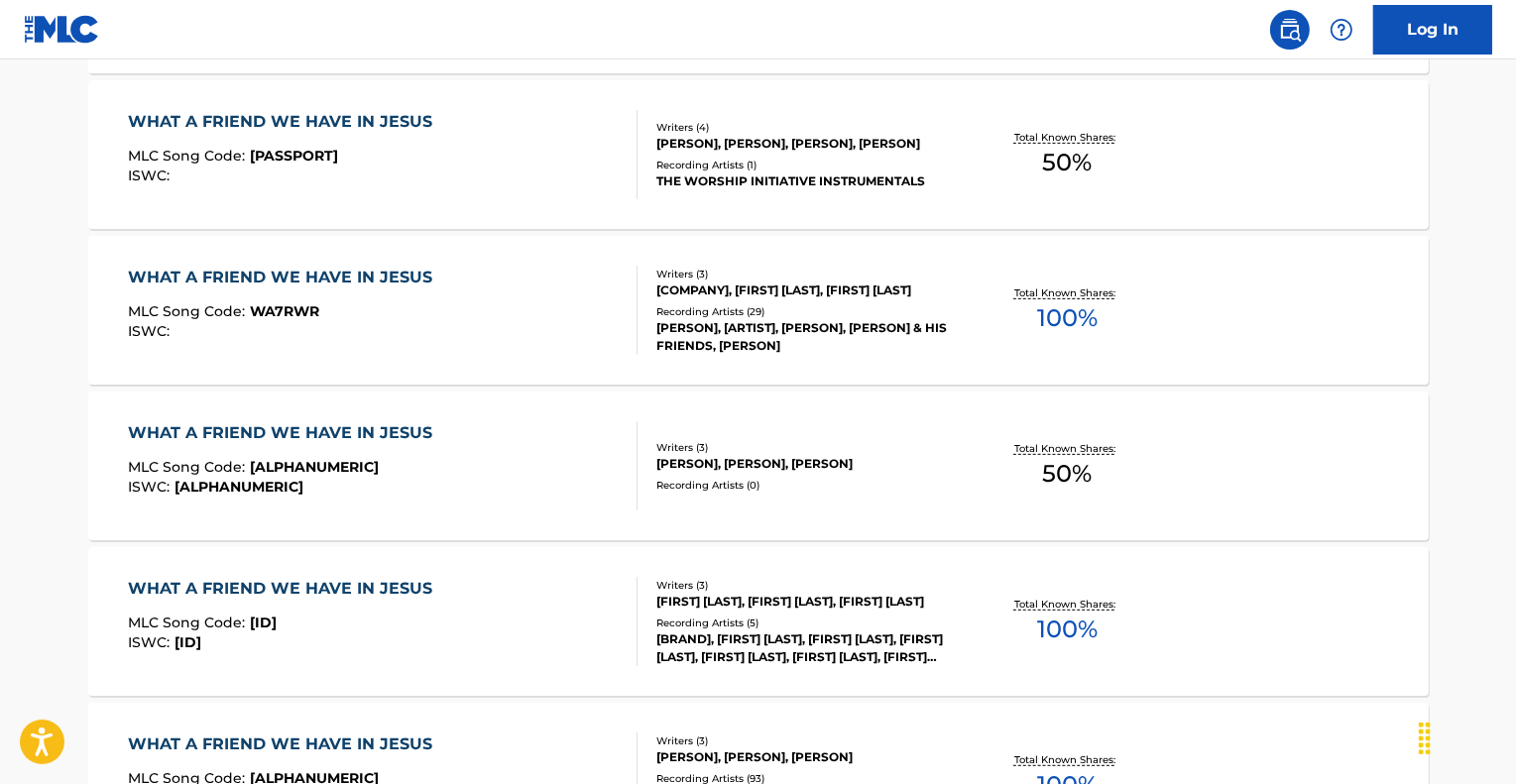 click on "WHAT A FRIEND WE HAVE IN JESUS" at bounding box center [285, 589] 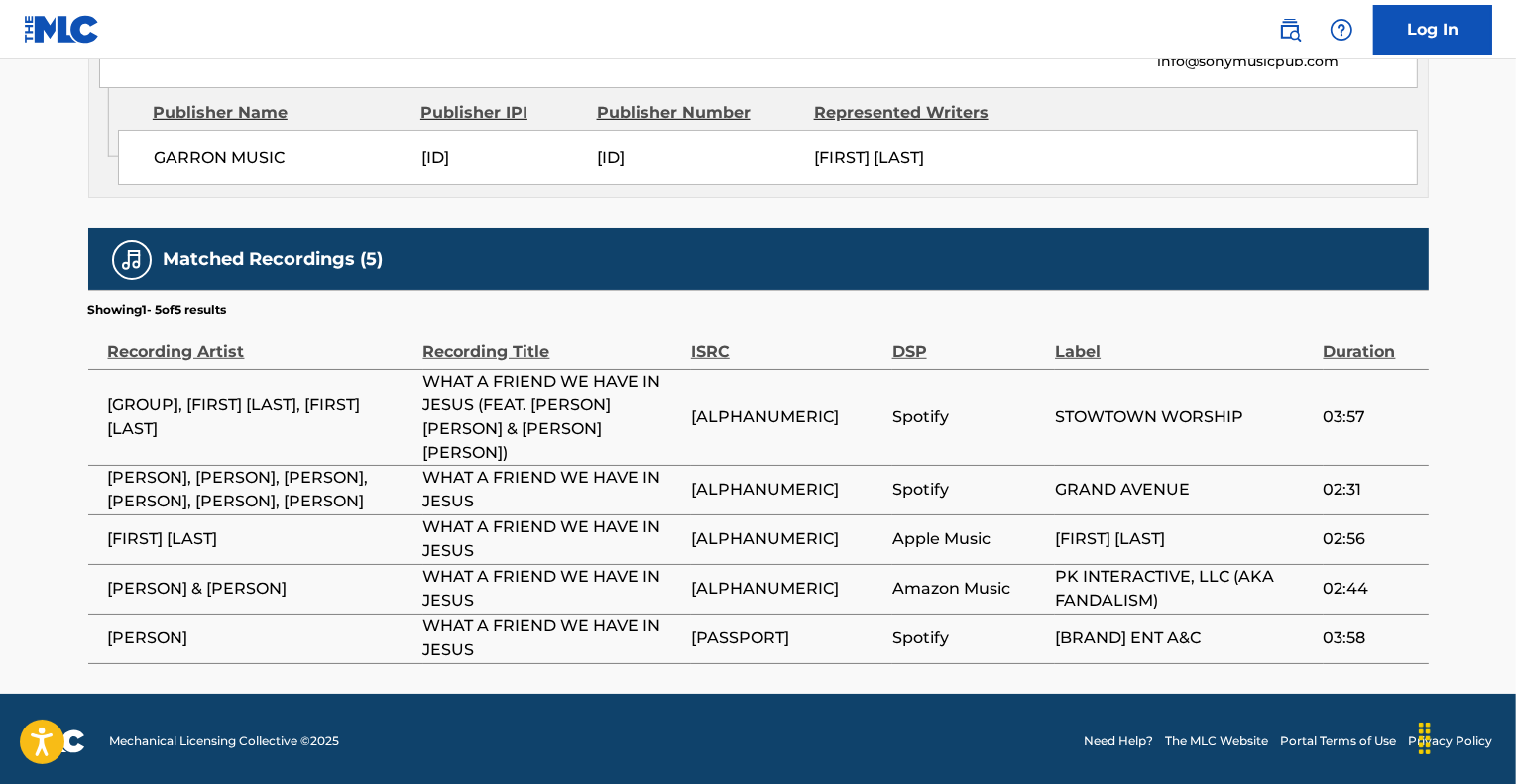 scroll, scrollTop: 1231, scrollLeft: 0, axis: vertical 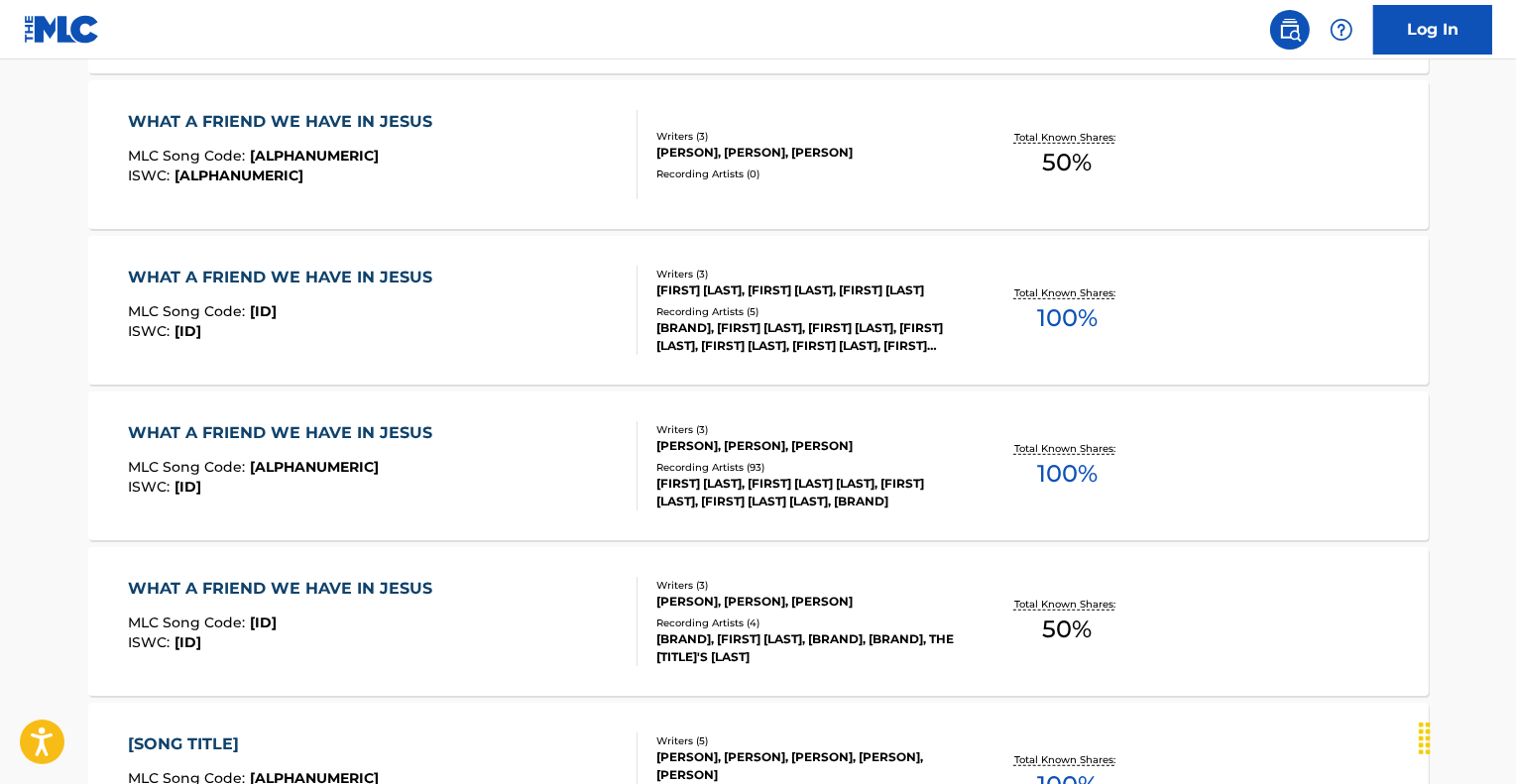 click on "WHAT A FRIEND WE HAVE IN JESUS MLC Song Code : [ALPHANUMERIC] ISWC : [ALPHANUMERIC]" at bounding box center (383, 466) 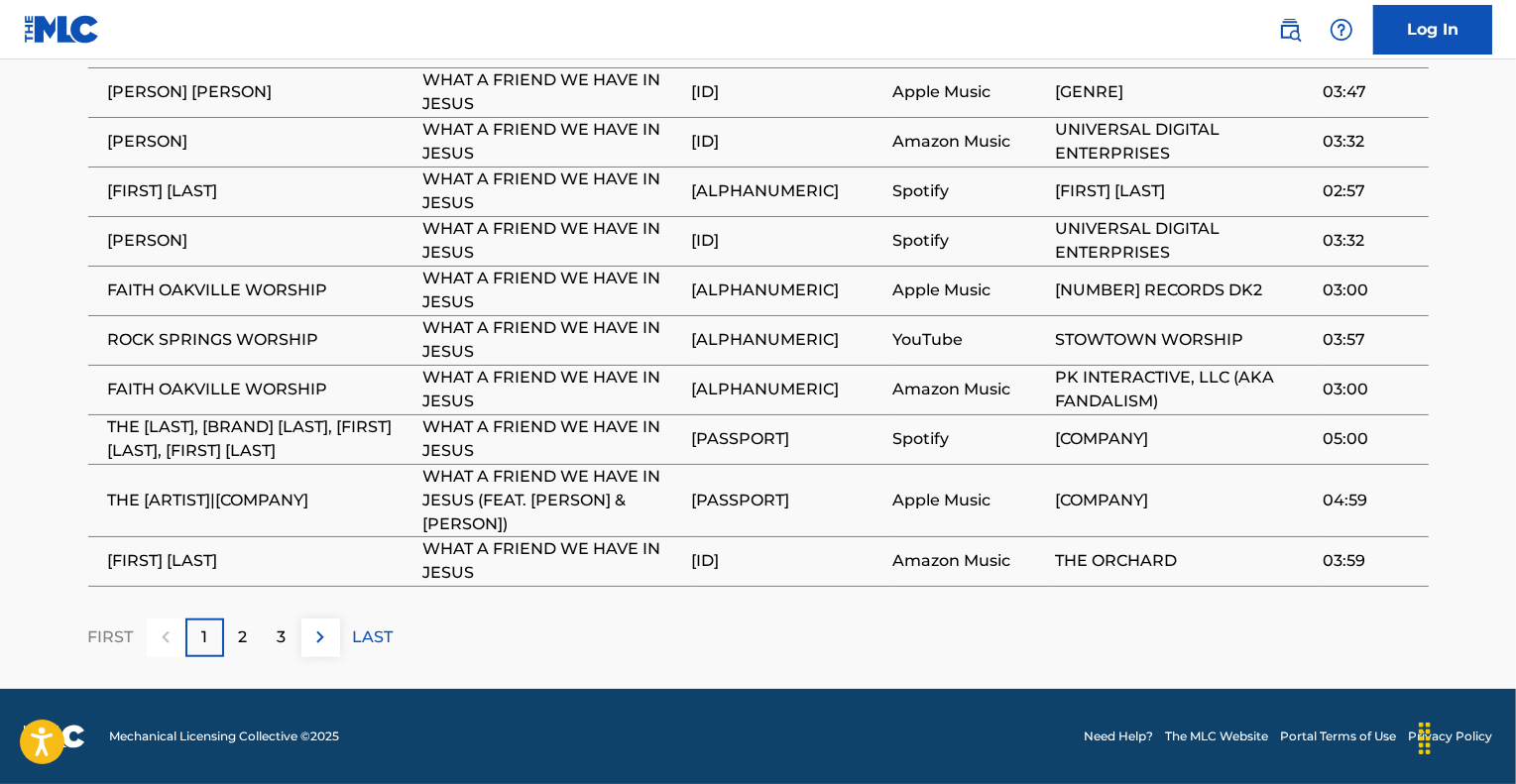 scroll, scrollTop: 1540, scrollLeft: 0, axis: vertical 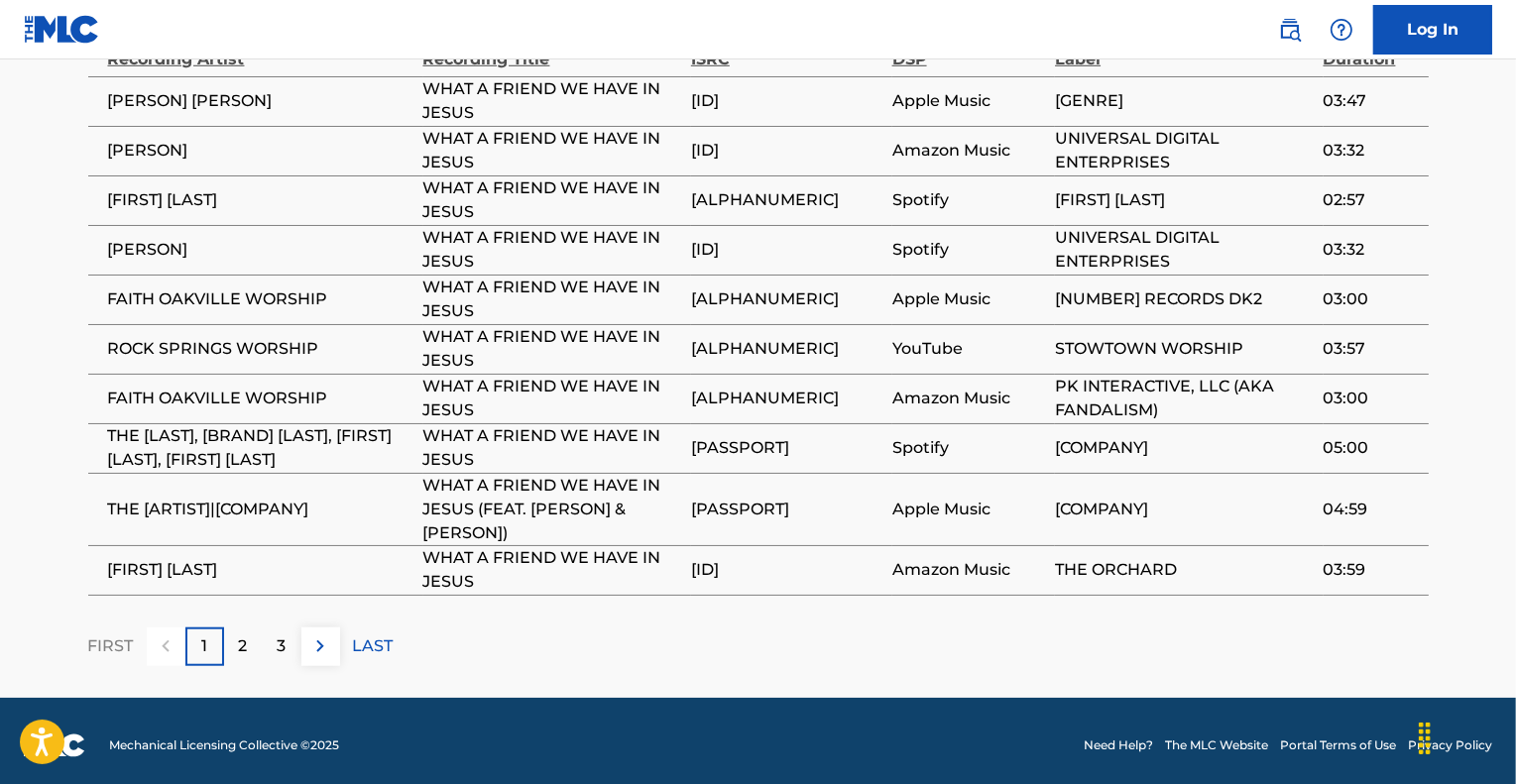 click at bounding box center [166, 646] 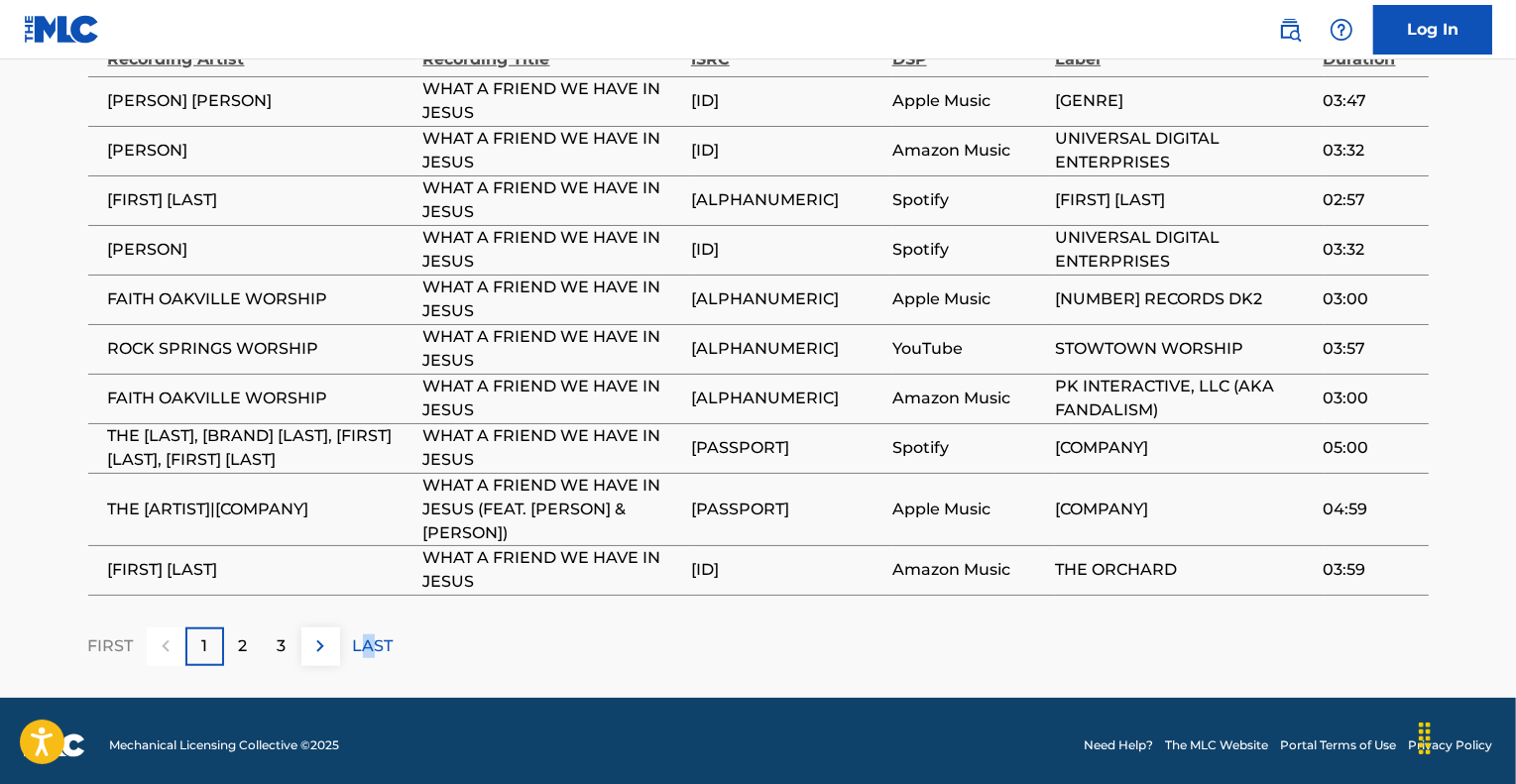 click on "LAST" at bounding box center [373, 646] 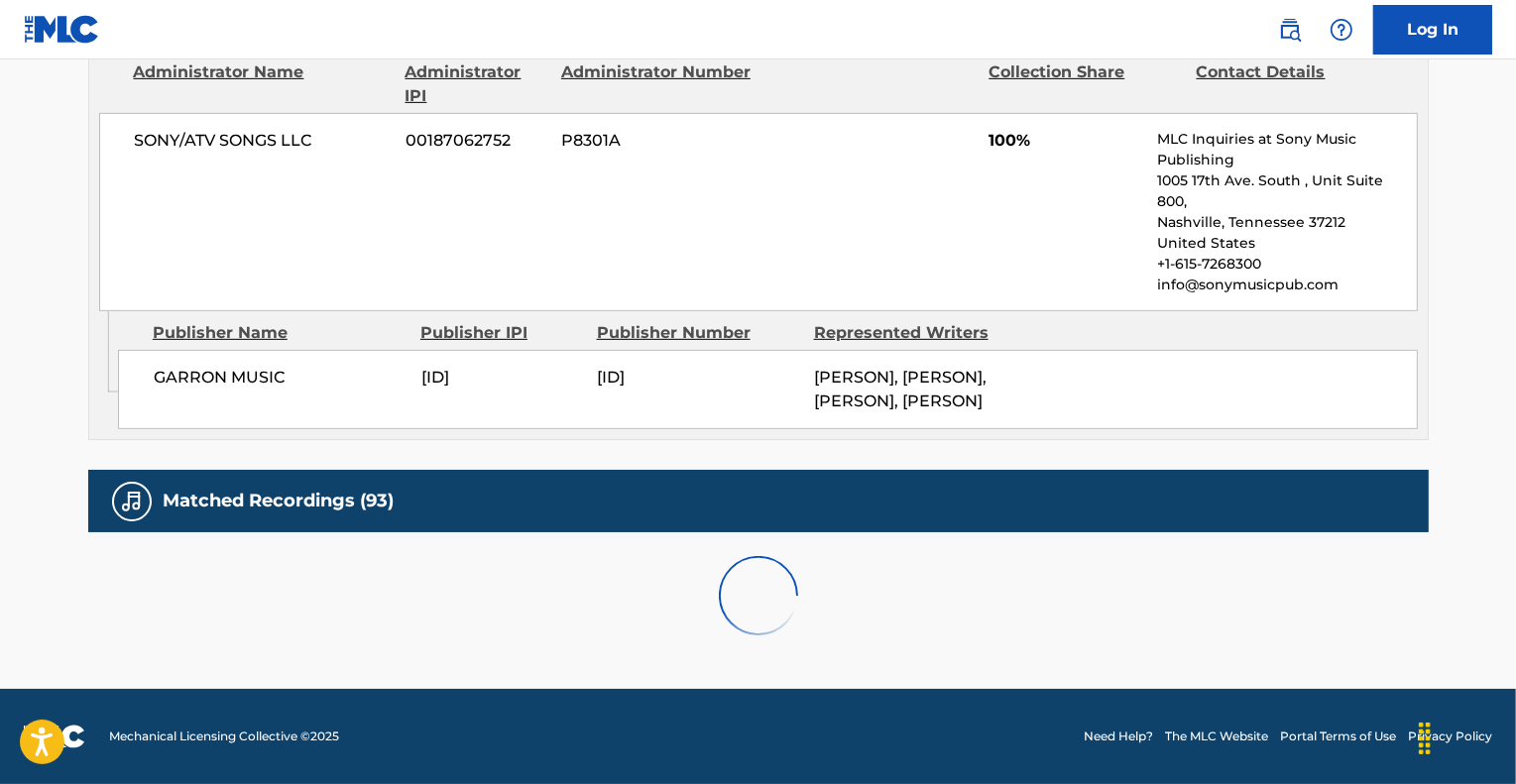 scroll, scrollTop: 1271, scrollLeft: 0, axis: vertical 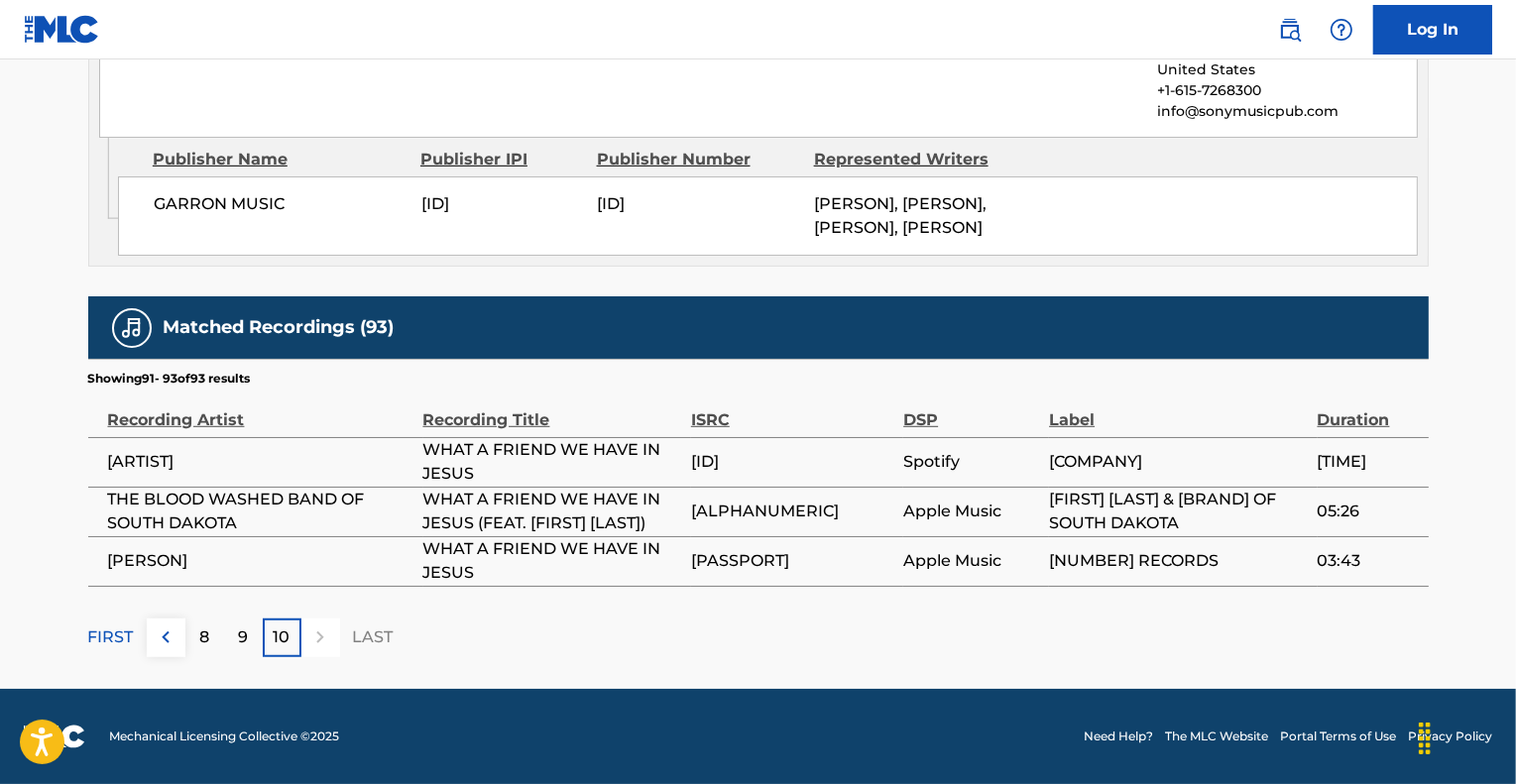 click at bounding box center [166, 637] 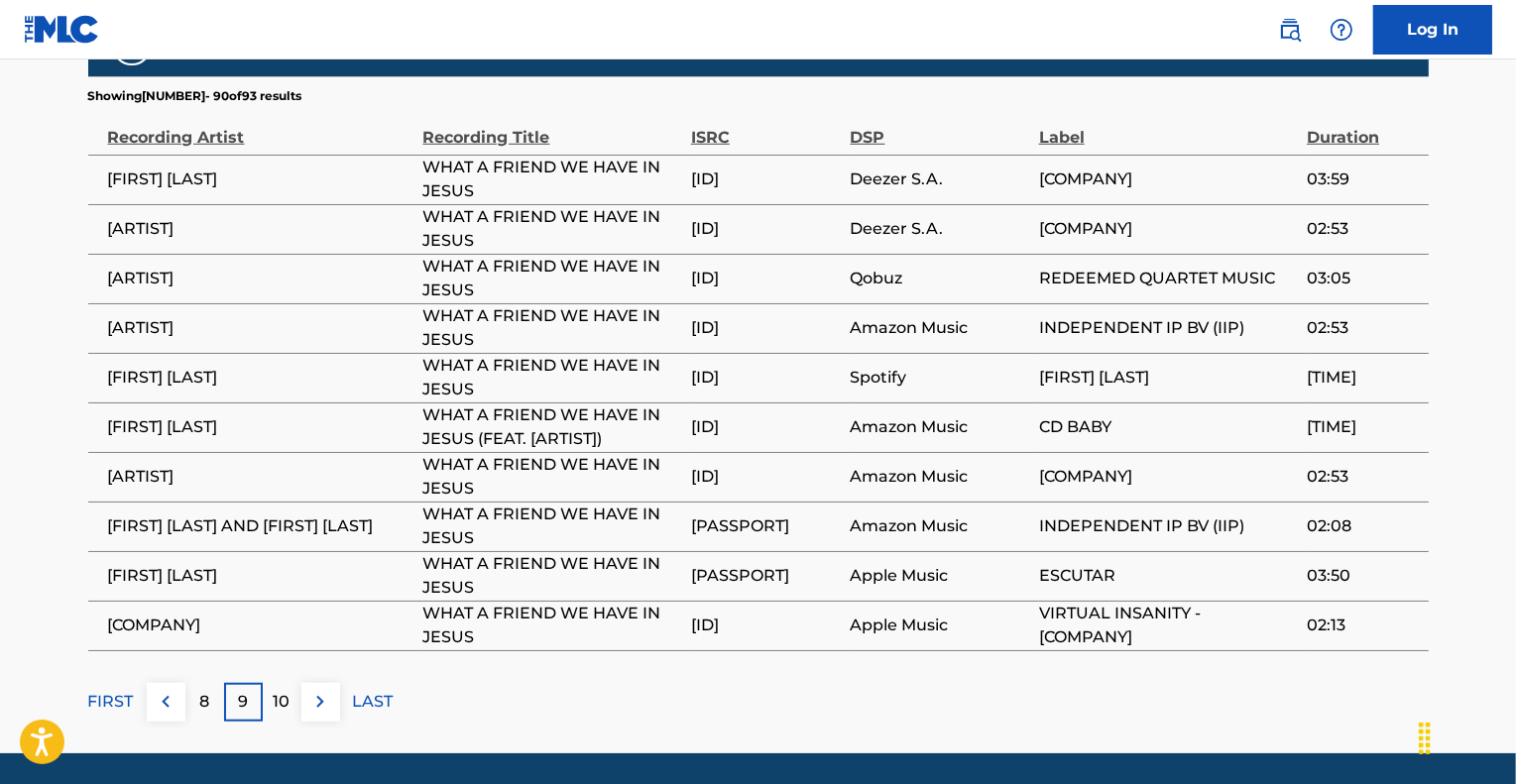 scroll, scrollTop: 1469, scrollLeft: 0, axis: vertical 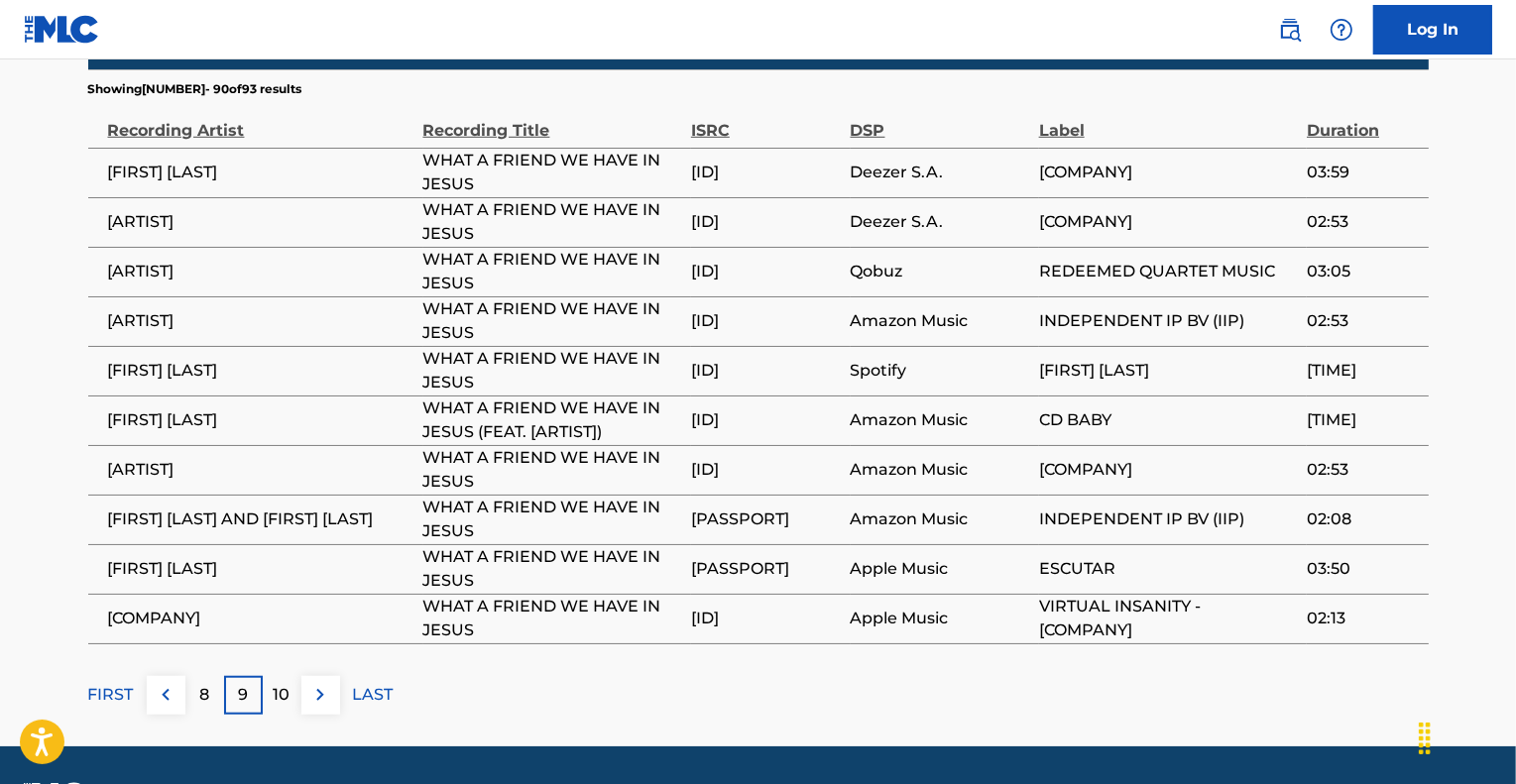click at bounding box center (166, 695) 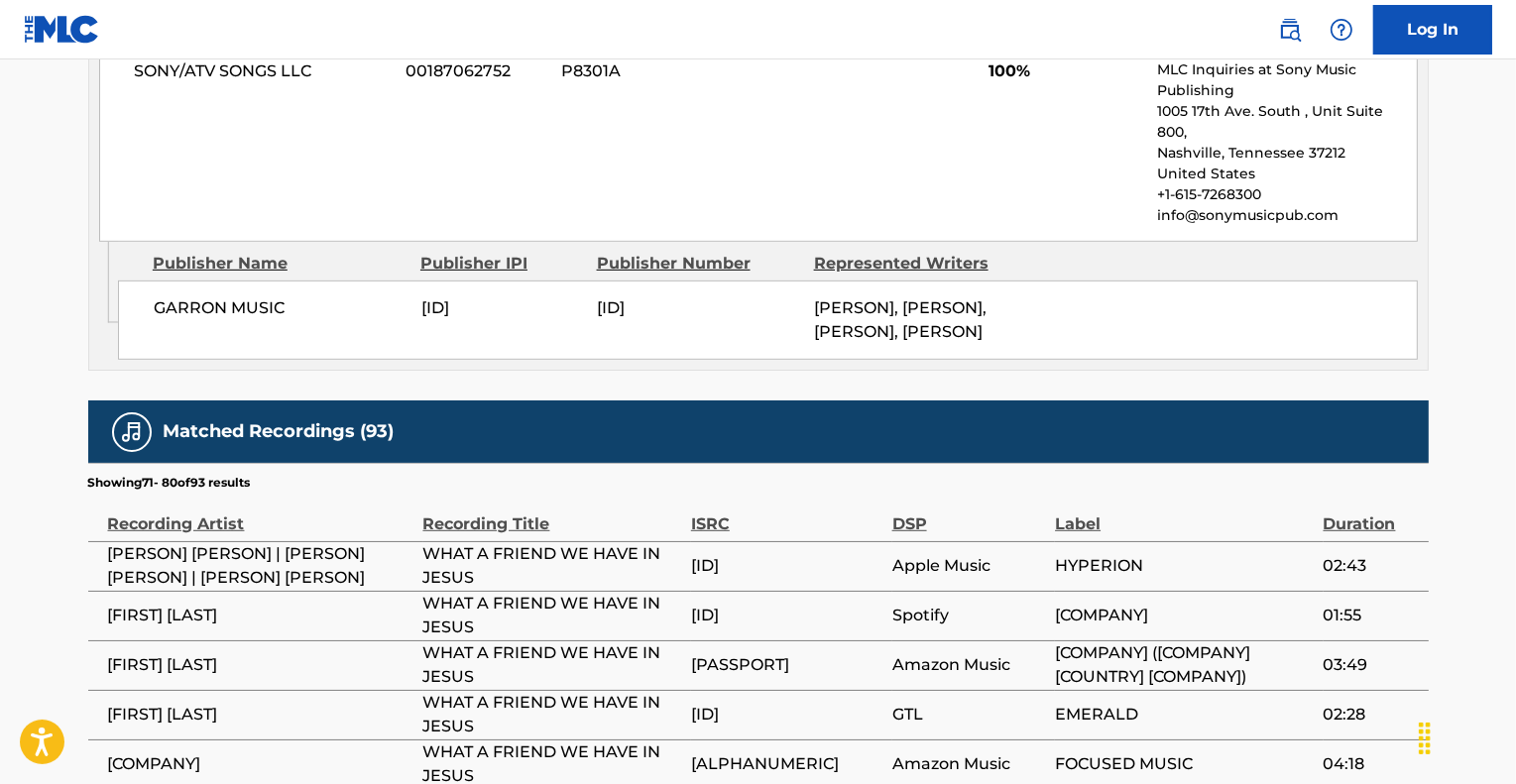 scroll, scrollTop: 1469, scrollLeft: 0, axis: vertical 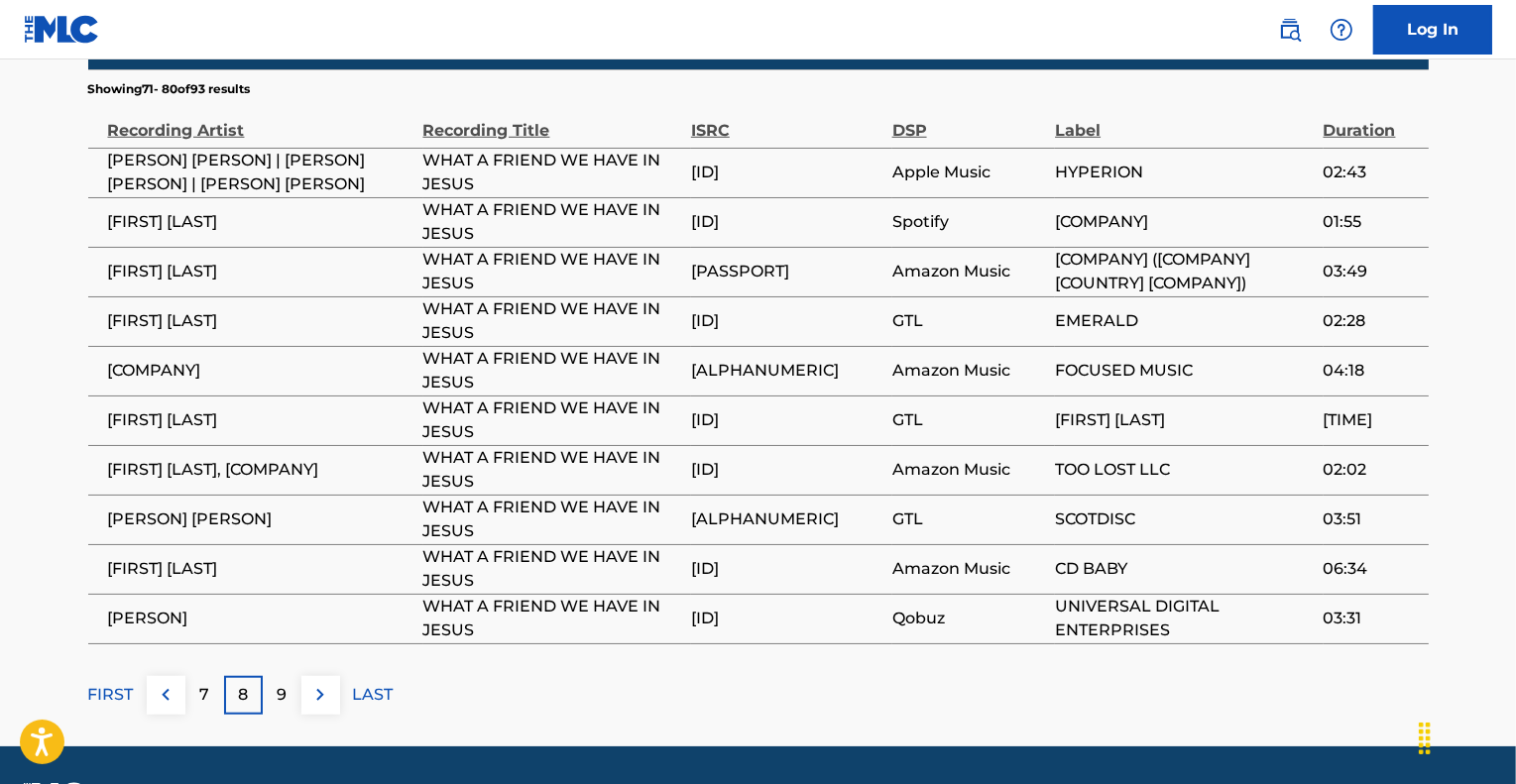click at bounding box center [166, 695] 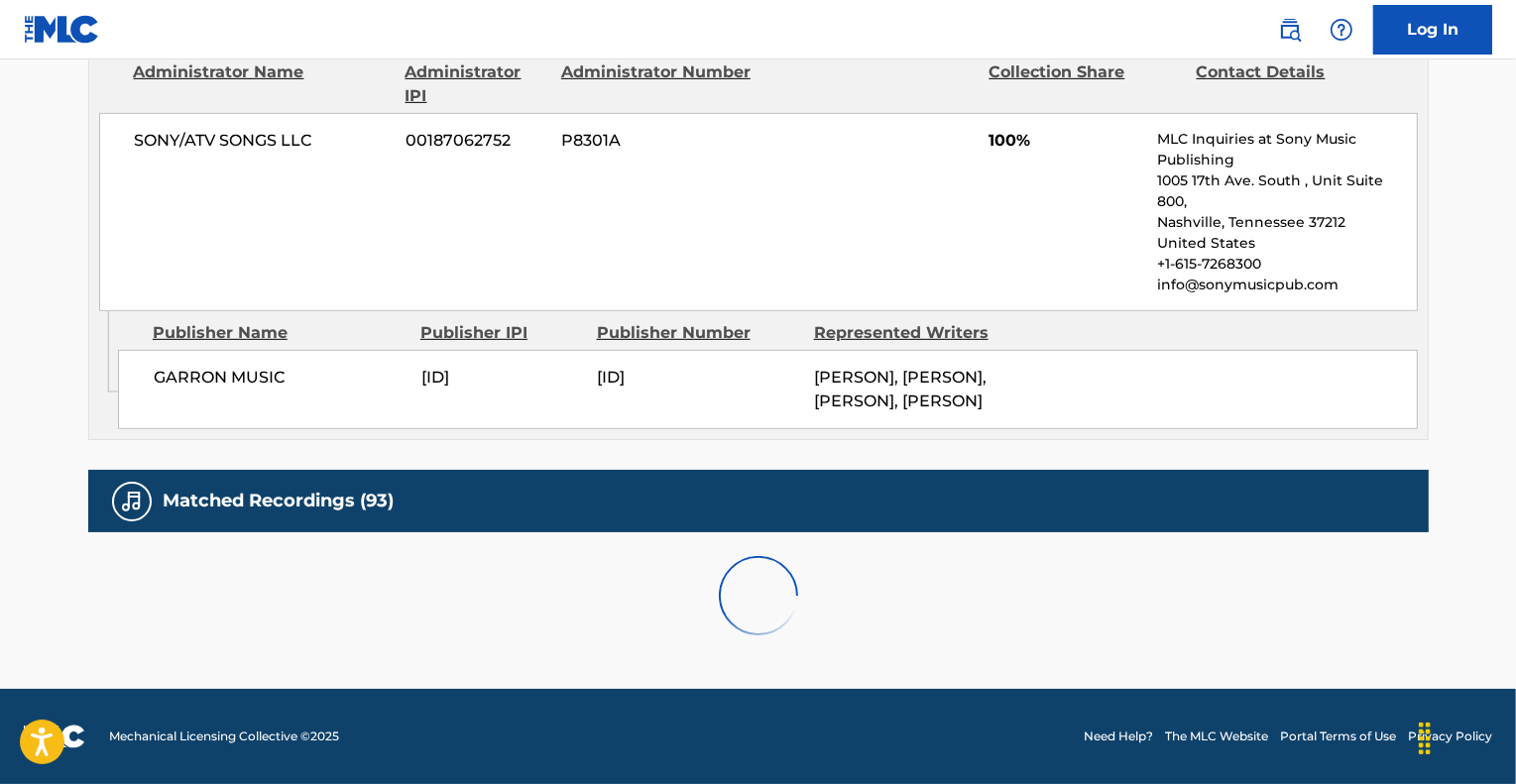 scroll, scrollTop: 1469, scrollLeft: 0, axis: vertical 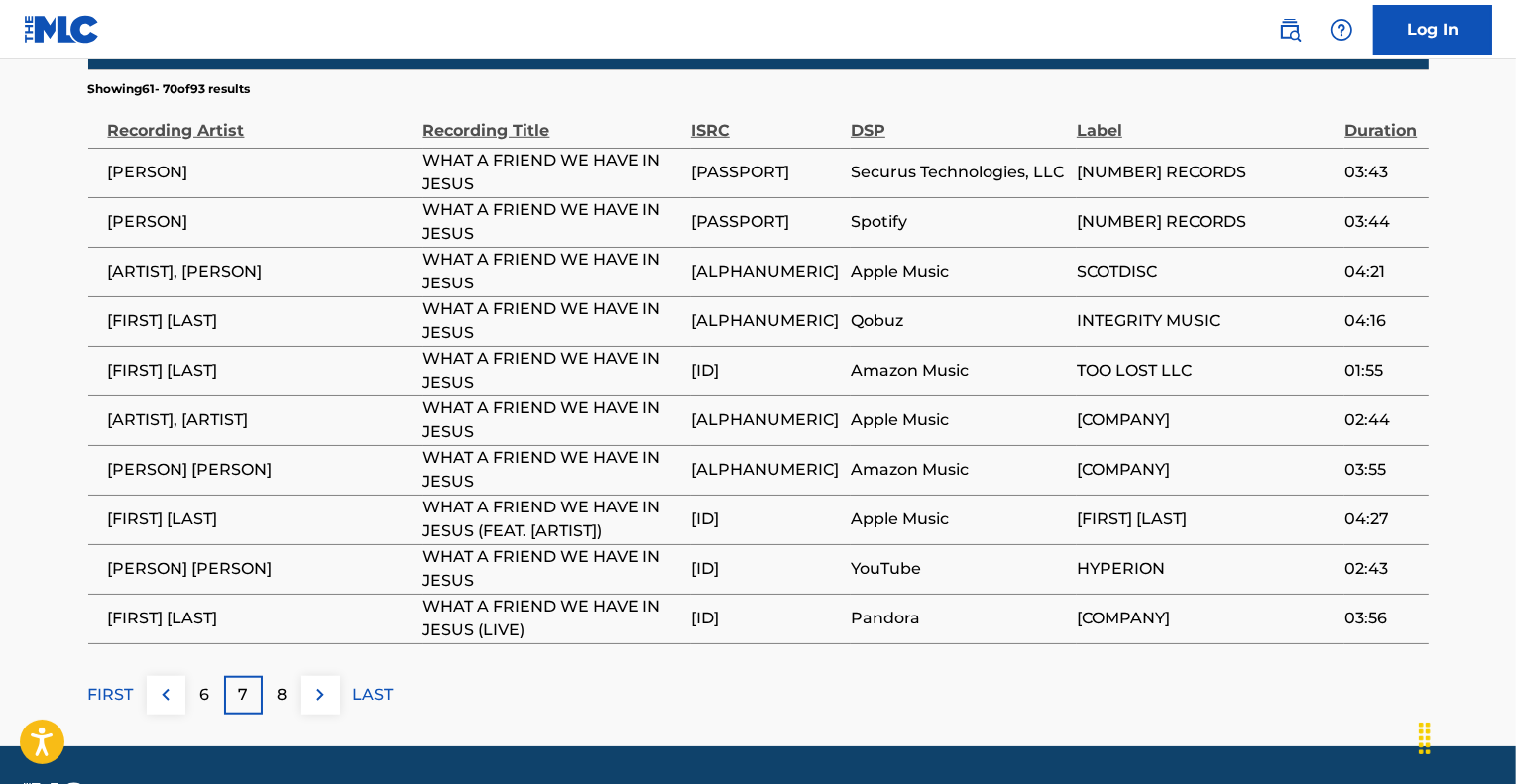 click at bounding box center (166, 695) 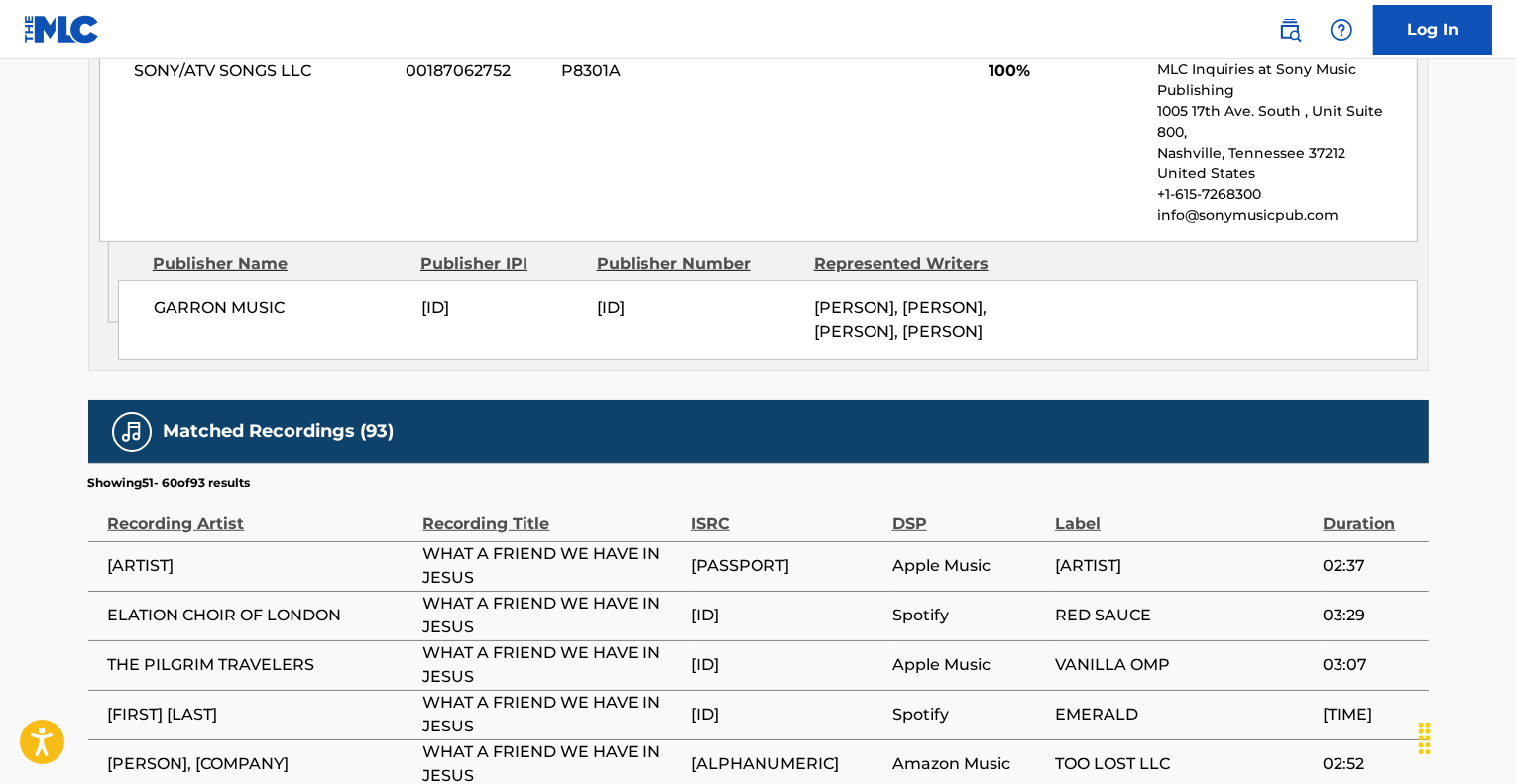 scroll, scrollTop: 1469, scrollLeft: 0, axis: vertical 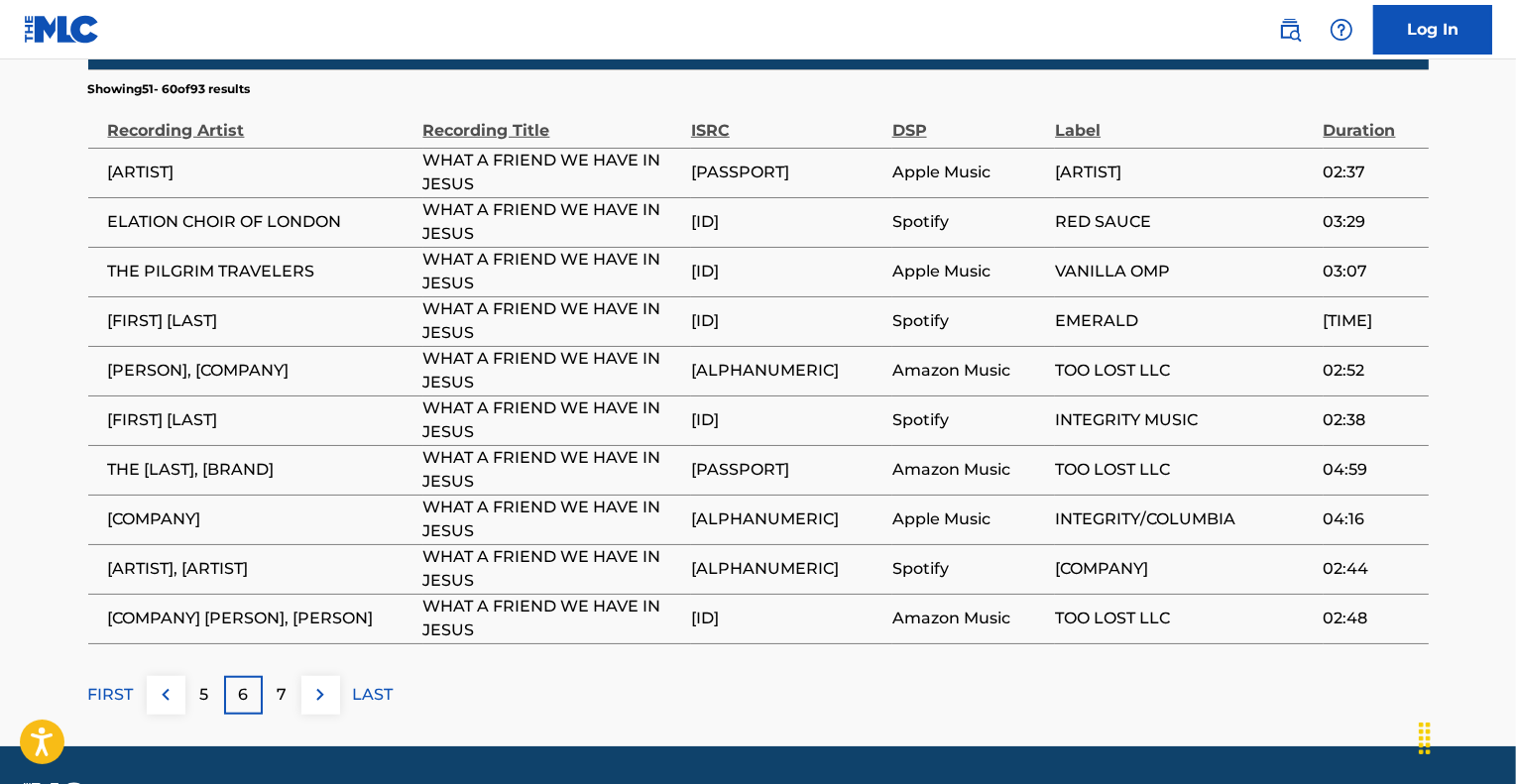 click at bounding box center [166, 695] 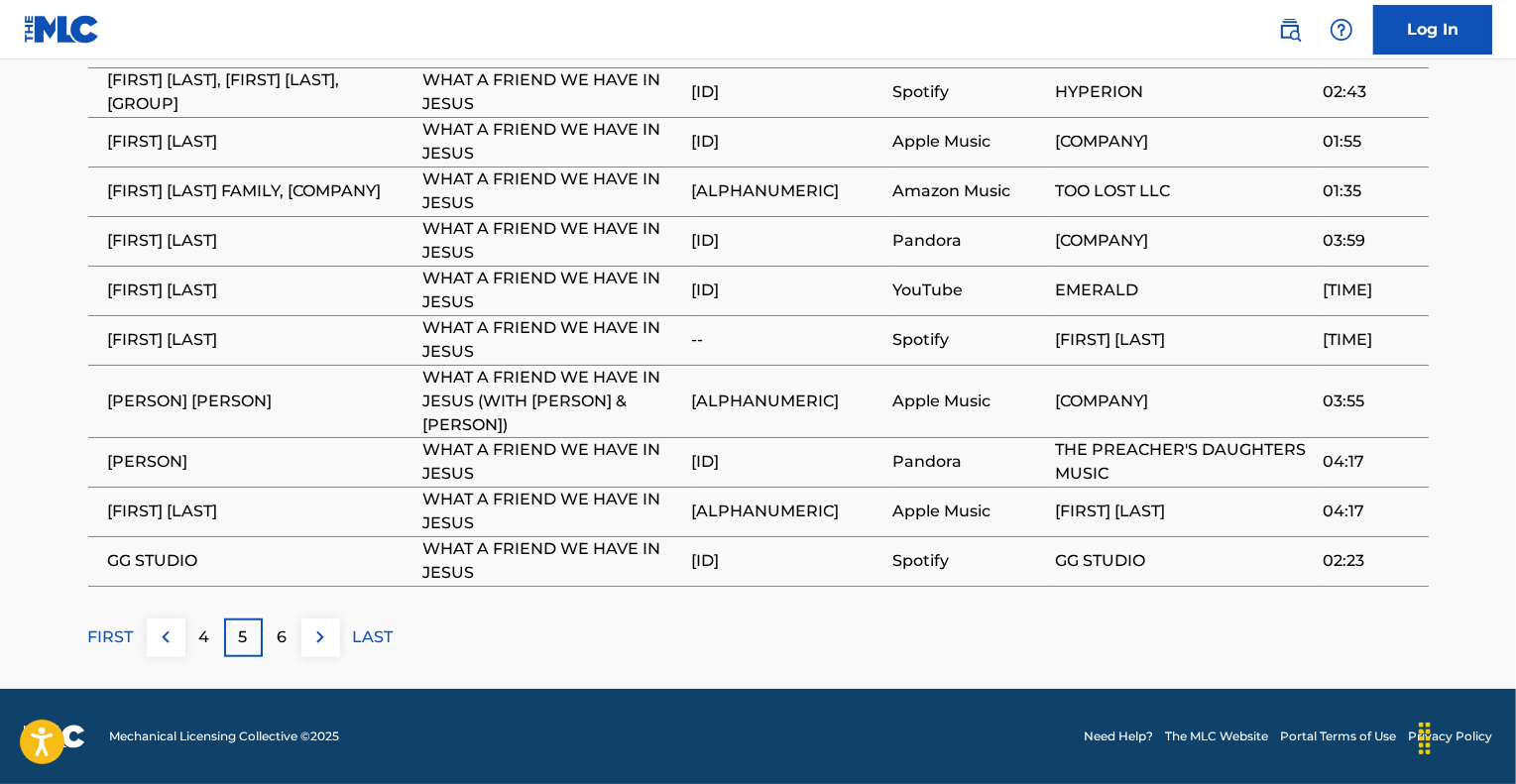 scroll, scrollTop: 1564, scrollLeft: 0, axis: vertical 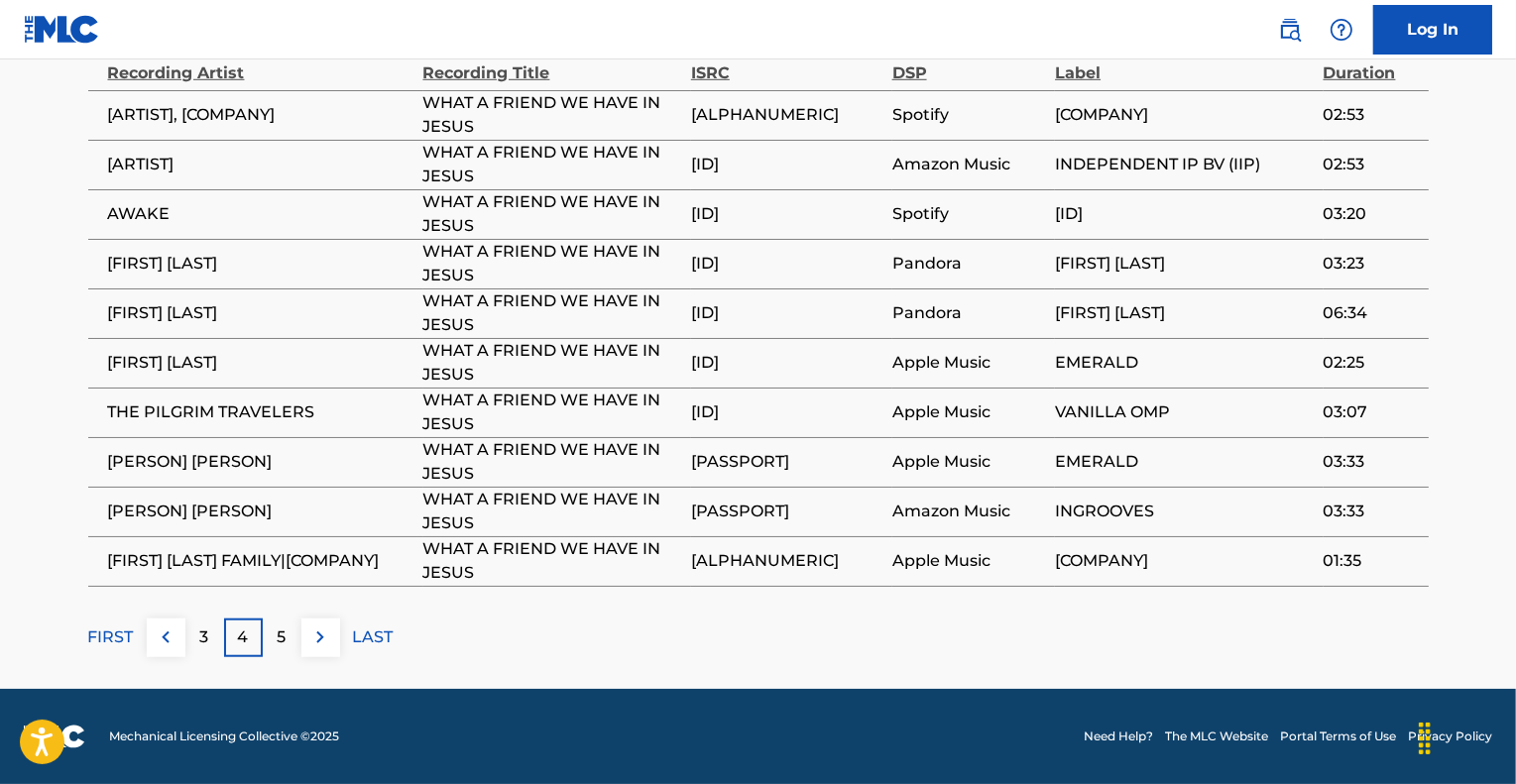 click at bounding box center (166, 637) 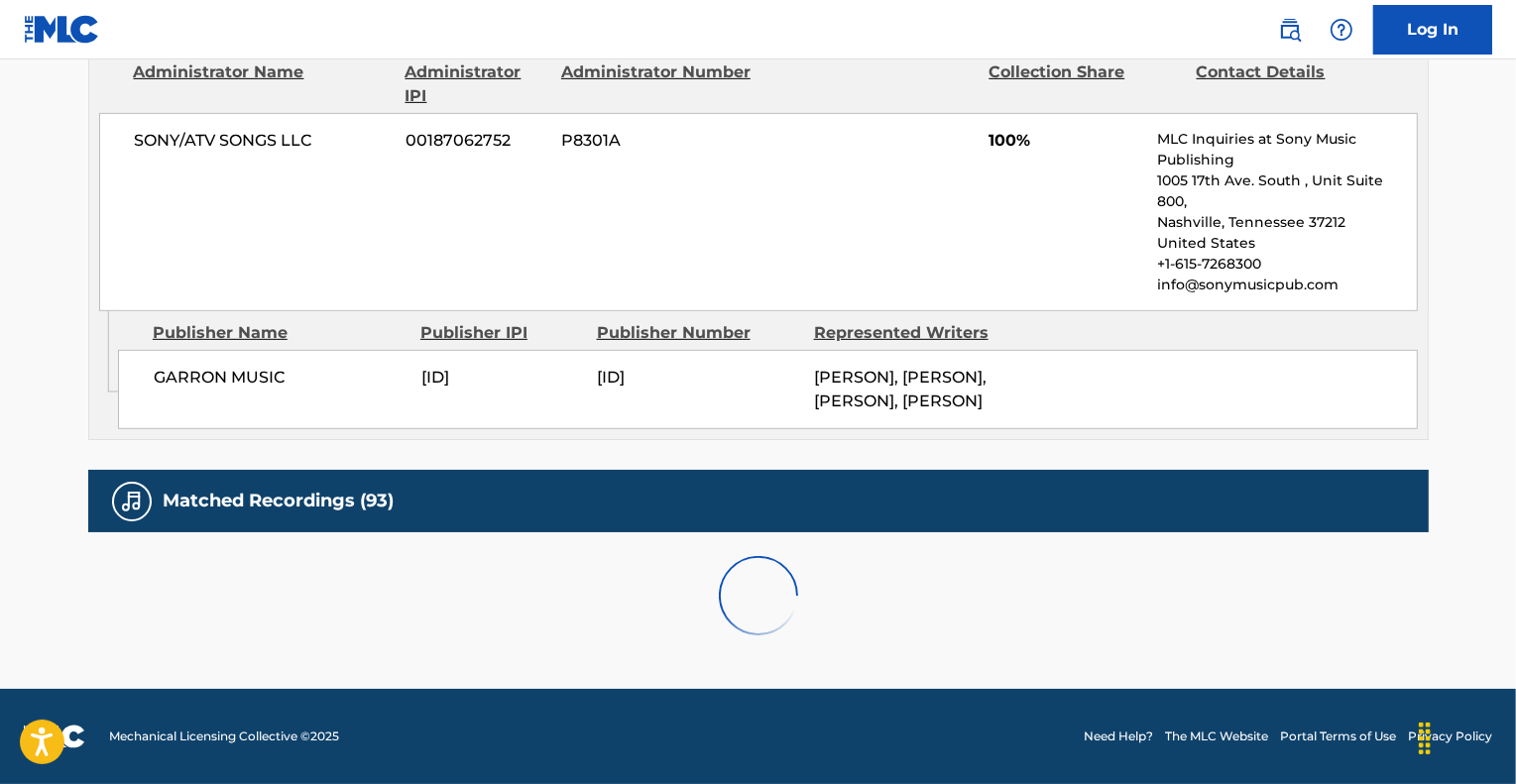 scroll, scrollTop: 1564, scrollLeft: 0, axis: vertical 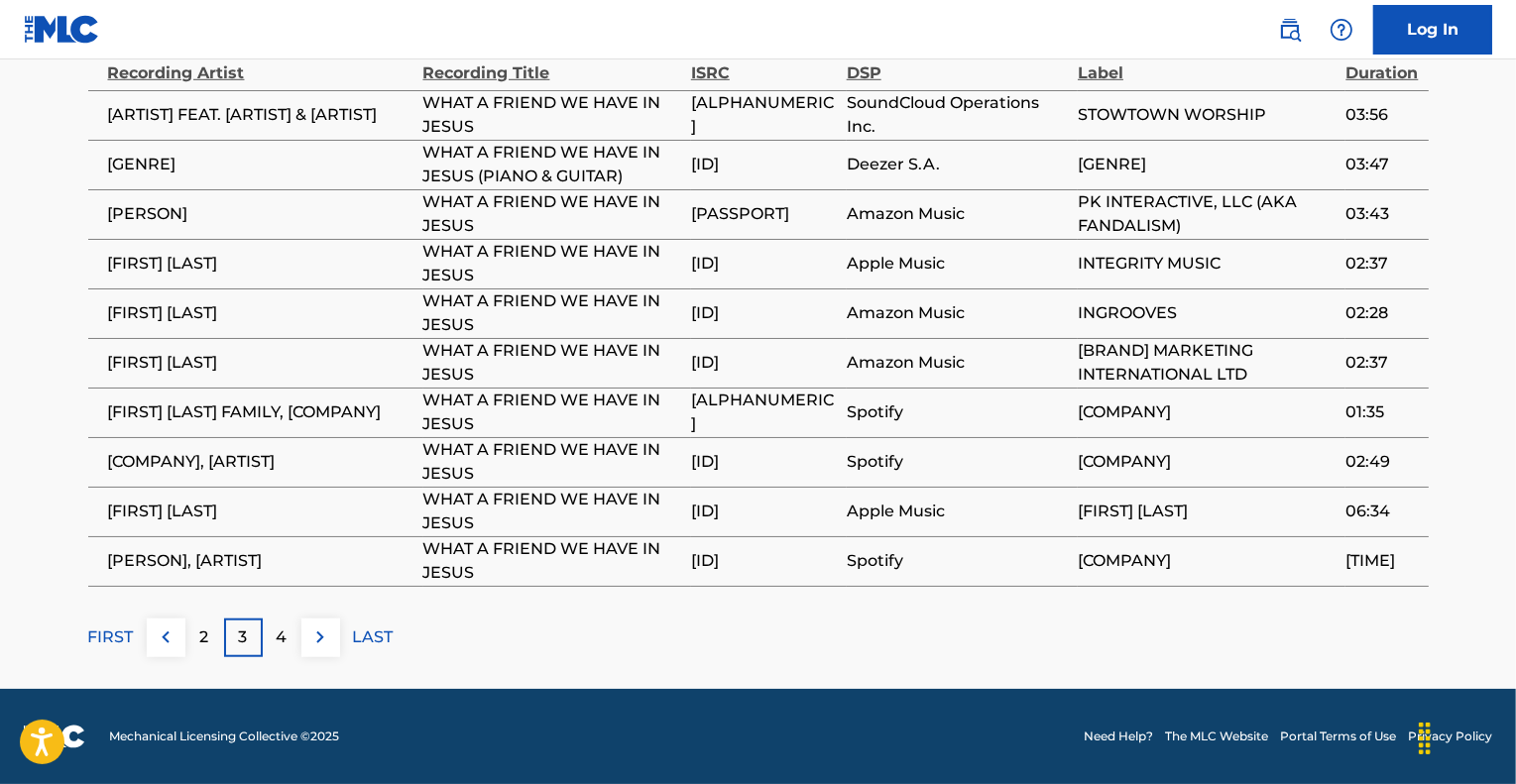 click at bounding box center [166, 637] 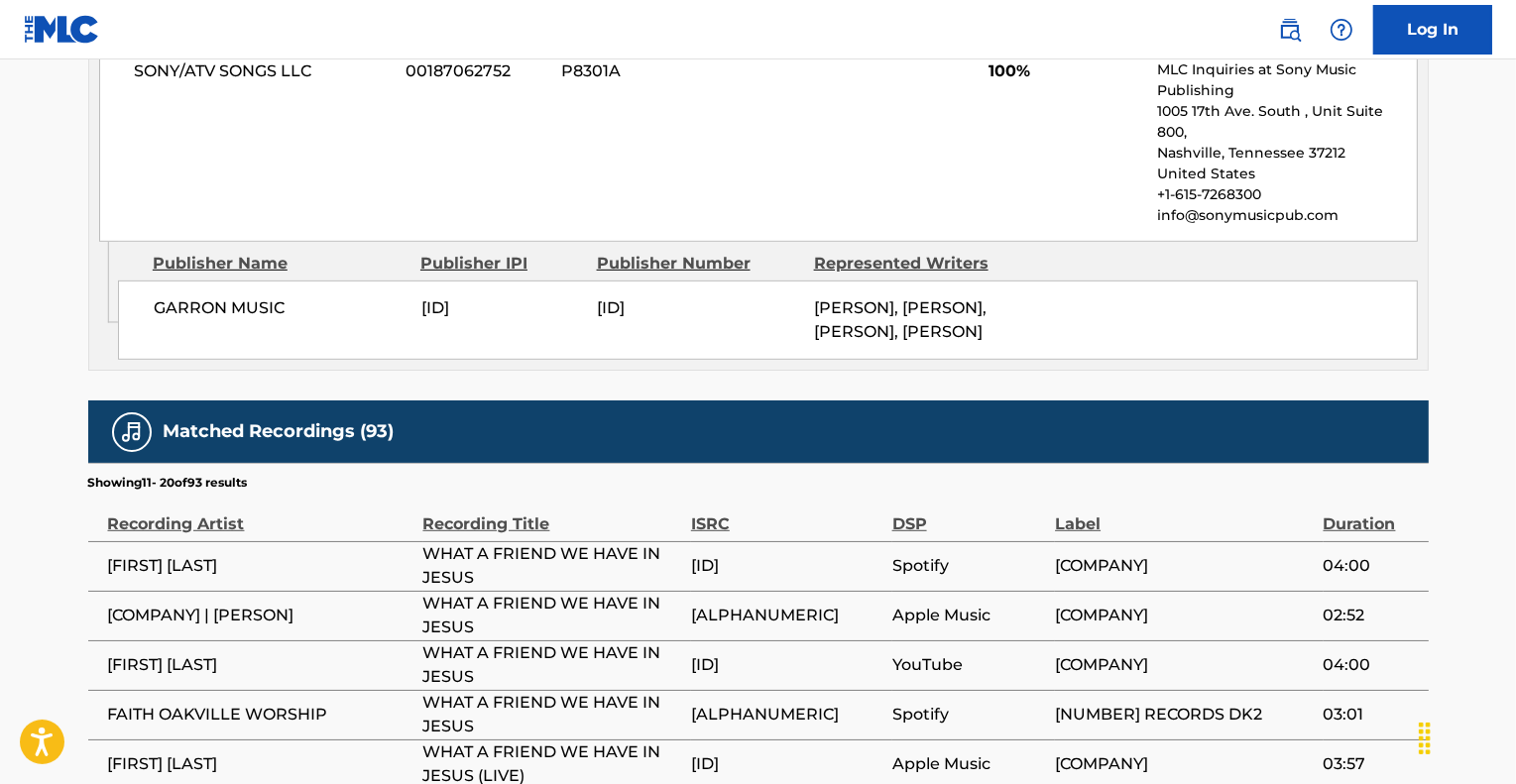 scroll, scrollTop: 1564, scrollLeft: 0, axis: vertical 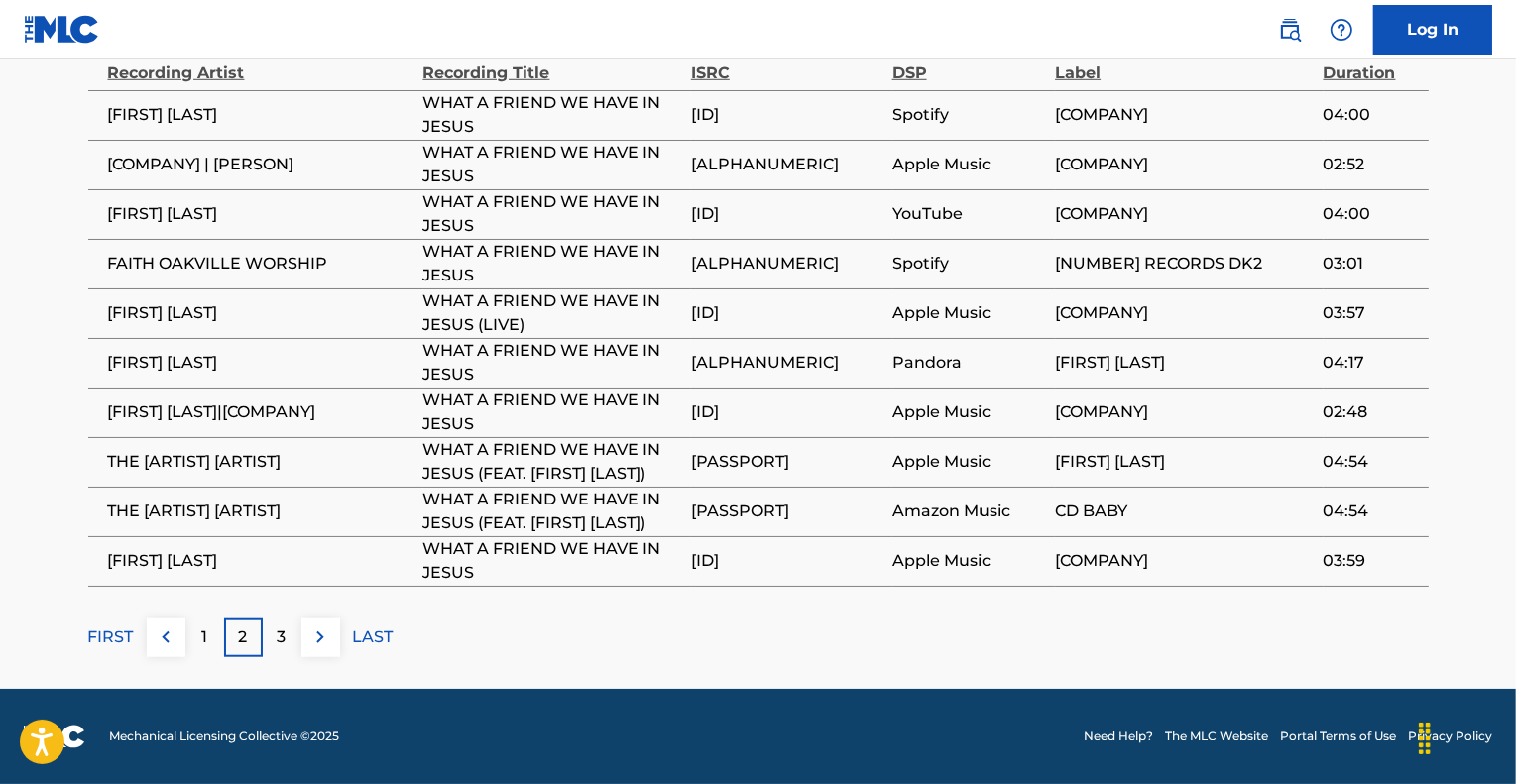 click at bounding box center [166, 637] 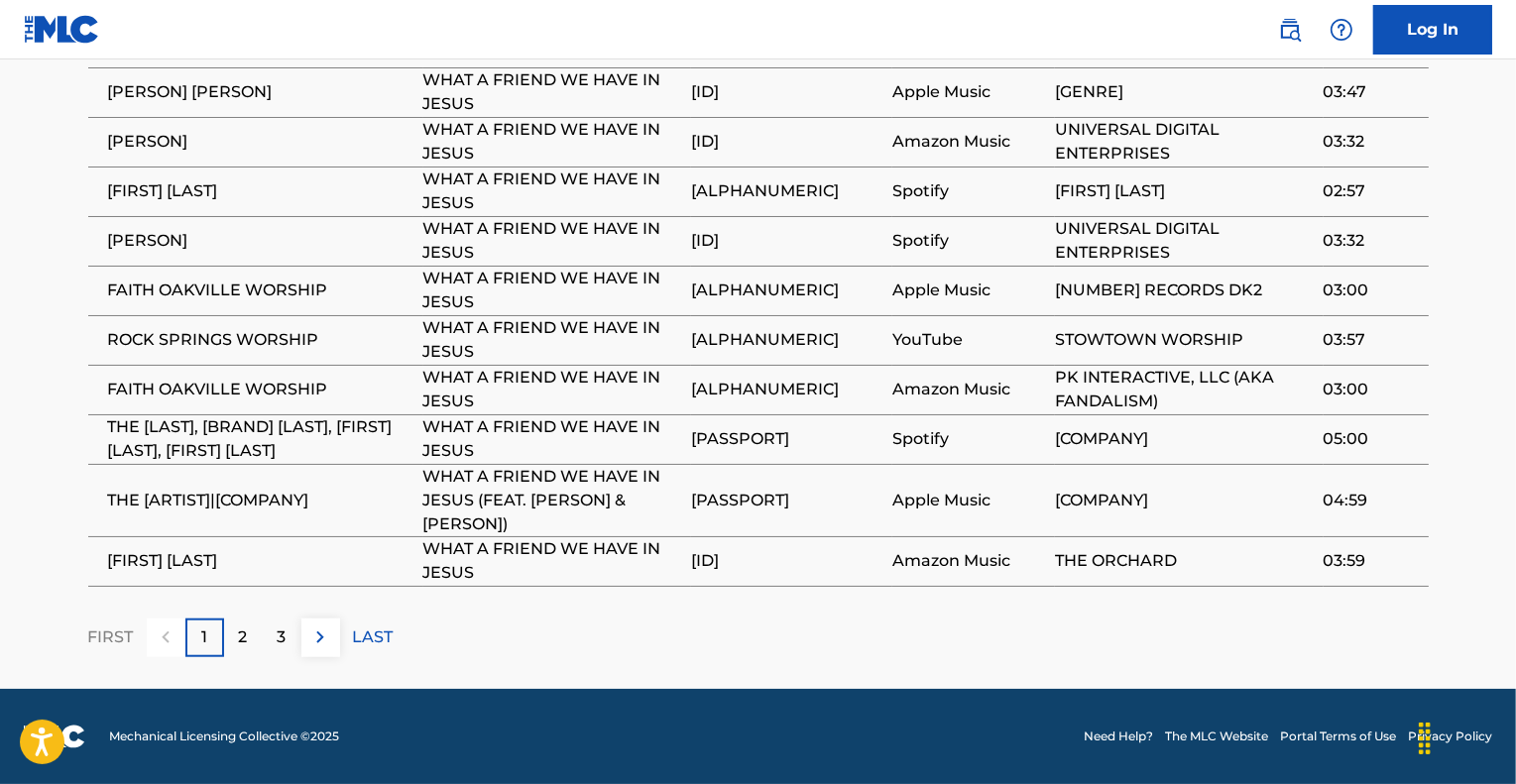 scroll, scrollTop: 1639, scrollLeft: 0, axis: vertical 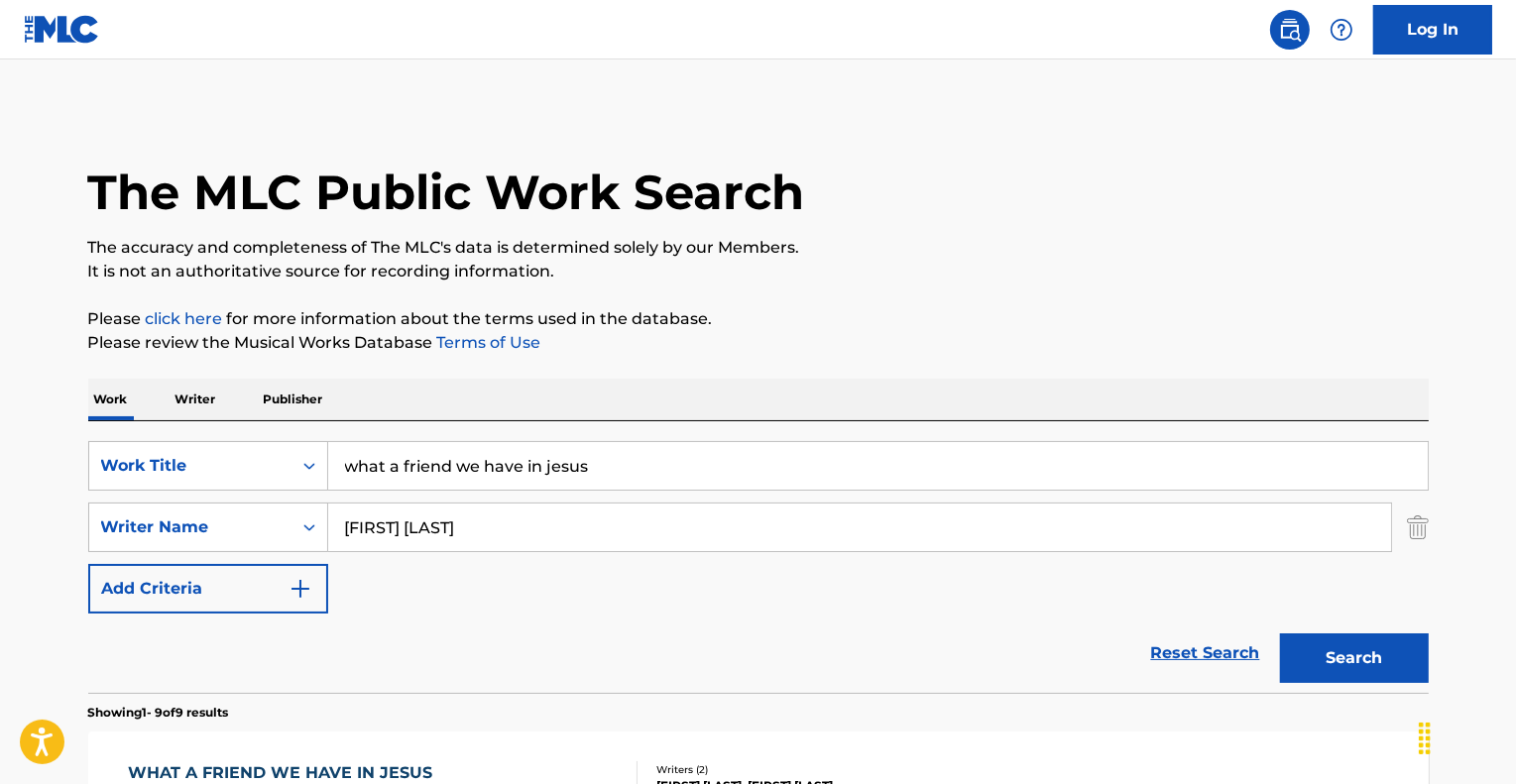 click at bounding box center (300, 589) 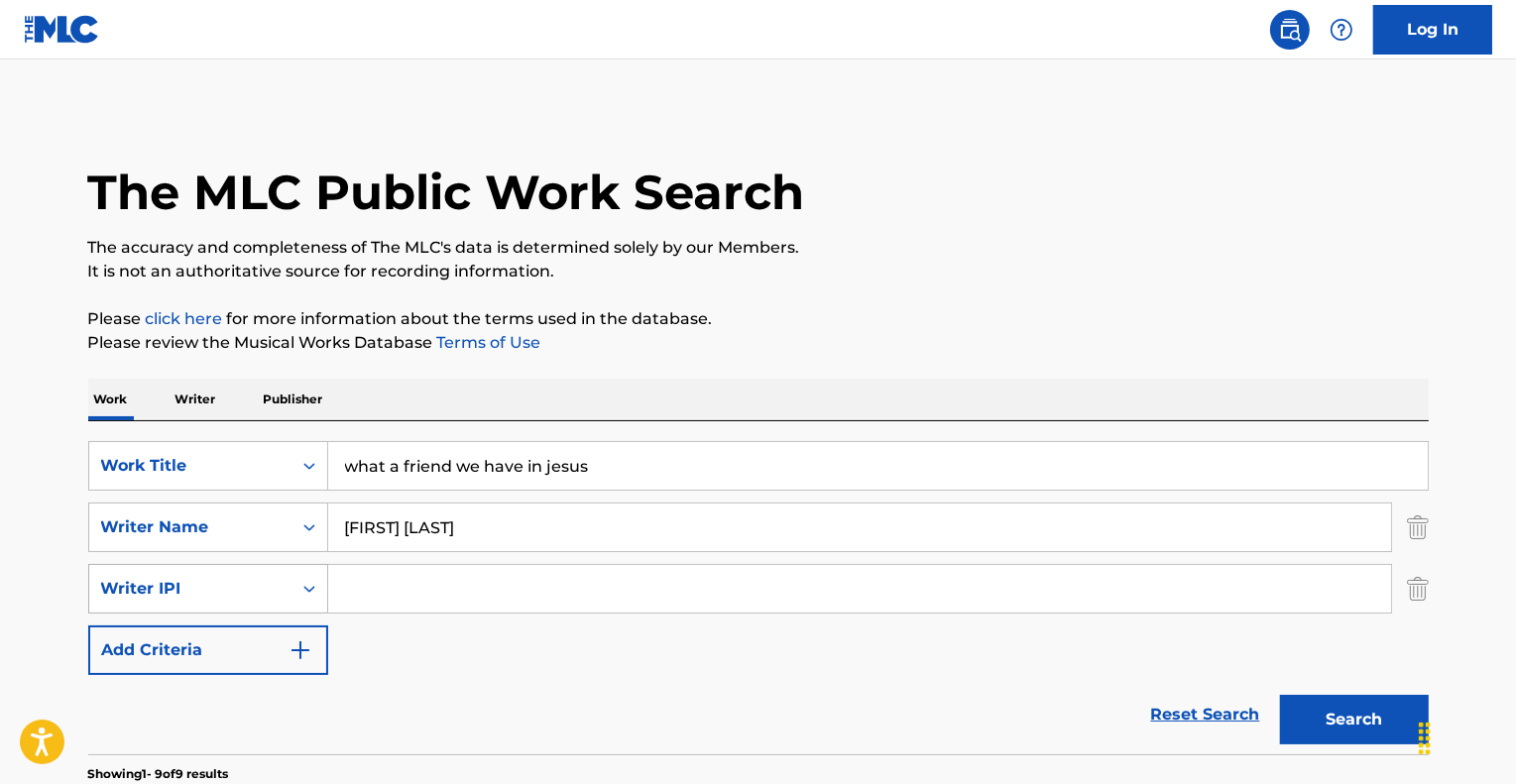 click at bounding box center [309, 589] 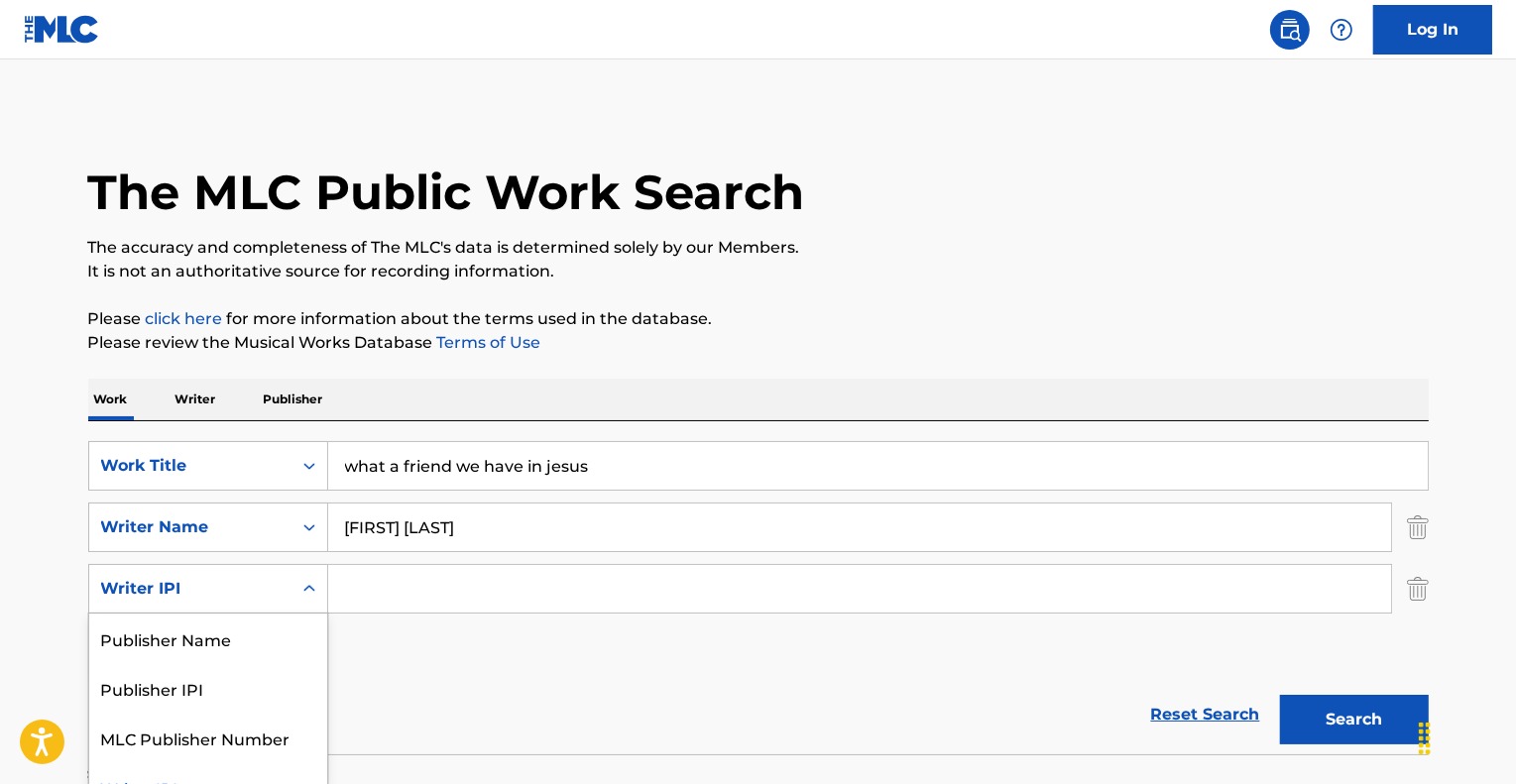 scroll, scrollTop: 28, scrollLeft: 0, axis: vertical 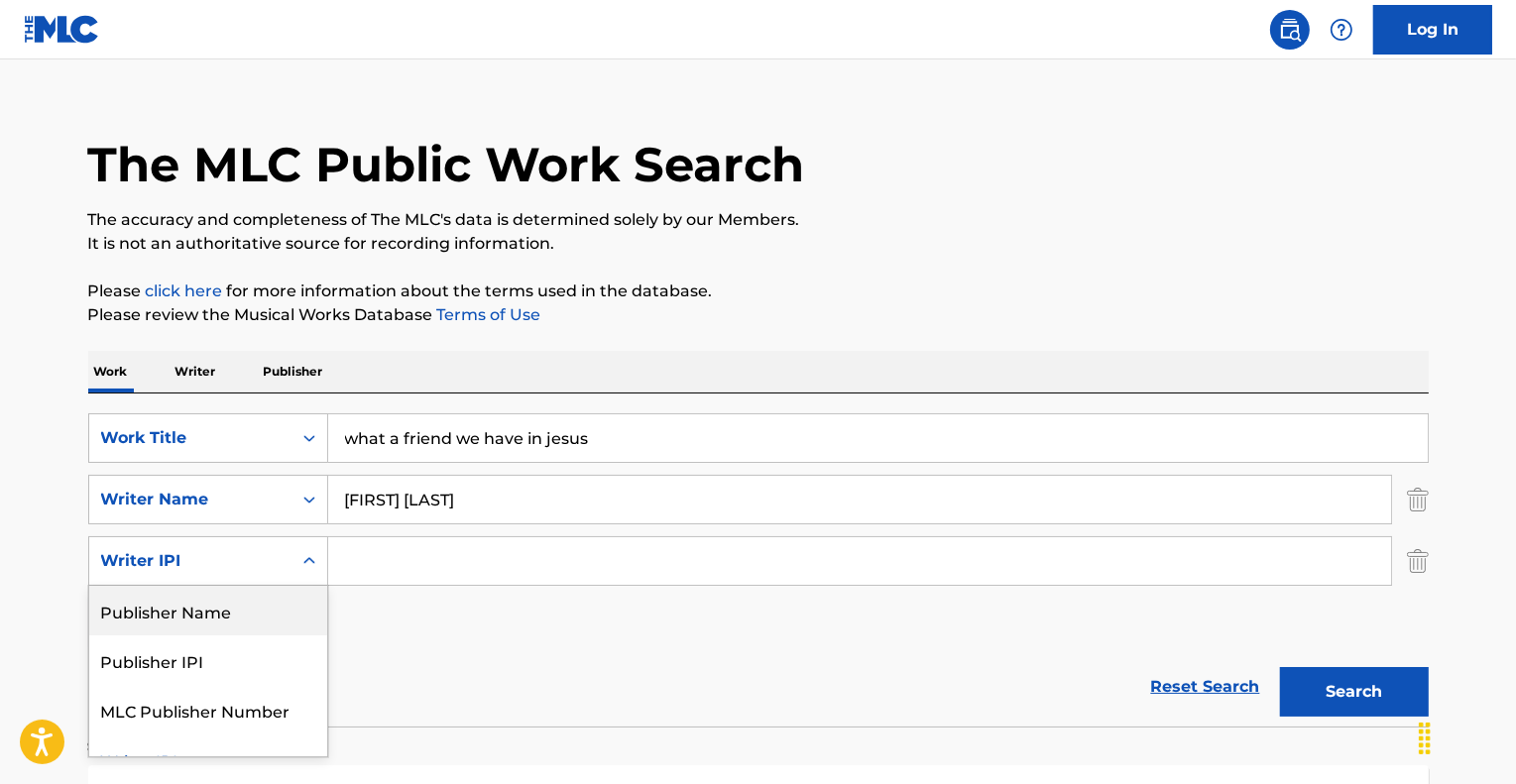 click 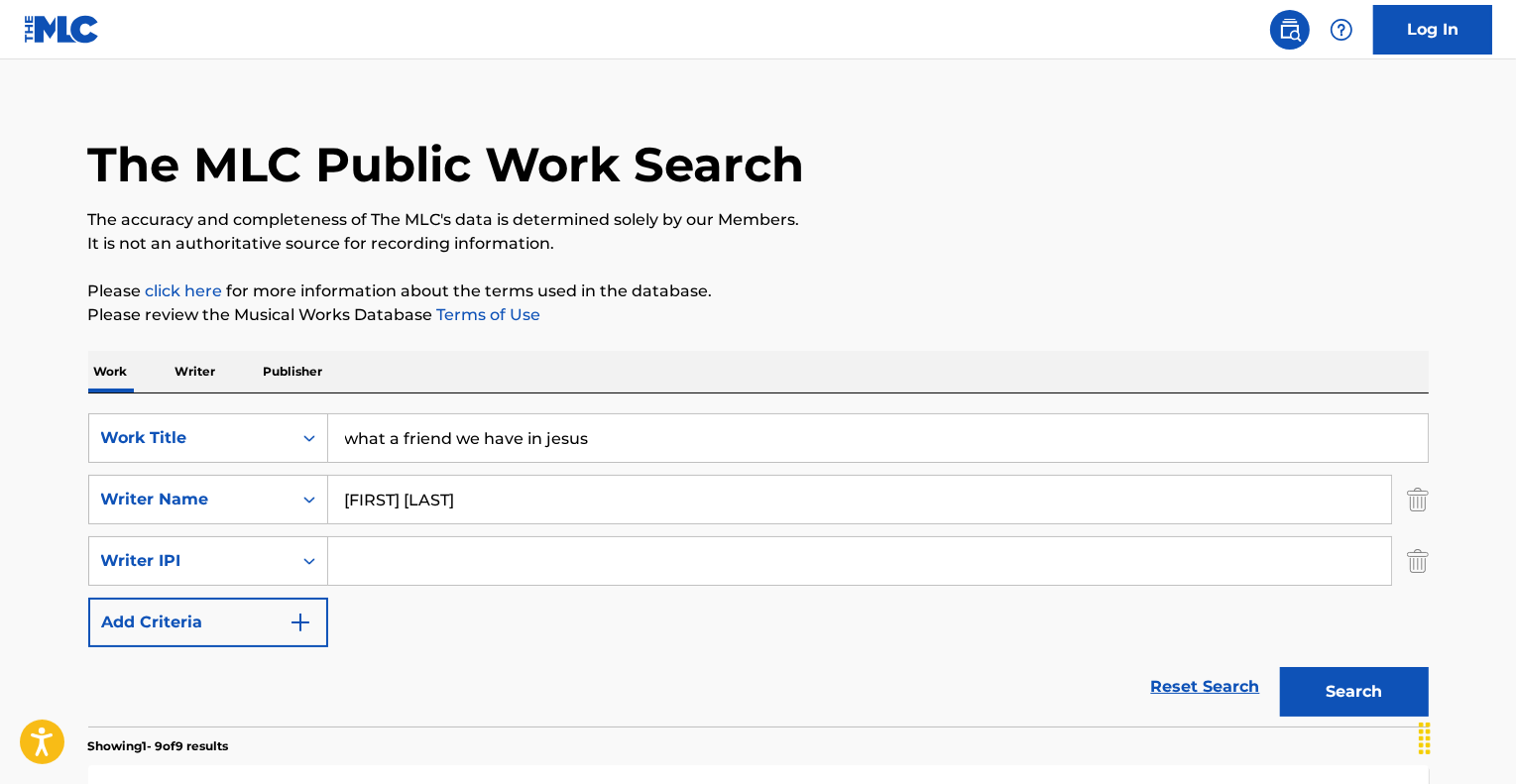 click on "The MLC Public Work Search The accuracy and completeness of The MLC's data is determined solely by our Members. It is not an authoritative source for recording information. Please   click here   for more information about the terms used in the database. Please review the Musical Works Database   Terms of Use Work Writer Publisher SearchWithCriteria[UUID] Work Title what a friend we have in jesus SearchWithCriteria[UUID] Writer Name [FIRST] [LAST] [LAST] SearchWithCriteriac[UUID] Writer IPI Add Criteria Reset Search Search Showing  1  -   9  of  9   results   WHAT A FRIEND WE HAVE IN JESUS MLC Song Code : W[PASSPORT] ISWC : Writers ( 2 ) [FIRST] [LAST], [FIRST] [LAST] [LAST] Recording Artists ( 116 ) THE [LAST], [FIRST] [LAST], THE [LAST], [FIRST] [LAST], THE [LAST], [FIRST] [LAST] Total Known Shares: 100 % WHAT A FRIEND WE HAVE IN JESUS MLC Song Code : W509XI ISWC : Writers ( 4 ) Recording Artists ( 1 )" at bounding box center [758, 1167] 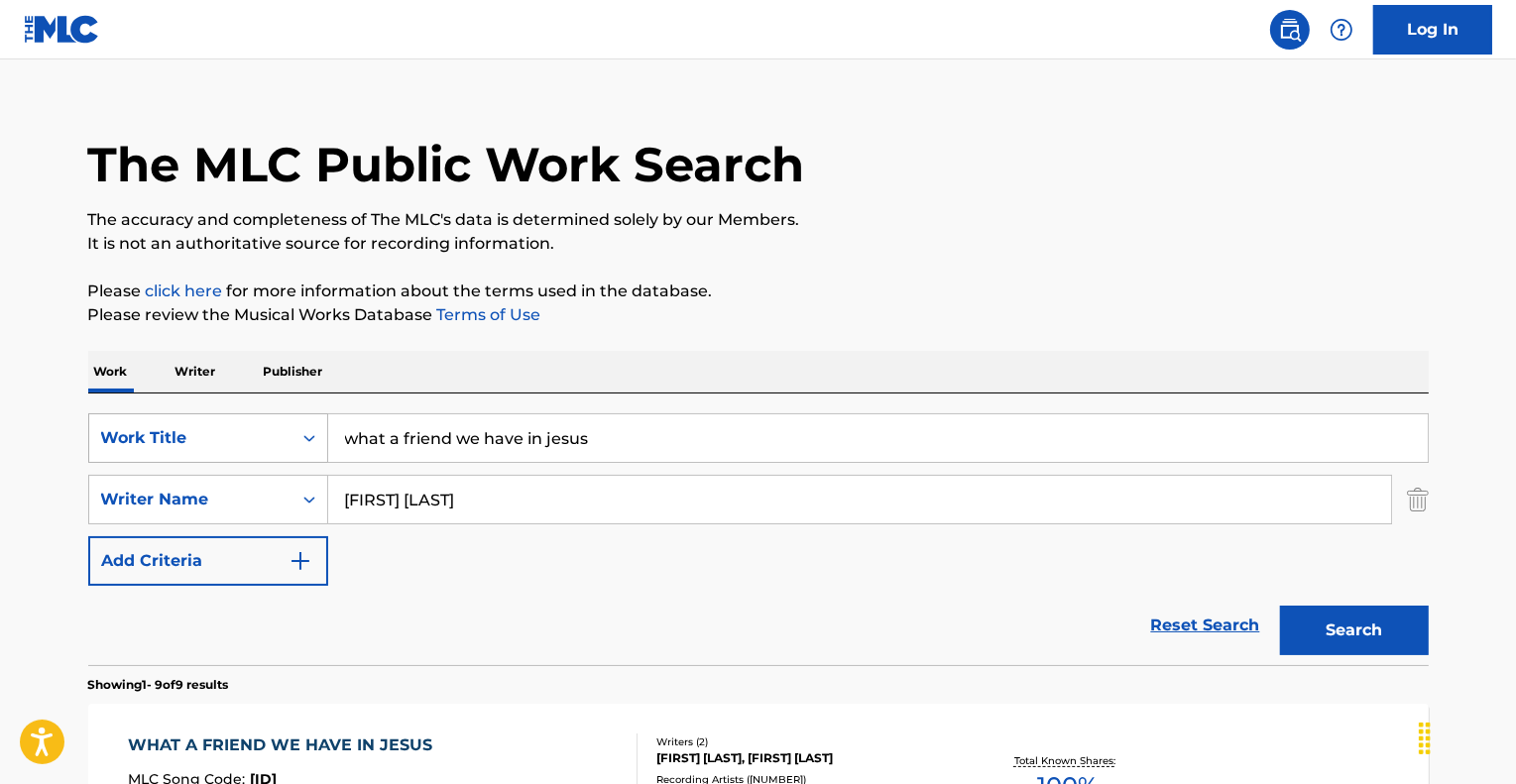 drag, startPoint x: 623, startPoint y: 453, endPoint x: 252, endPoint y: 456, distance: 371.01213 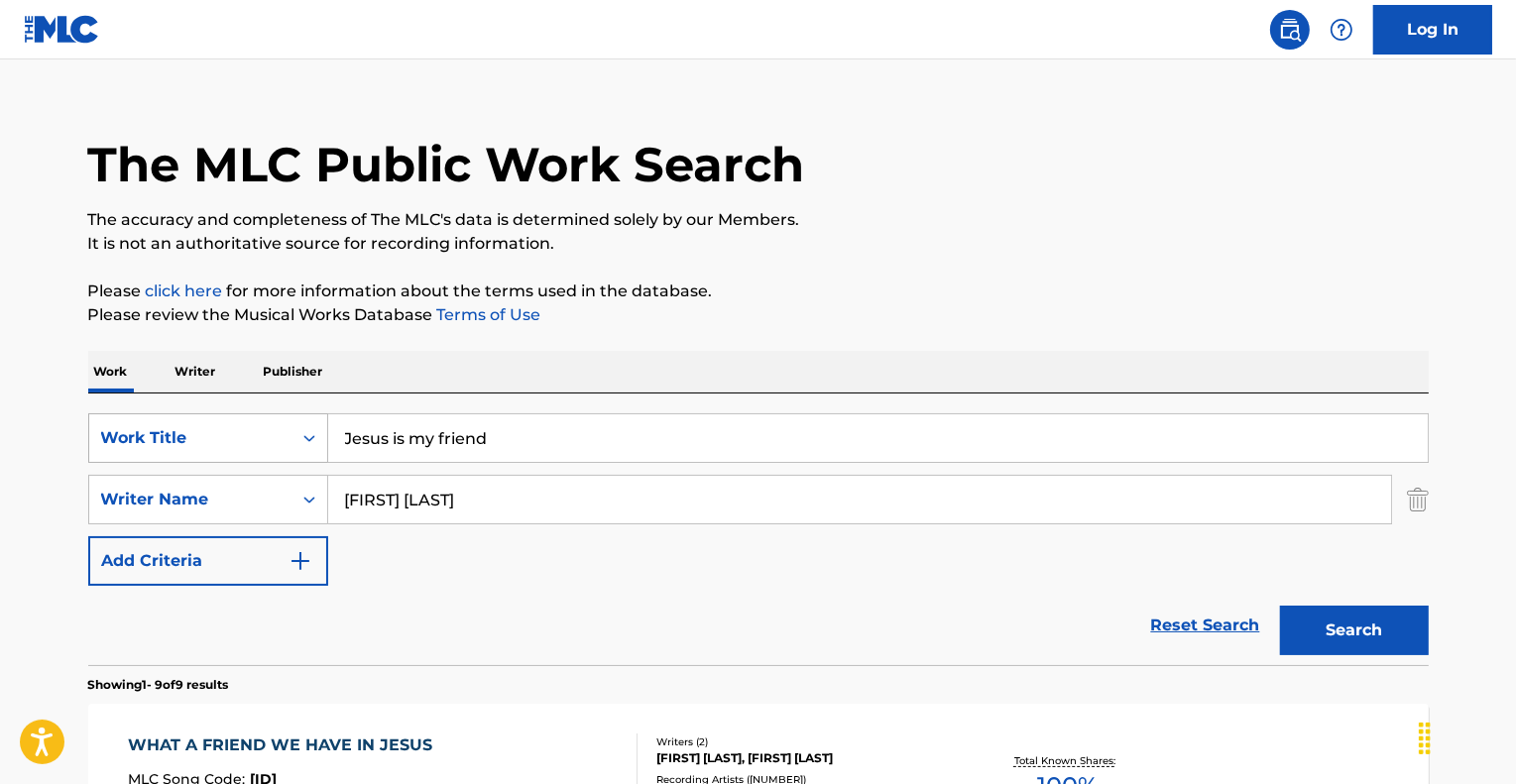 type on "Jesus is my friend" 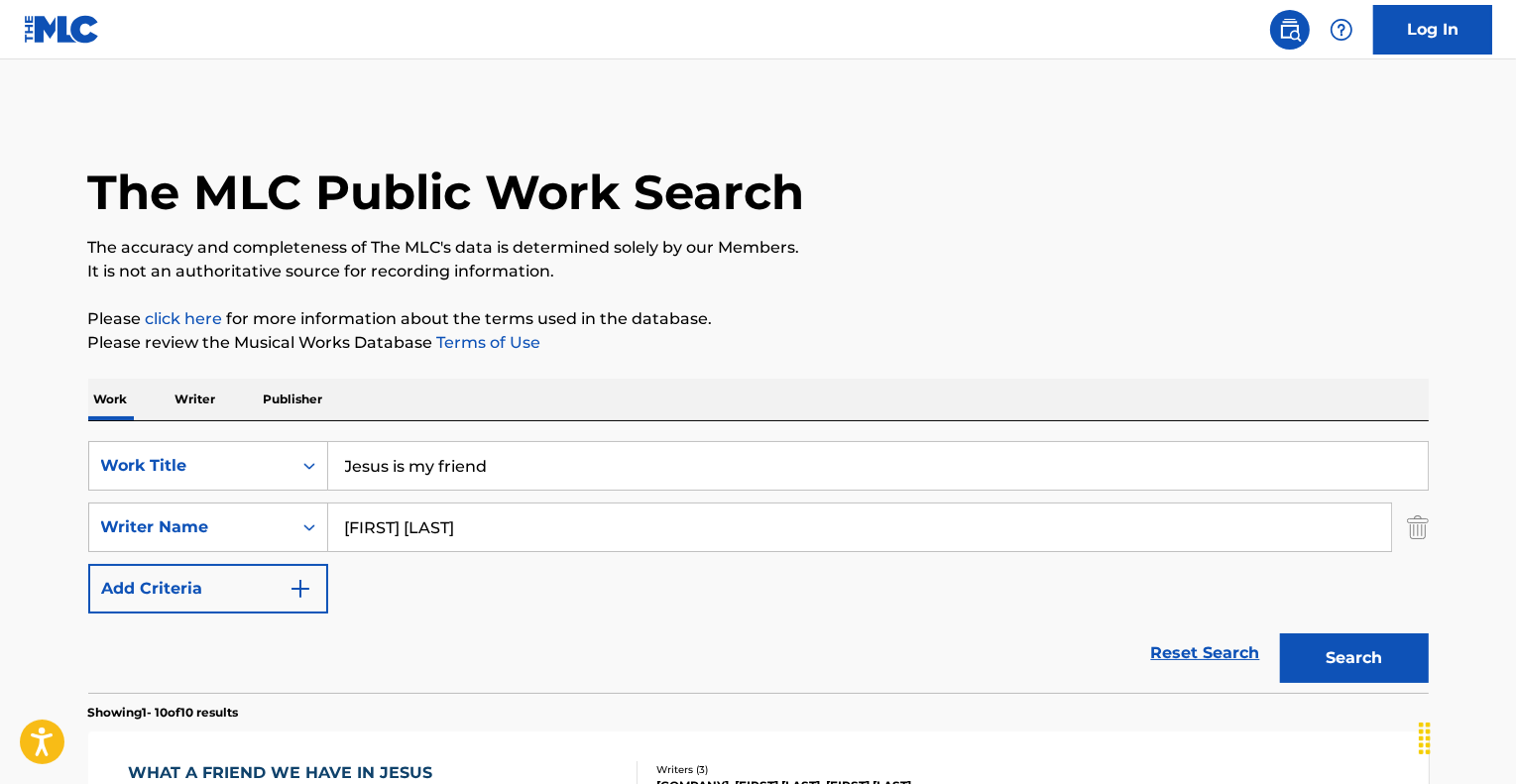 scroll, scrollTop: 396, scrollLeft: 0, axis: vertical 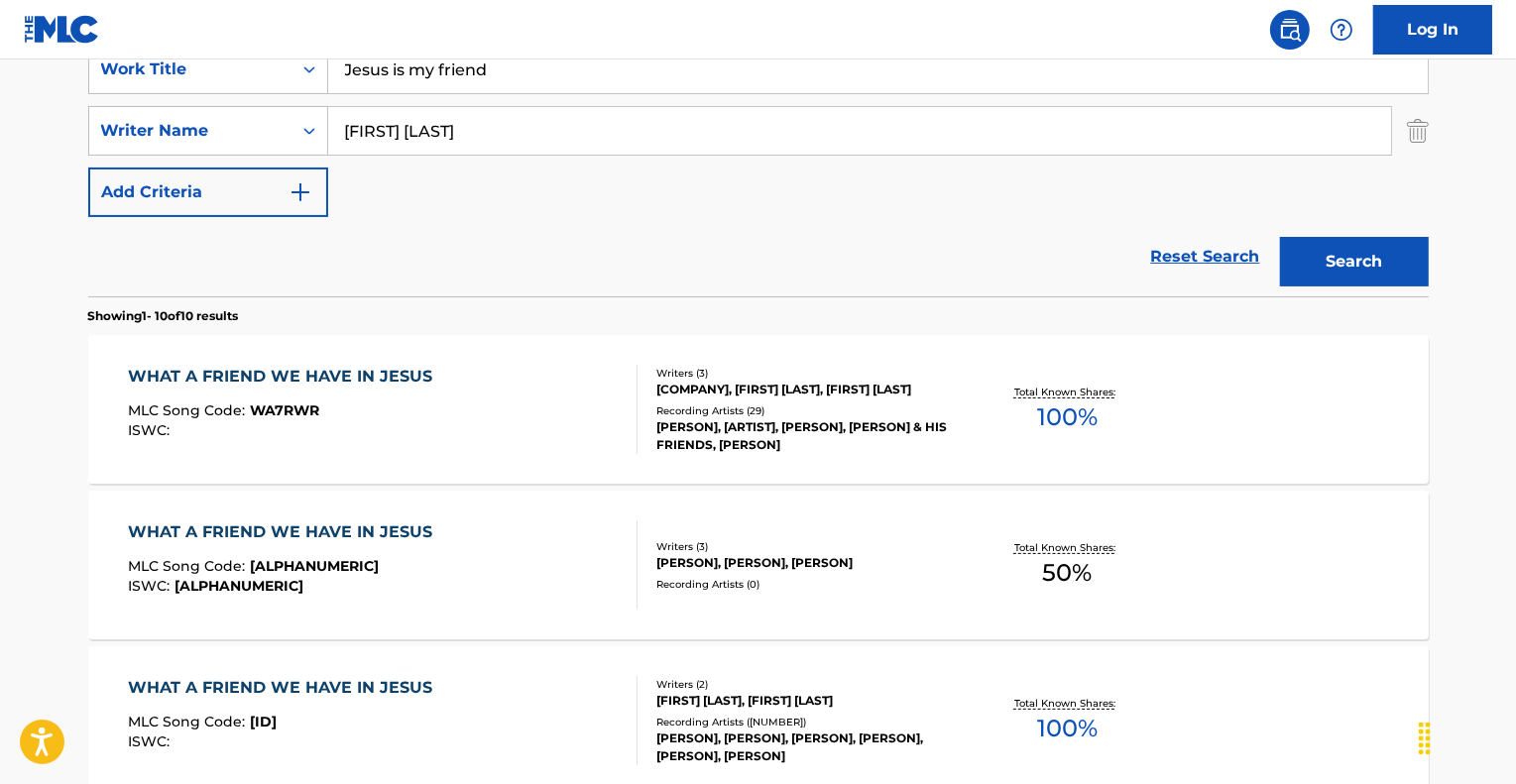click on "[COMPANY], [FIRST] [LAST], [FIRST] [LAST]" at bounding box center (806, 390) 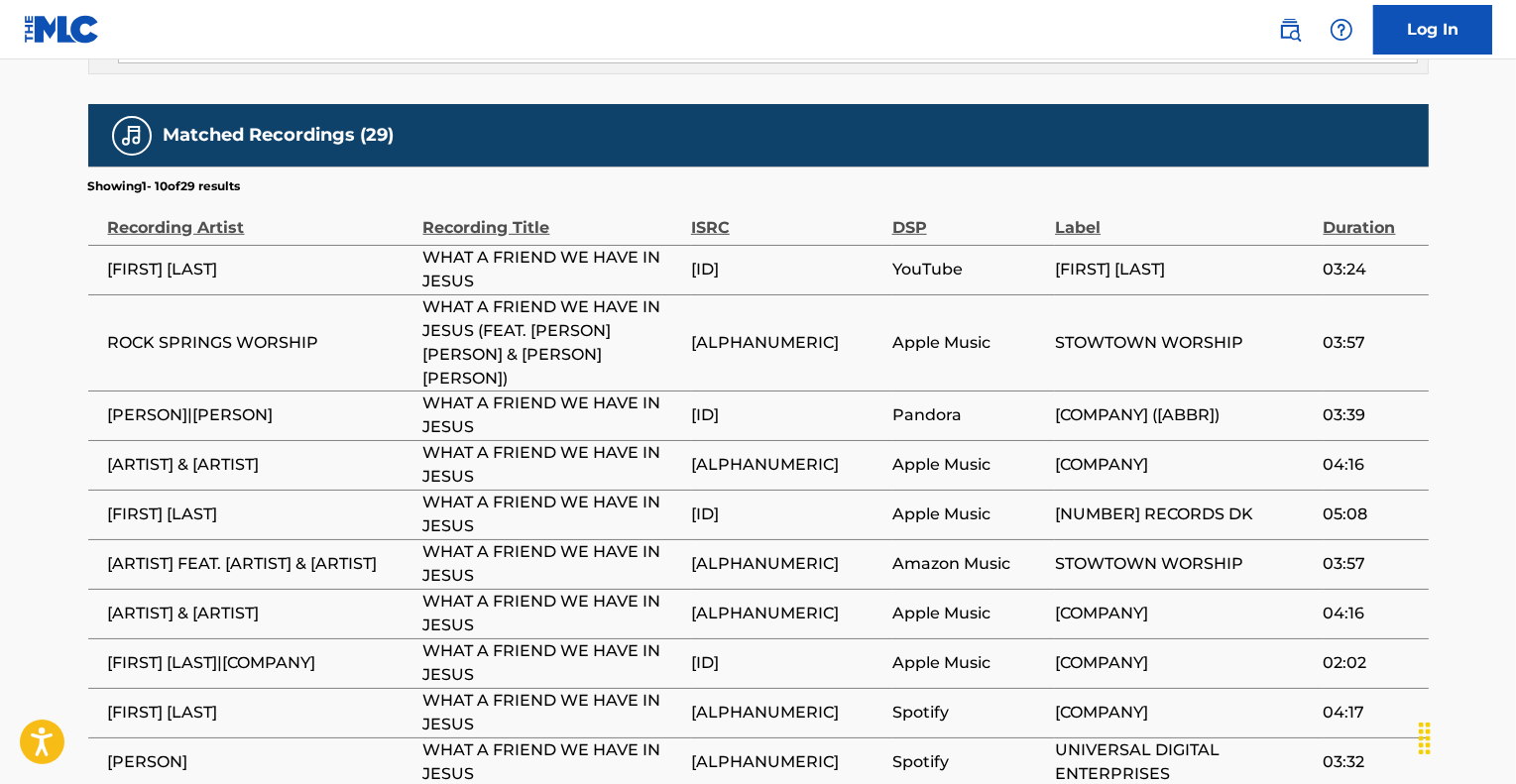 scroll, scrollTop: 1388, scrollLeft: 0, axis: vertical 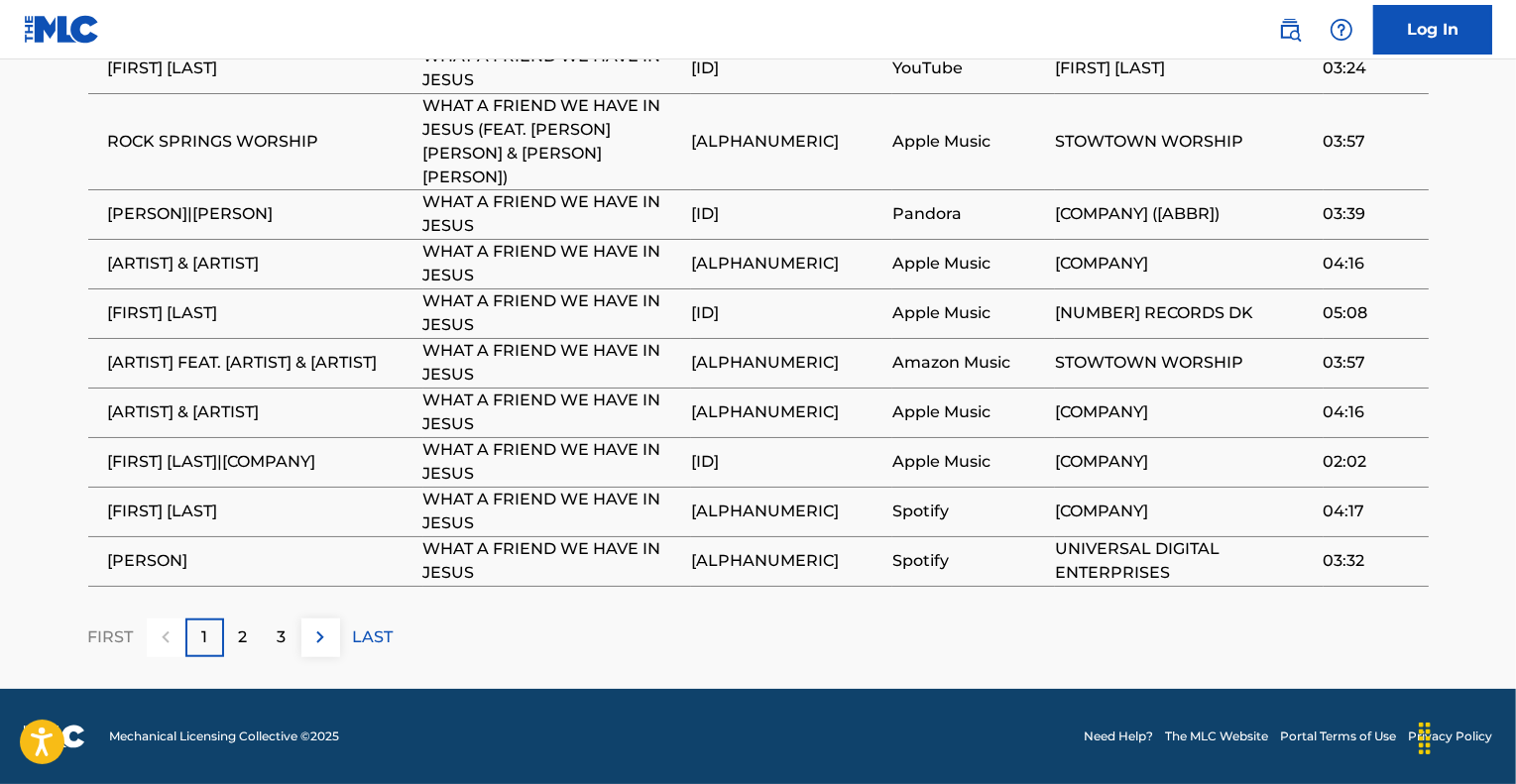 click on "LAST" at bounding box center (373, 637) 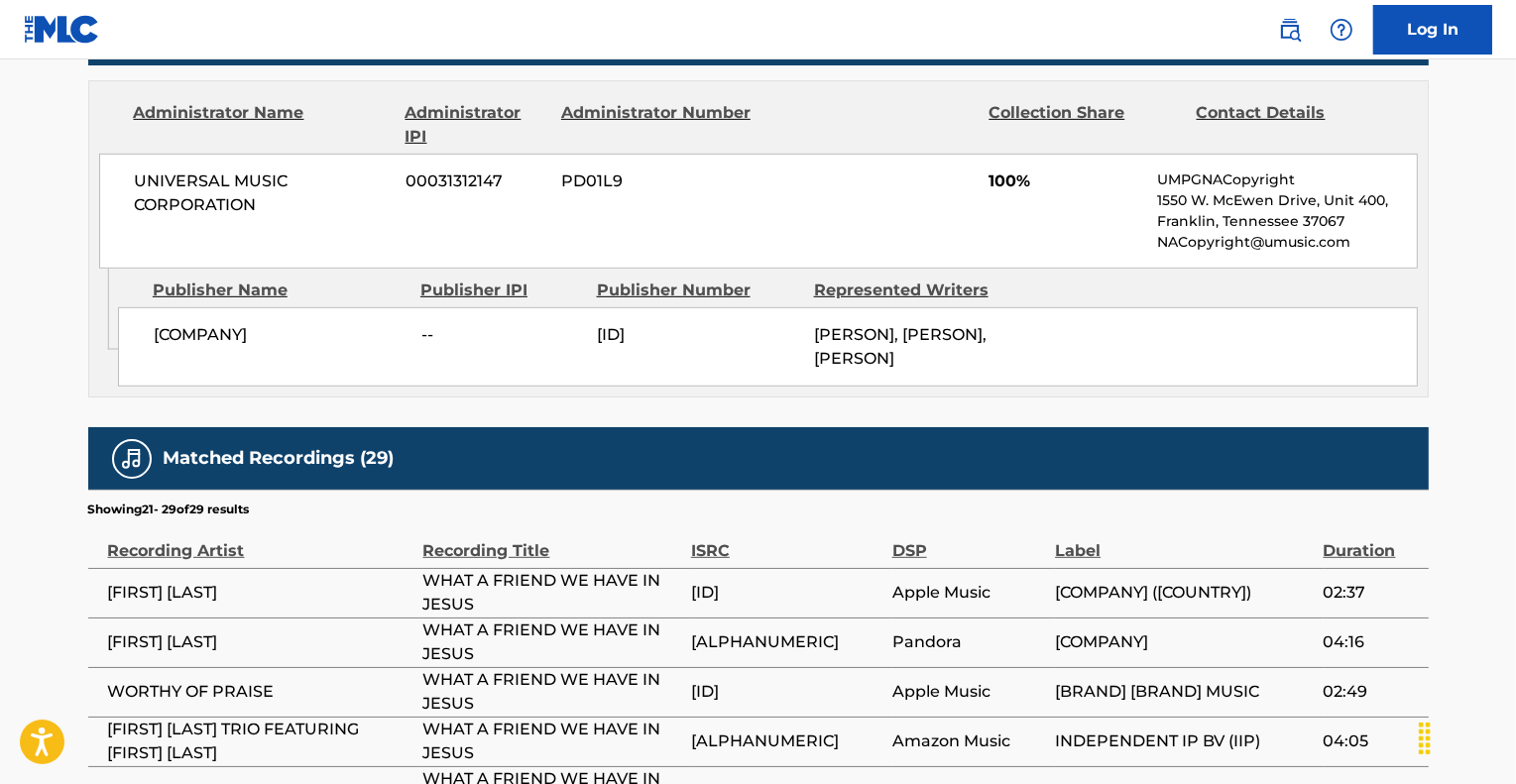 scroll, scrollTop: 1435, scrollLeft: 0, axis: vertical 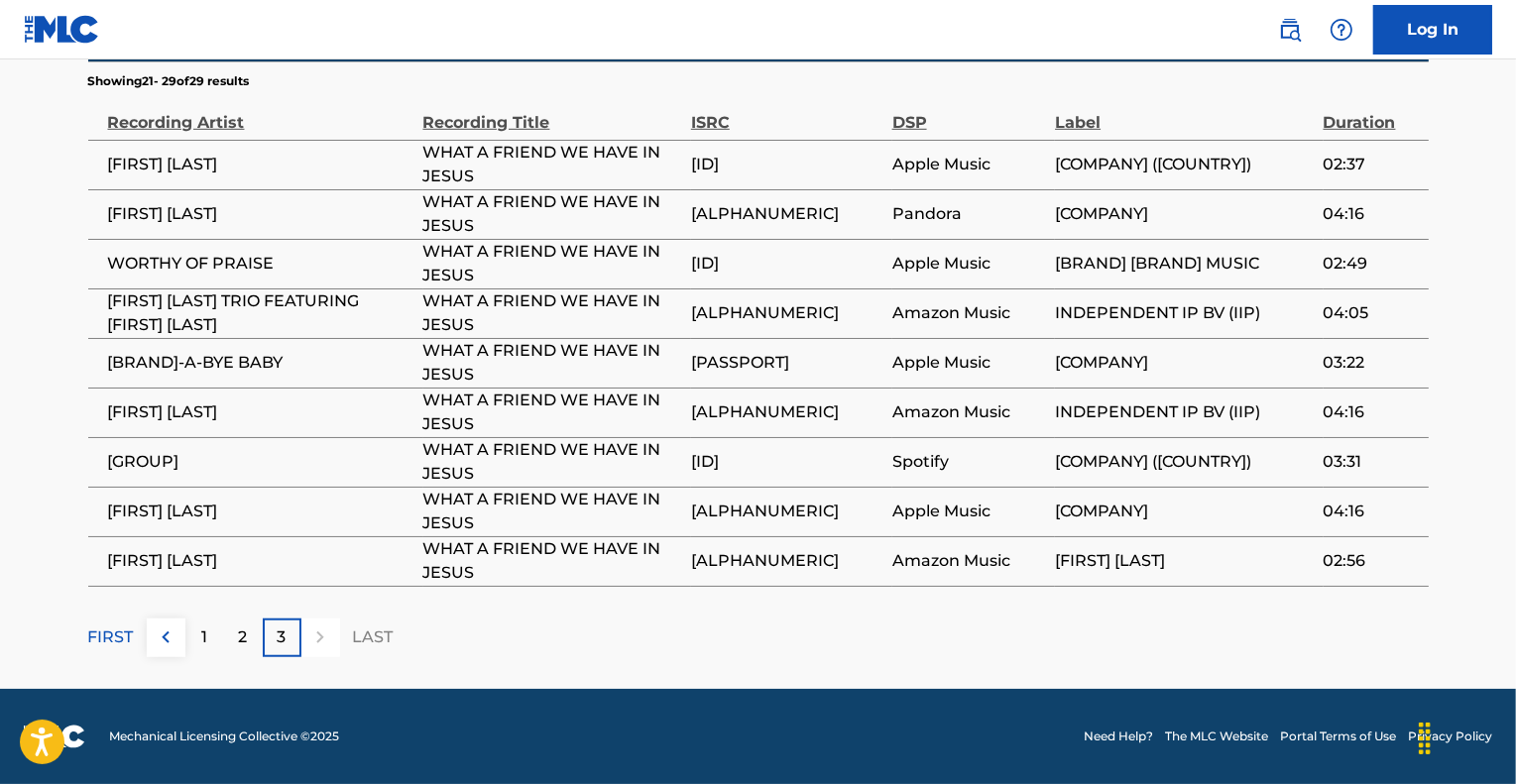 click at bounding box center (166, 637) 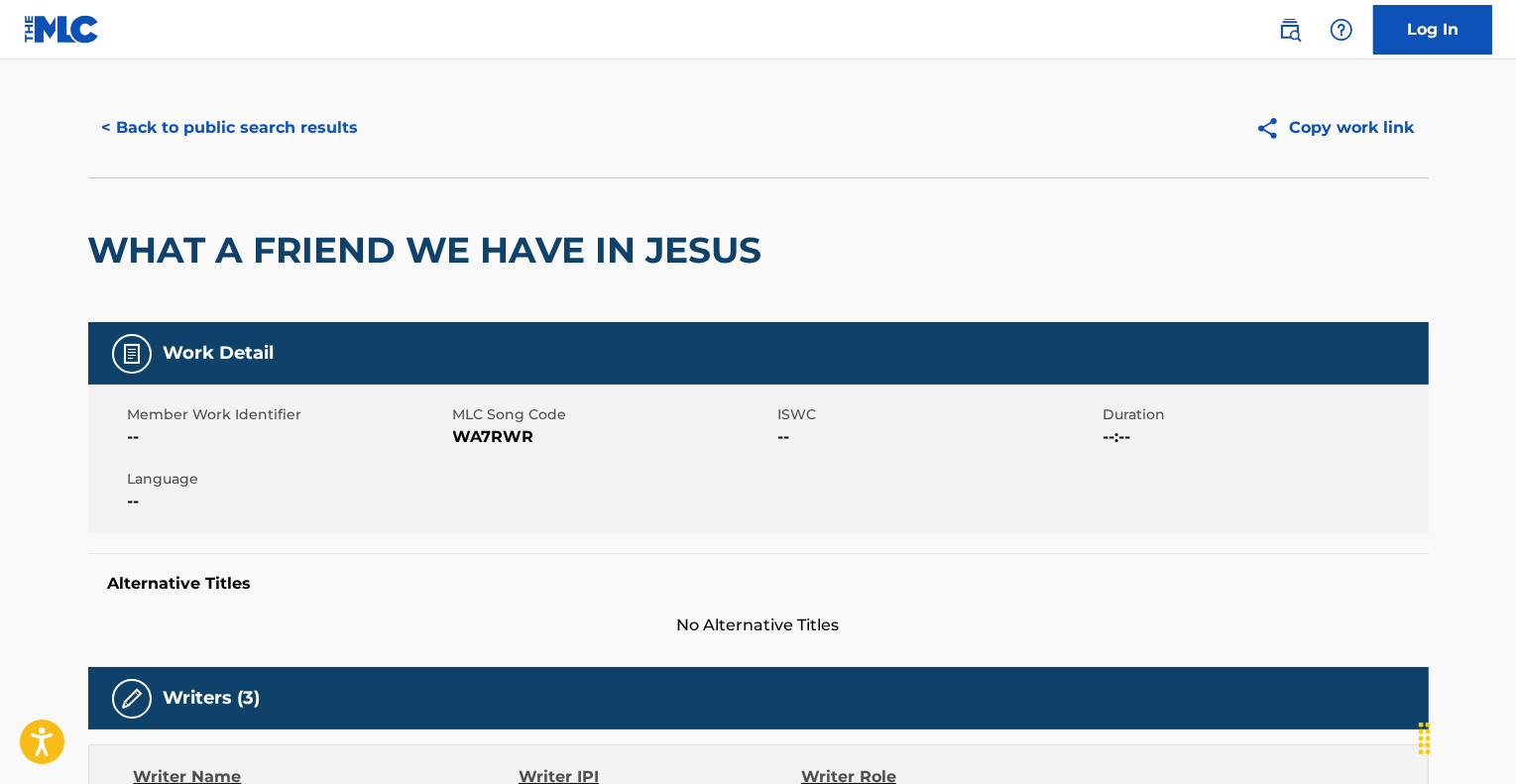scroll, scrollTop: 0, scrollLeft: 0, axis: both 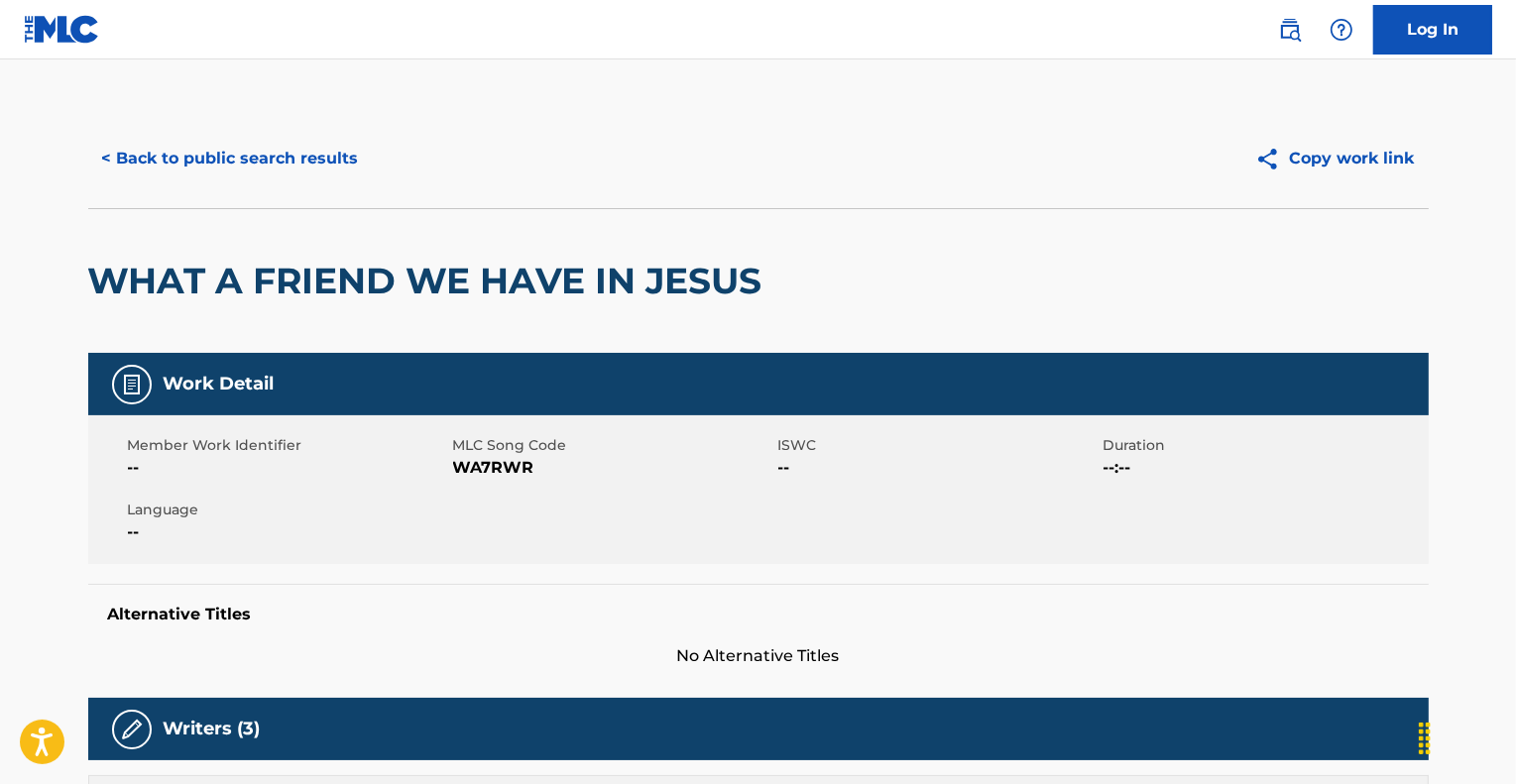 click on "< Back to public search results" at bounding box center [230, 159] 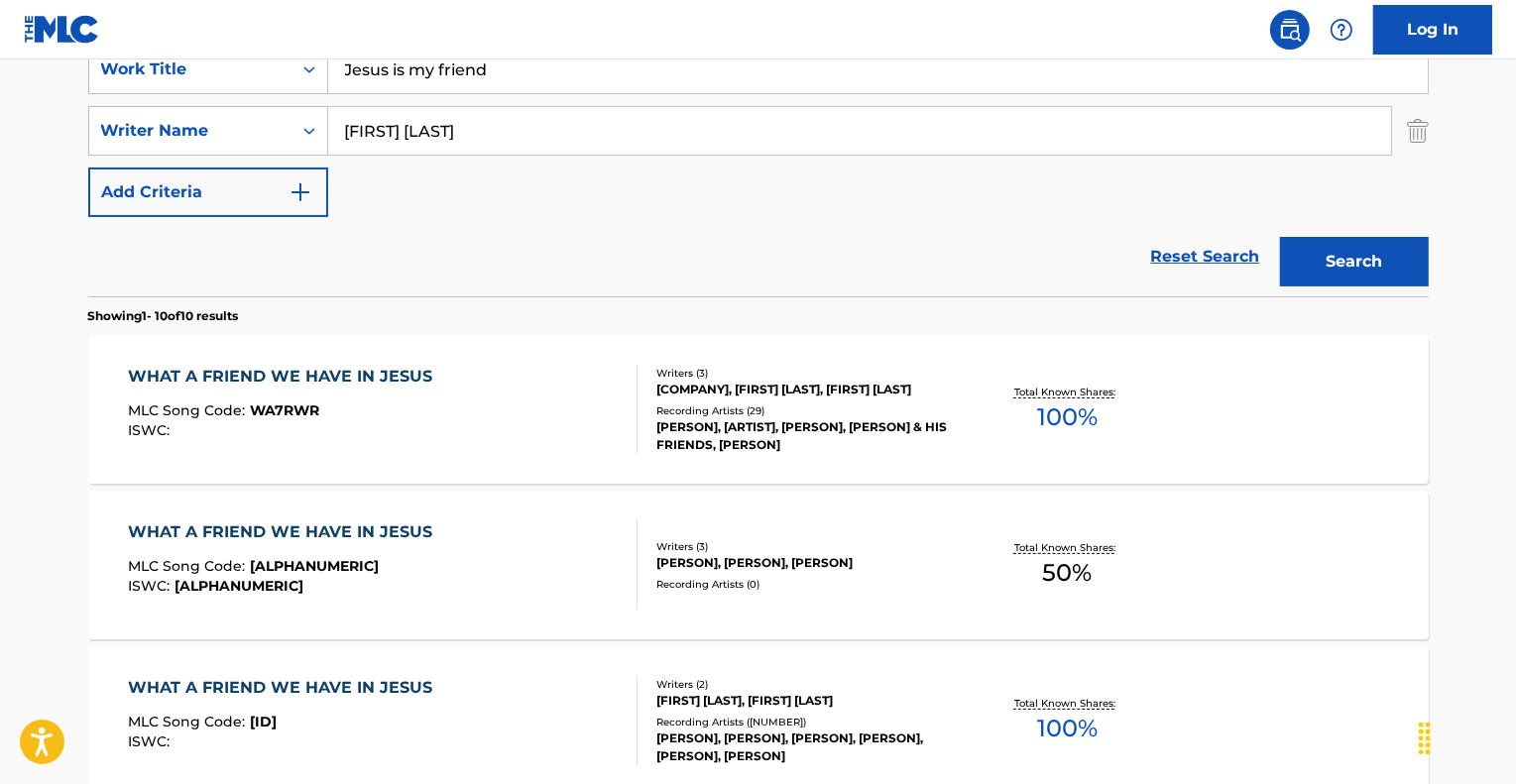 scroll, scrollTop: 0, scrollLeft: 0, axis: both 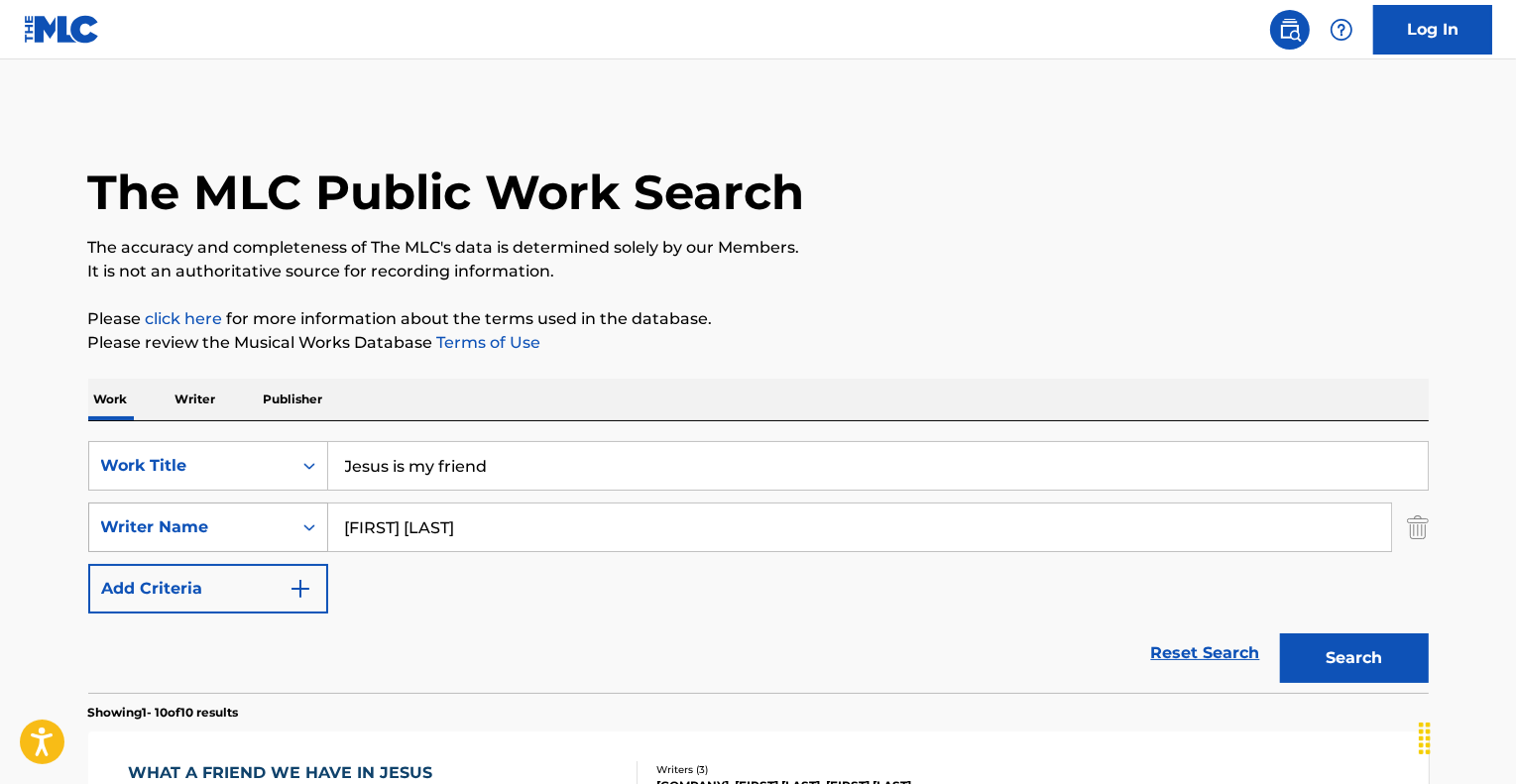 drag, startPoint x: 596, startPoint y: 528, endPoint x: 137, endPoint y: 521, distance: 459.05337 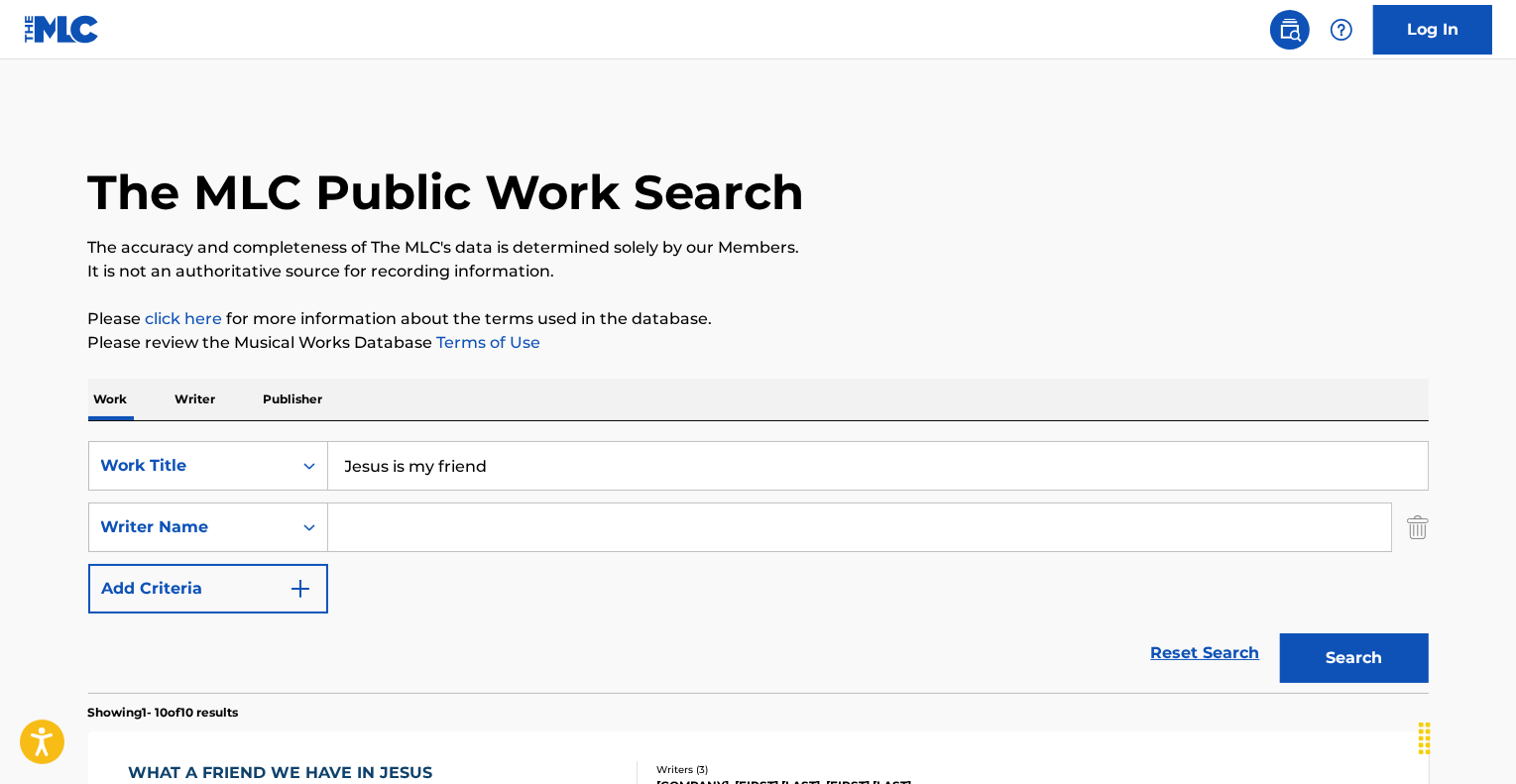 type 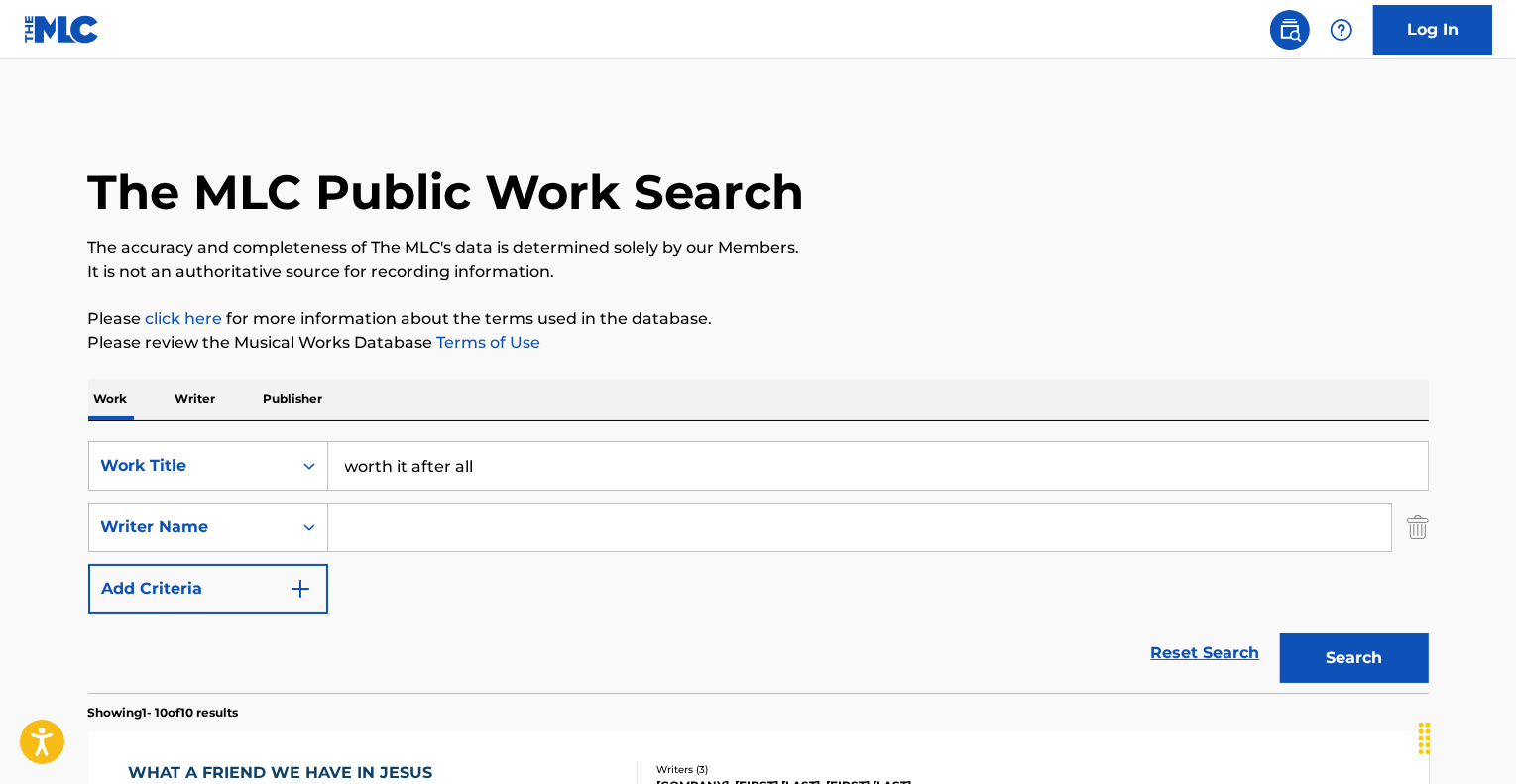 type on "worth it after all" 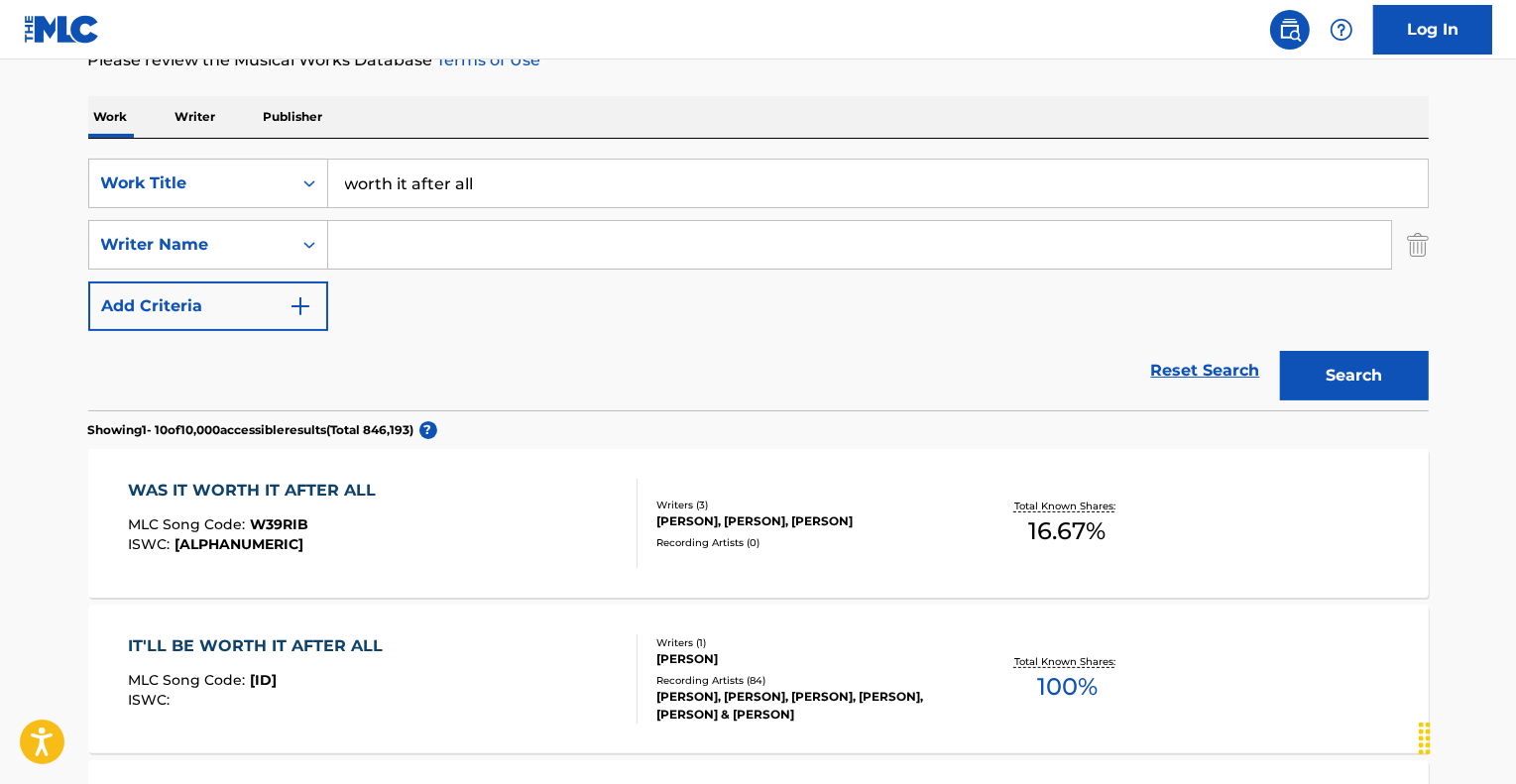 scroll, scrollTop: 297, scrollLeft: 0, axis: vertical 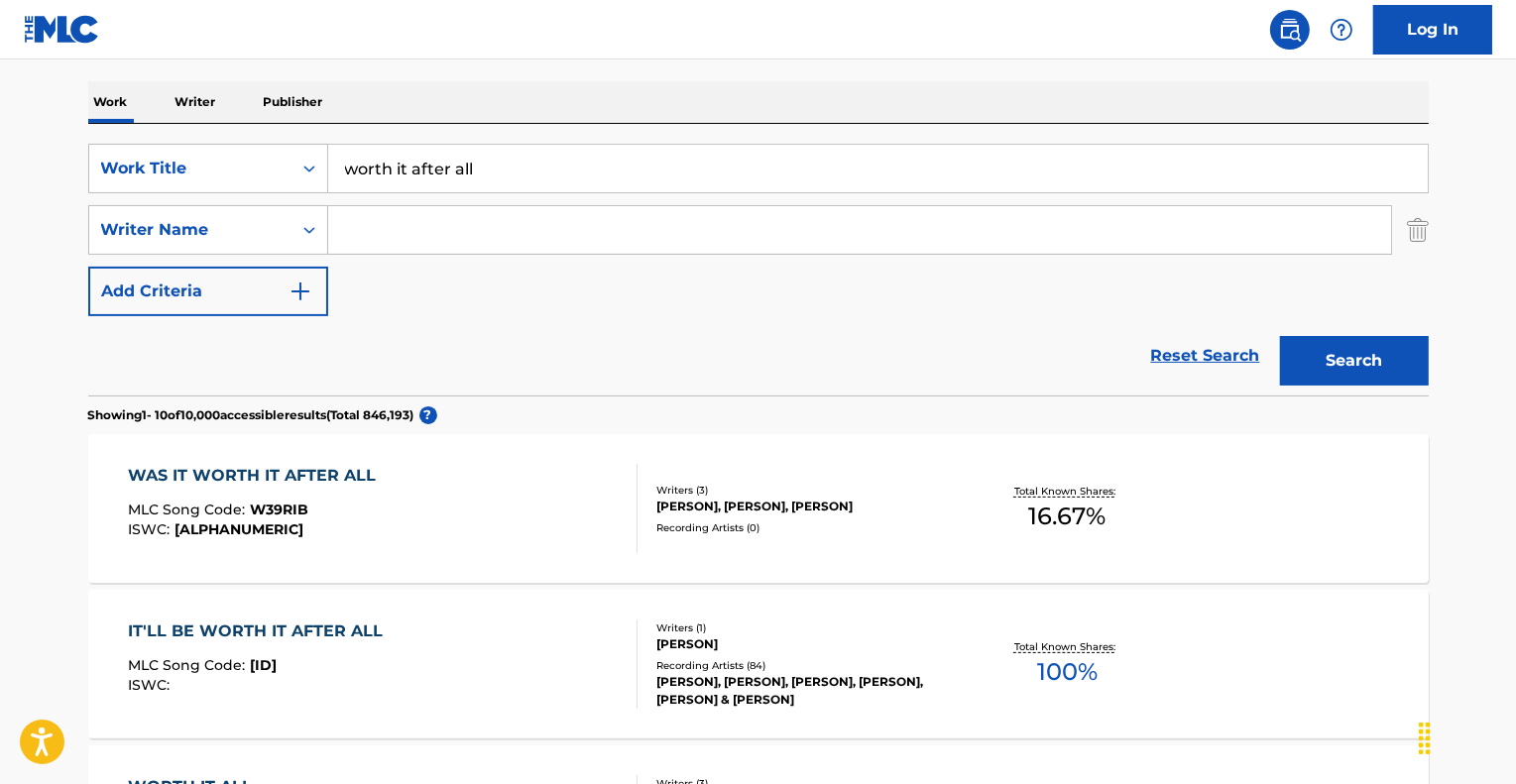 click on "[PERSON]" at bounding box center (806, 644) 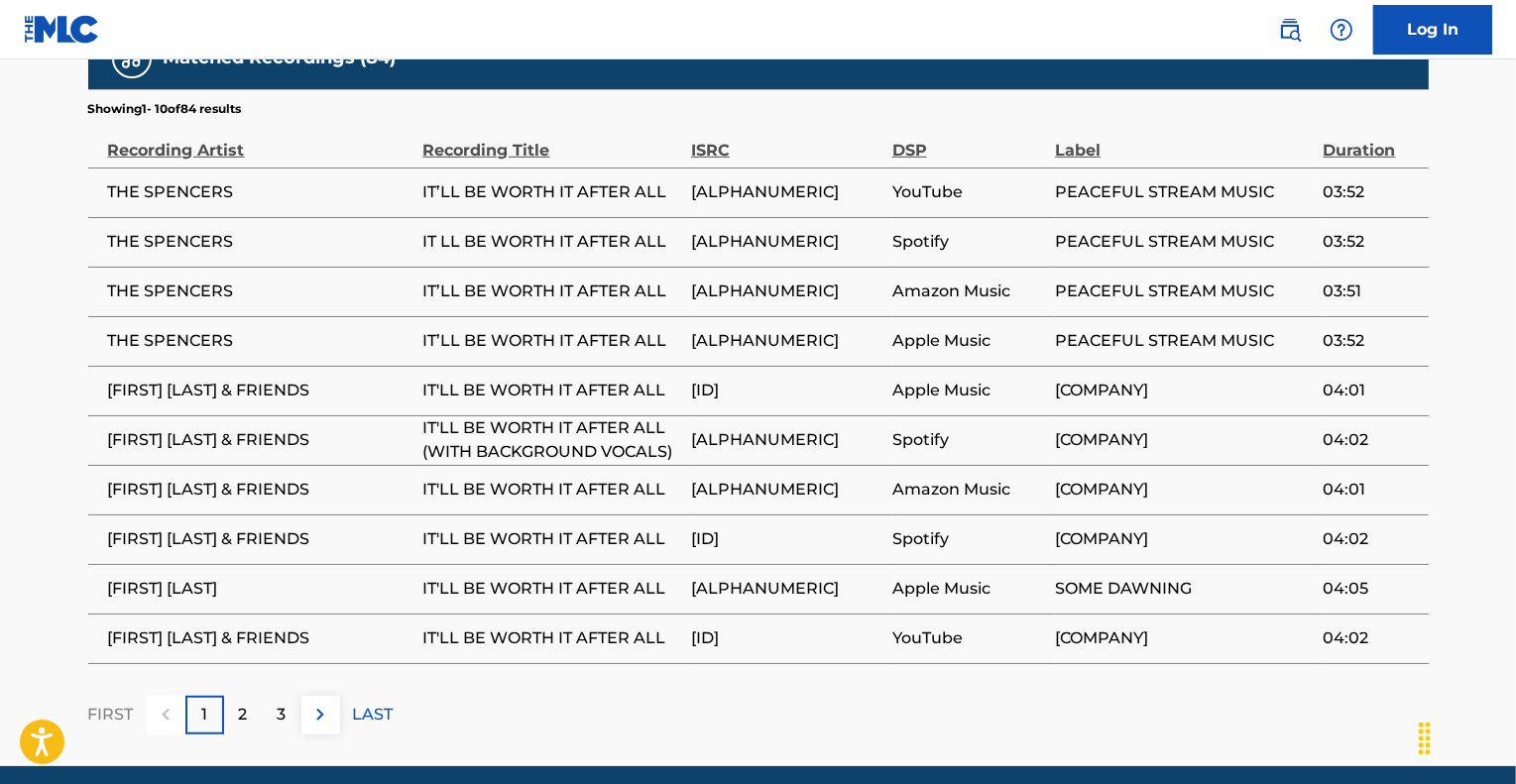 scroll, scrollTop: 1189, scrollLeft: 0, axis: vertical 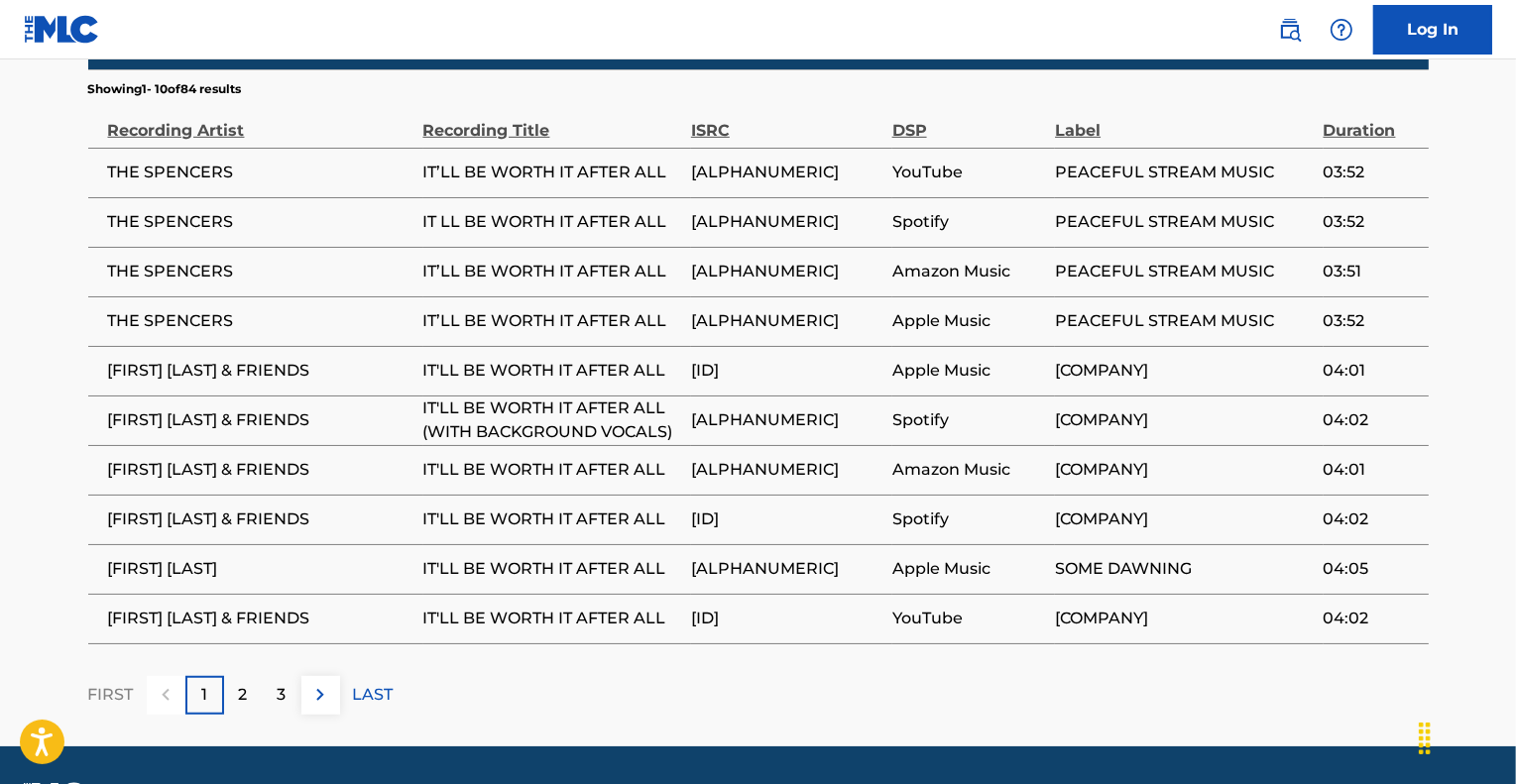 click on "LAST" at bounding box center (373, 695) 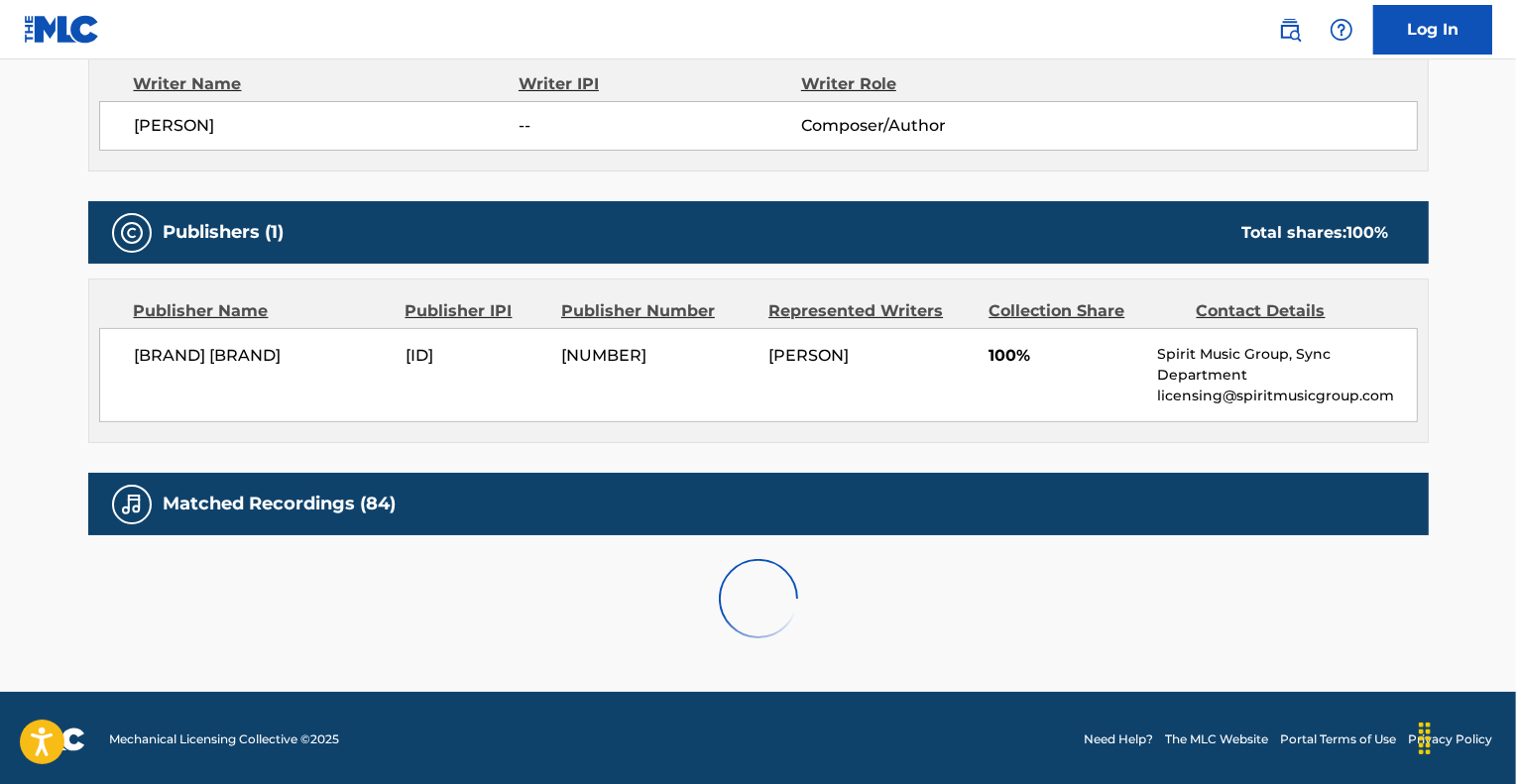 scroll, scrollTop: 946, scrollLeft: 0, axis: vertical 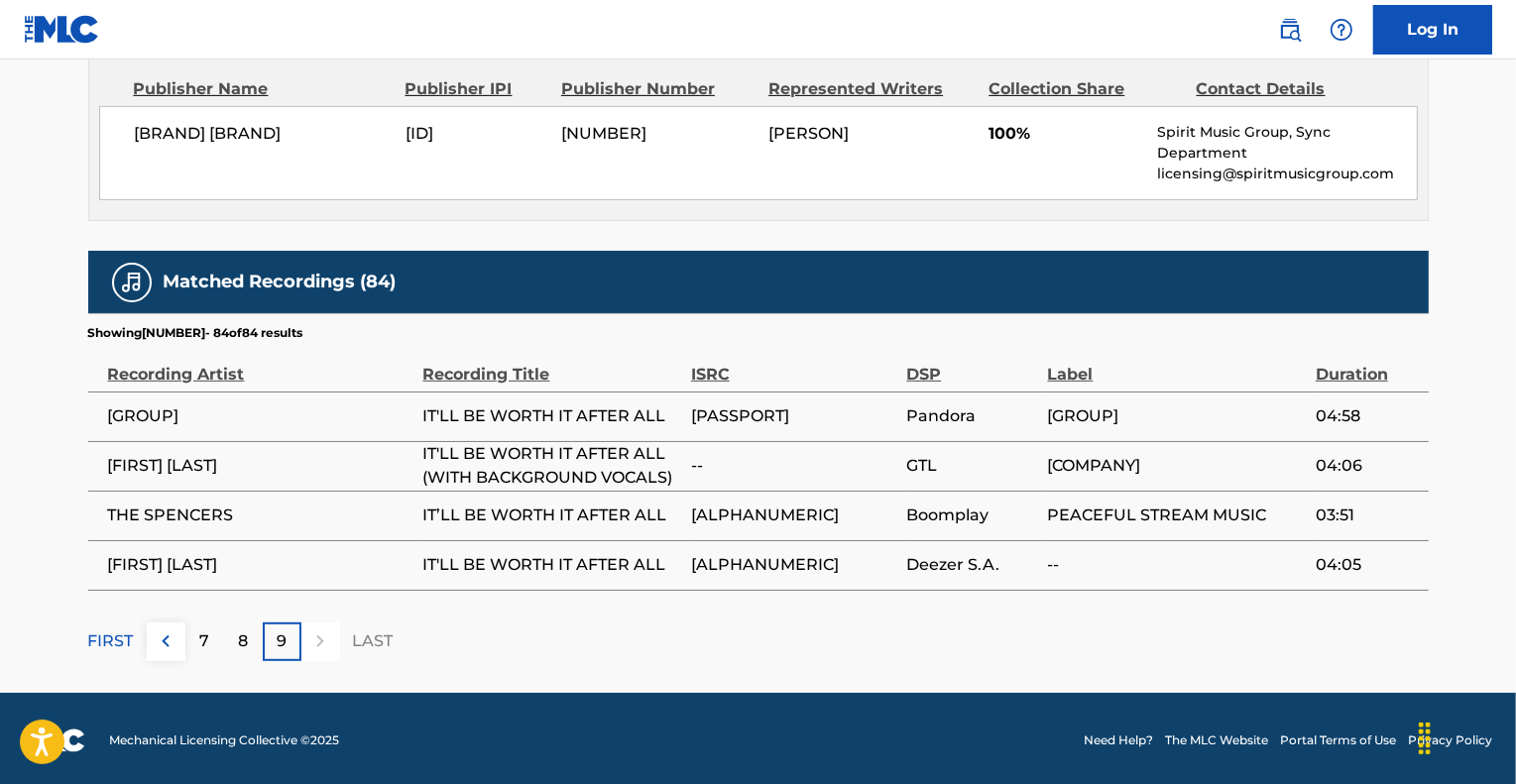 click at bounding box center [166, 641] 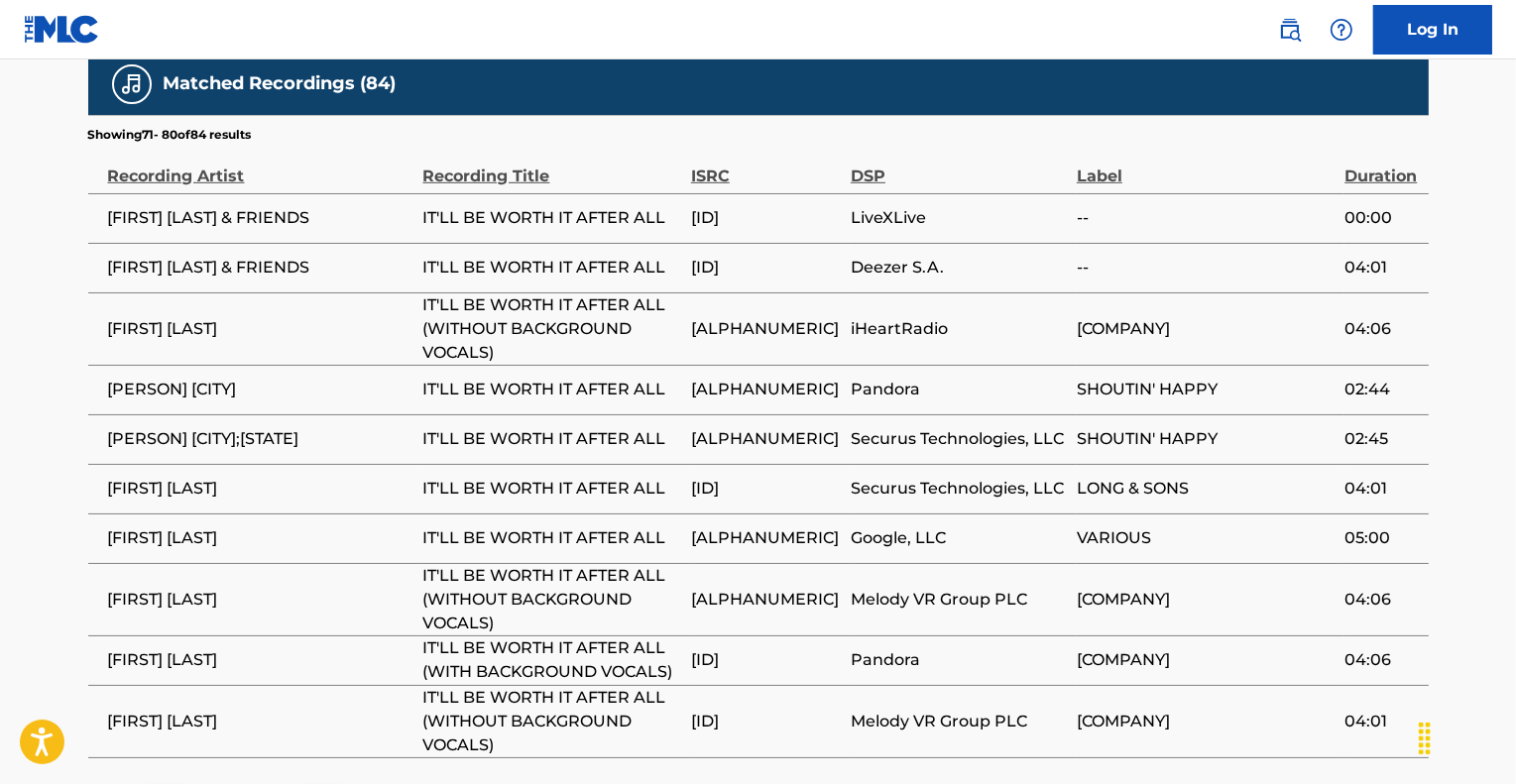 scroll, scrollTop: 1311, scrollLeft: 0, axis: vertical 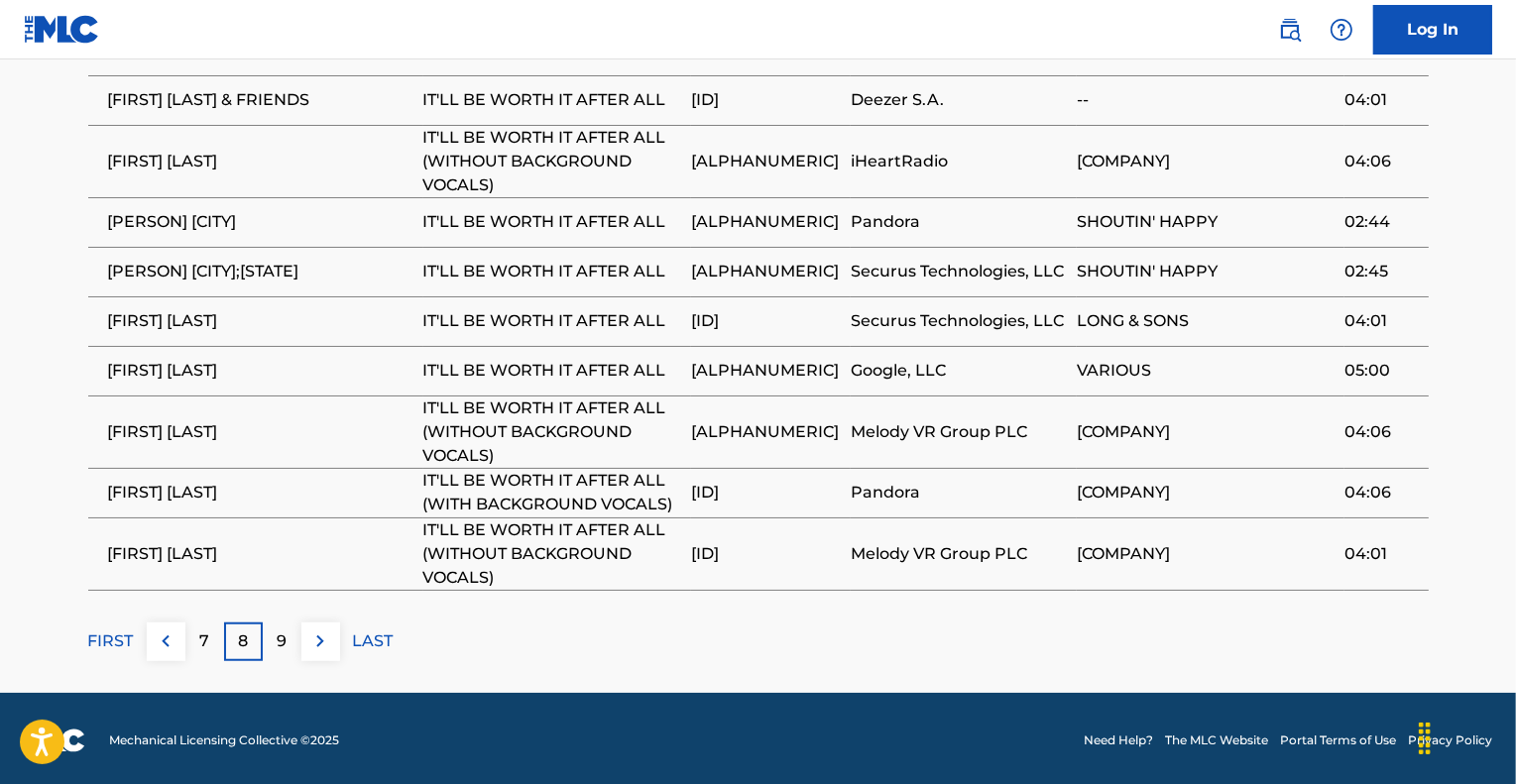 click at bounding box center (166, 641) 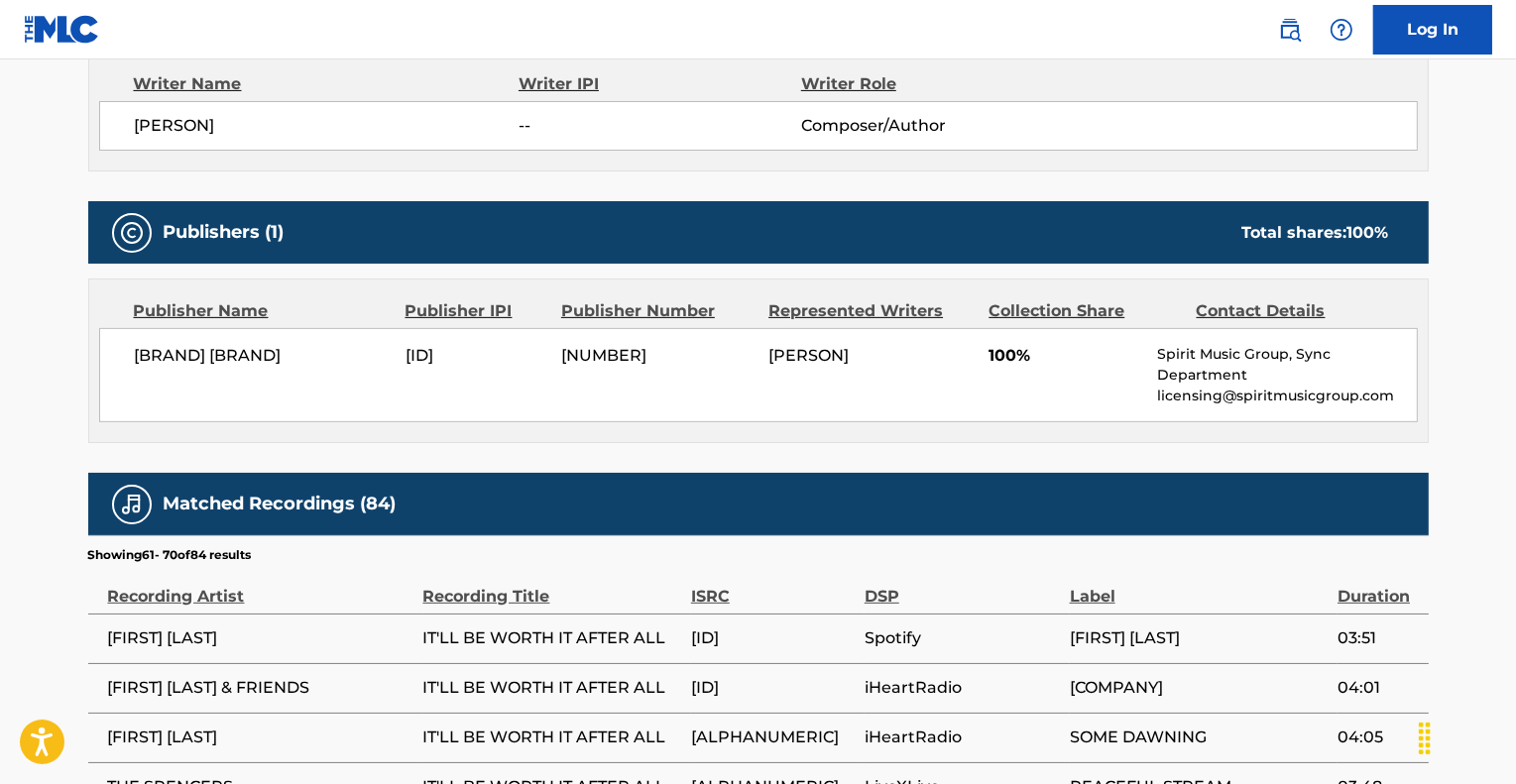 scroll, scrollTop: 1243, scrollLeft: 0, axis: vertical 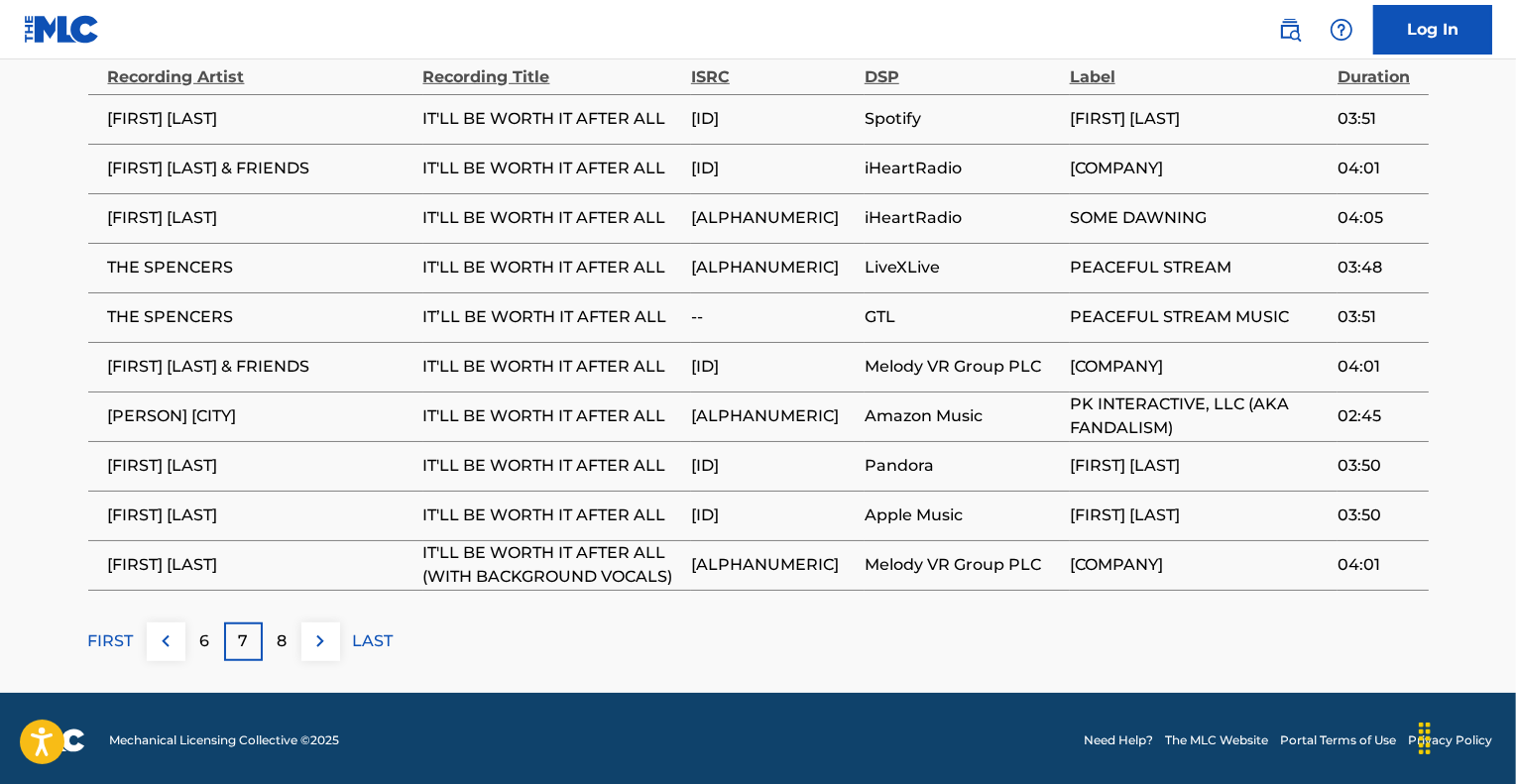 click at bounding box center (166, 641) 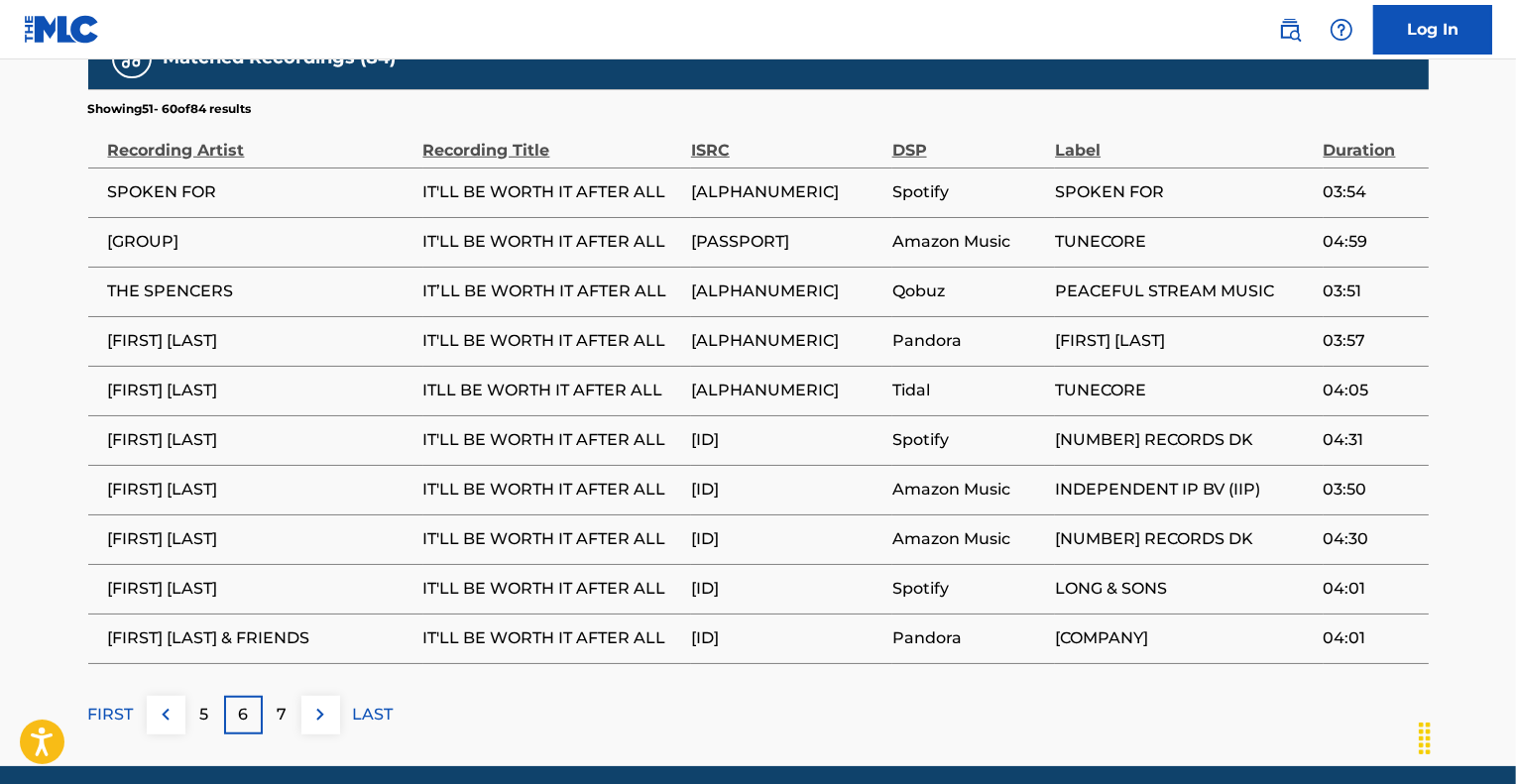 scroll, scrollTop: 1144, scrollLeft: 0, axis: vertical 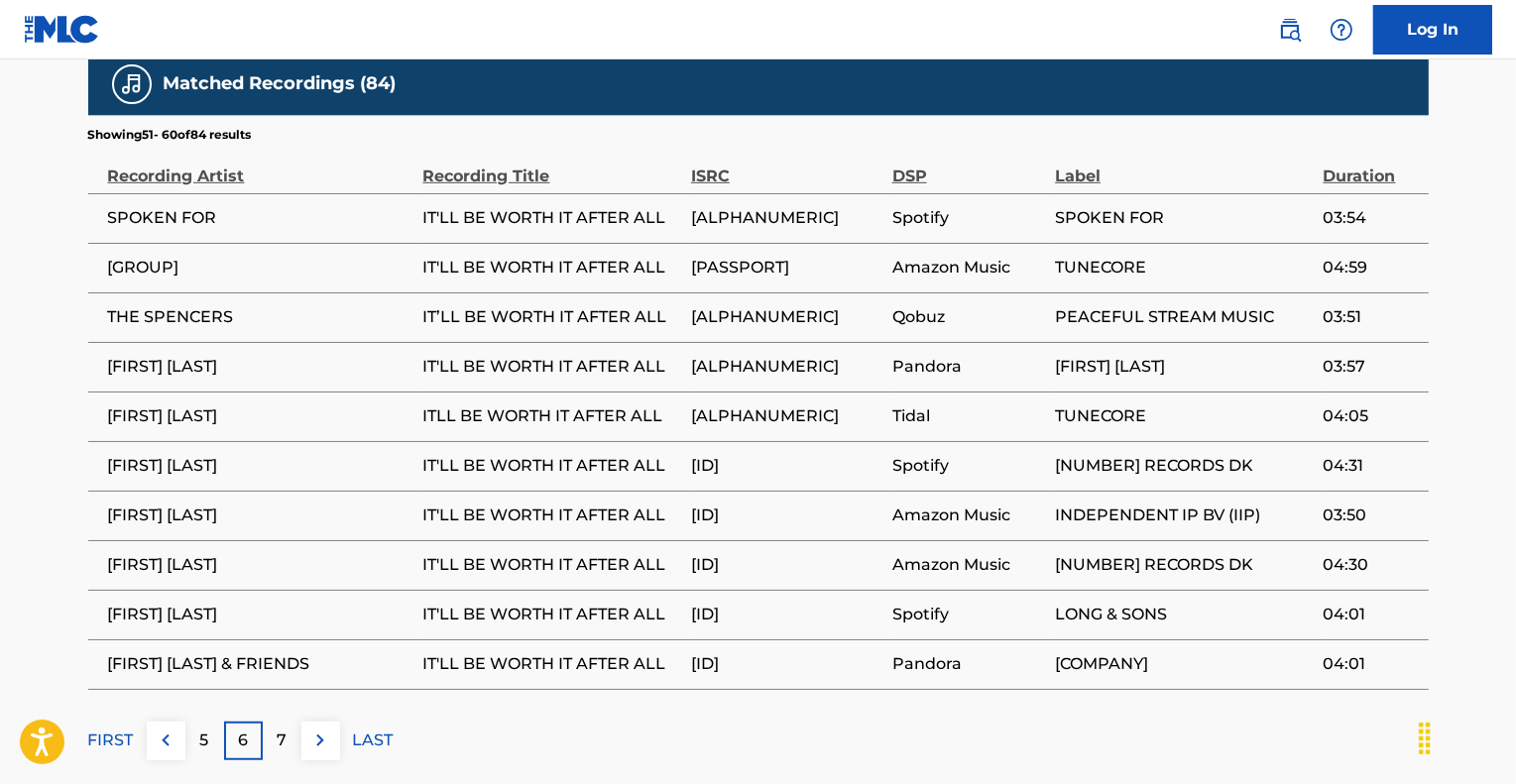 click at bounding box center [166, 740] 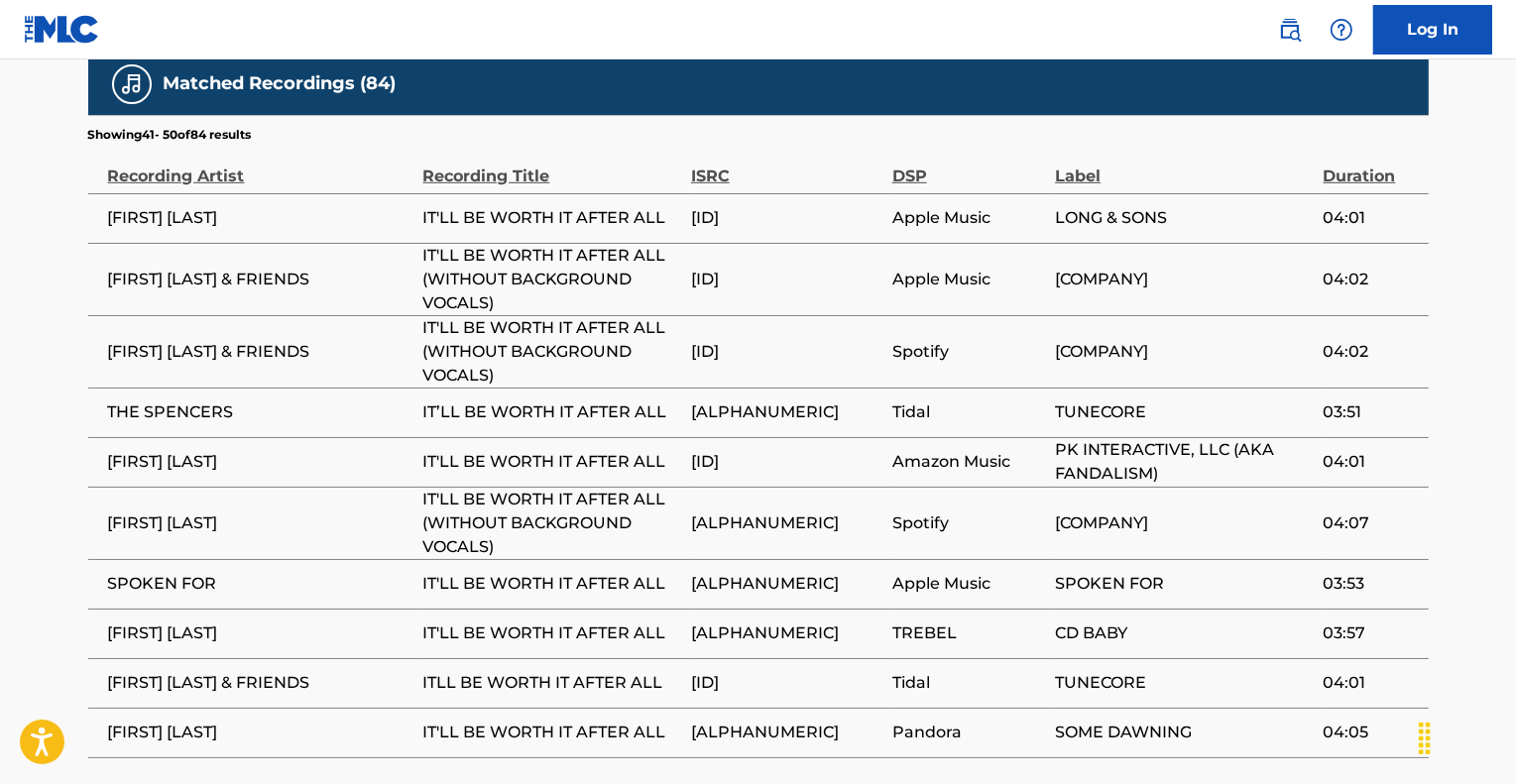 scroll, scrollTop: 1243, scrollLeft: 0, axis: vertical 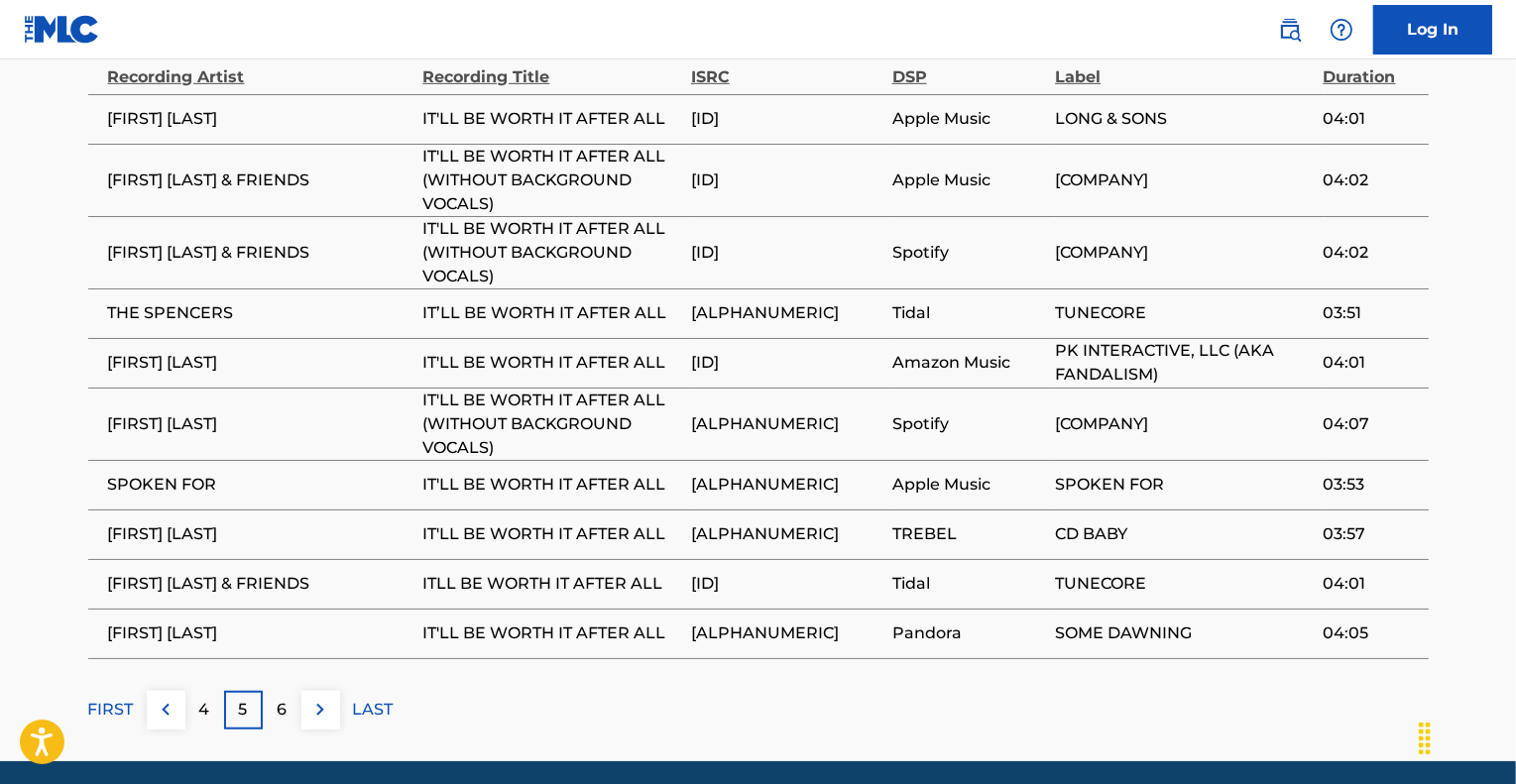 click at bounding box center [166, 710] 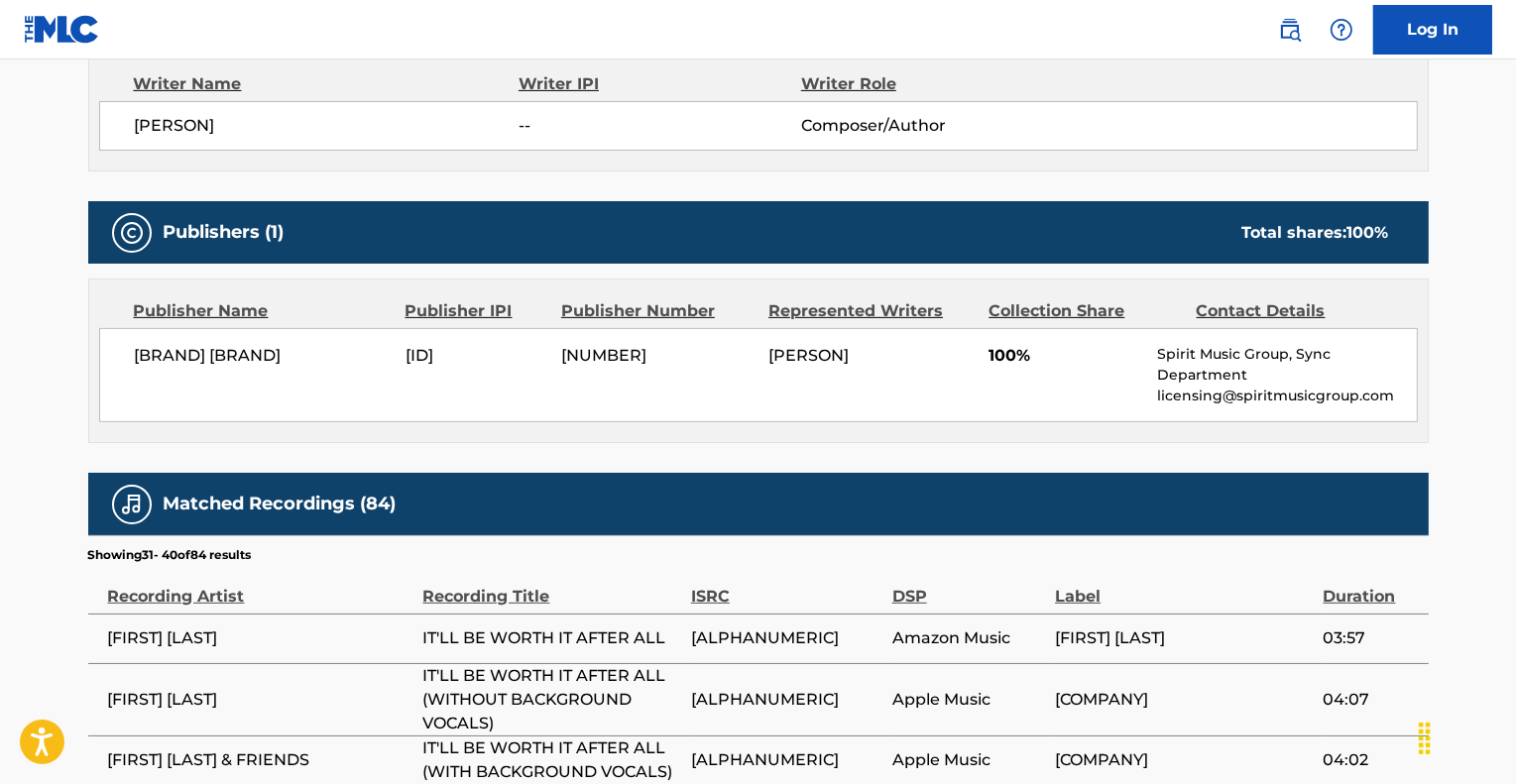 scroll, scrollTop: 1243, scrollLeft: 0, axis: vertical 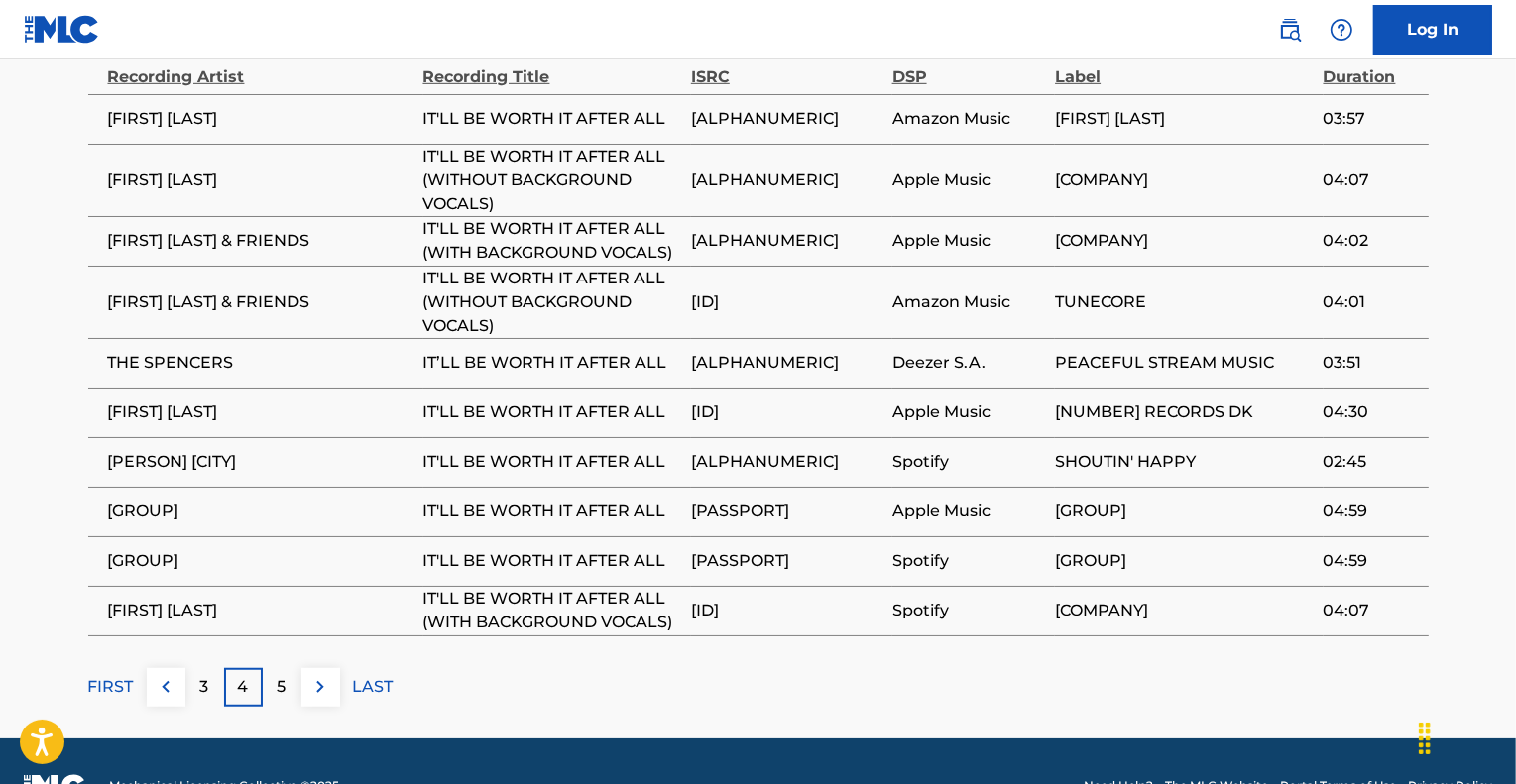click at bounding box center (166, 687) 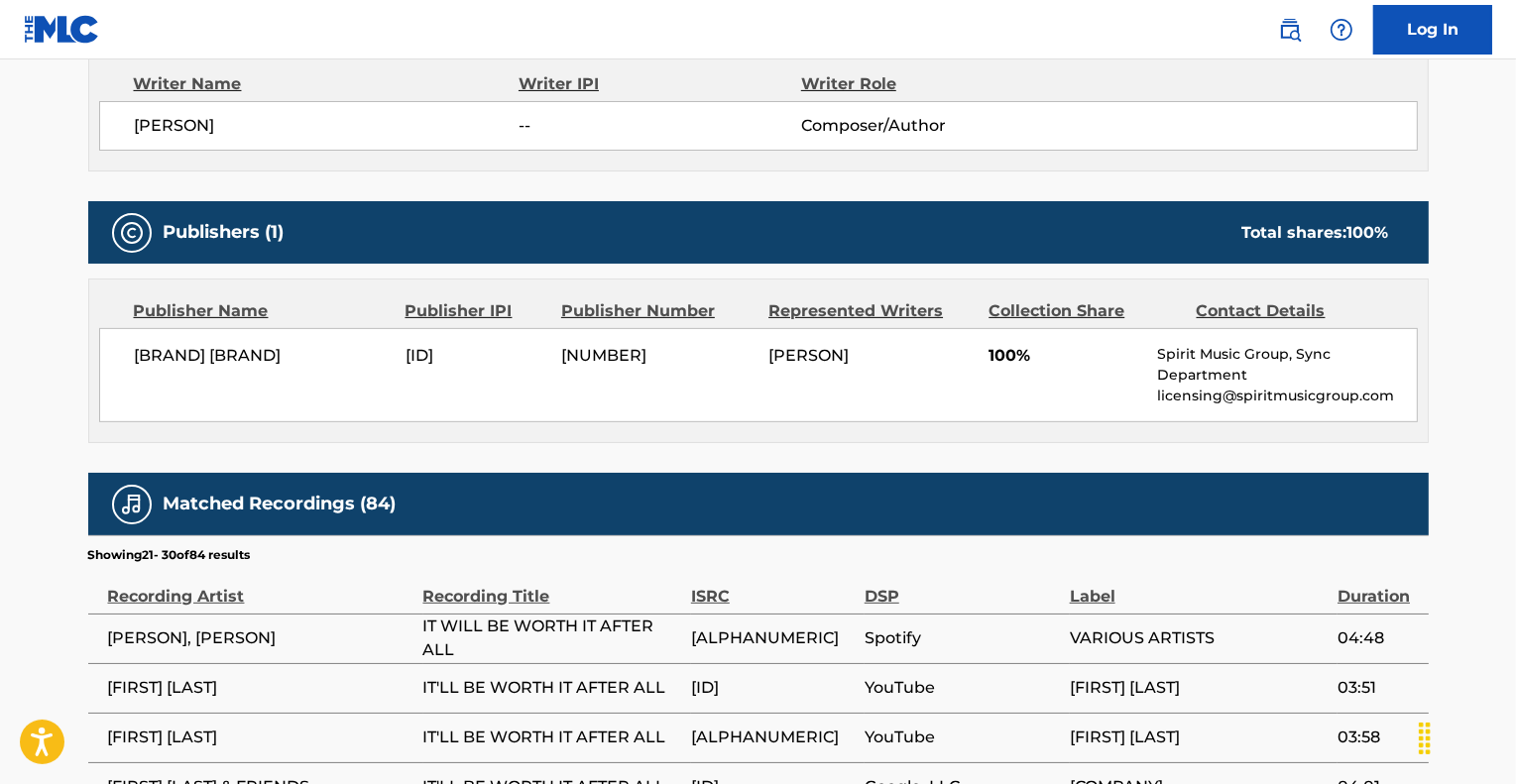 scroll, scrollTop: 1243, scrollLeft: 0, axis: vertical 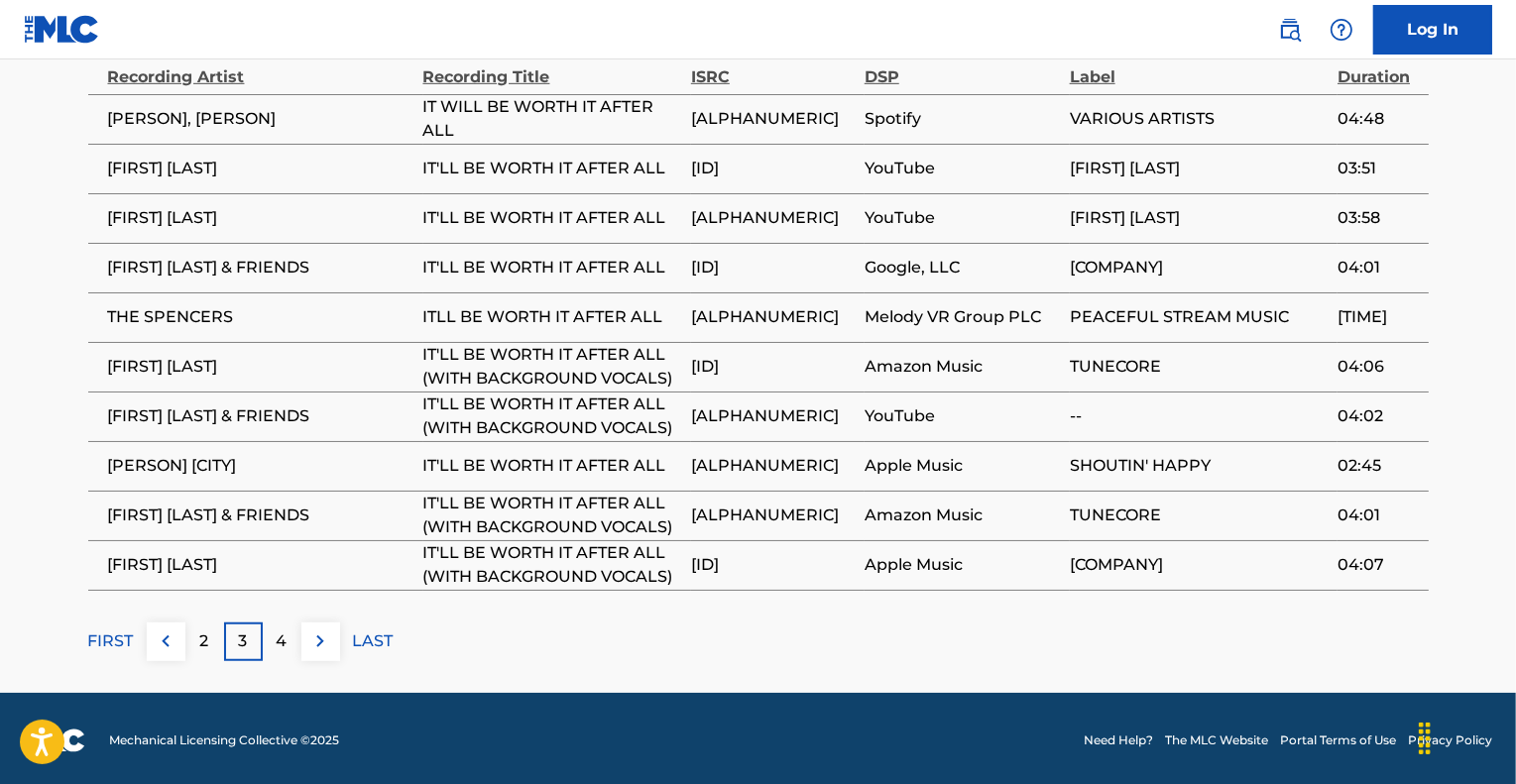 click at bounding box center [166, 641] 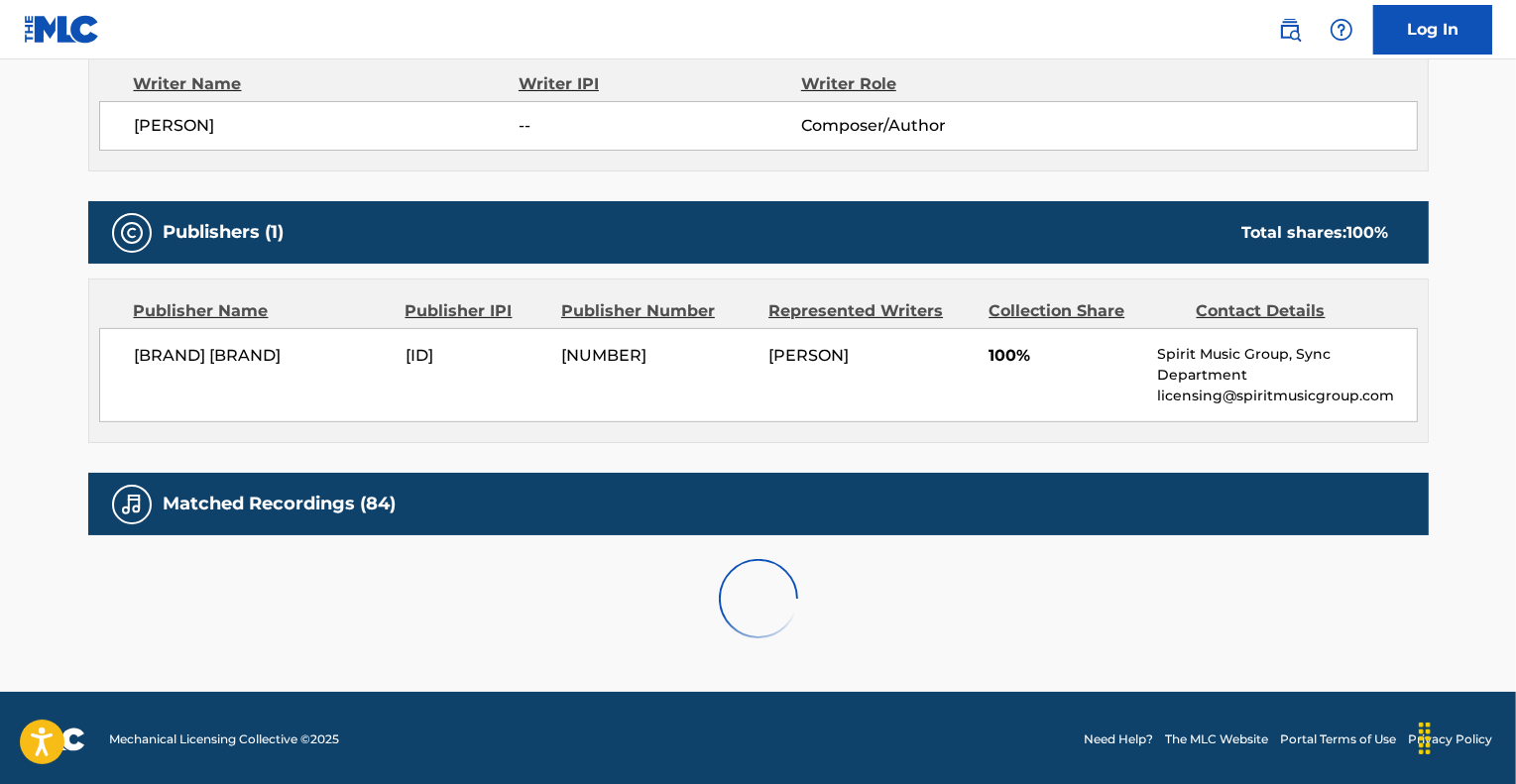 scroll, scrollTop: 1243, scrollLeft: 0, axis: vertical 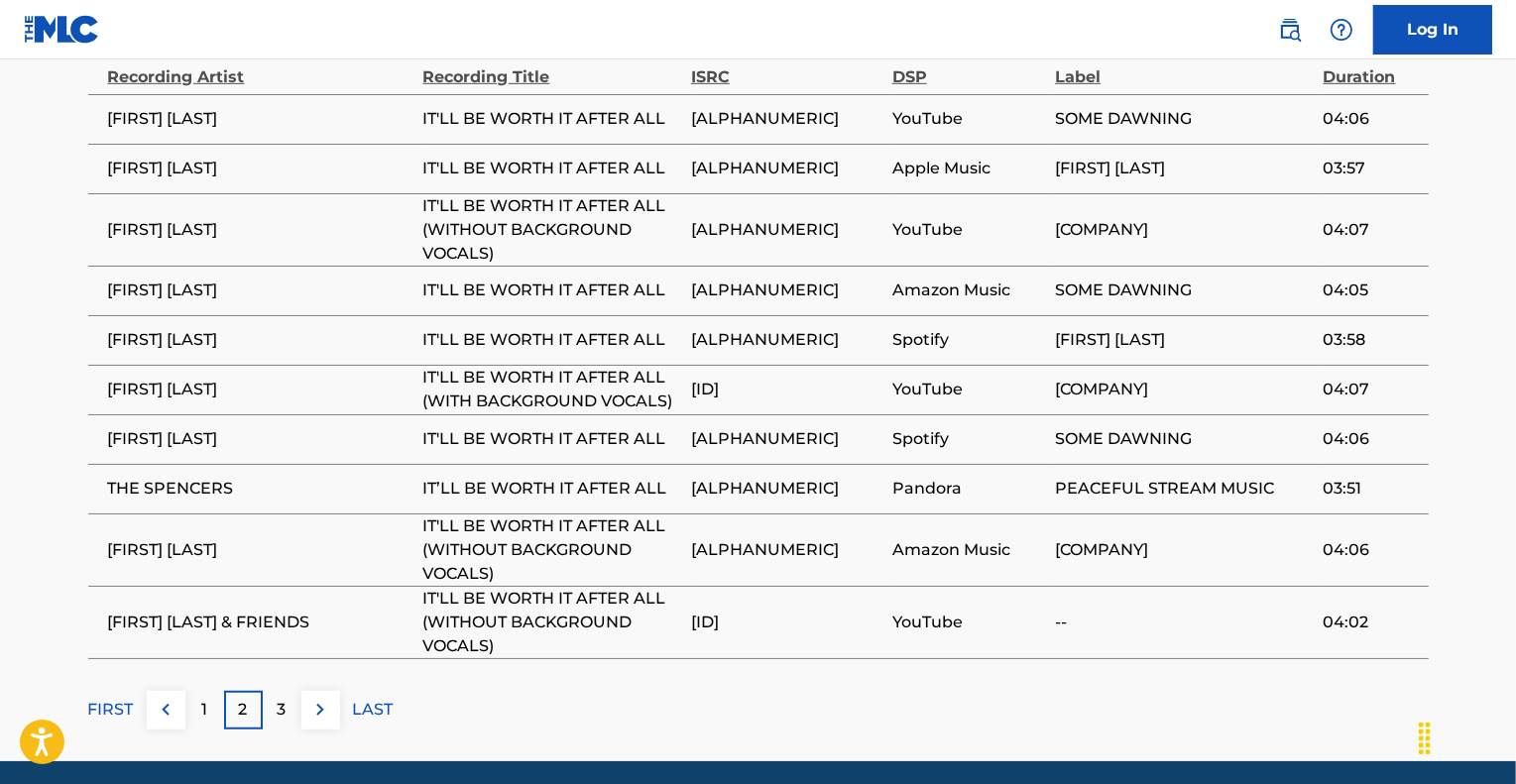 click at bounding box center (166, 710) 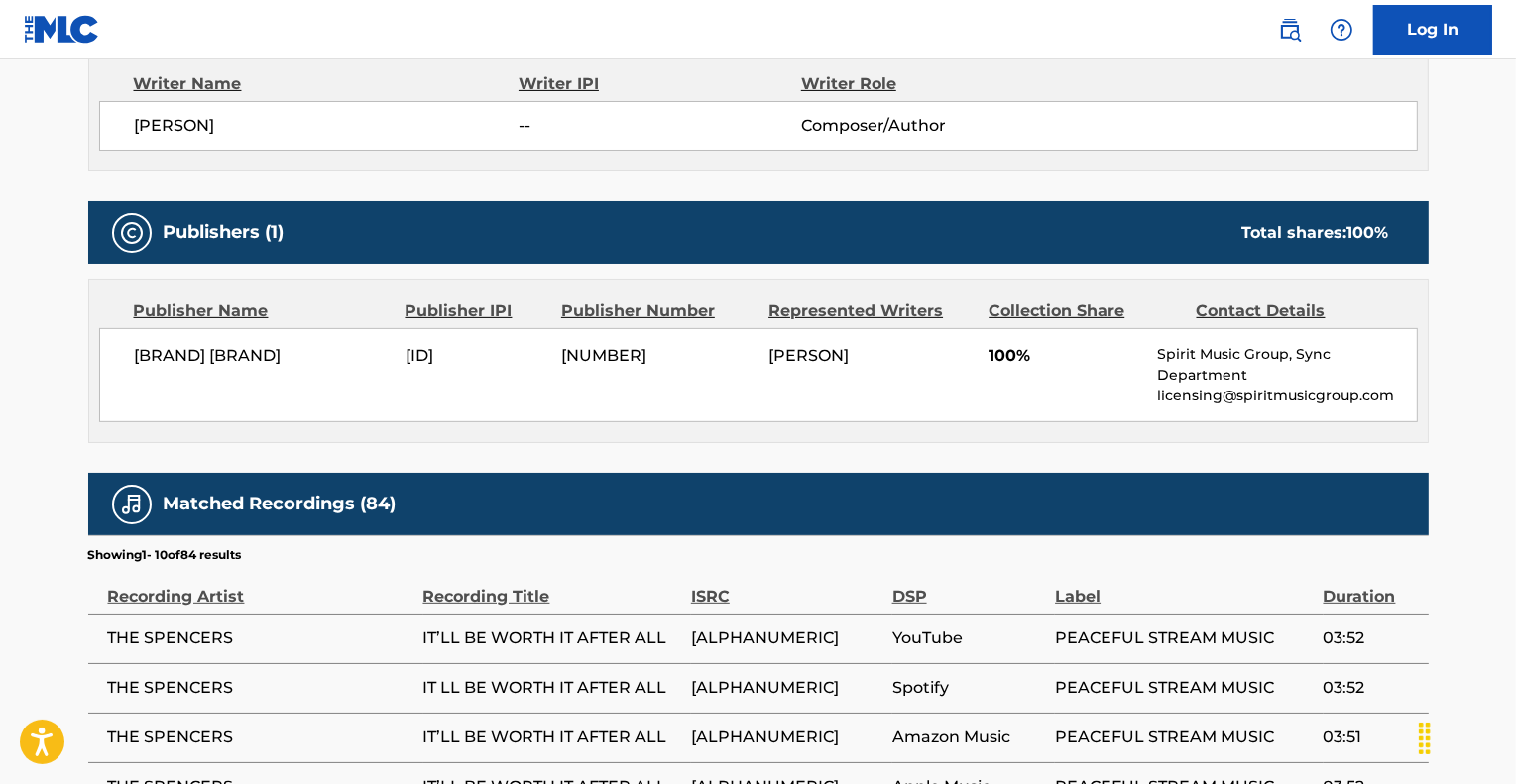 scroll, scrollTop: 1243, scrollLeft: 0, axis: vertical 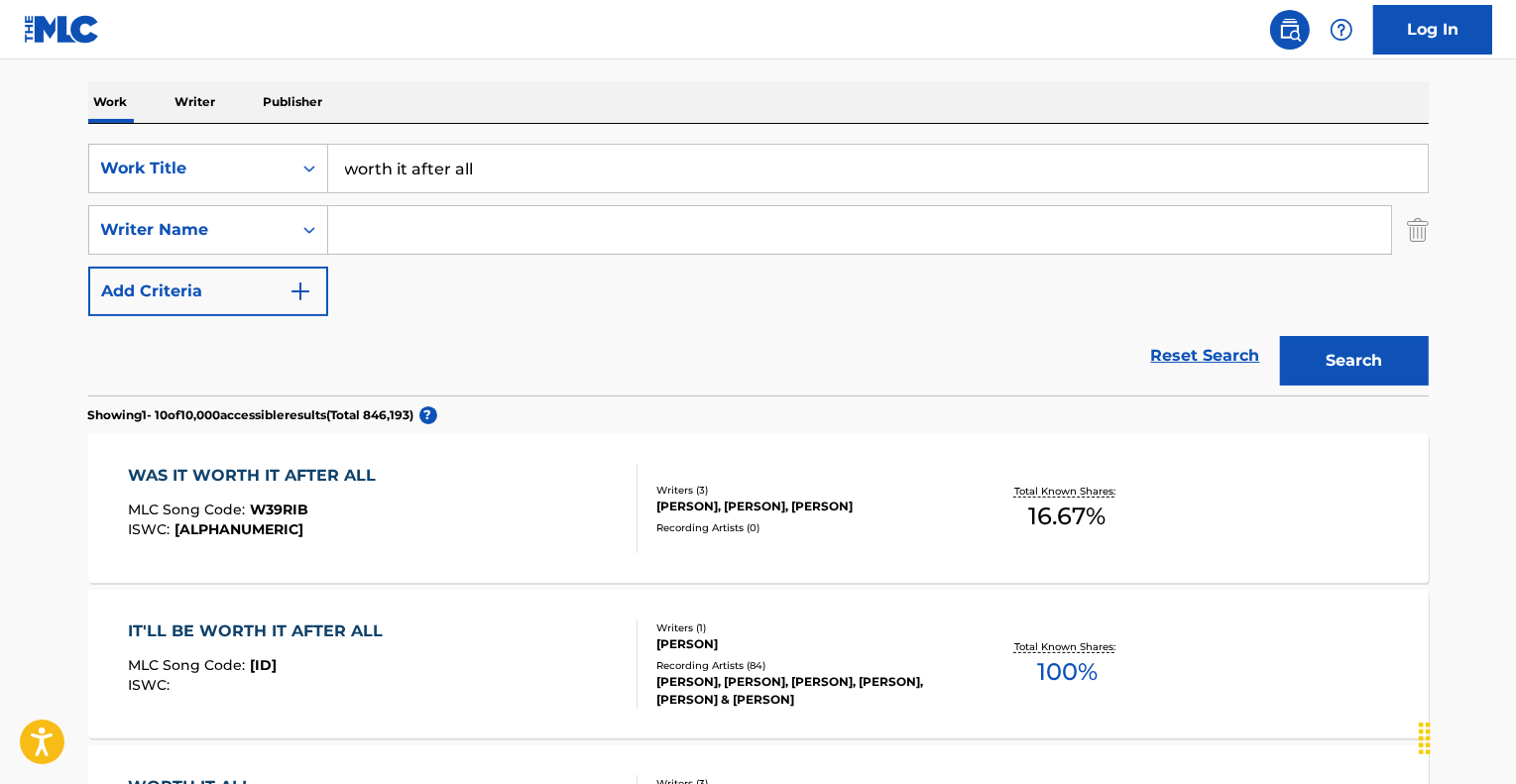click on "IT'LL BE WORTH IT AFTER ALL MLC Song Code : [ALPHANUMERIC] ISWC :" at bounding box center [383, 664] 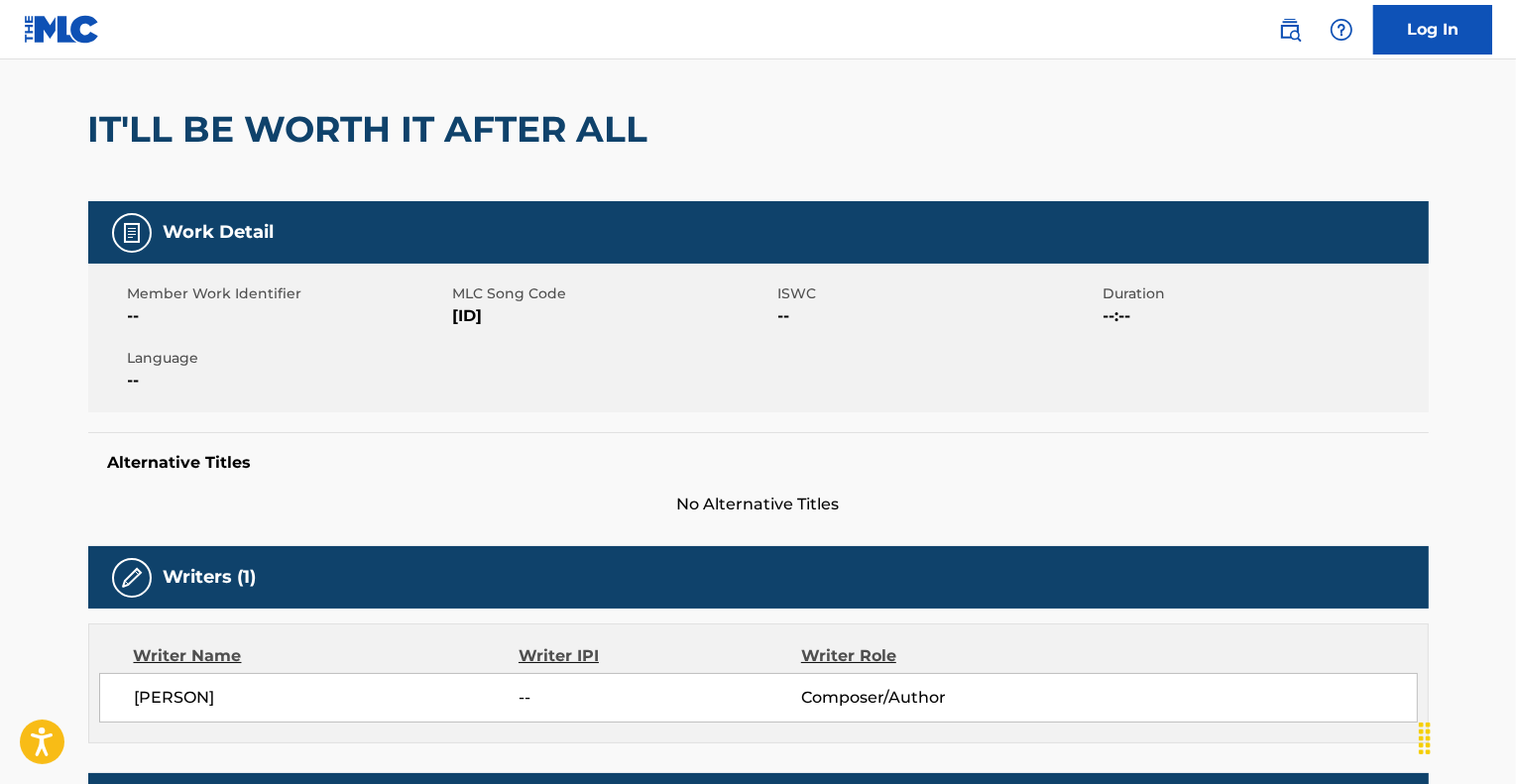 scroll, scrollTop: 0, scrollLeft: 0, axis: both 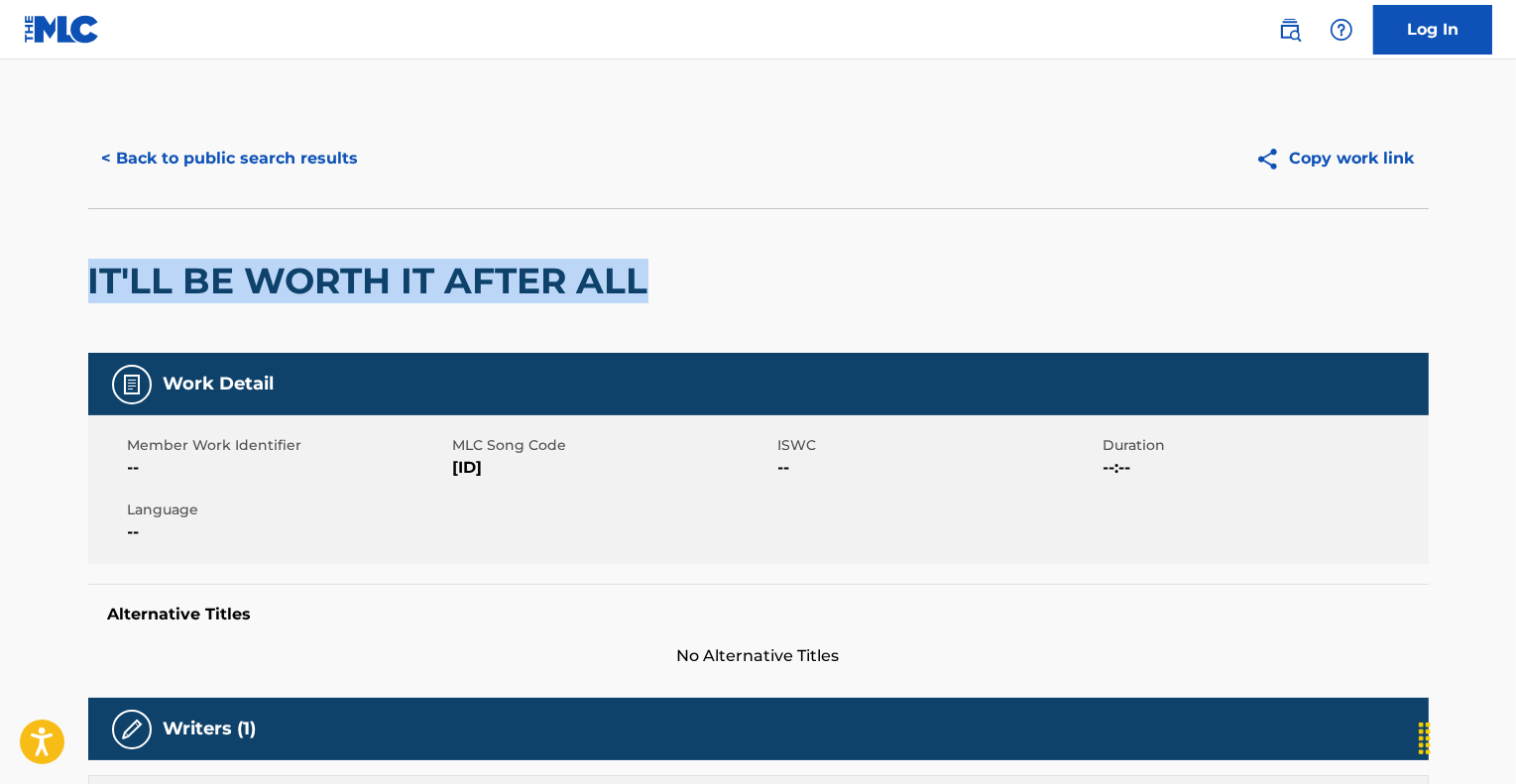 drag, startPoint x: 641, startPoint y: 274, endPoint x: 81, endPoint y: 274, distance: 560 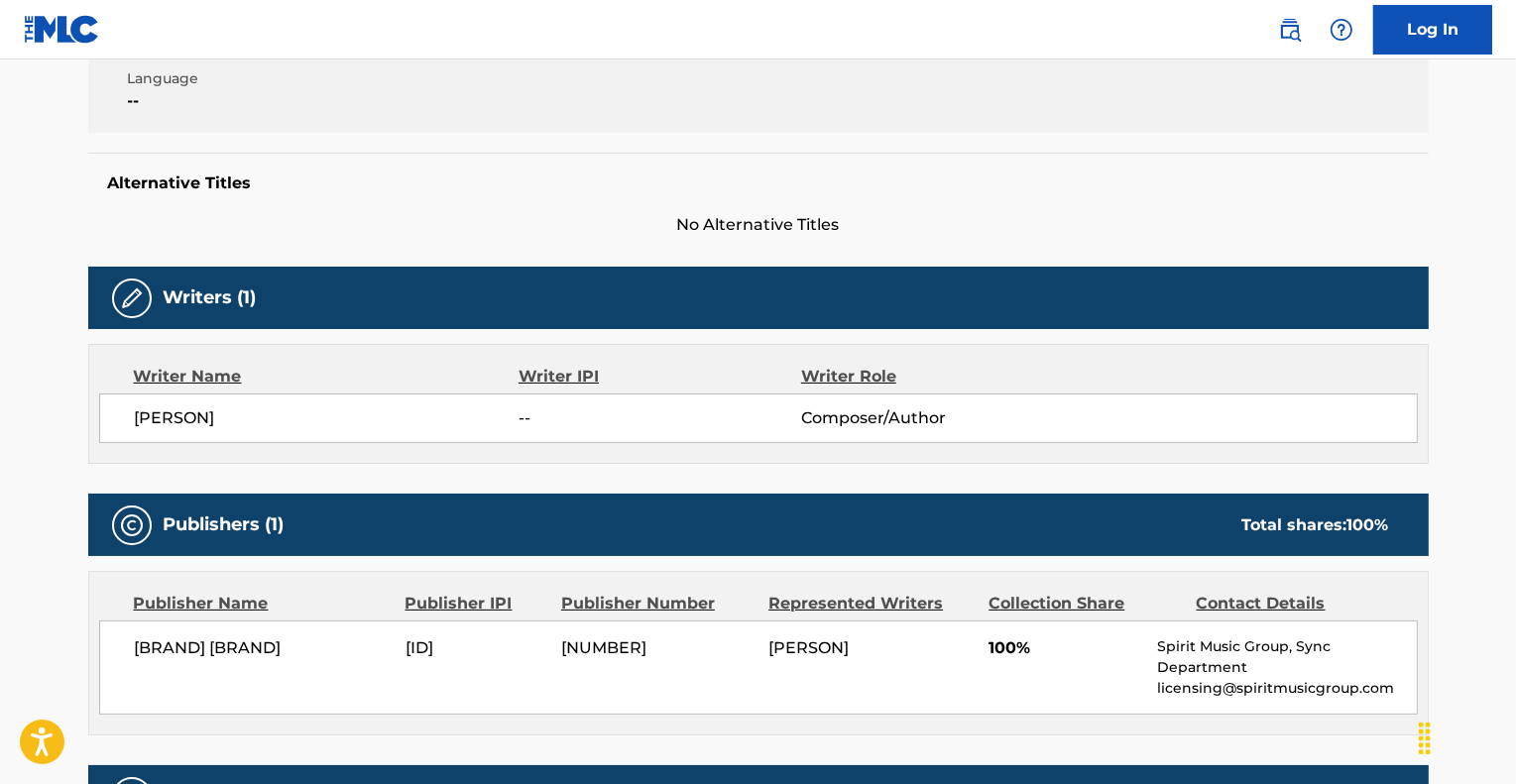 scroll, scrollTop: 496, scrollLeft: 0, axis: vertical 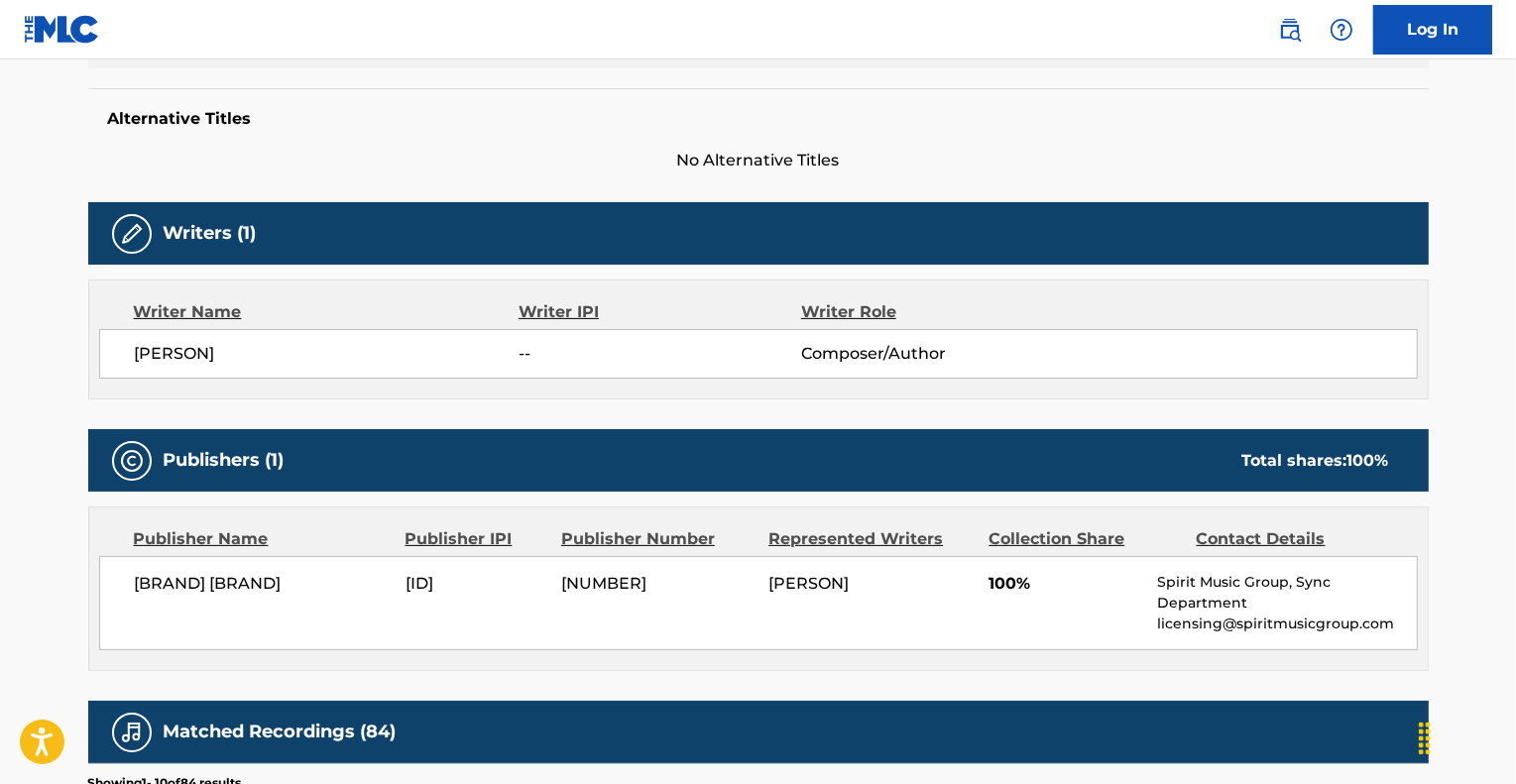 drag, startPoint x: 135, startPoint y: 590, endPoint x: 378, endPoint y: 591, distance: 243.00206 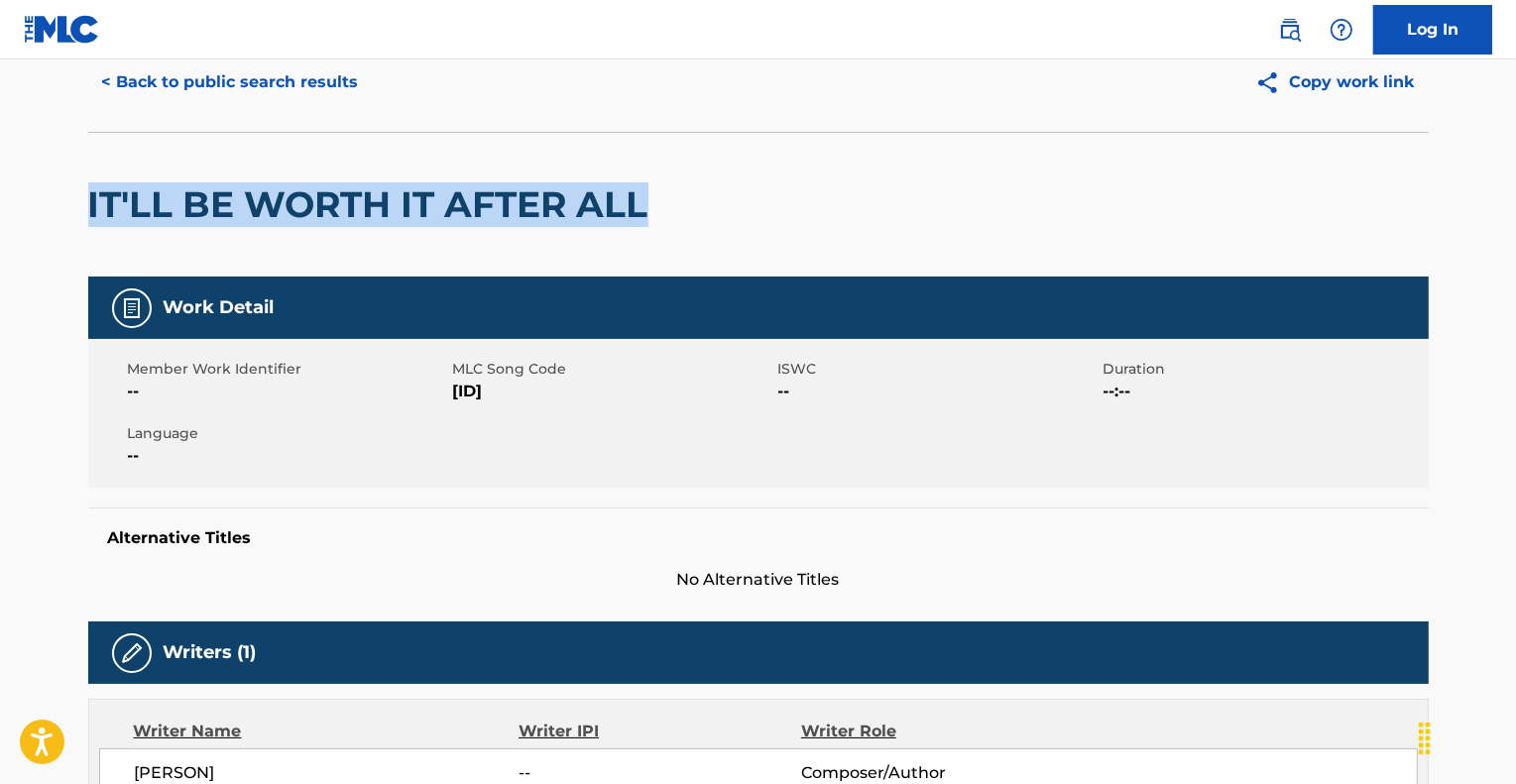 scroll, scrollTop: 0, scrollLeft: 0, axis: both 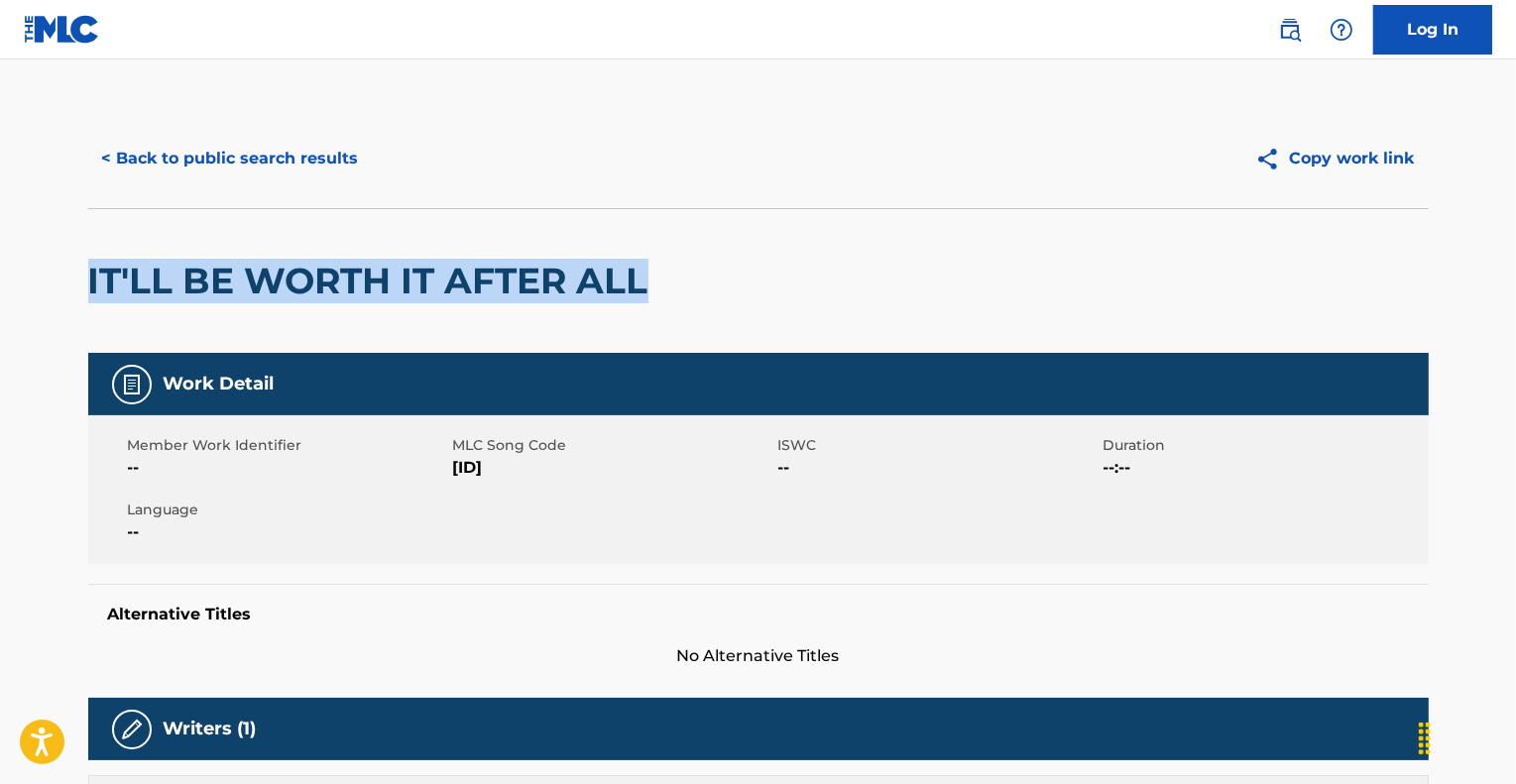 click on "< Back to public search results" at bounding box center [230, 159] 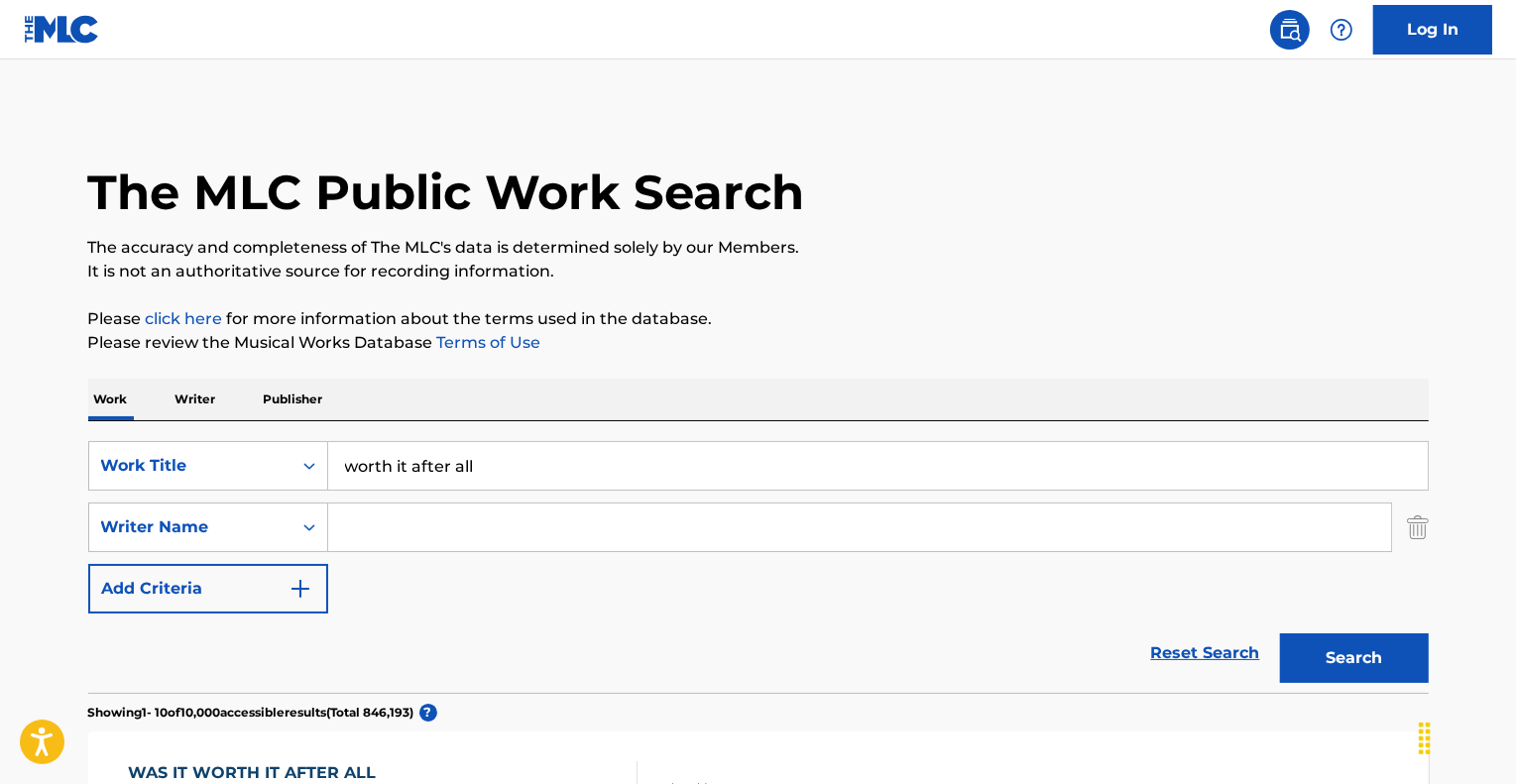 scroll, scrollTop: 297, scrollLeft: 0, axis: vertical 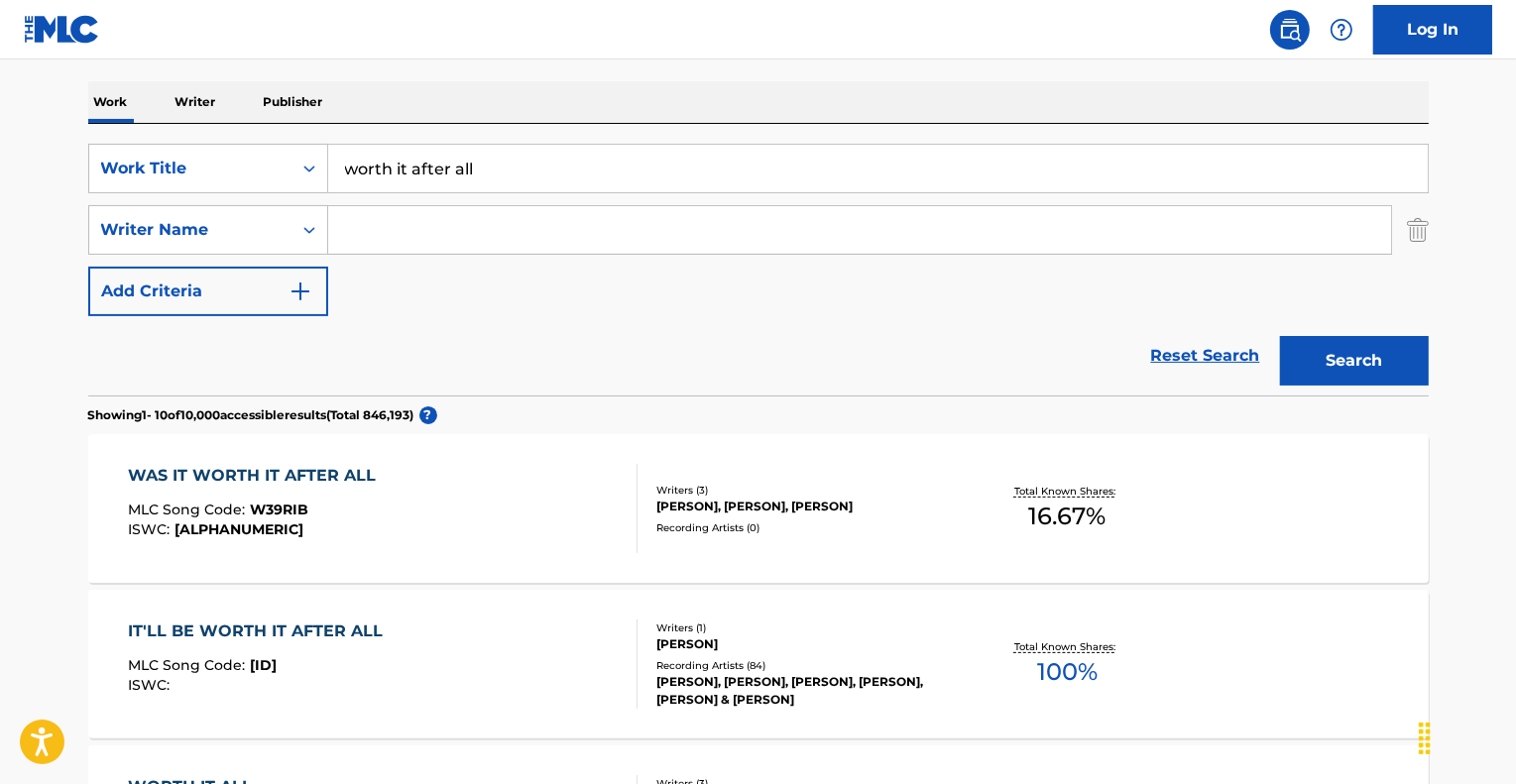 drag, startPoint x: 553, startPoint y: 172, endPoint x: 0, endPoint y: 215, distance: 554.66927 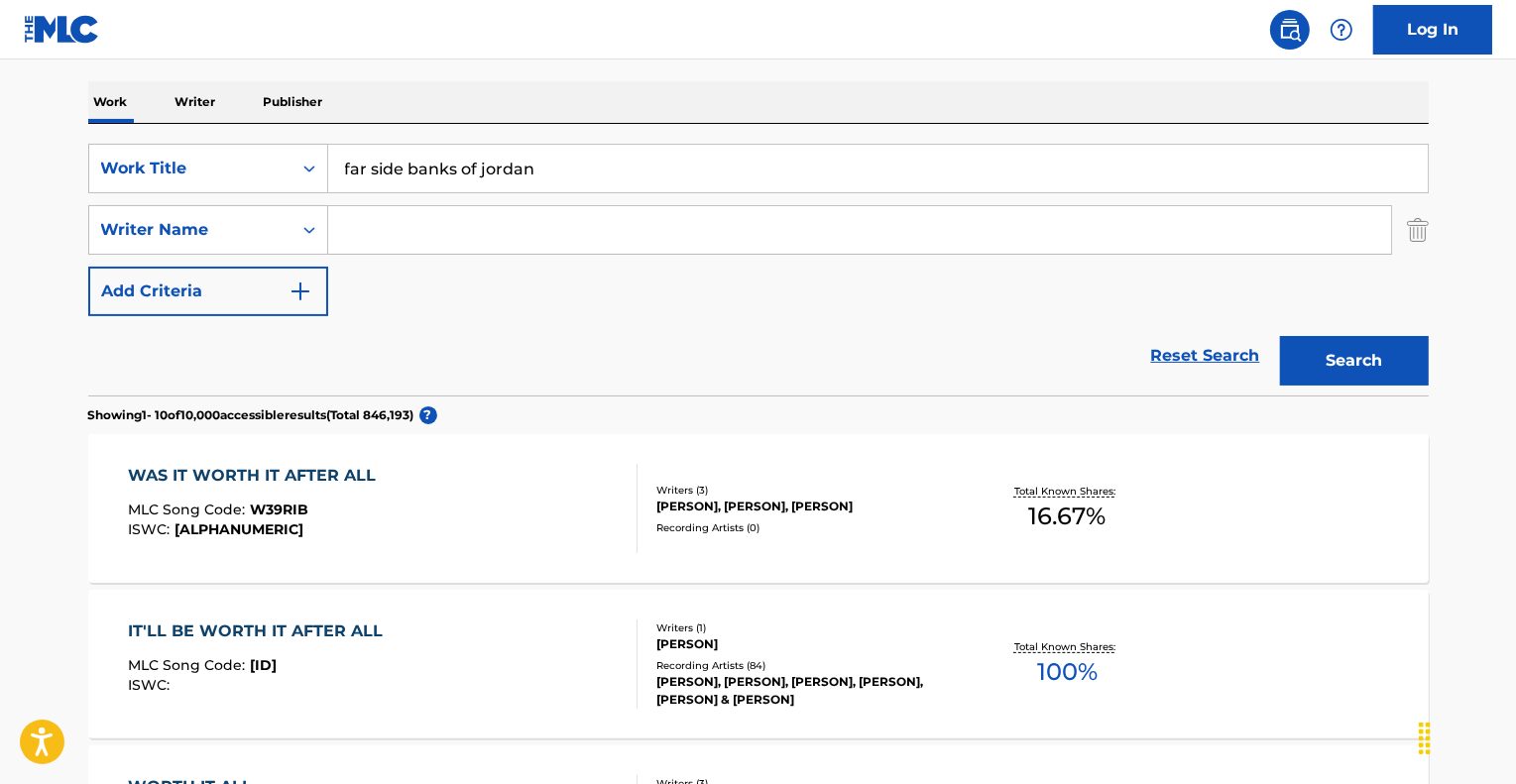 type on "far side banks of jordan" 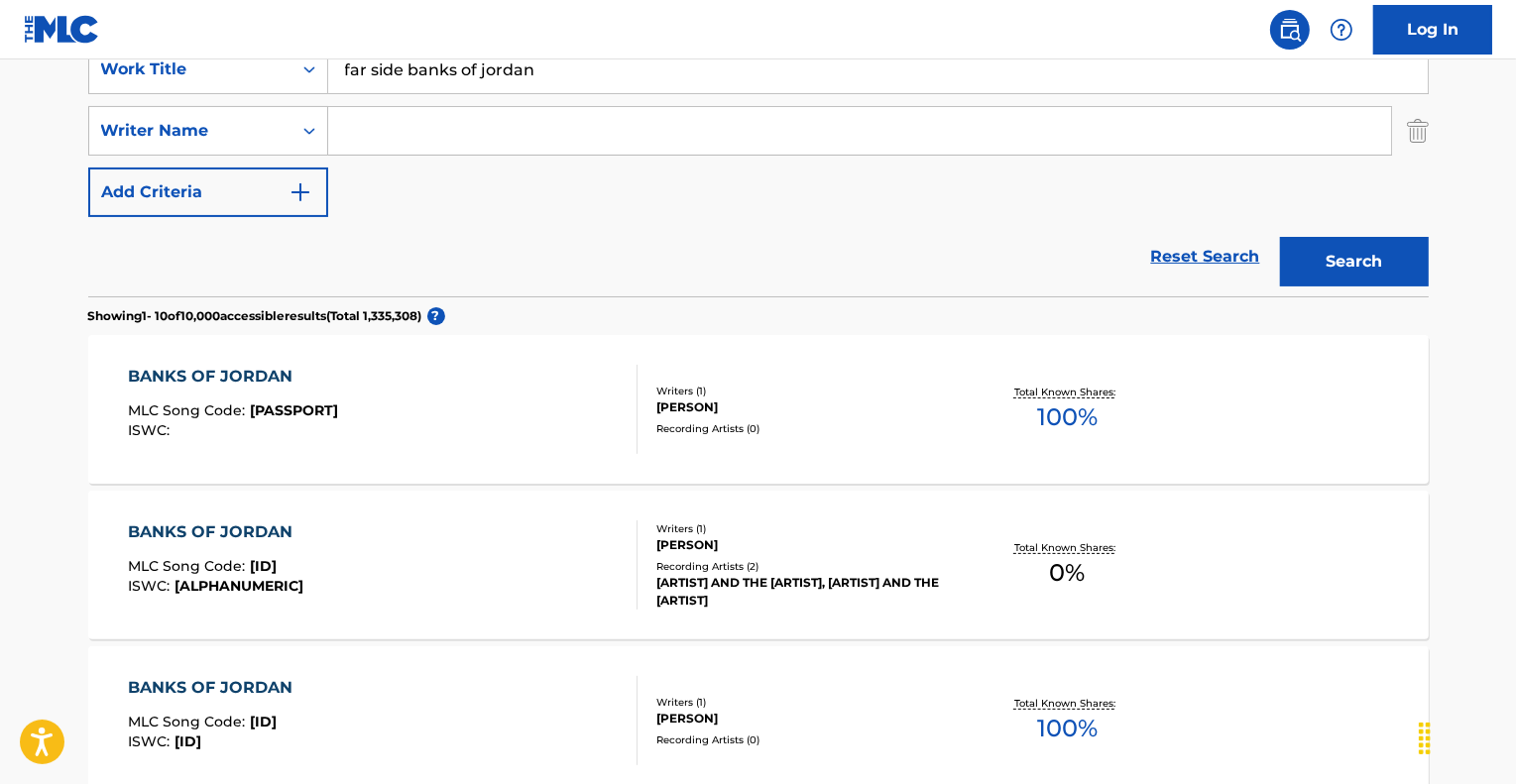 scroll, scrollTop: 496, scrollLeft: 0, axis: vertical 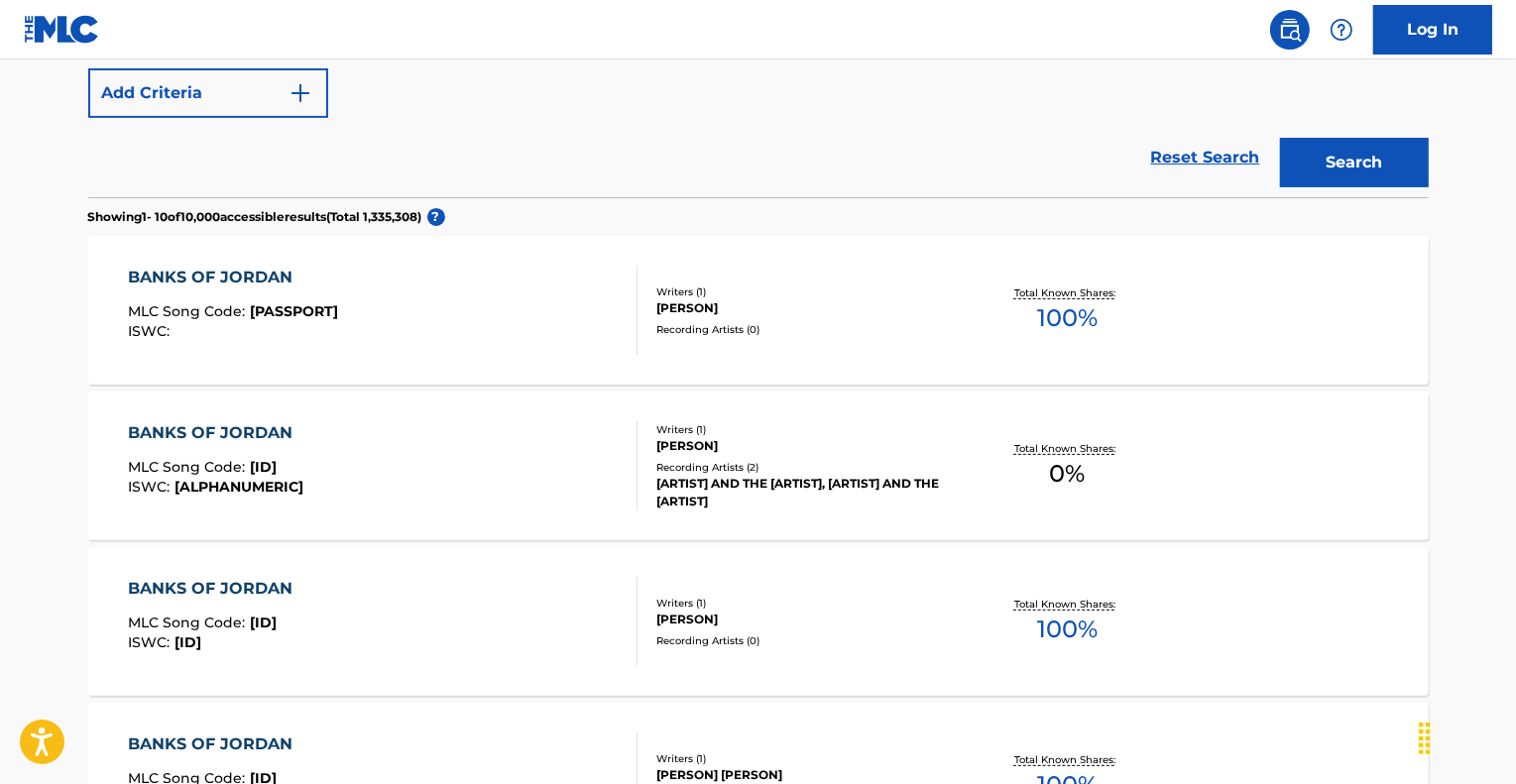 click on "[ARTIST] AND THE [ARTIST], [ARTIST] AND THE [ARTIST]" at bounding box center [806, 493] 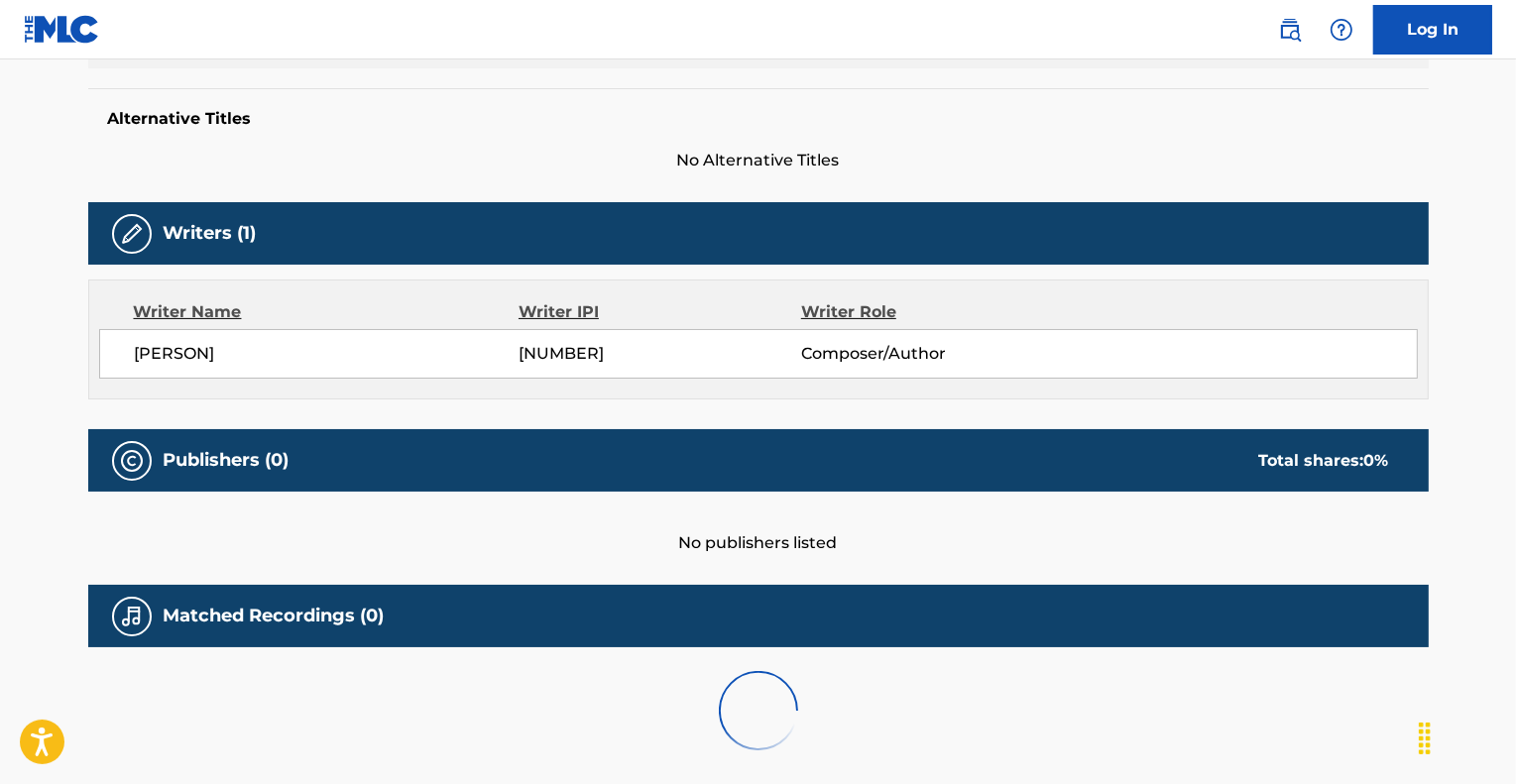 scroll, scrollTop: 0, scrollLeft: 0, axis: both 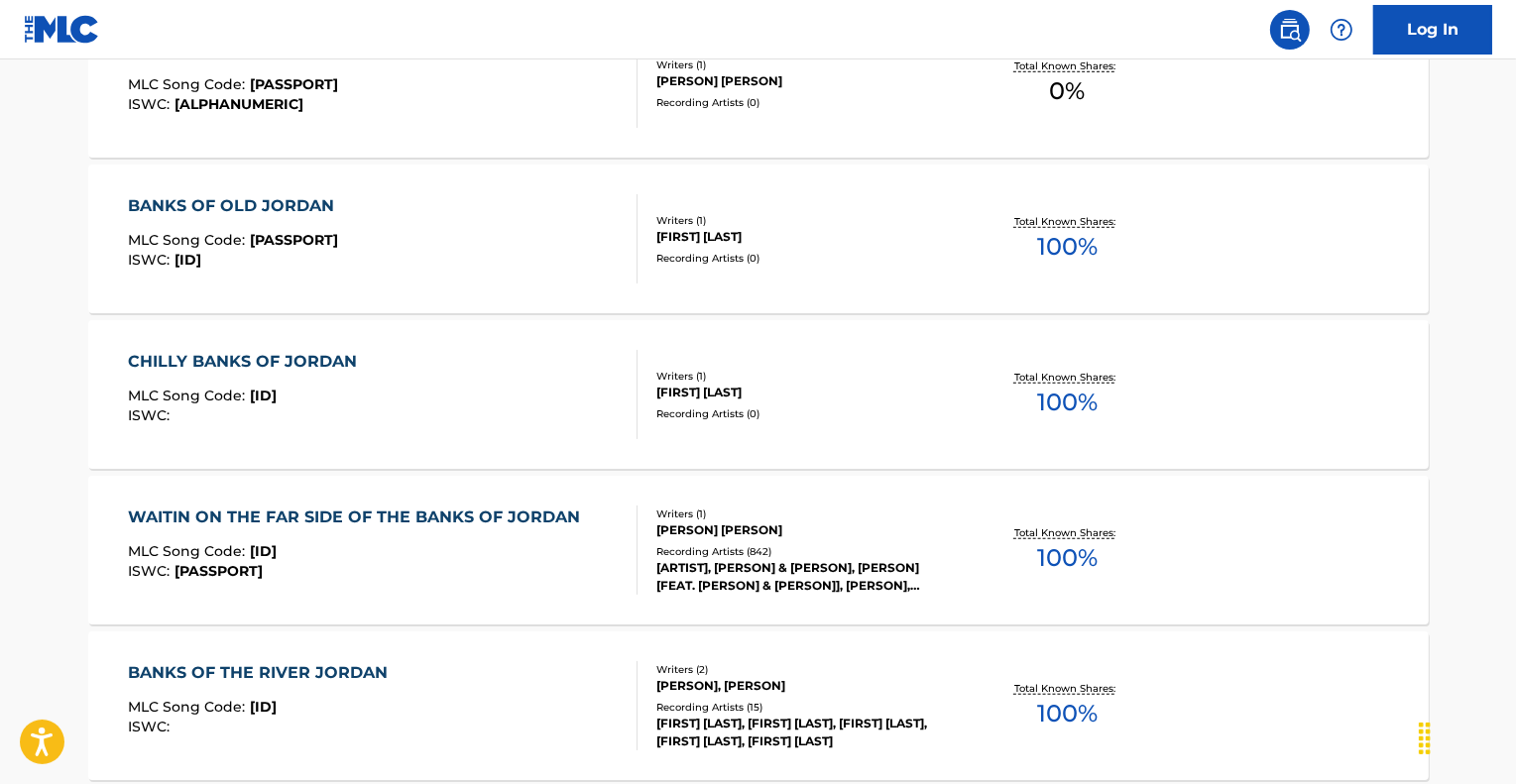click on "[ARTIST], [PERSON] & [PERSON], [PERSON] [FEAT. [PERSON] & [PERSON]], [PERSON], [PERSON], [PERSON], [PERSON], [ARTIST]" at bounding box center [806, 577] 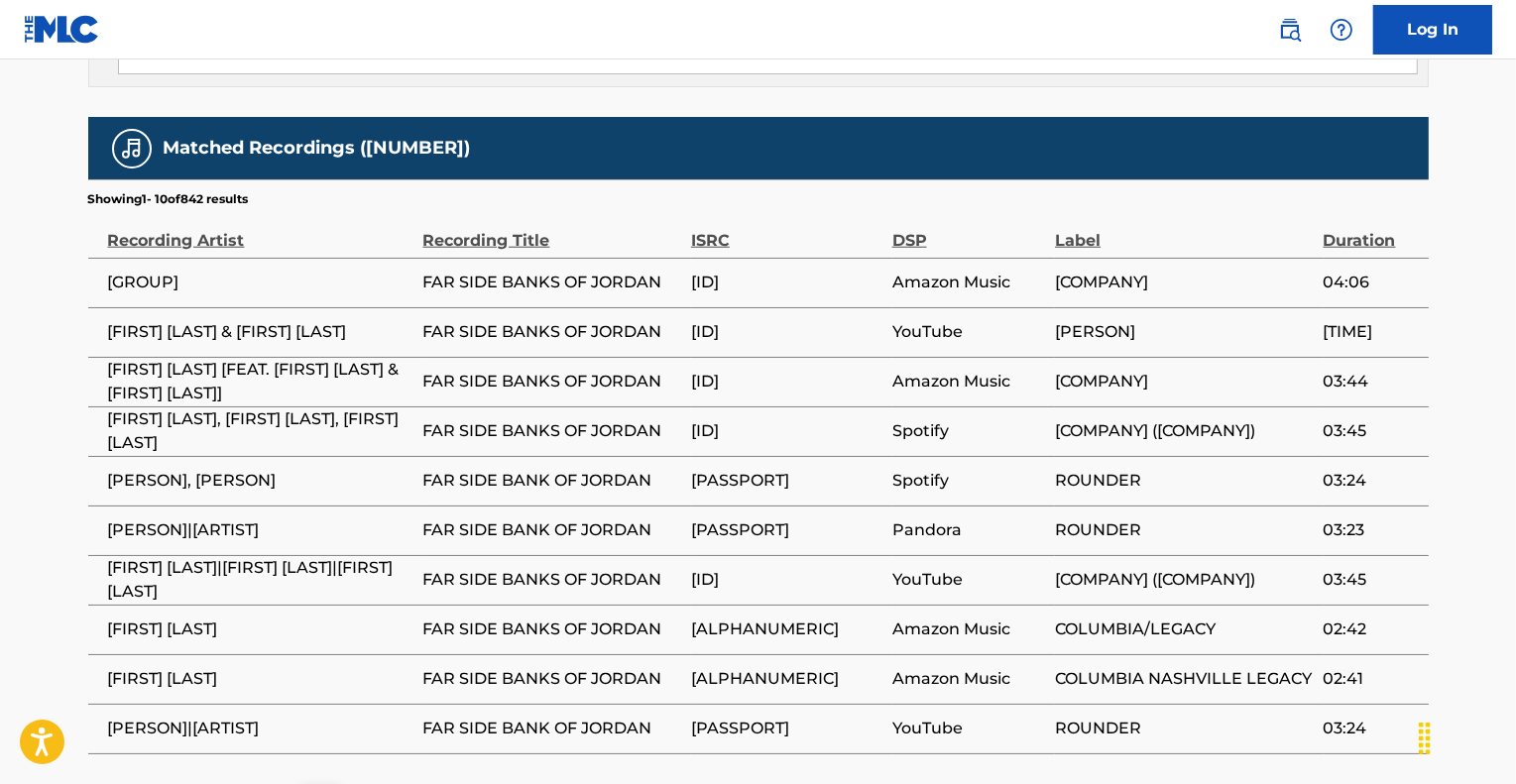scroll, scrollTop: 1915, scrollLeft: 0, axis: vertical 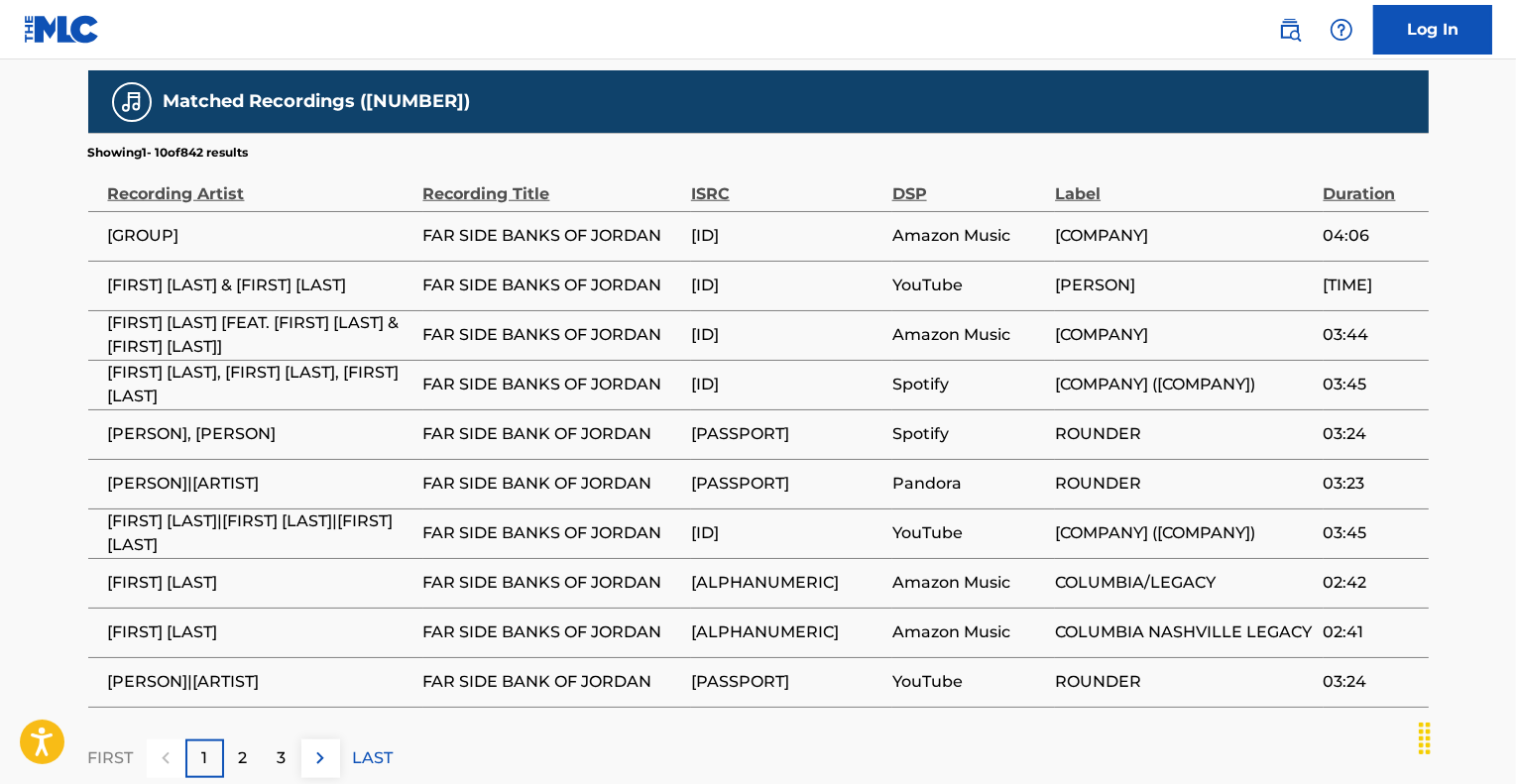click on "LAST" at bounding box center [373, 758] 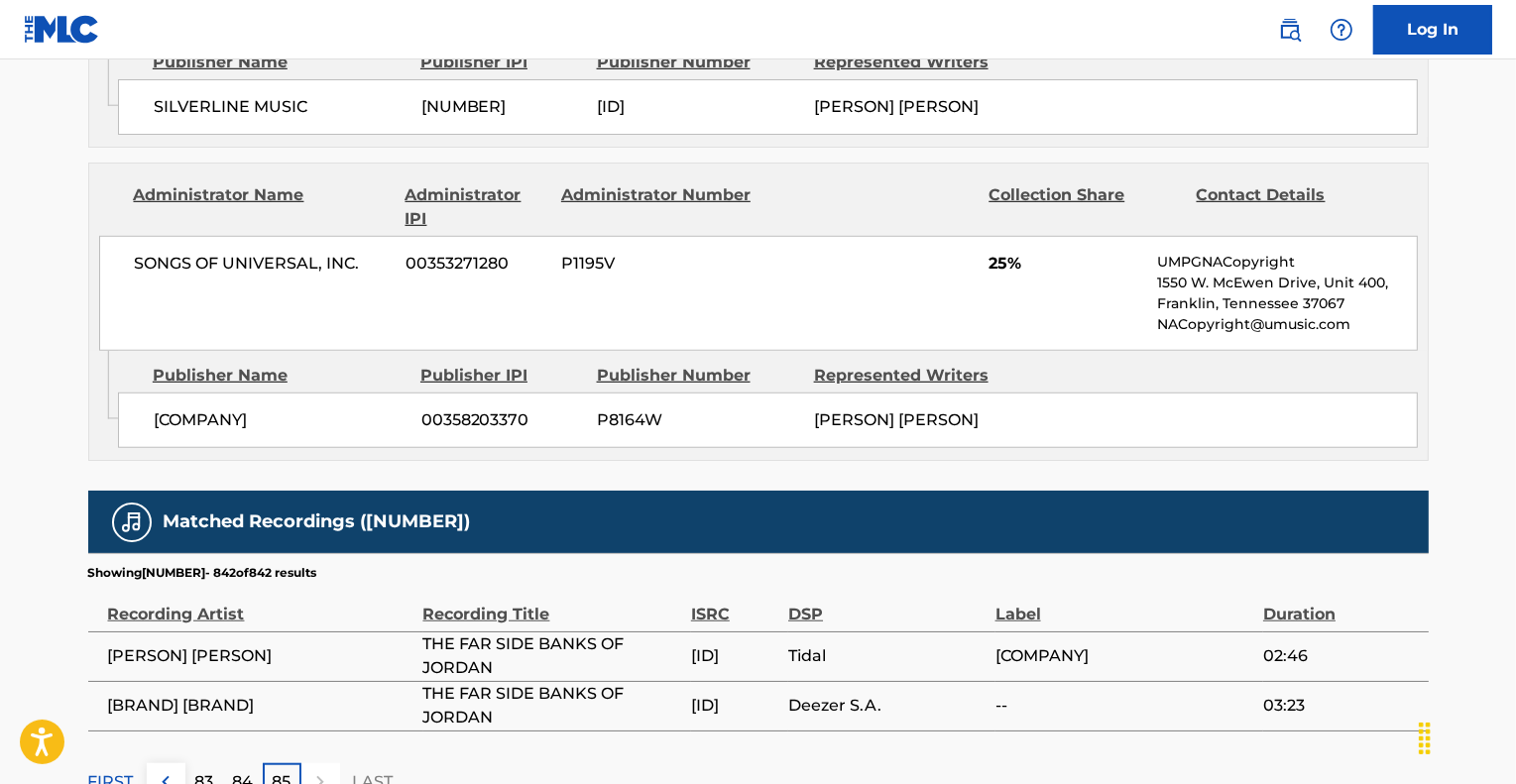 scroll, scrollTop: 1618, scrollLeft: 0, axis: vertical 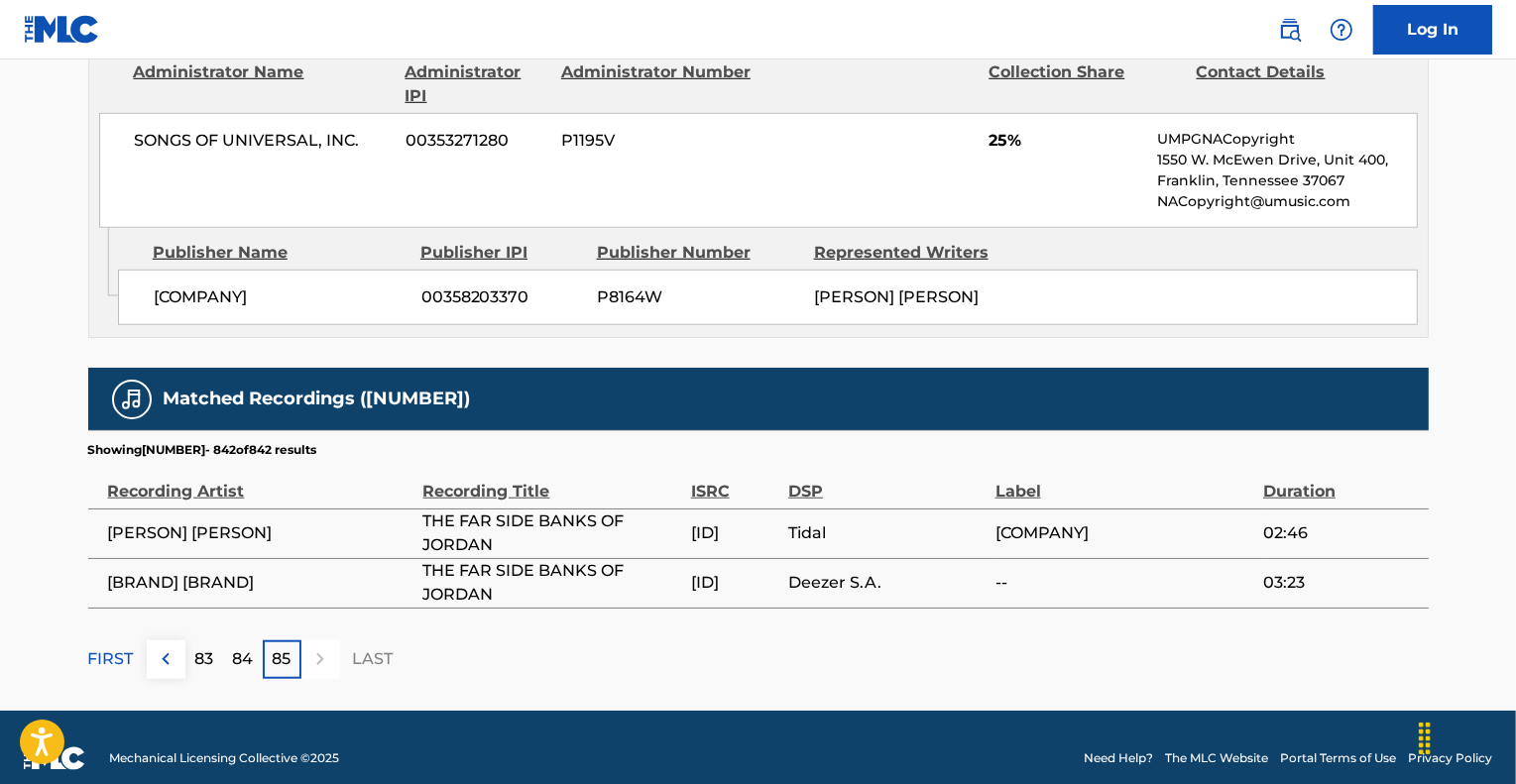 click at bounding box center [166, 659] 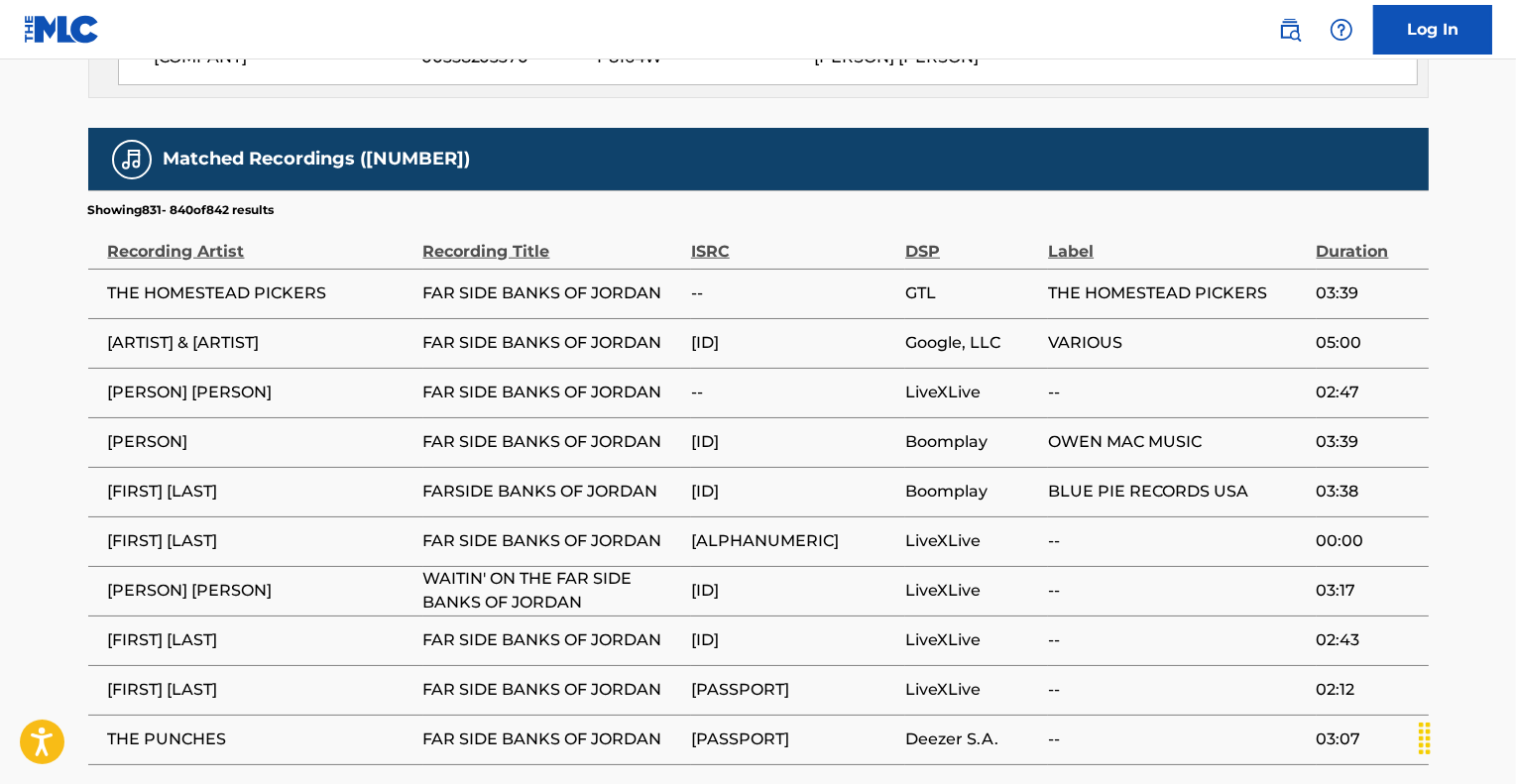scroll, scrollTop: 2014, scrollLeft: 0, axis: vertical 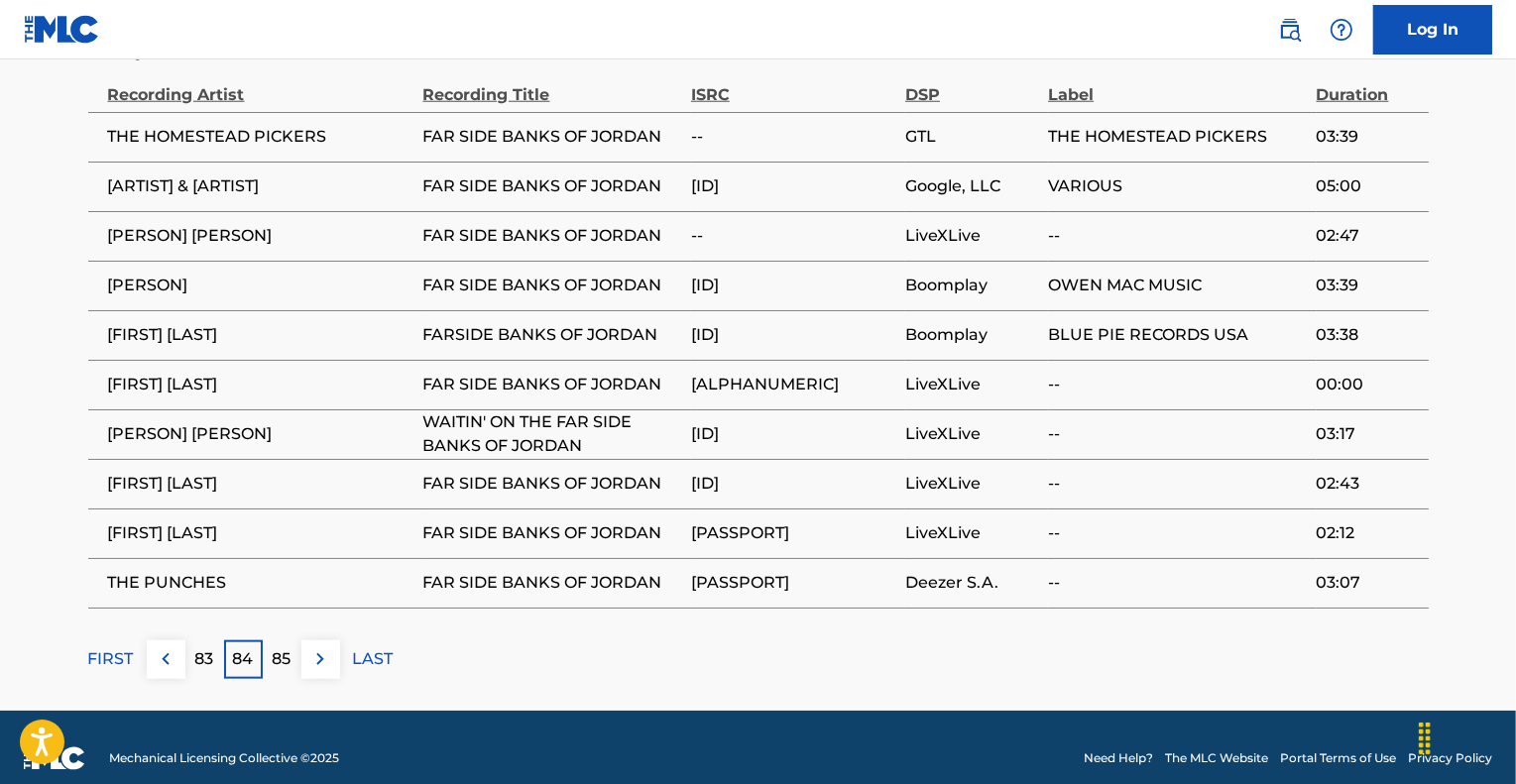 click at bounding box center [166, 659] 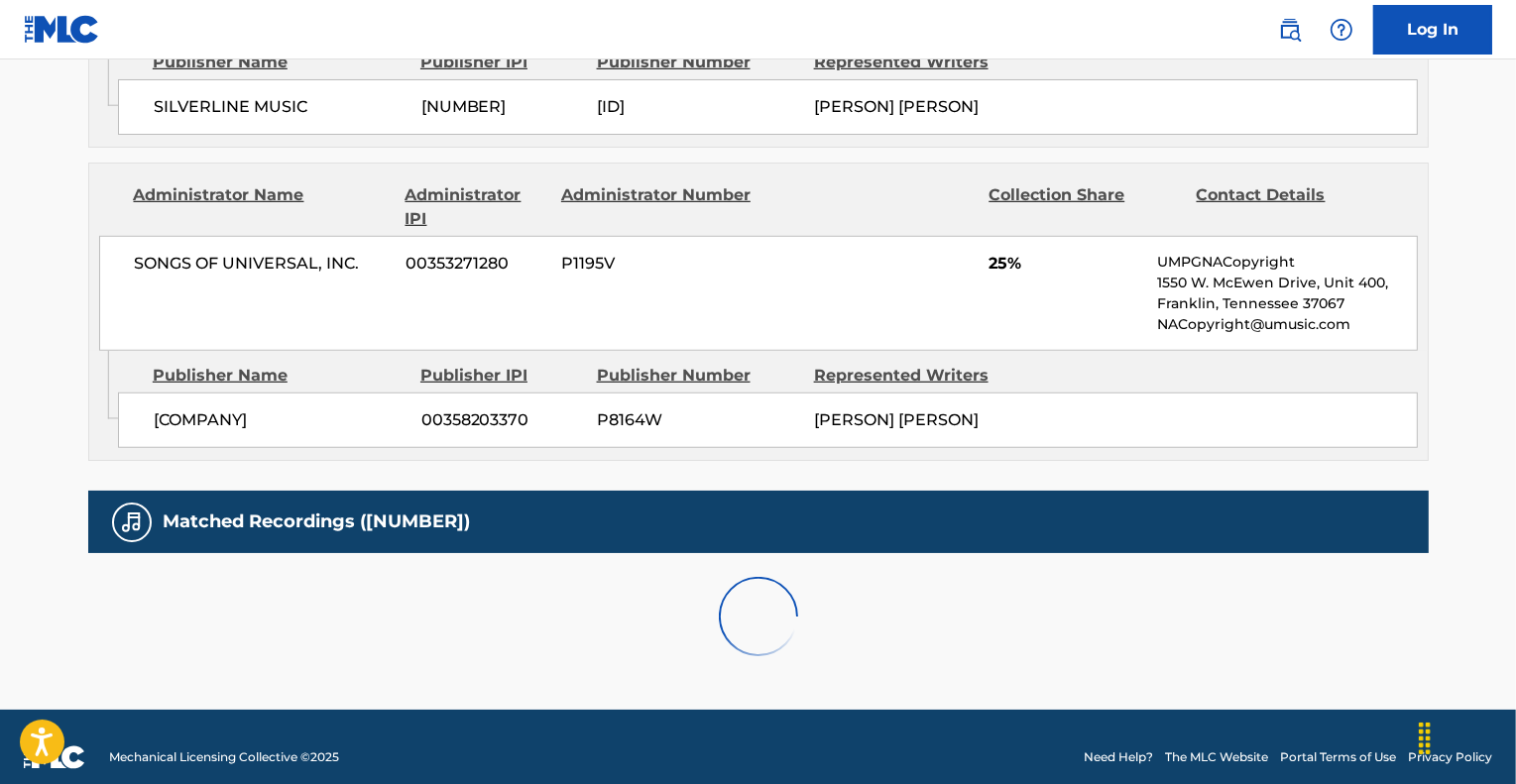 scroll, scrollTop: 2014, scrollLeft: 0, axis: vertical 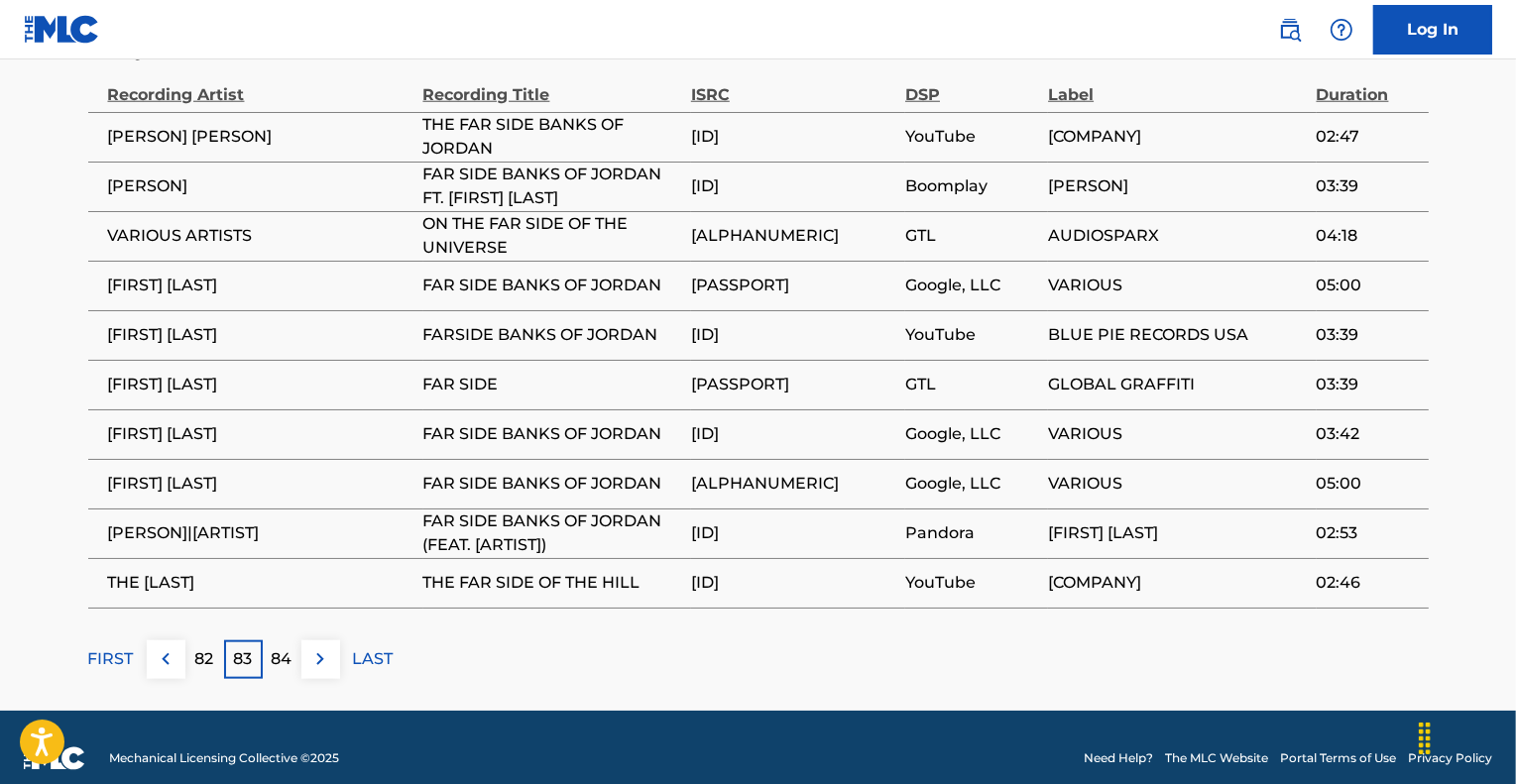 click at bounding box center (166, 659) 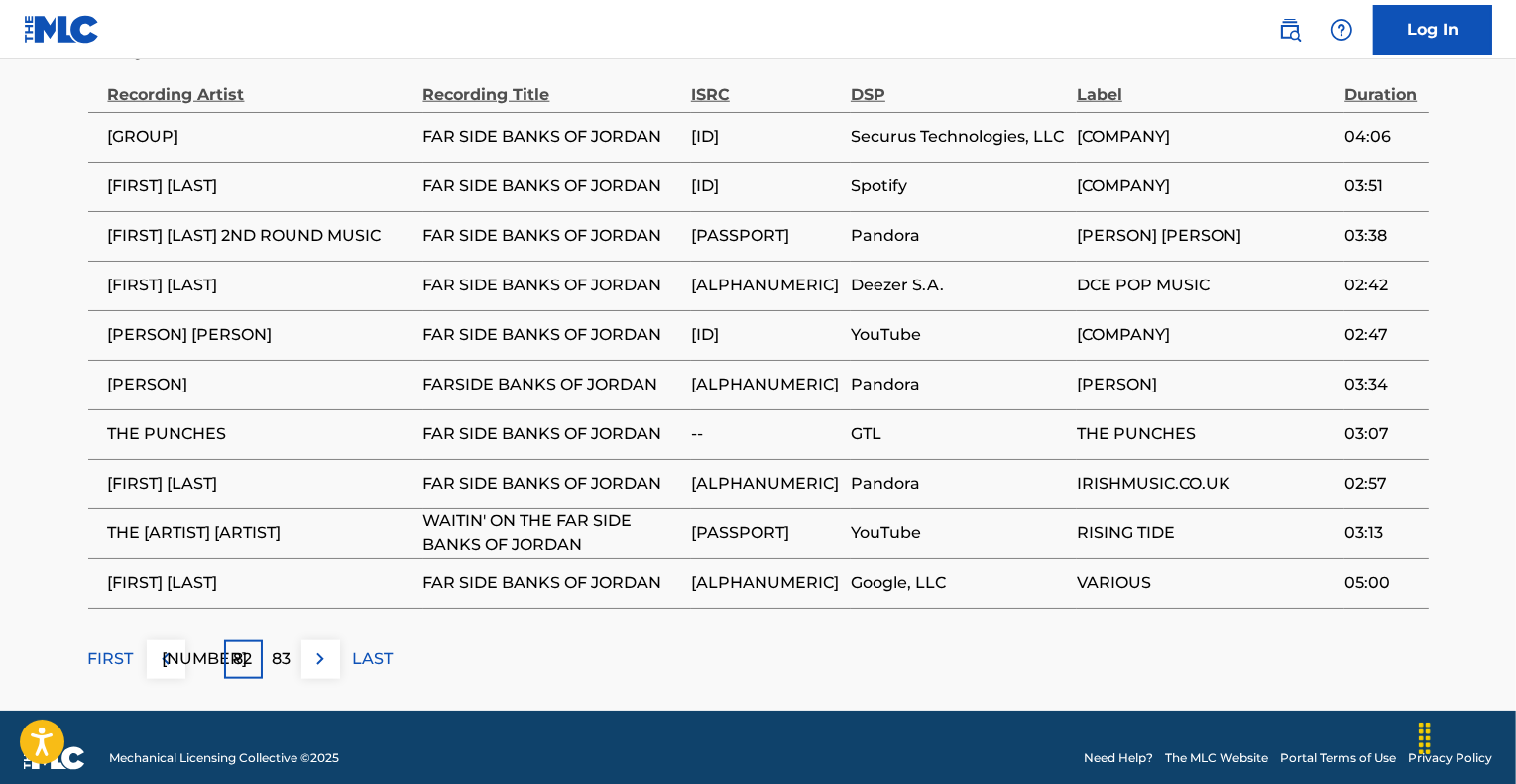 scroll, scrollTop: 1915, scrollLeft: 0, axis: vertical 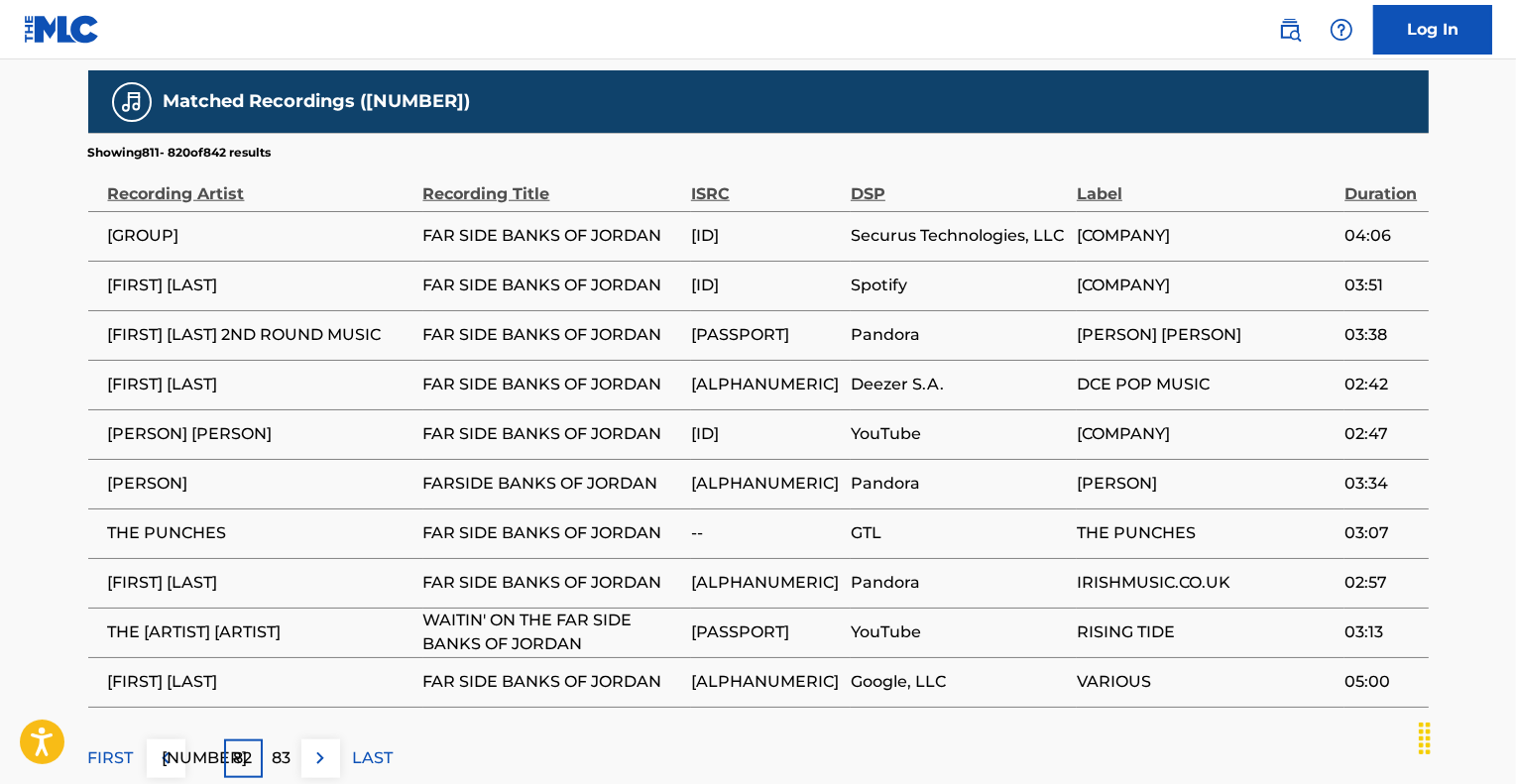 click at bounding box center (166, 758) 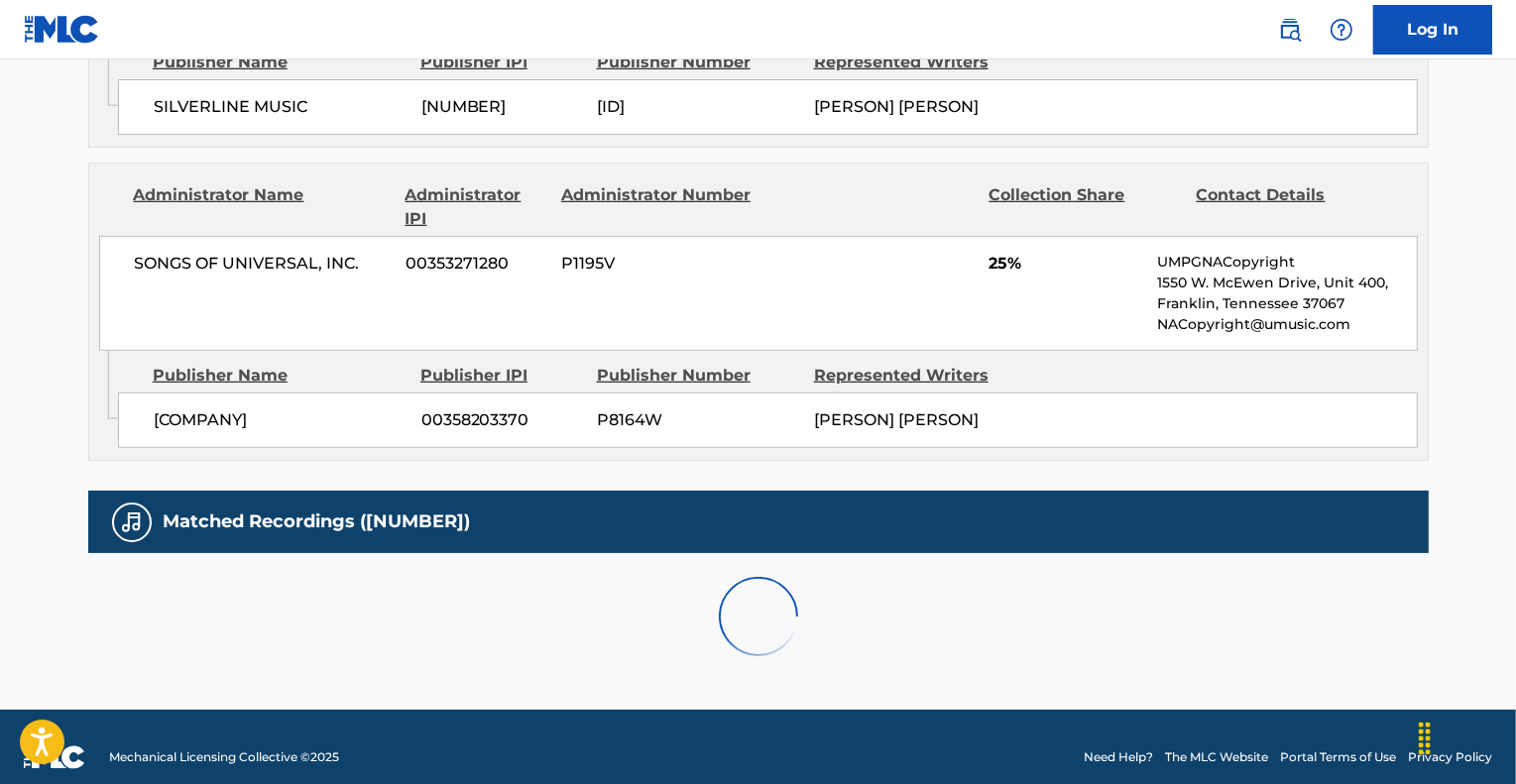 scroll, scrollTop: 1915, scrollLeft: 0, axis: vertical 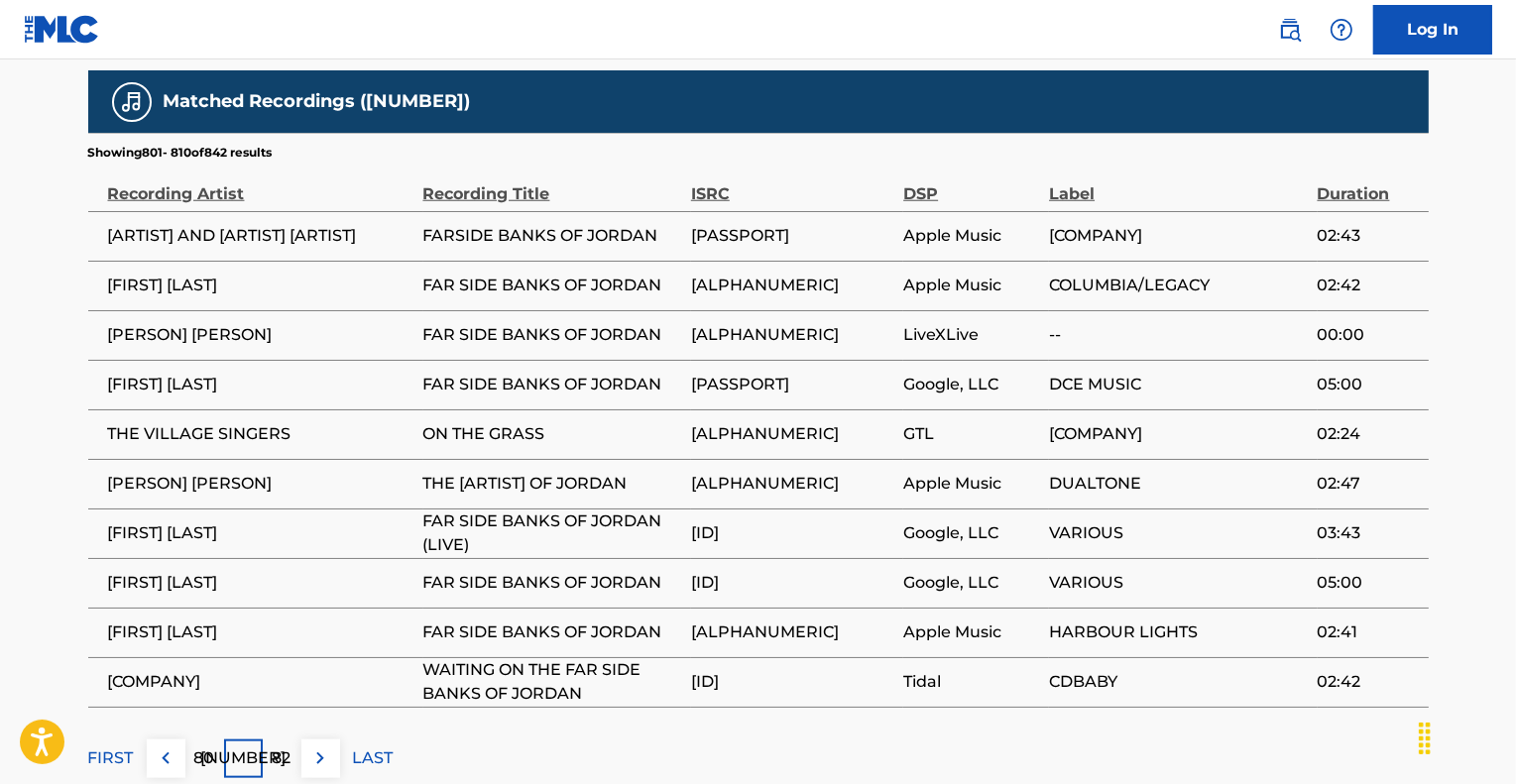 click at bounding box center [166, 758] 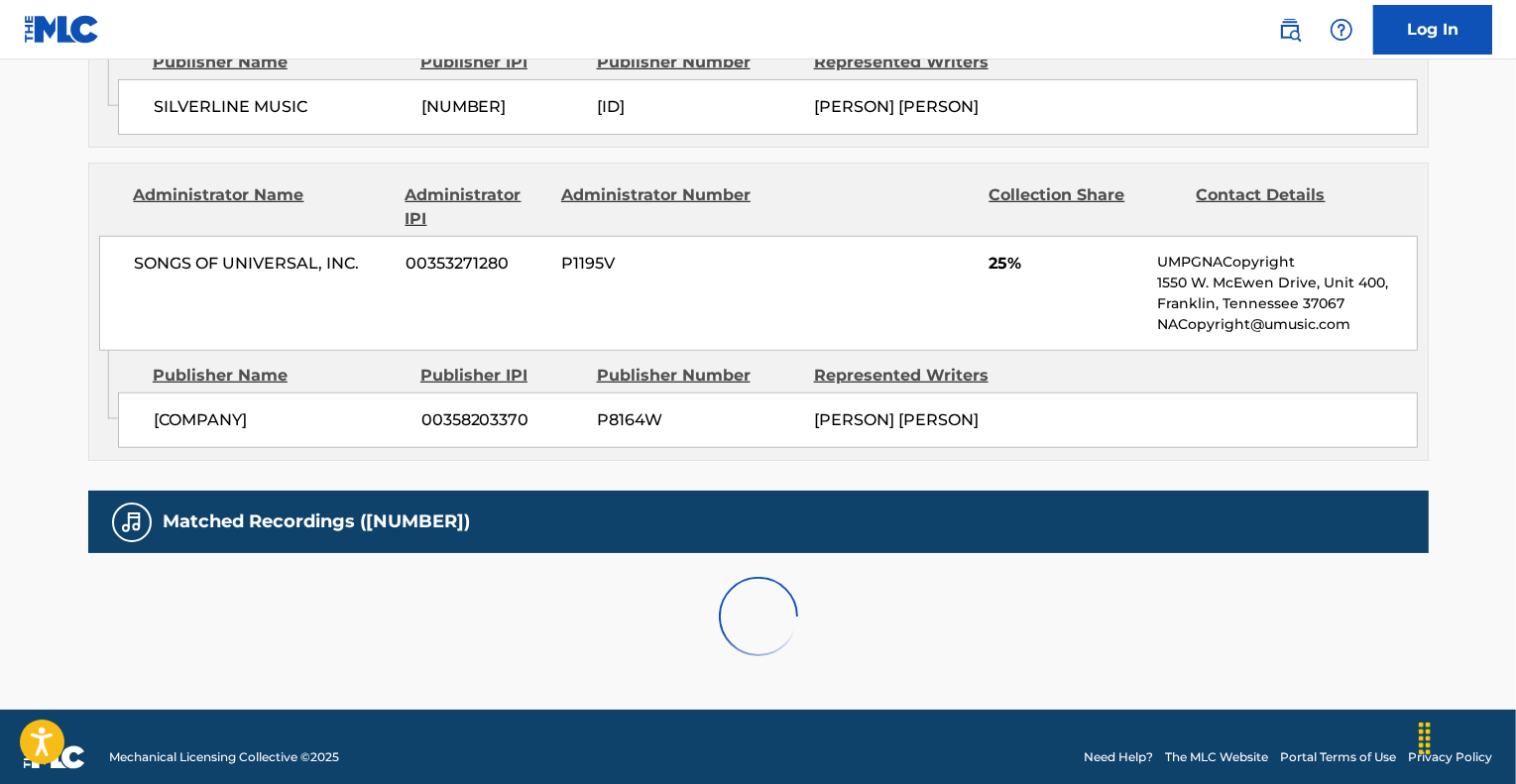 scroll, scrollTop: 1915, scrollLeft: 0, axis: vertical 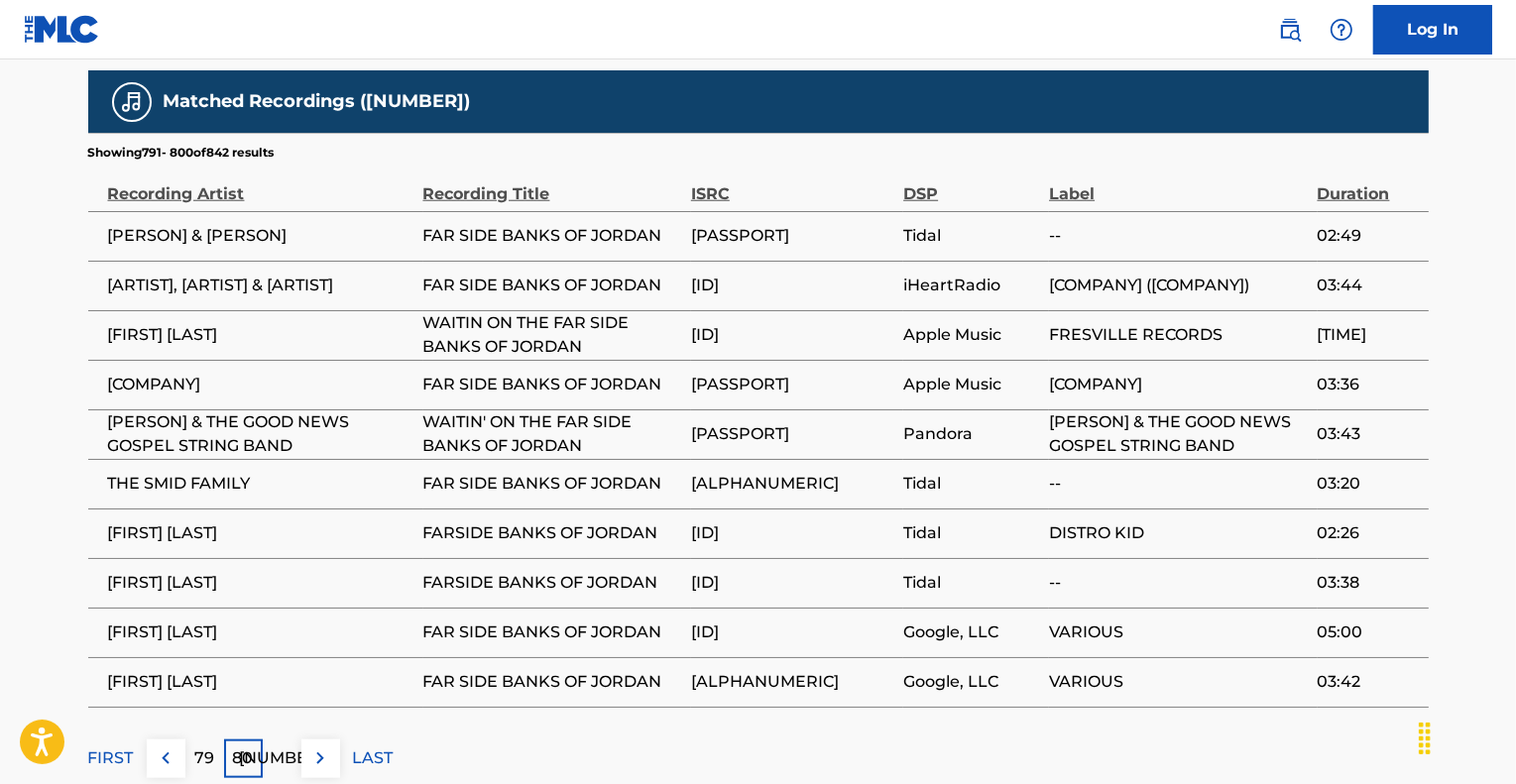 click at bounding box center (166, 758) 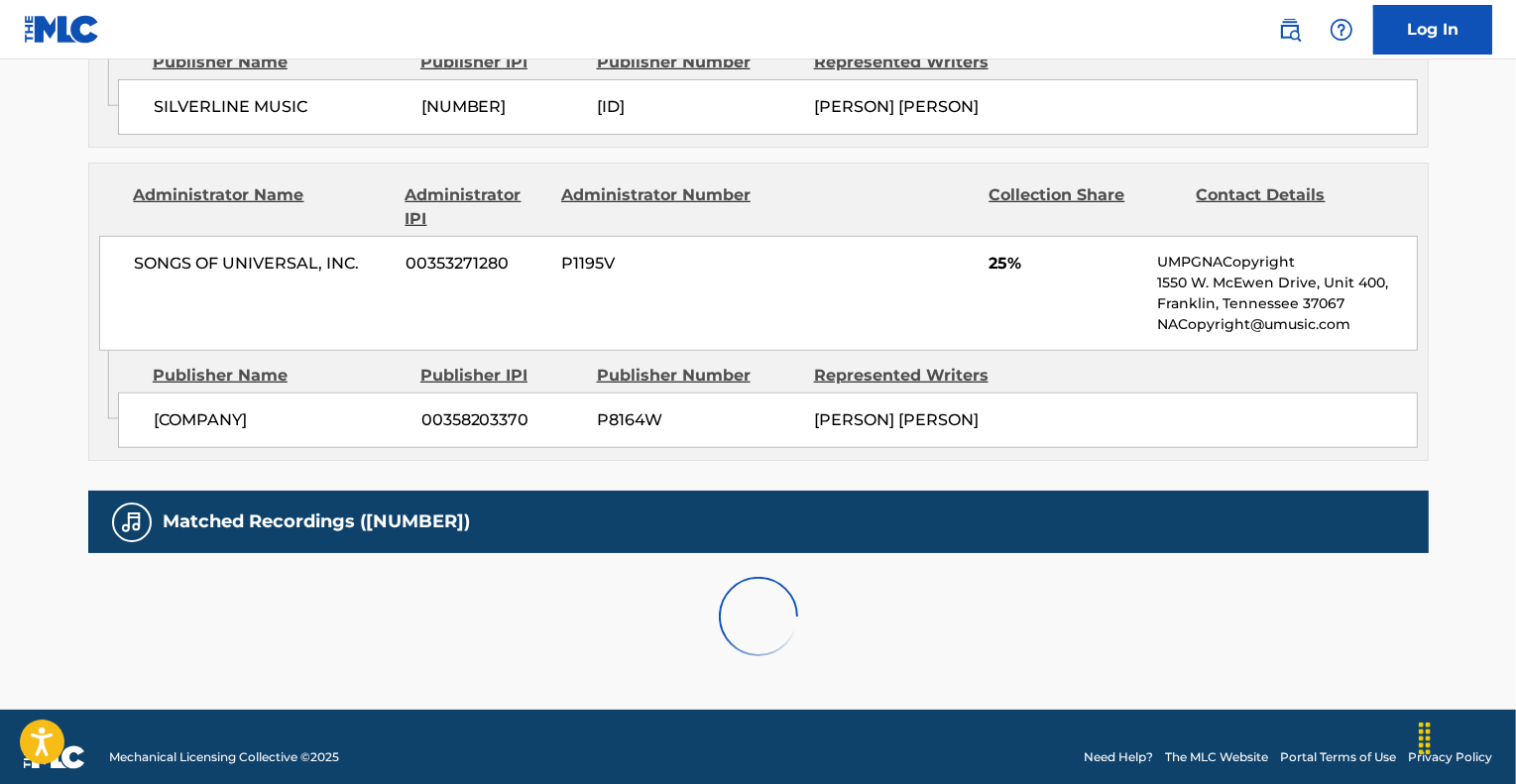 scroll, scrollTop: 1915, scrollLeft: 0, axis: vertical 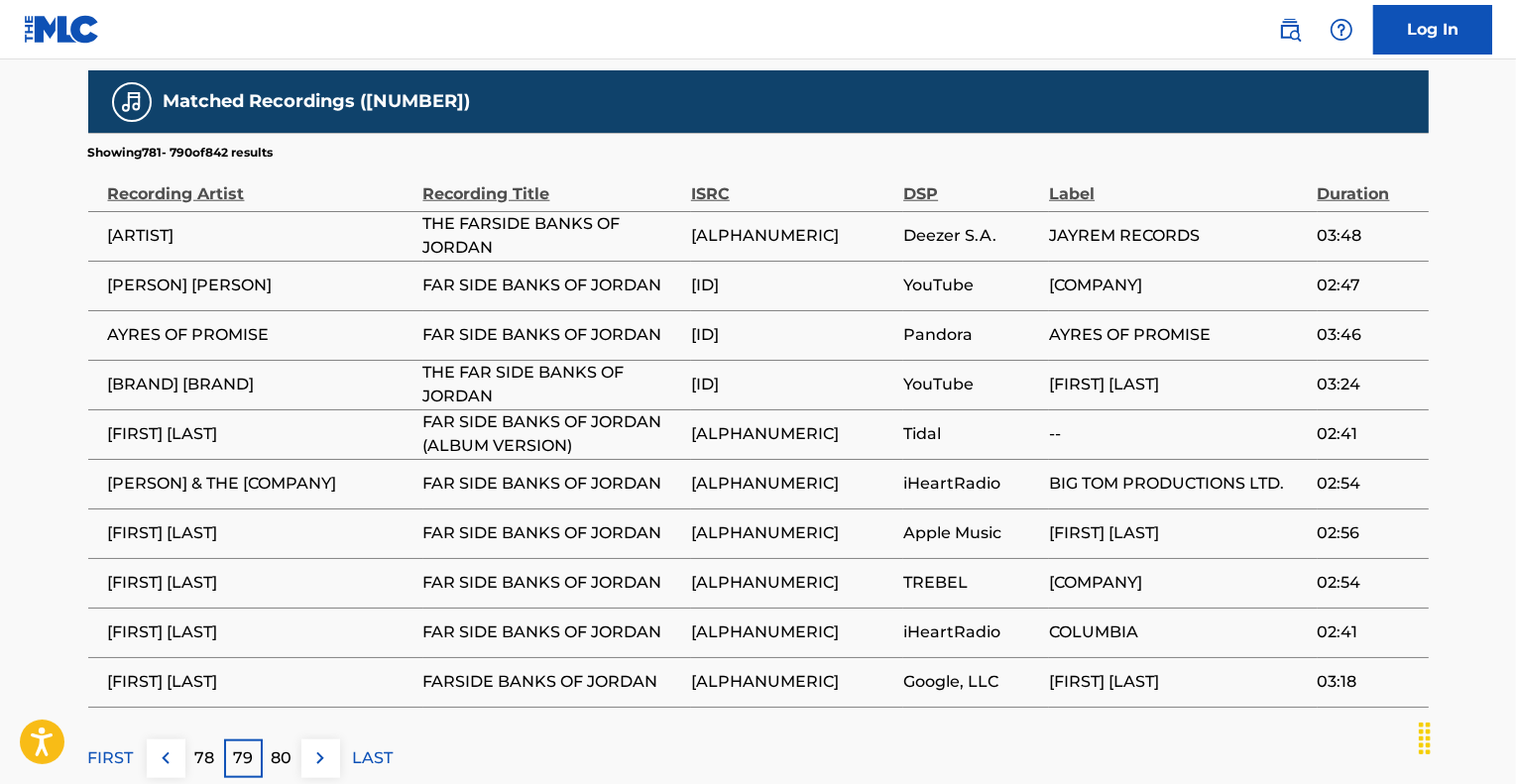 click on "Recording Artist" at bounding box center [261, 183] 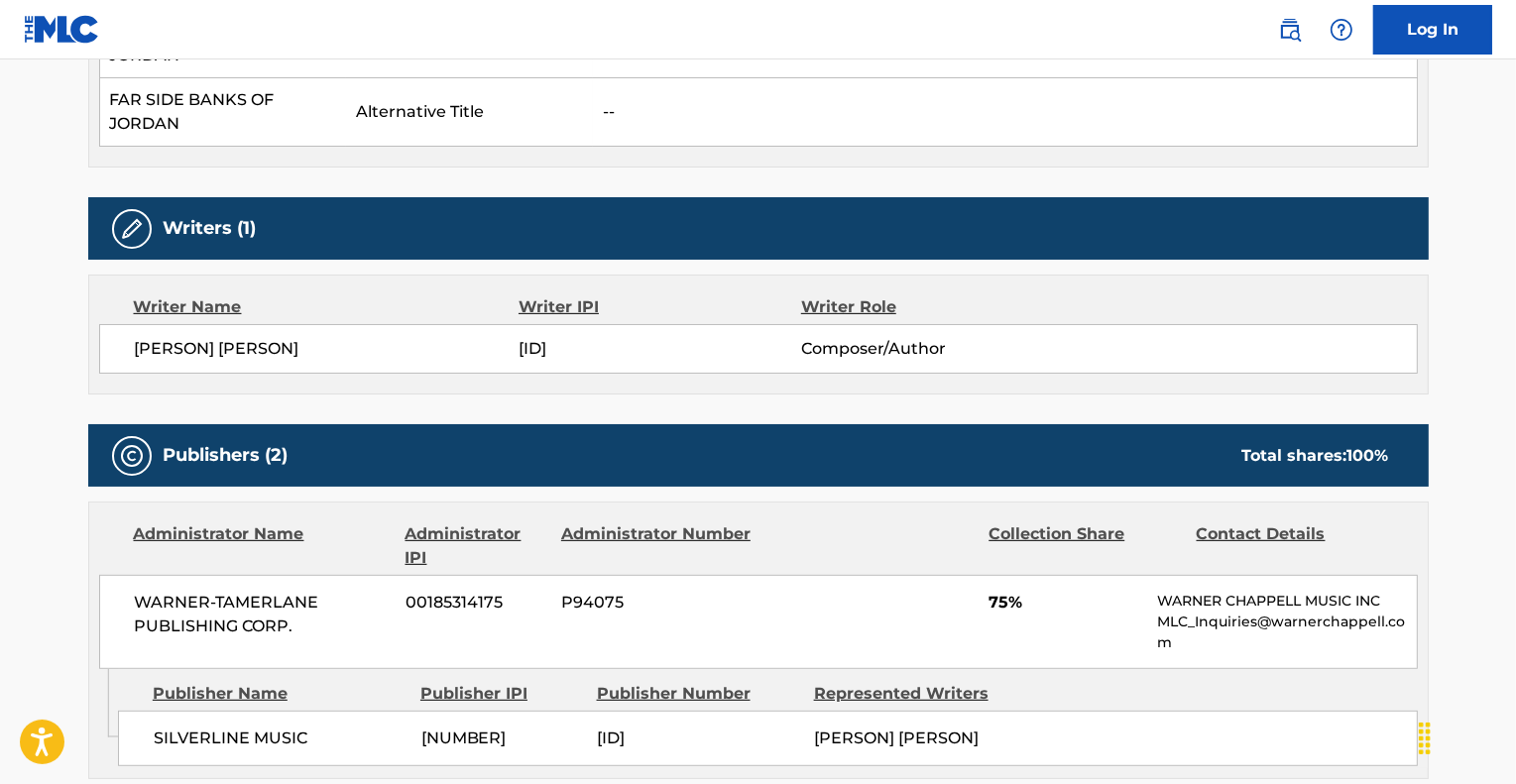 scroll, scrollTop: 825, scrollLeft: 0, axis: vertical 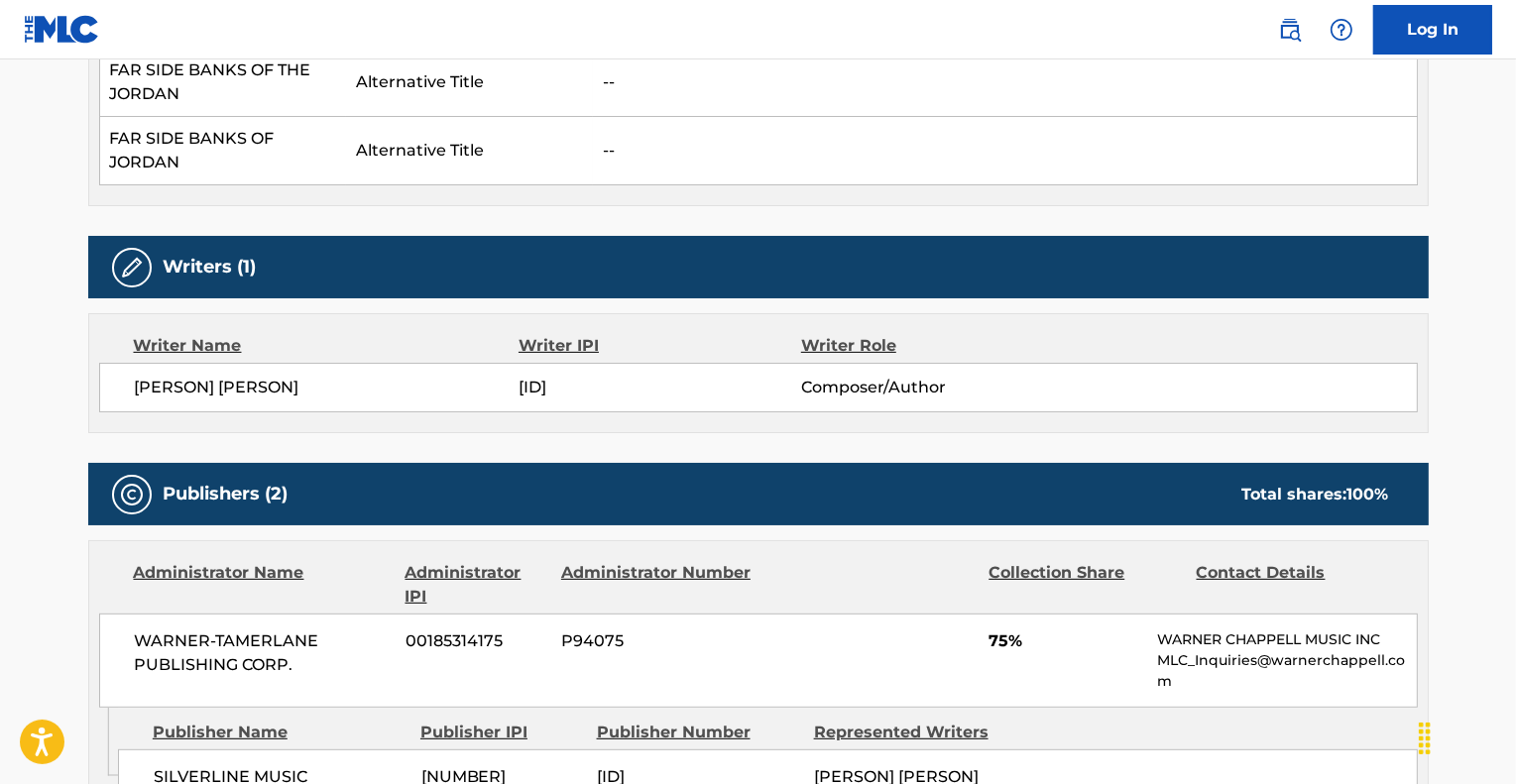 drag, startPoint x: 323, startPoint y: 384, endPoint x: 121, endPoint y: 395, distance: 202.29928 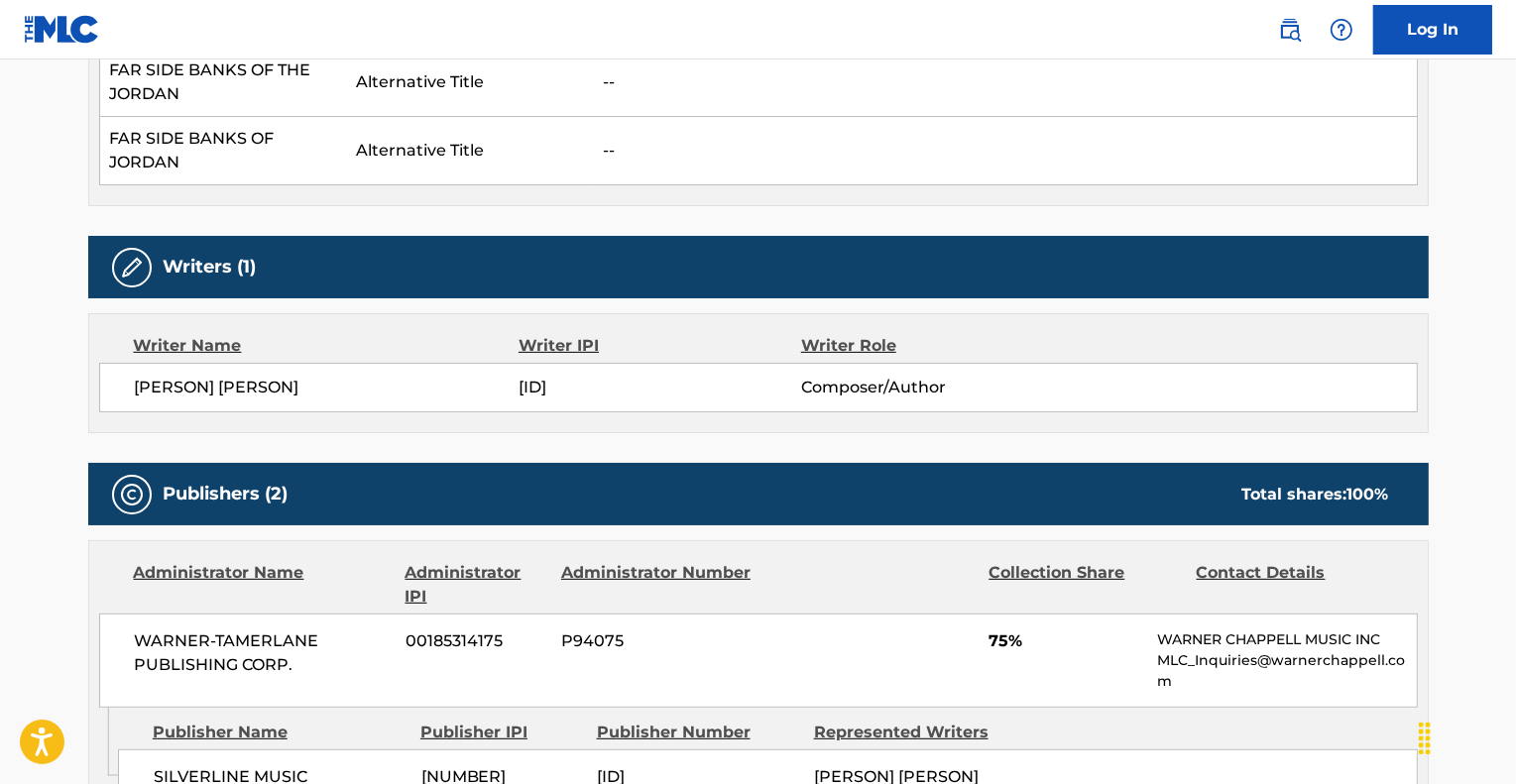 copy on "[PERSON] [PERSON]" 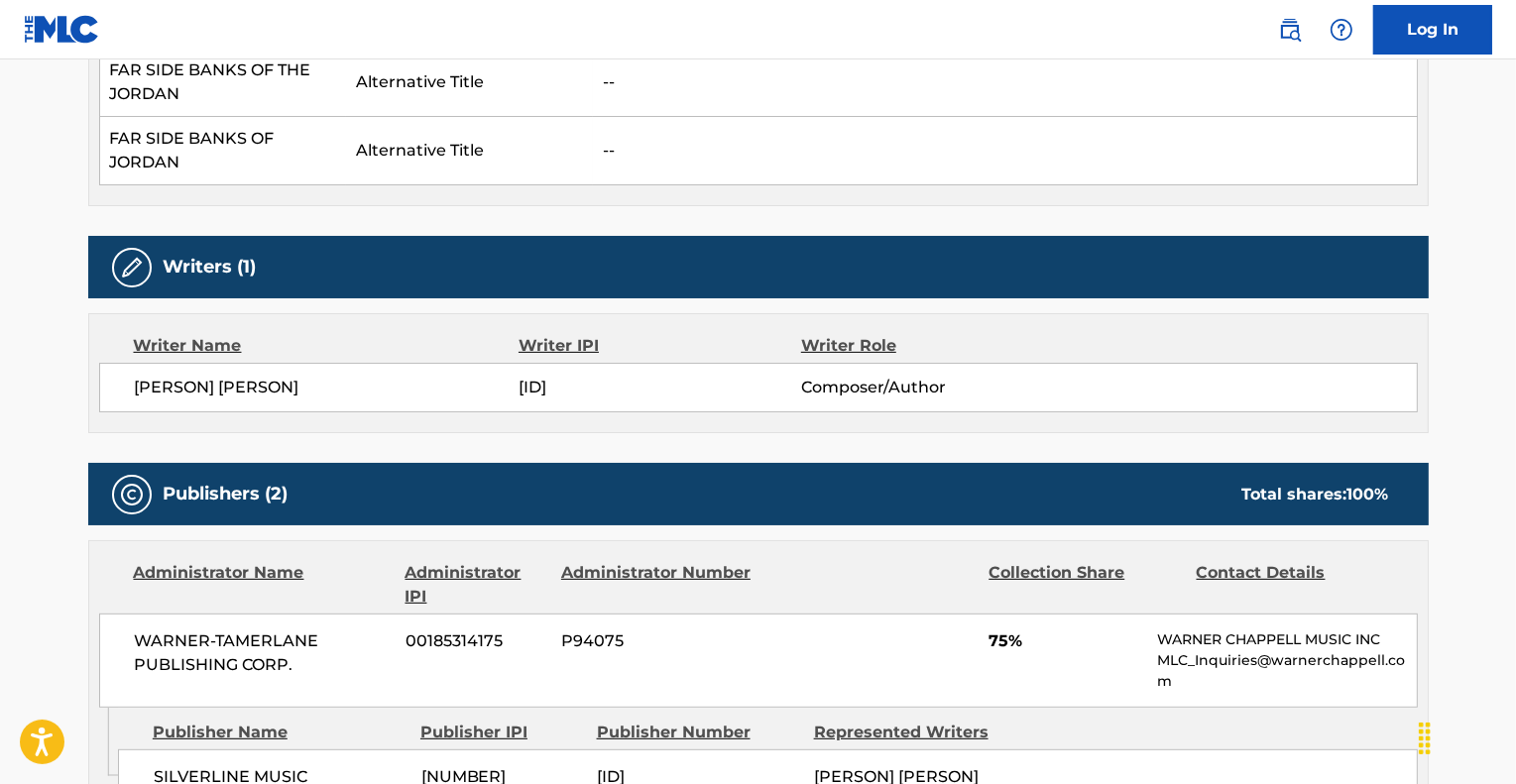 click on "[FIRST] [LAST] [ID] Composer/Author" at bounding box center (758, 388) 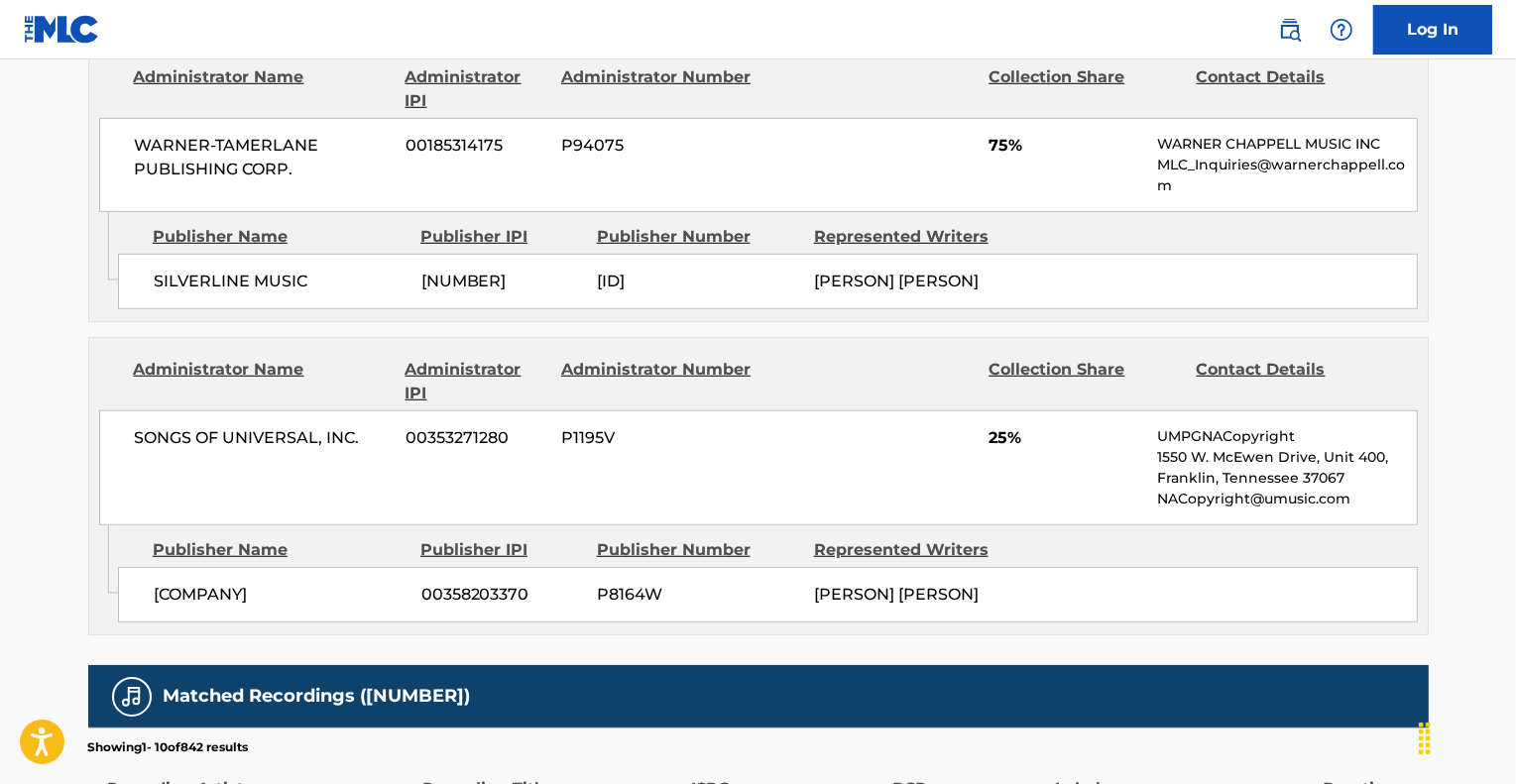 scroll, scrollTop: 1221, scrollLeft: 0, axis: vertical 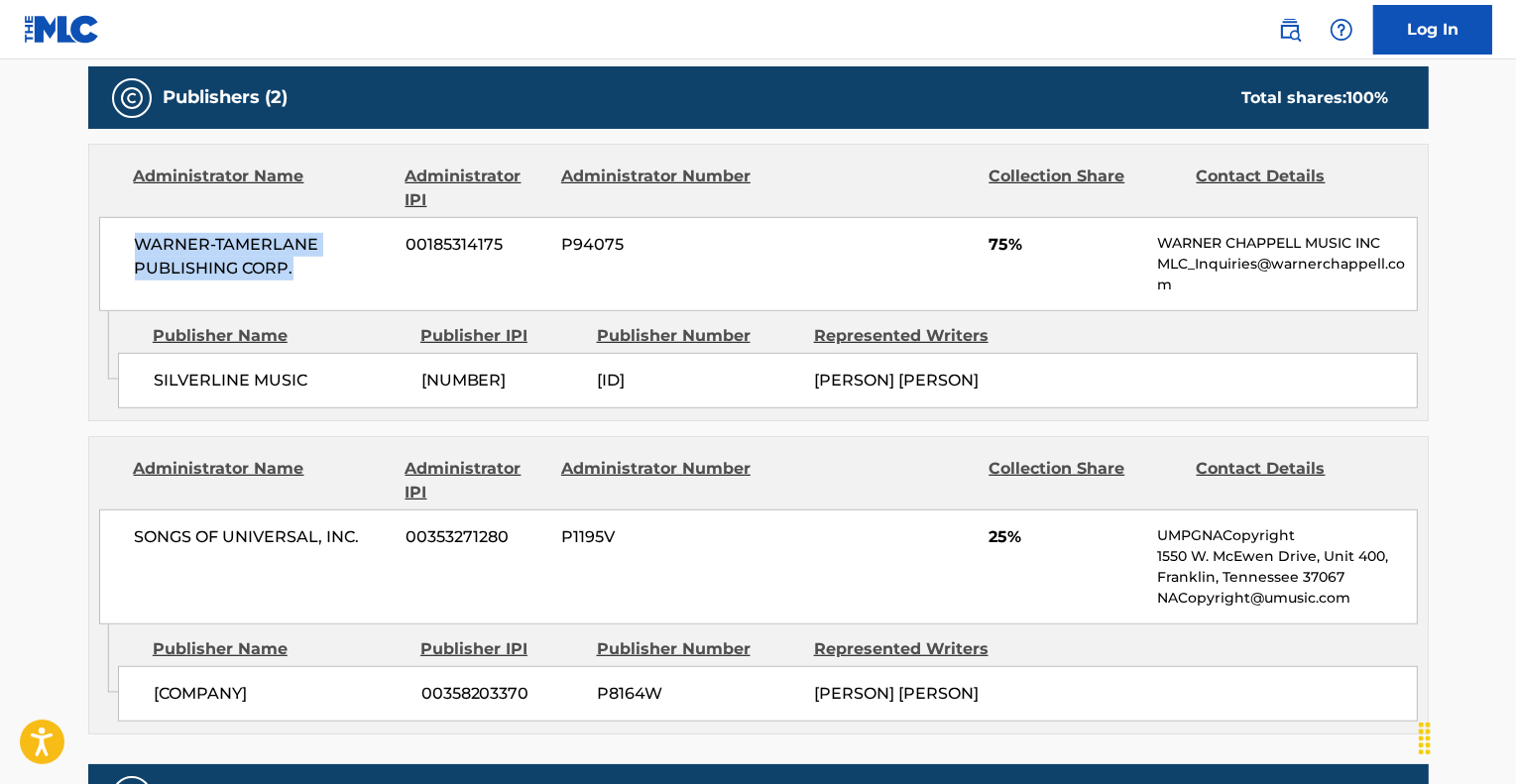 drag, startPoint x: 135, startPoint y: 239, endPoint x: 304, endPoint y: 287, distance: 175.68438 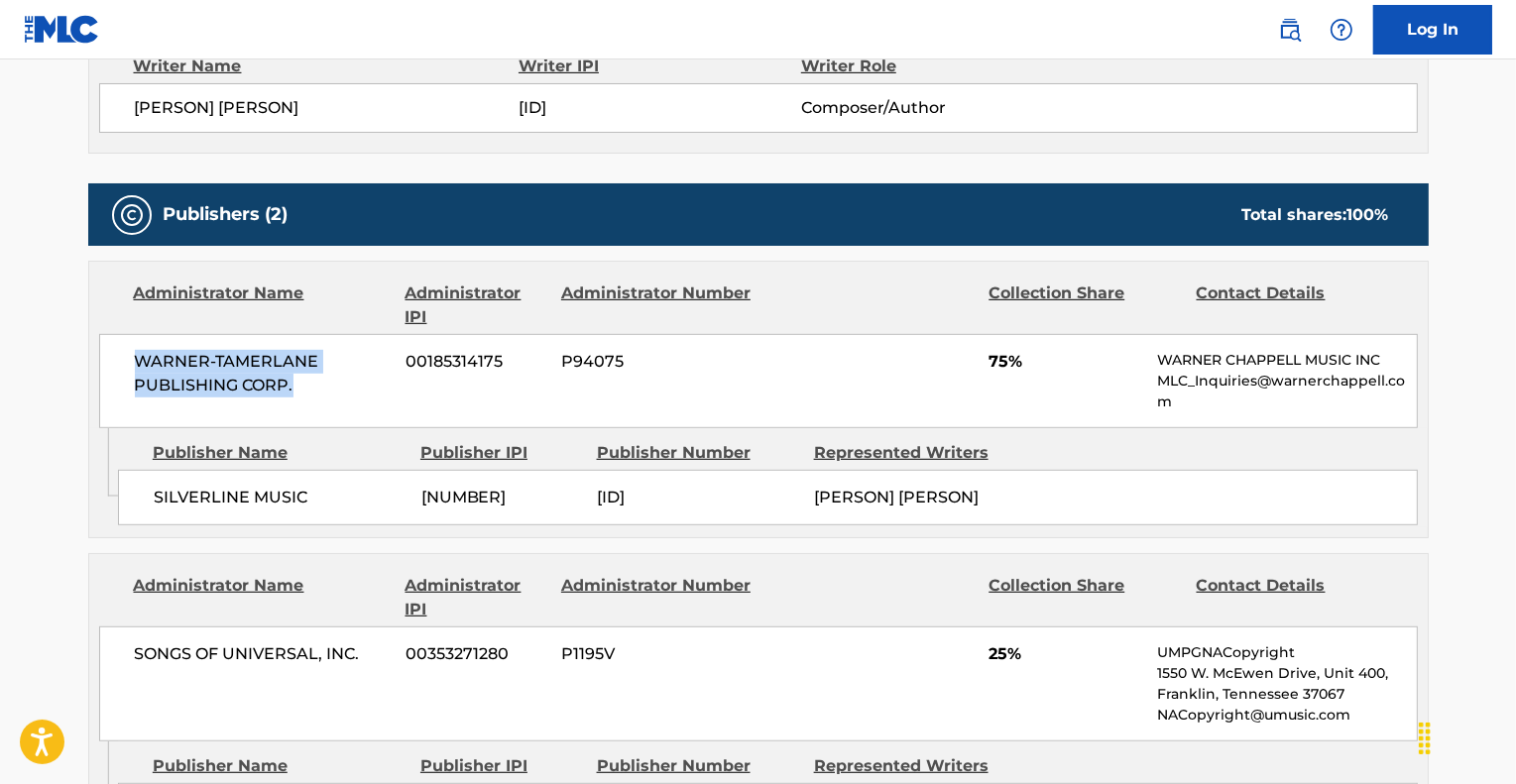 scroll, scrollTop: 924, scrollLeft: 0, axis: vertical 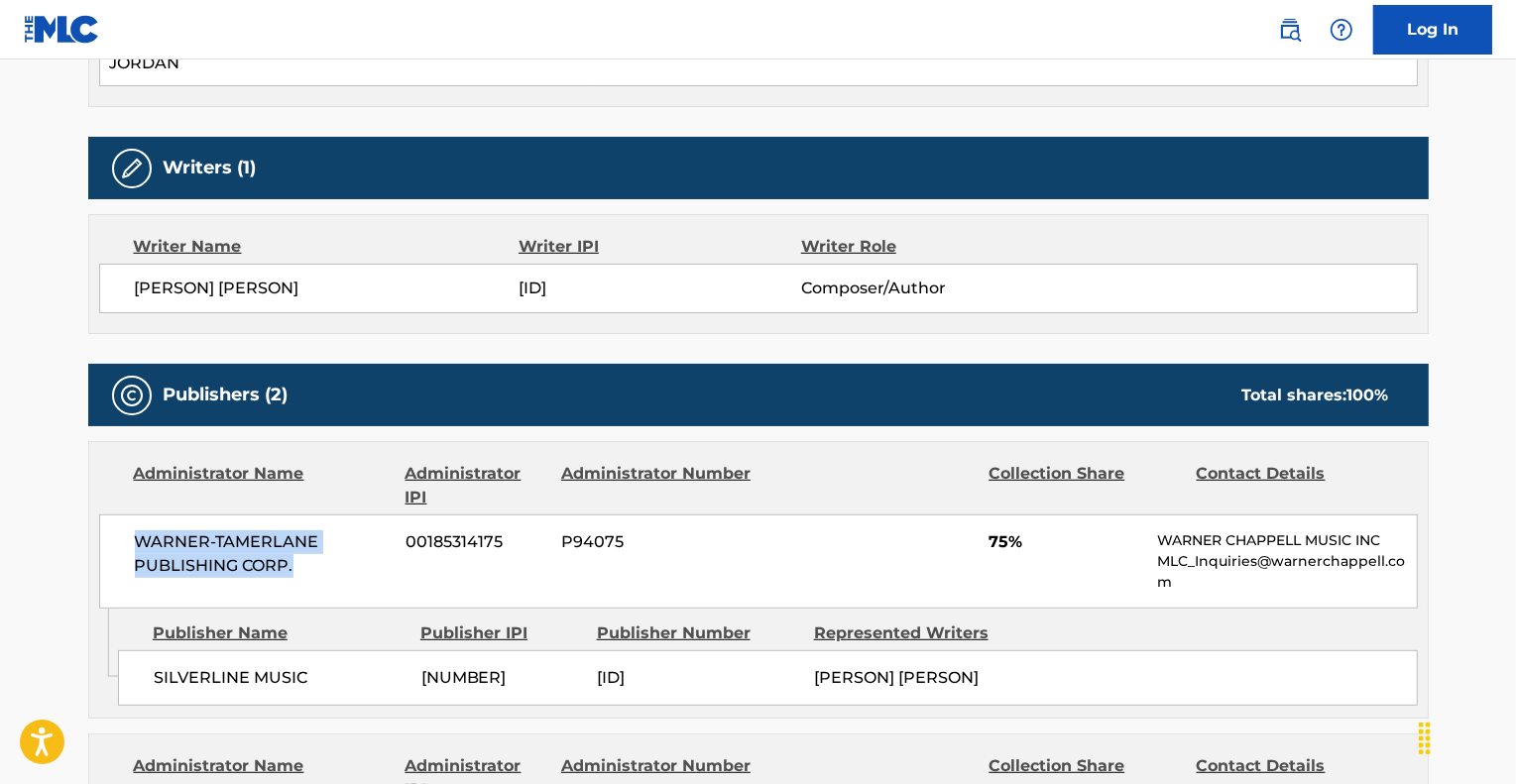 drag, startPoint x: 329, startPoint y: 292, endPoint x: 102, endPoint y: 298, distance: 227.07928 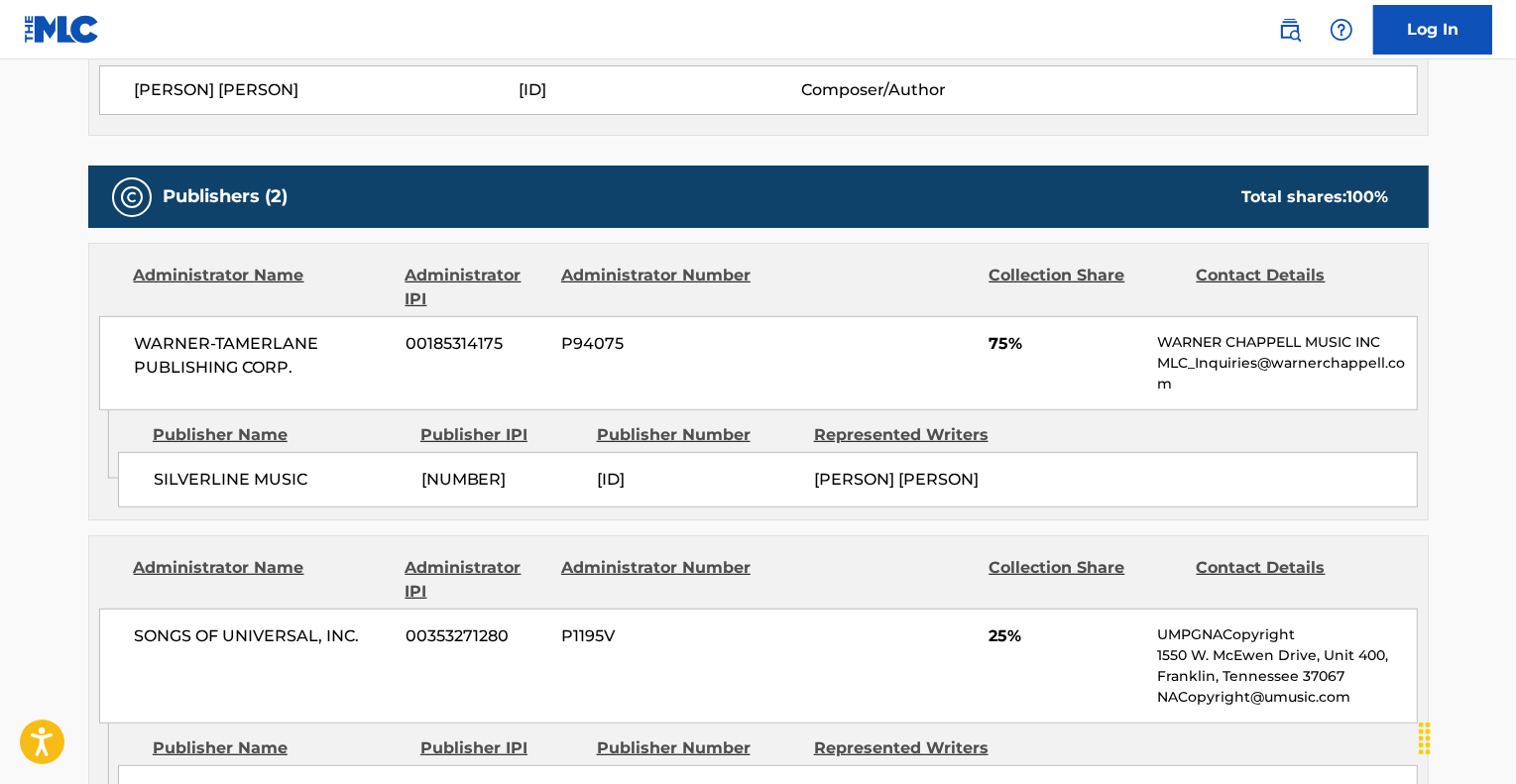click on "Administrator Name" at bounding box center [262, 580] 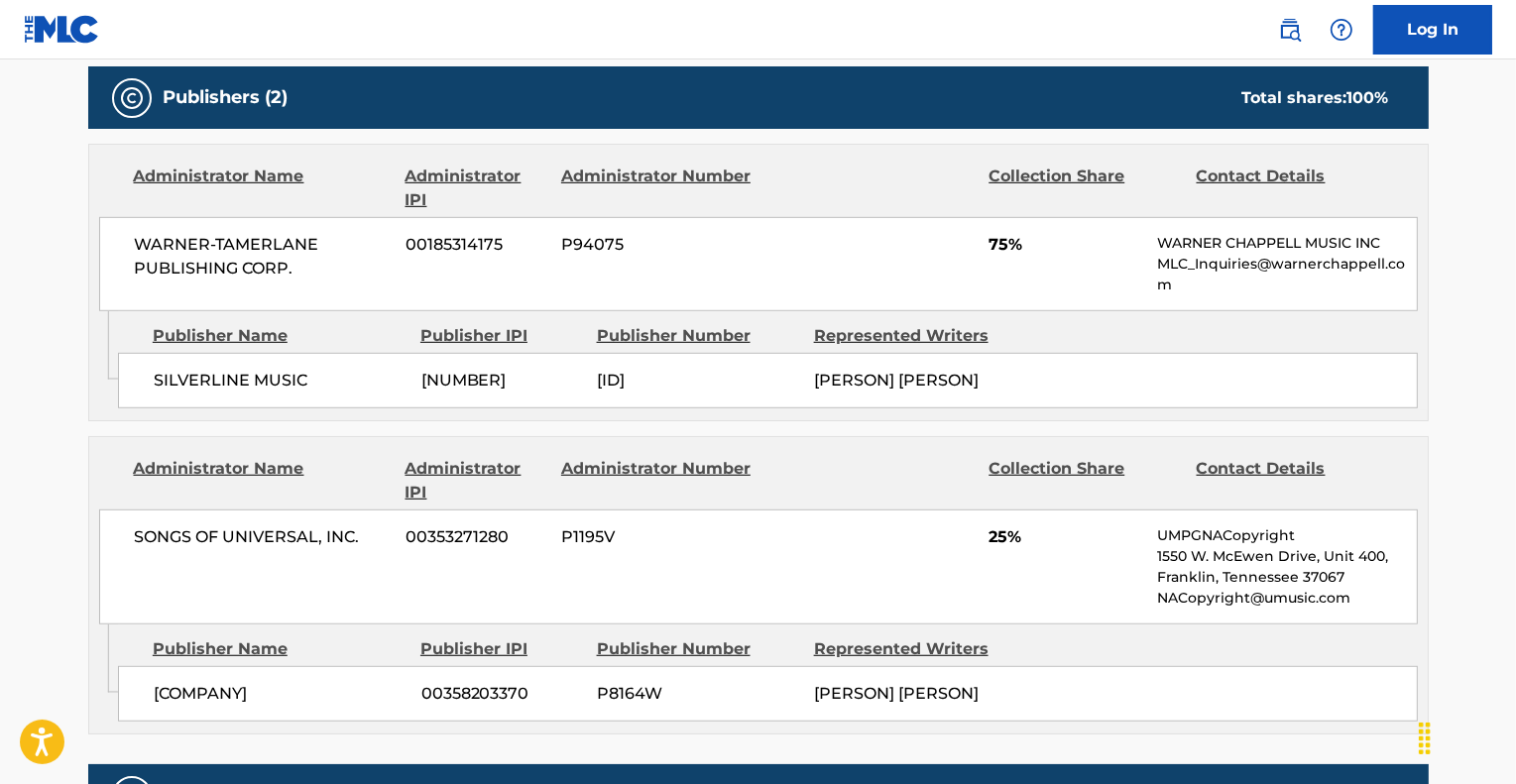 drag, startPoint x: 210, startPoint y: 674, endPoint x: 398, endPoint y: 680, distance: 188.09572 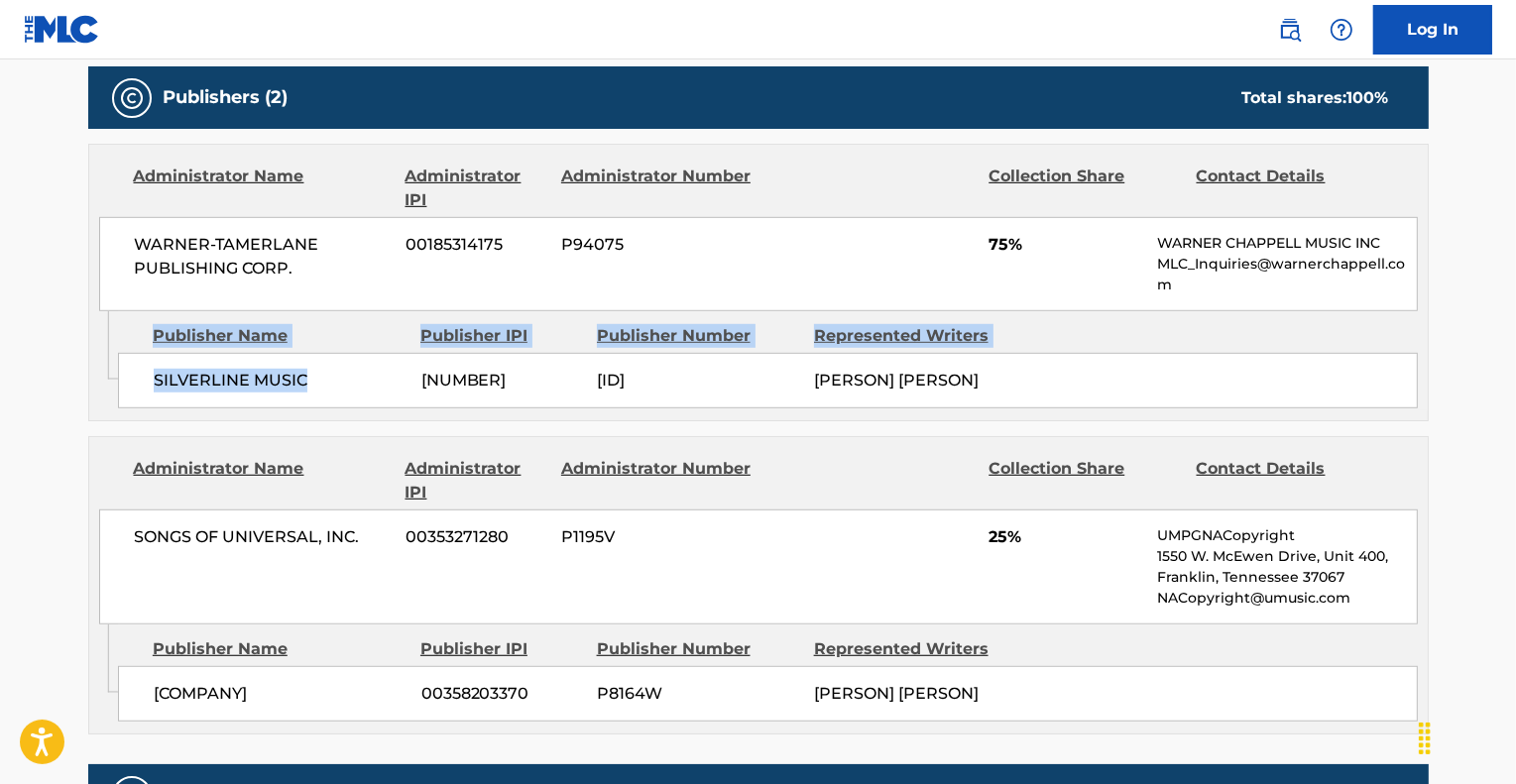 drag, startPoint x: 319, startPoint y: 361, endPoint x: 85, endPoint y: 362, distance: 234.00214 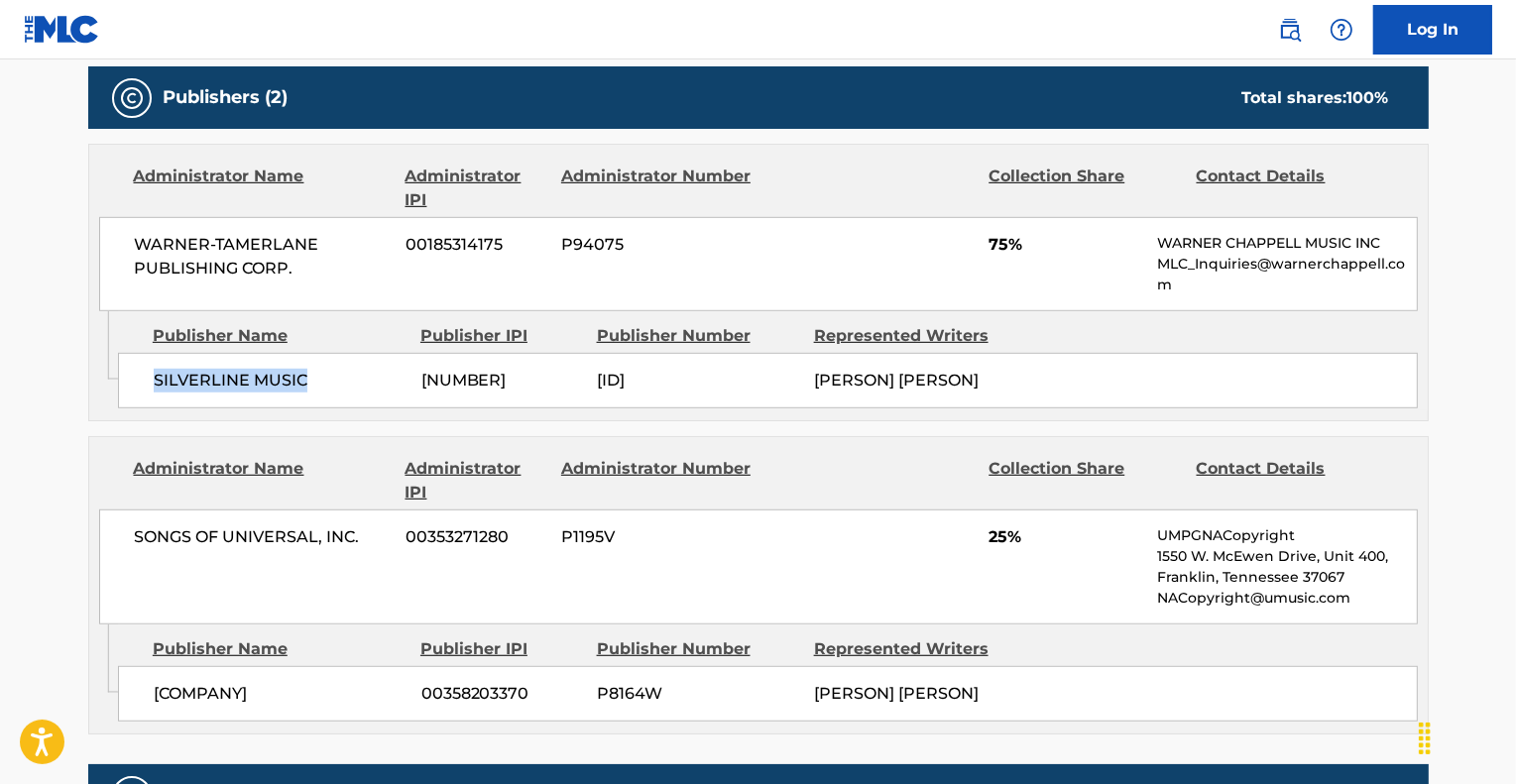 drag, startPoint x: 306, startPoint y: 361, endPoint x: 155, endPoint y: 359, distance: 151.01324 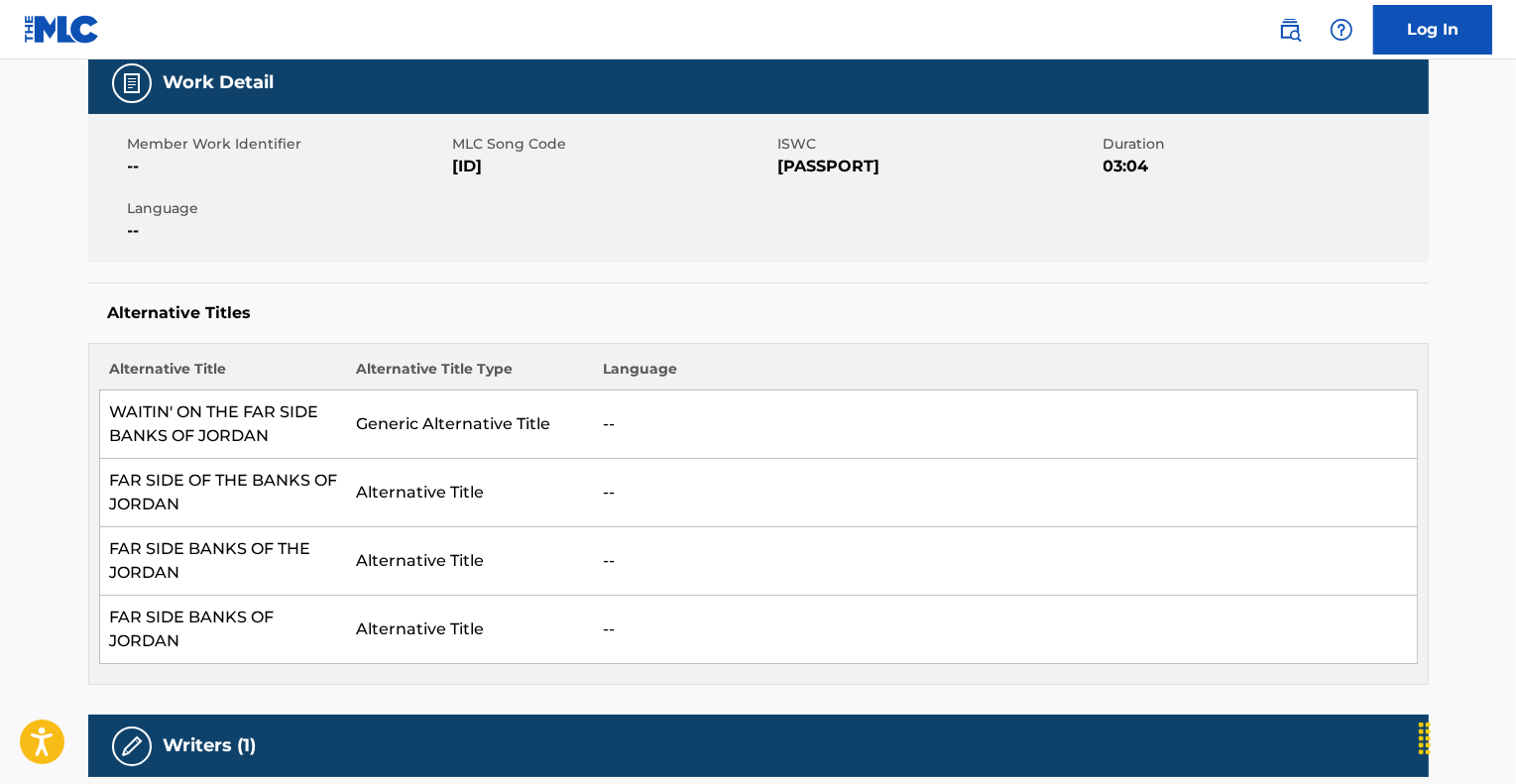scroll, scrollTop: 0, scrollLeft: 0, axis: both 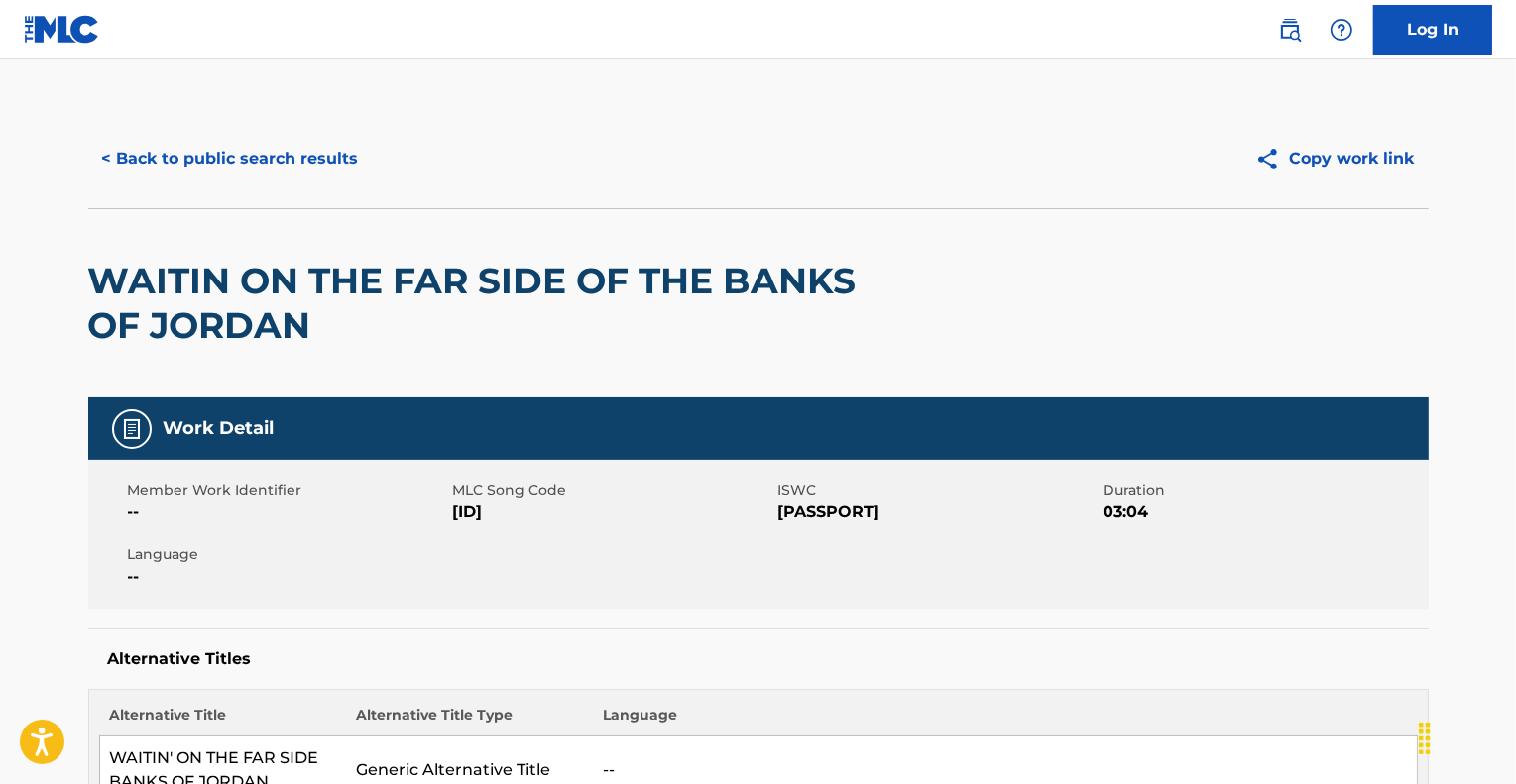 click on "< Back to public search results" at bounding box center [230, 159] 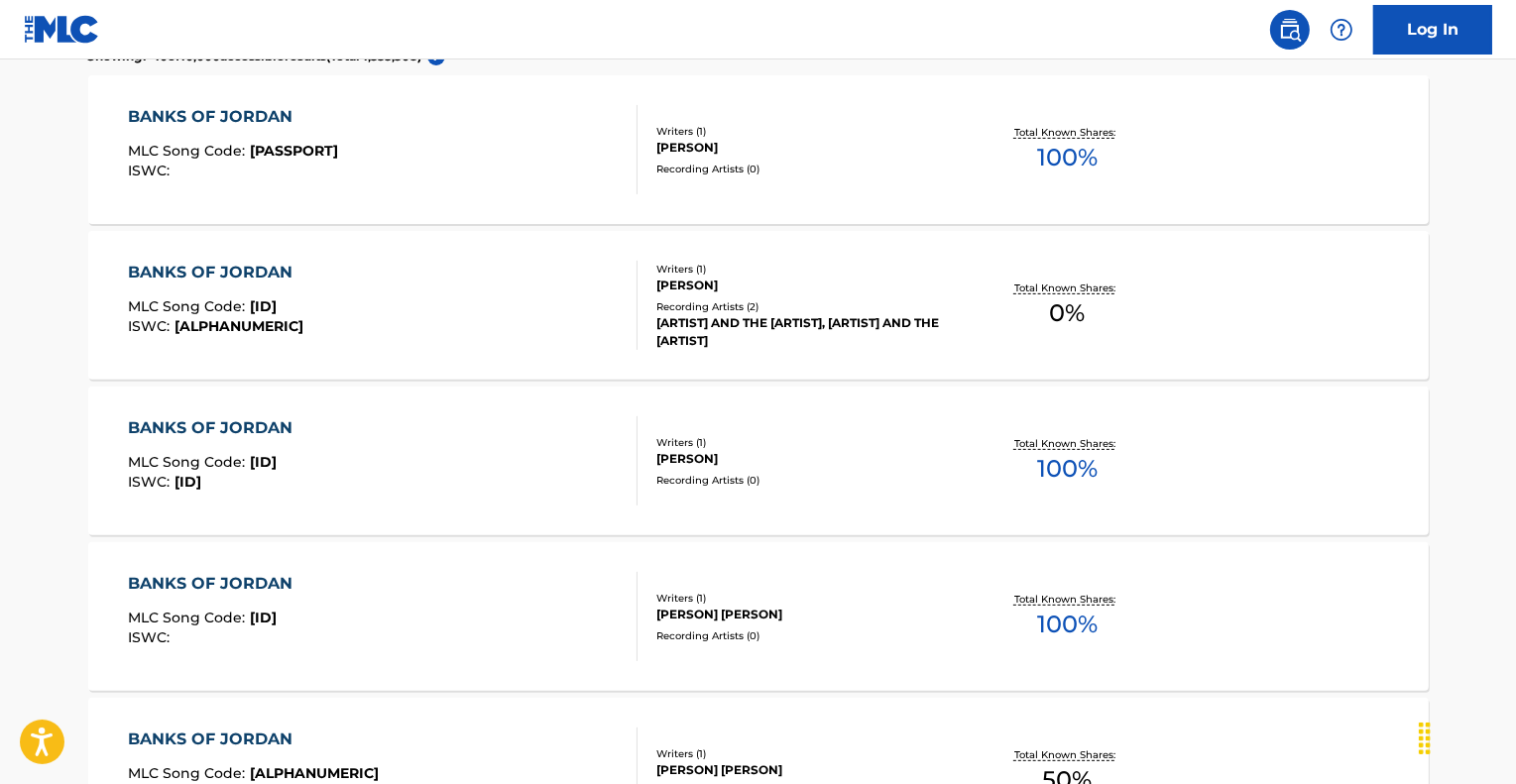 scroll, scrollTop: 0, scrollLeft: 0, axis: both 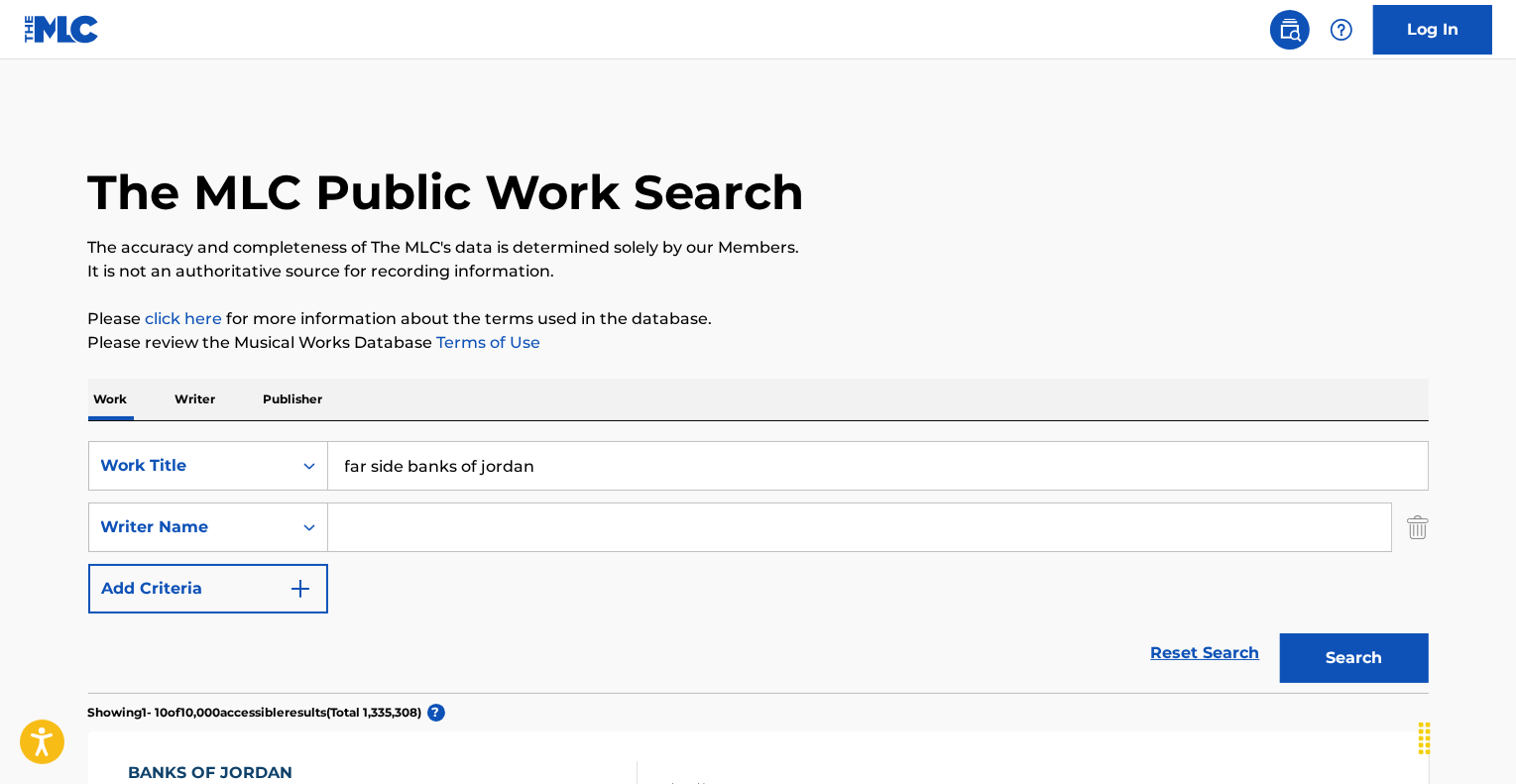 drag, startPoint x: 568, startPoint y: 480, endPoint x: 0, endPoint y: 497, distance: 568.25434 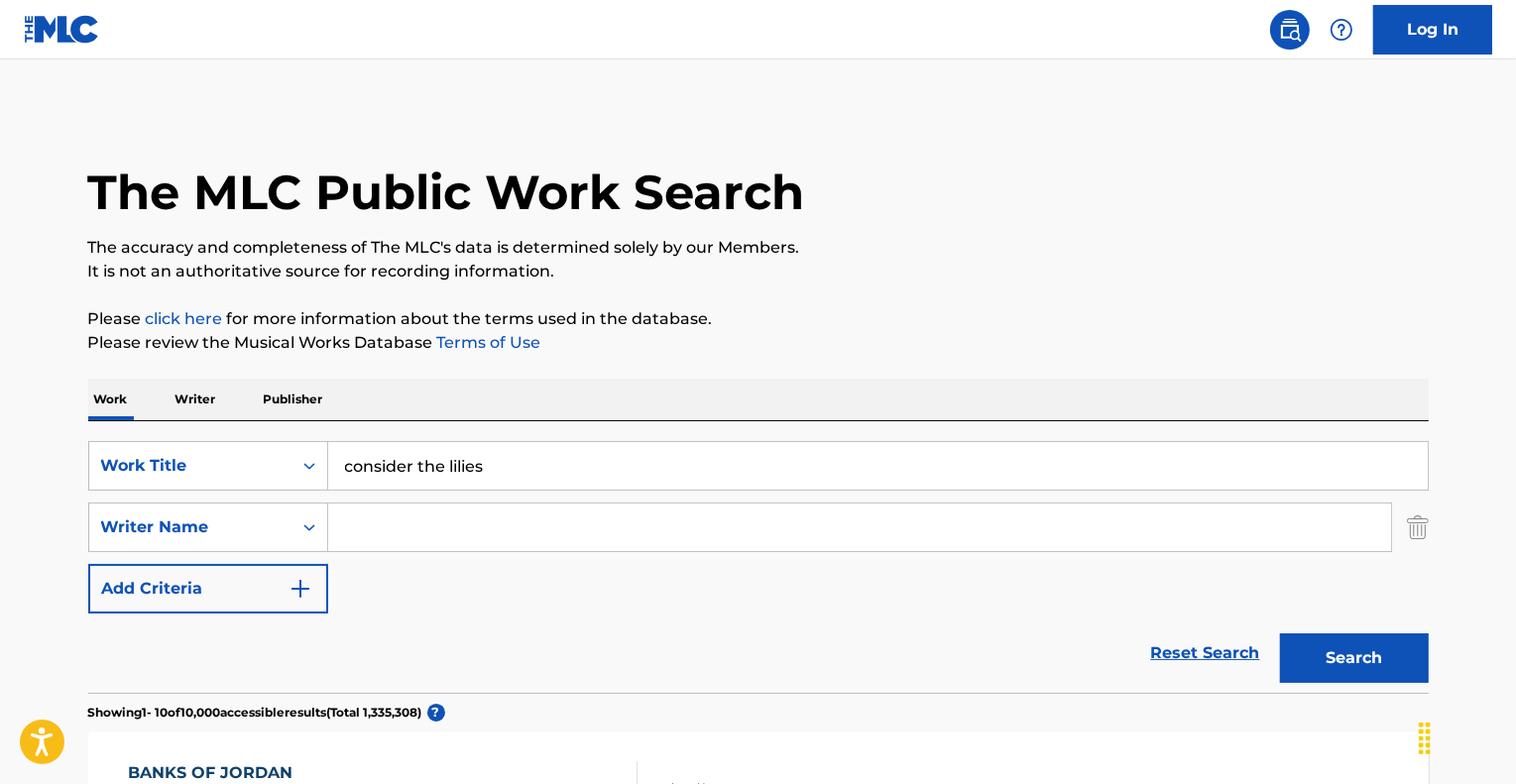 type on "consider the lilies" 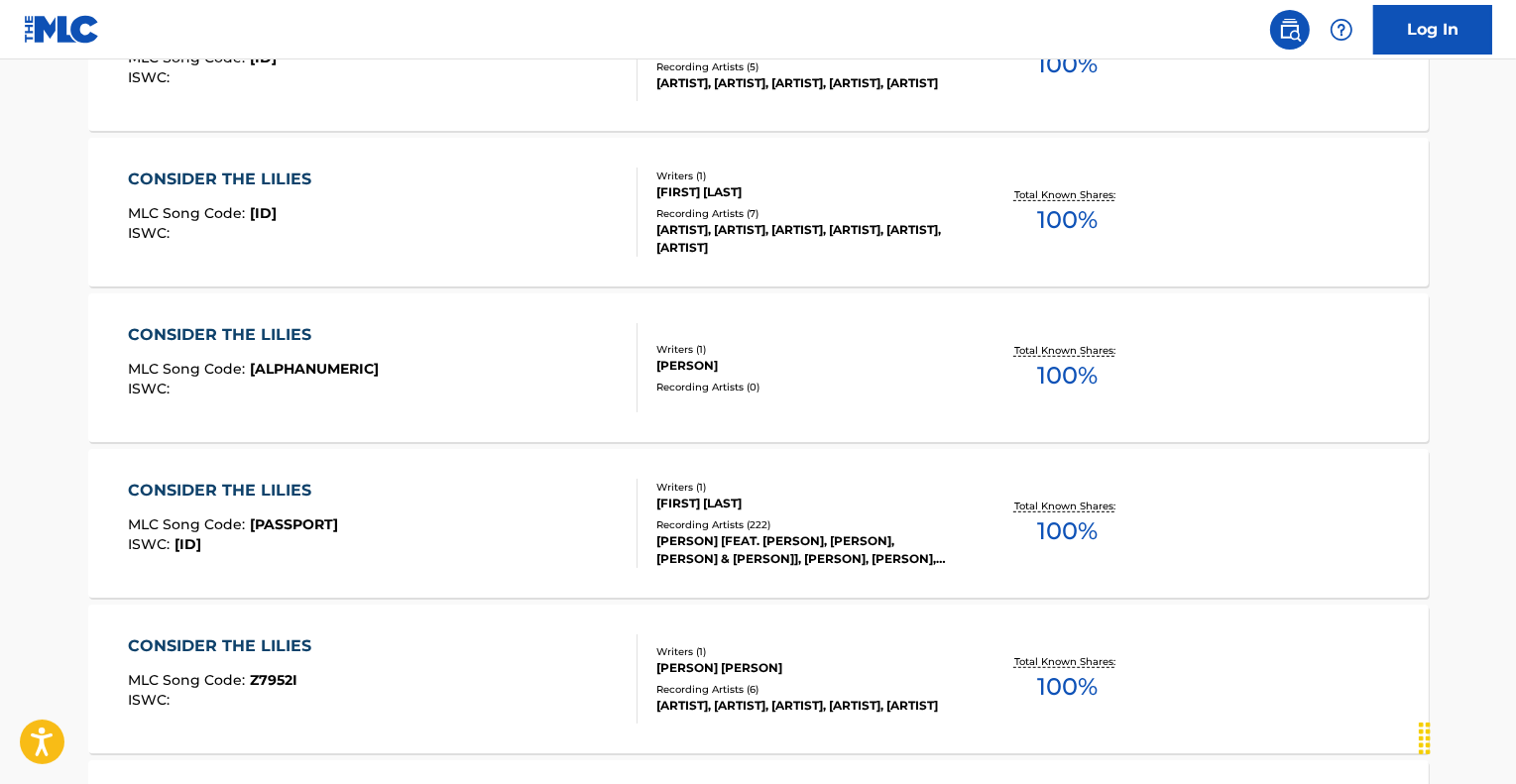 scroll, scrollTop: 892, scrollLeft: 0, axis: vertical 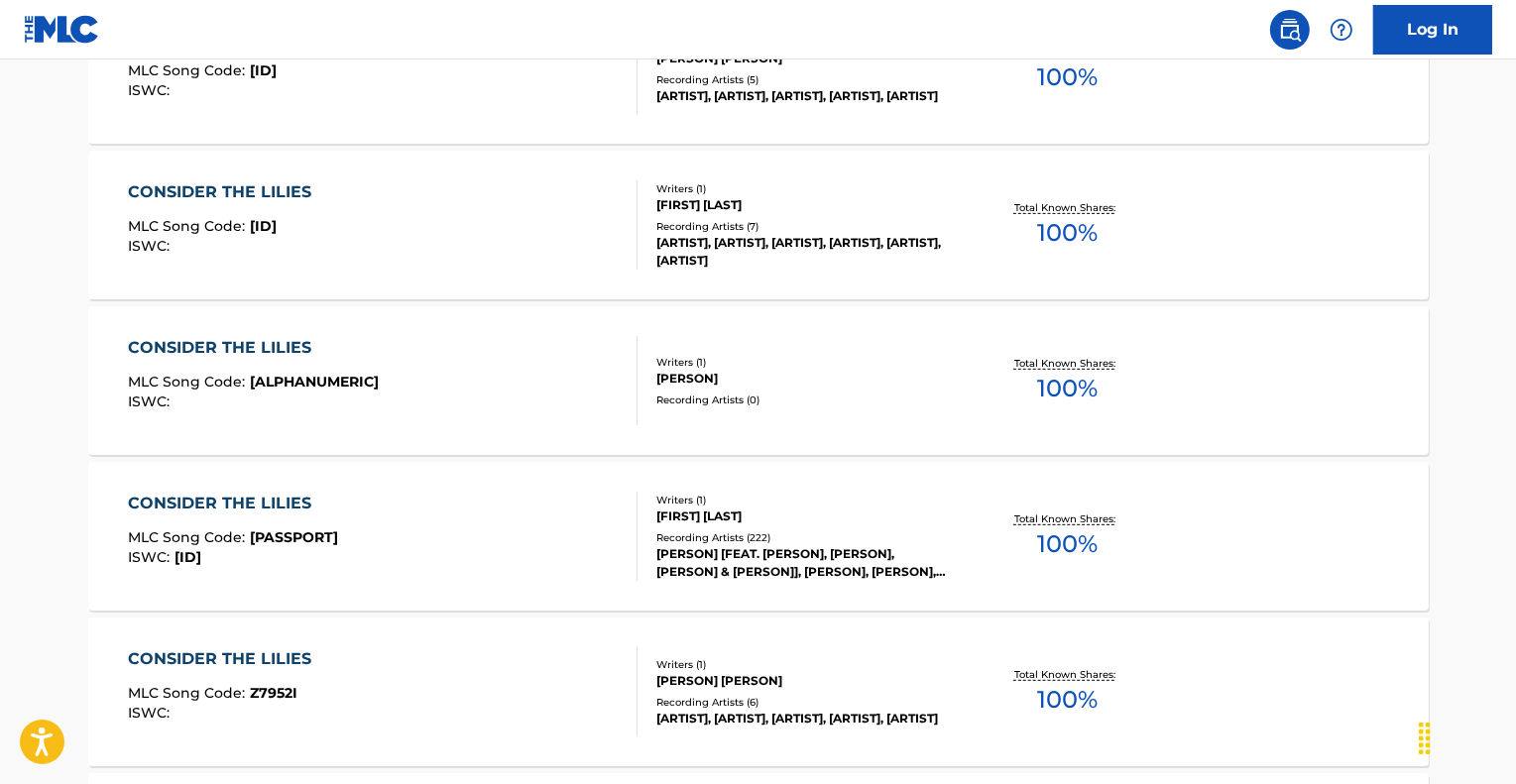 click on "[PERSON] [FEAT. [PERSON], [PERSON], [PERSON] & [PERSON]], [PERSON], [PERSON], [PERSON], [PERSON], [PERSON], [PERSON], [ARTIST], [PERSON], [PERSON], [PERSON], [PERSON], [PERSON]" at bounding box center [806, 563] 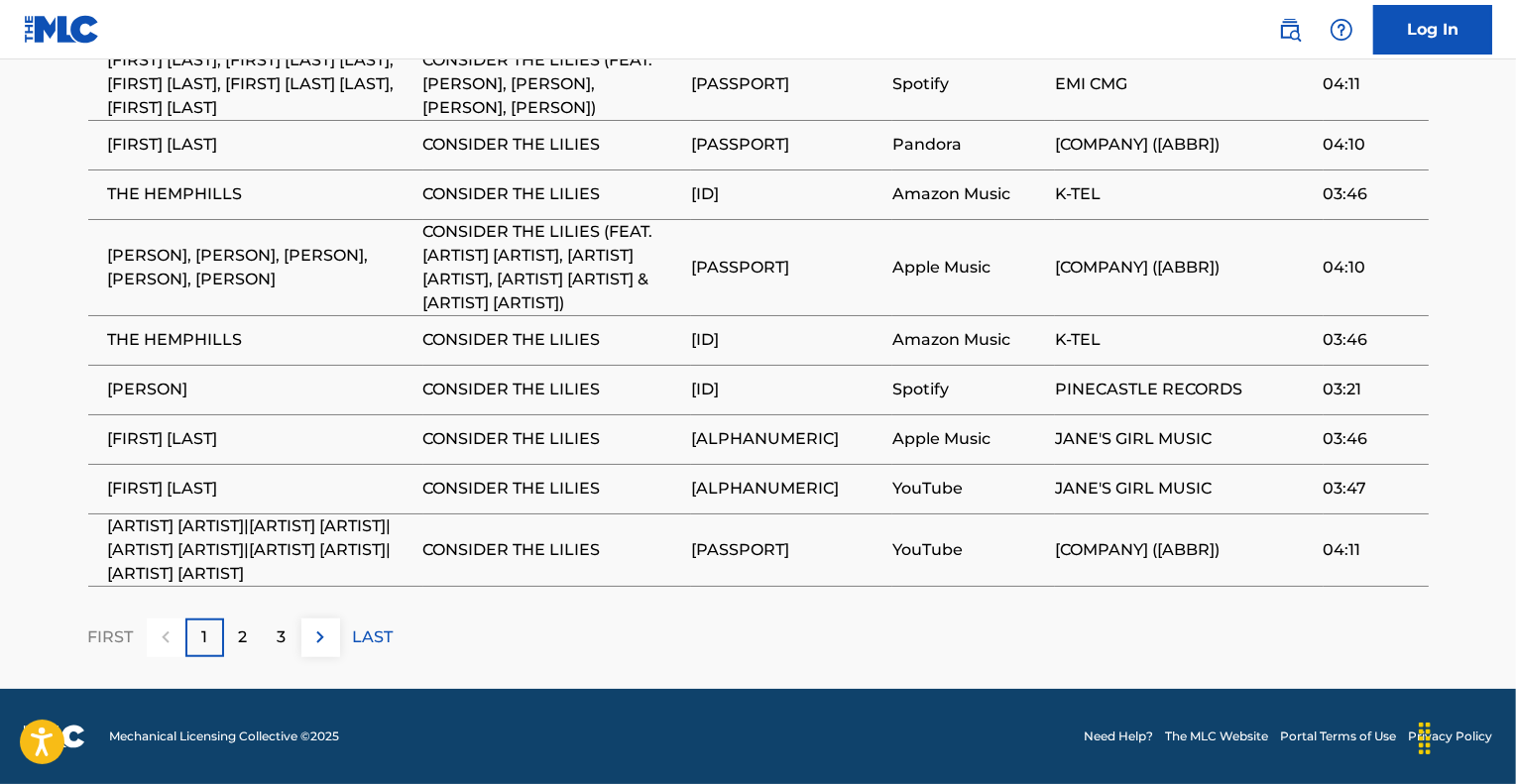 scroll, scrollTop: 1487, scrollLeft: 0, axis: vertical 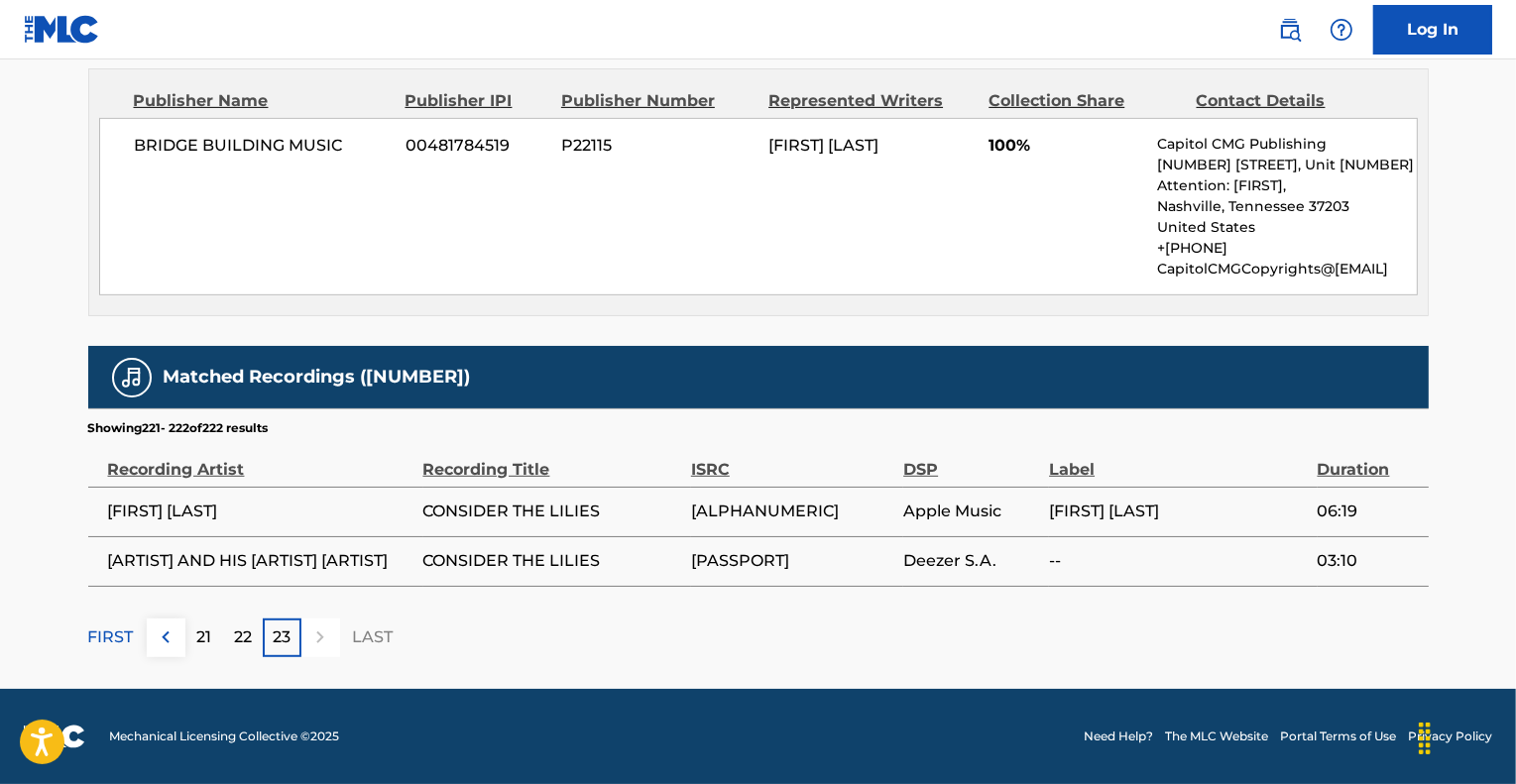 click on "FIRST" at bounding box center [111, 637] 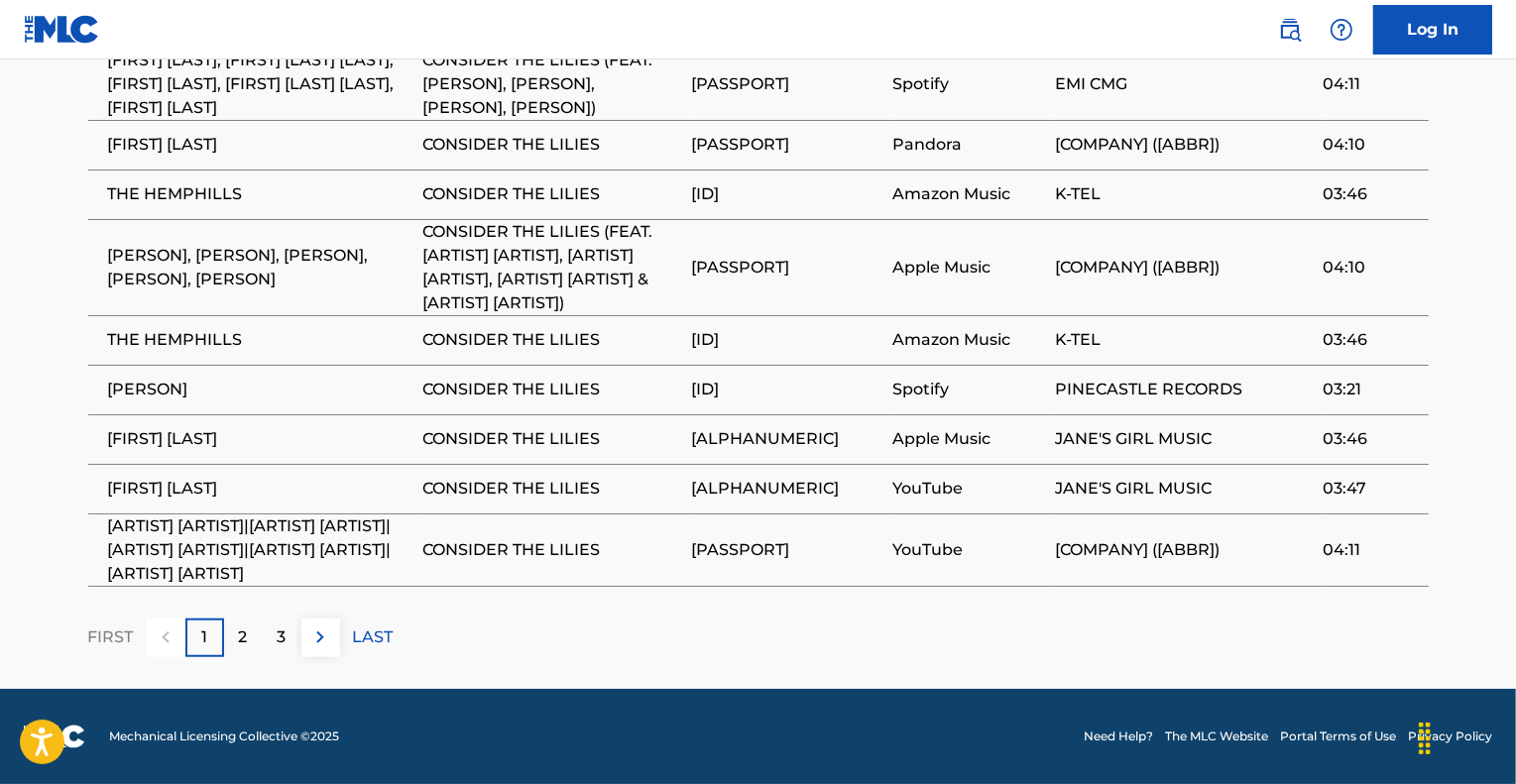 click on "LAST" at bounding box center [373, 637] 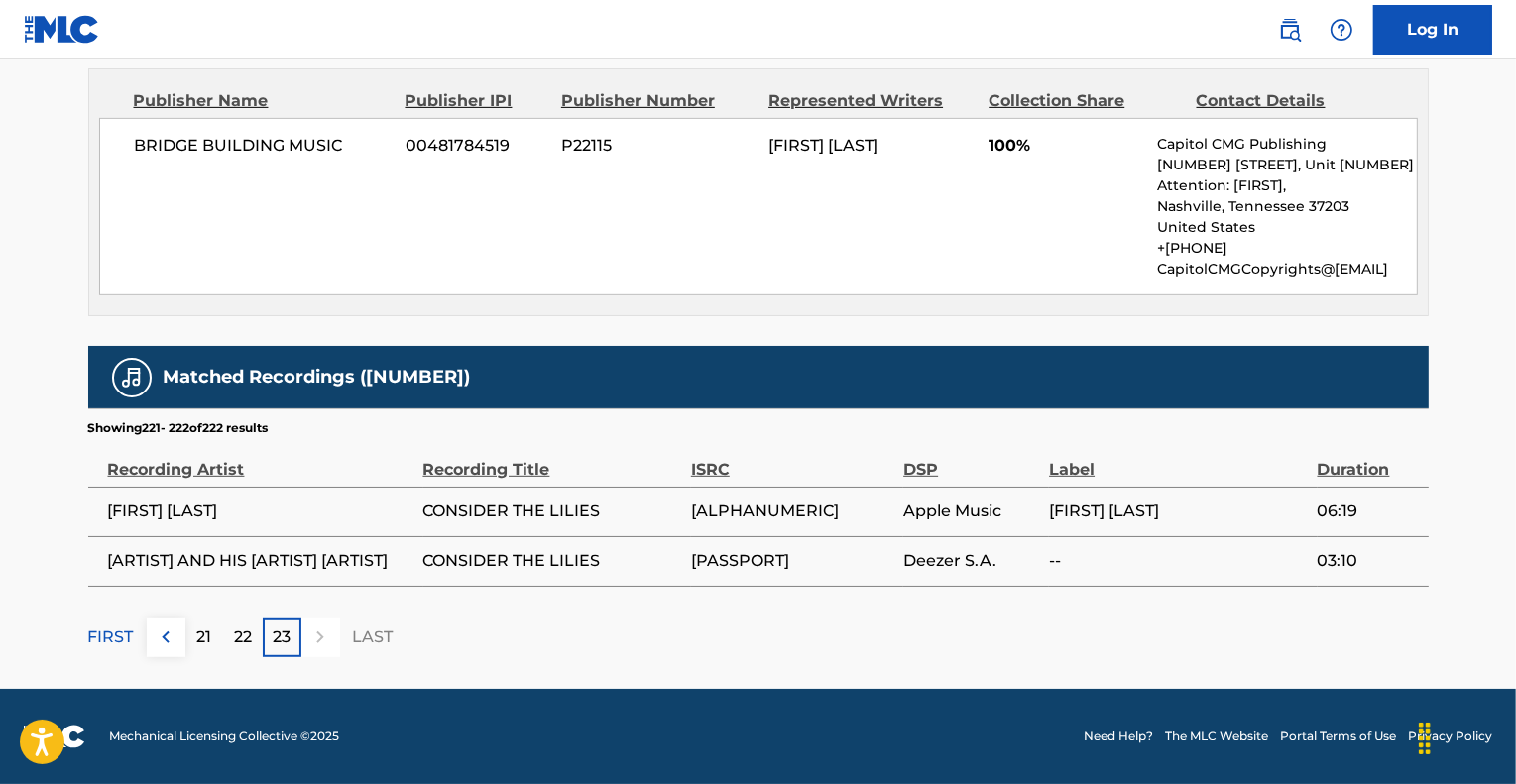 click at bounding box center (166, 637) 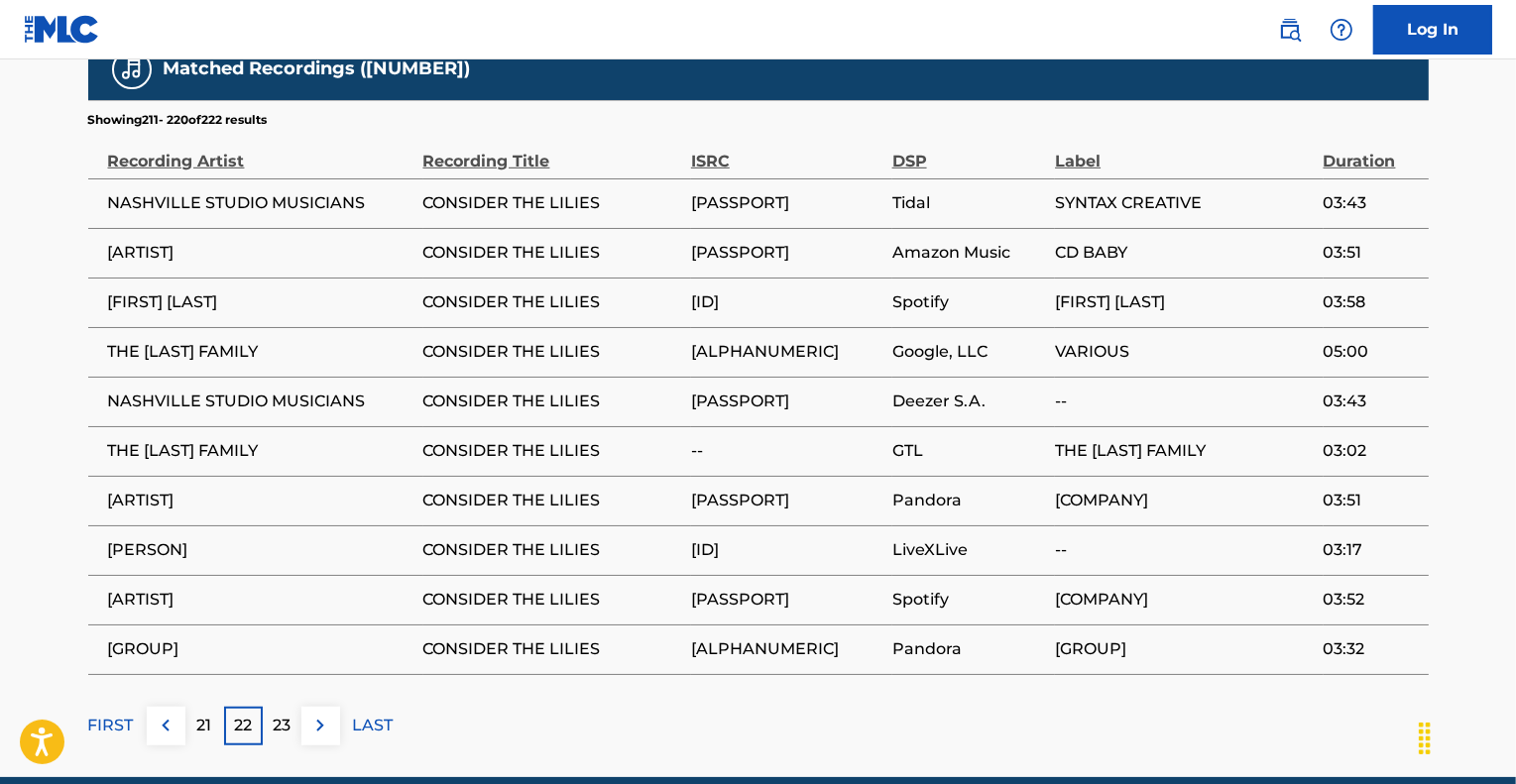 scroll, scrollTop: 1248, scrollLeft: 0, axis: vertical 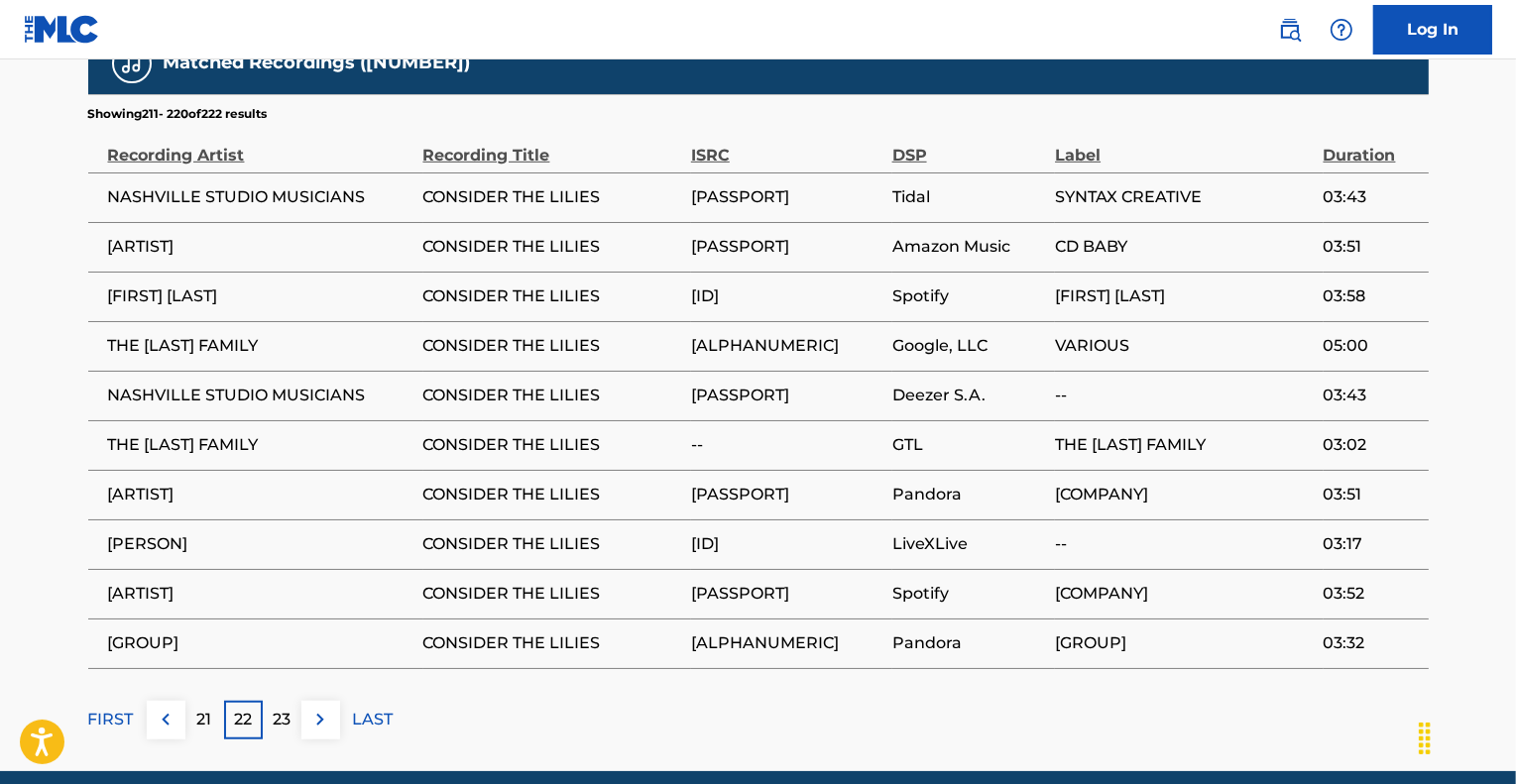 click at bounding box center (166, 720) 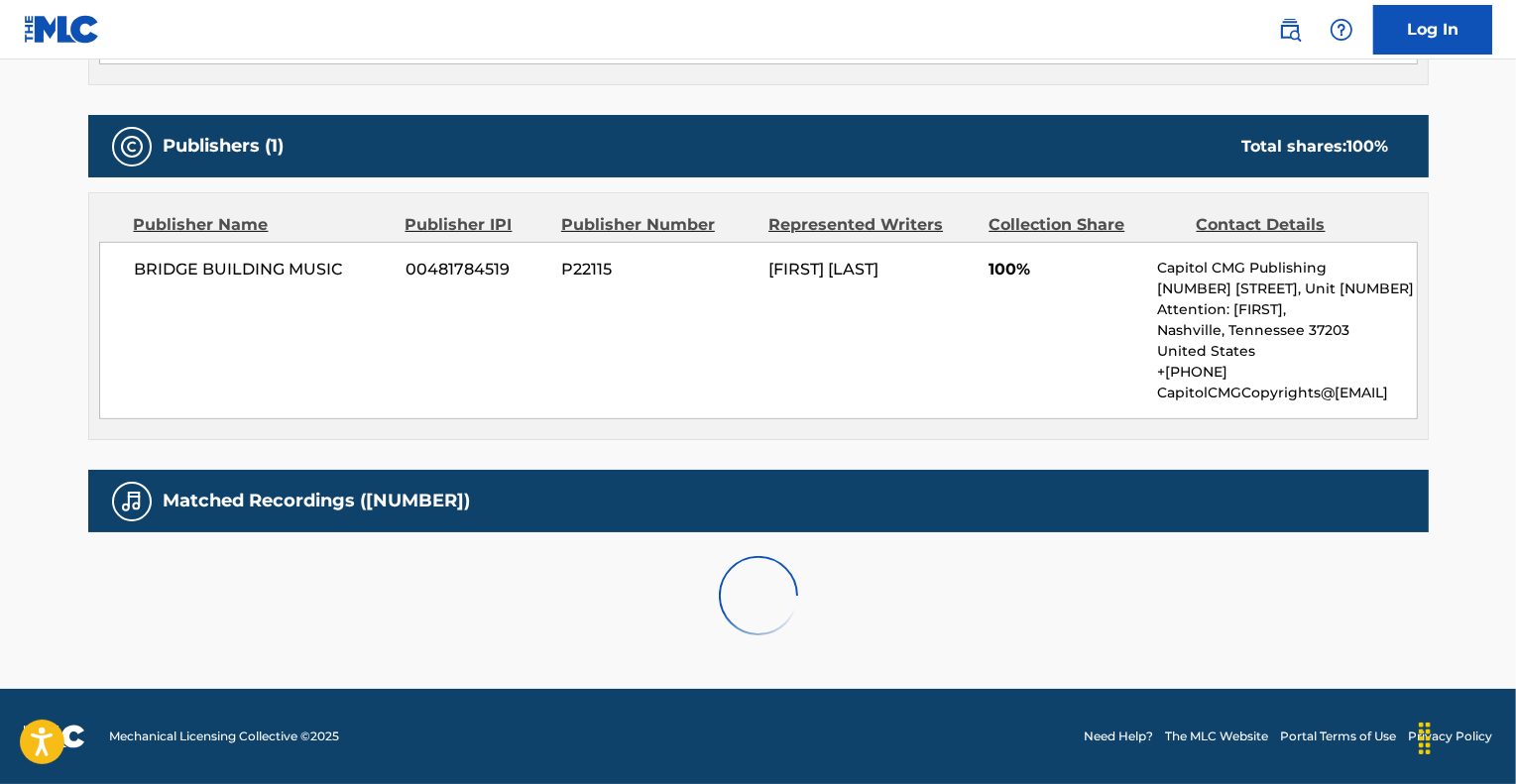 scroll, scrollTop: 1248, scrollLeft: 0, axis: vertical 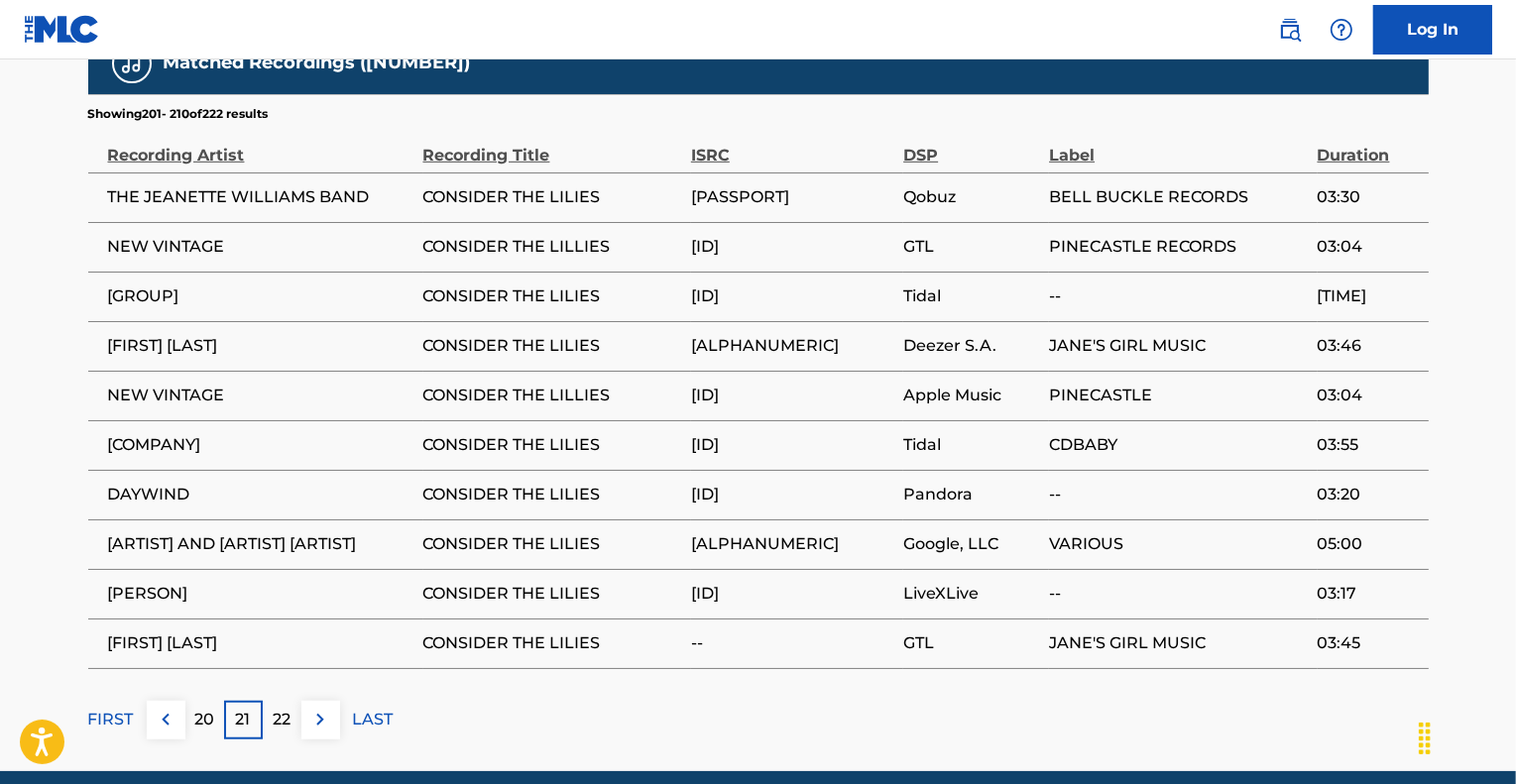 click at bounding box center [166, 720] 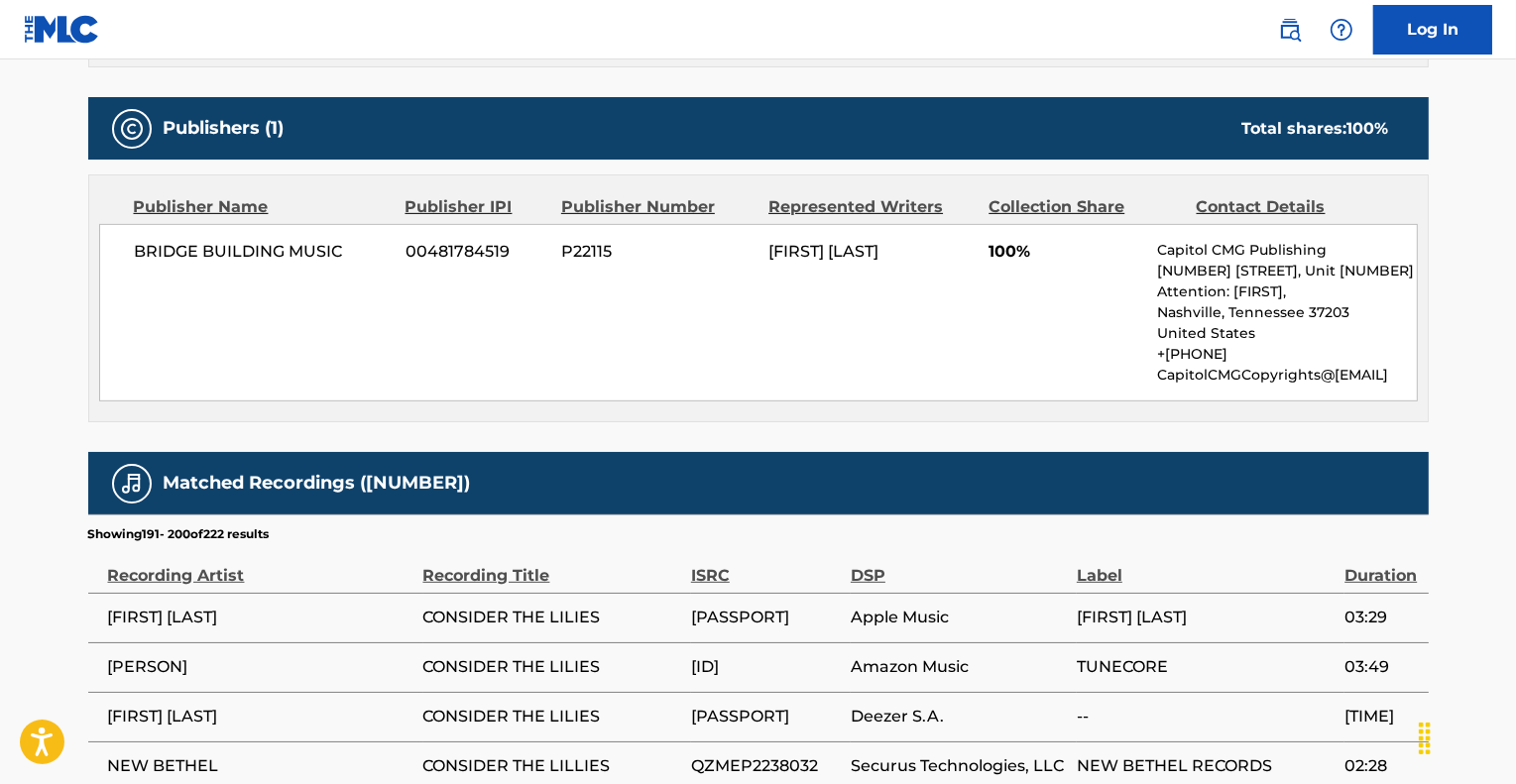 scroll, scrollTop: 1248, scrollLeft: 0, axis: vertical 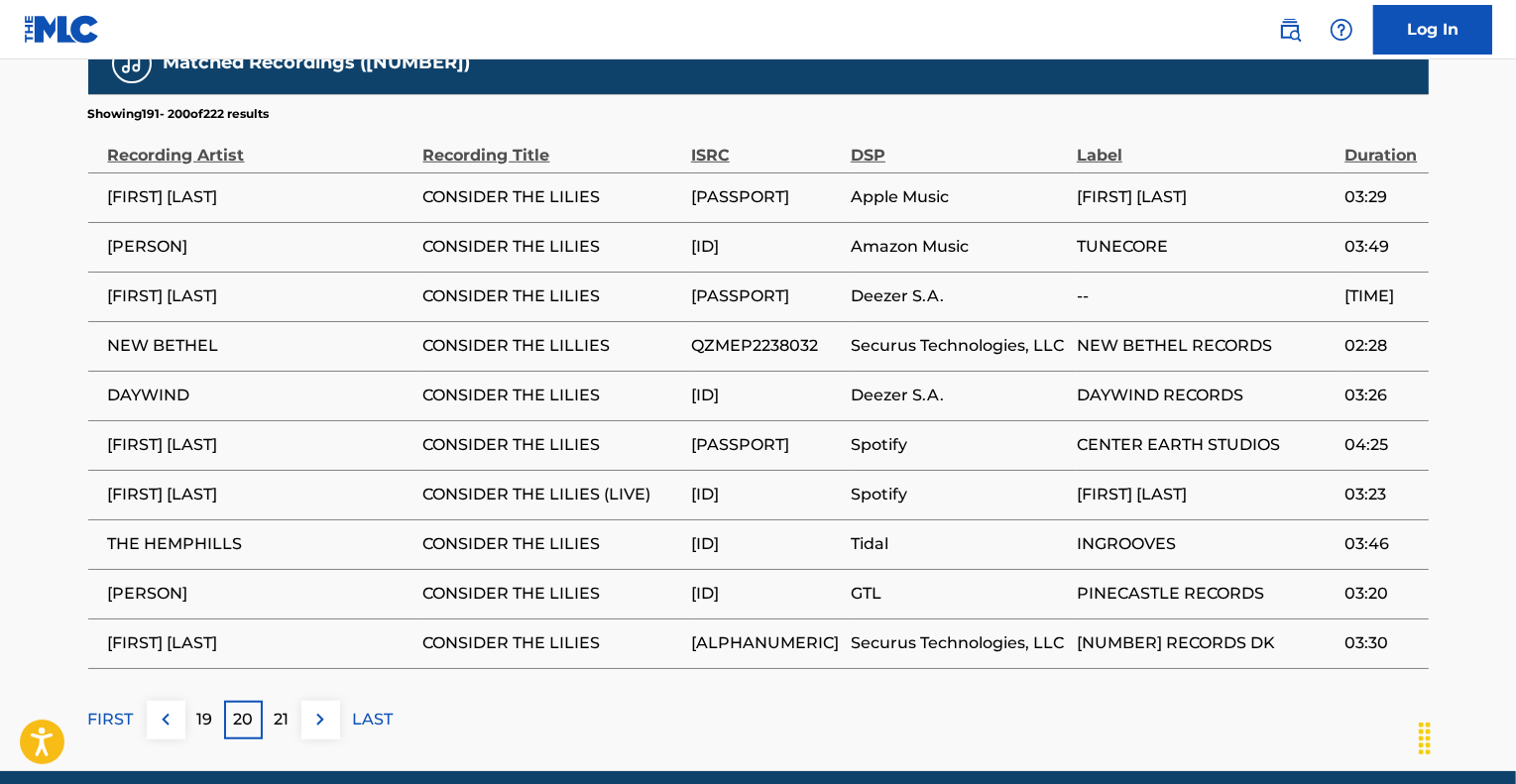 click at bounding box center [166, 720] 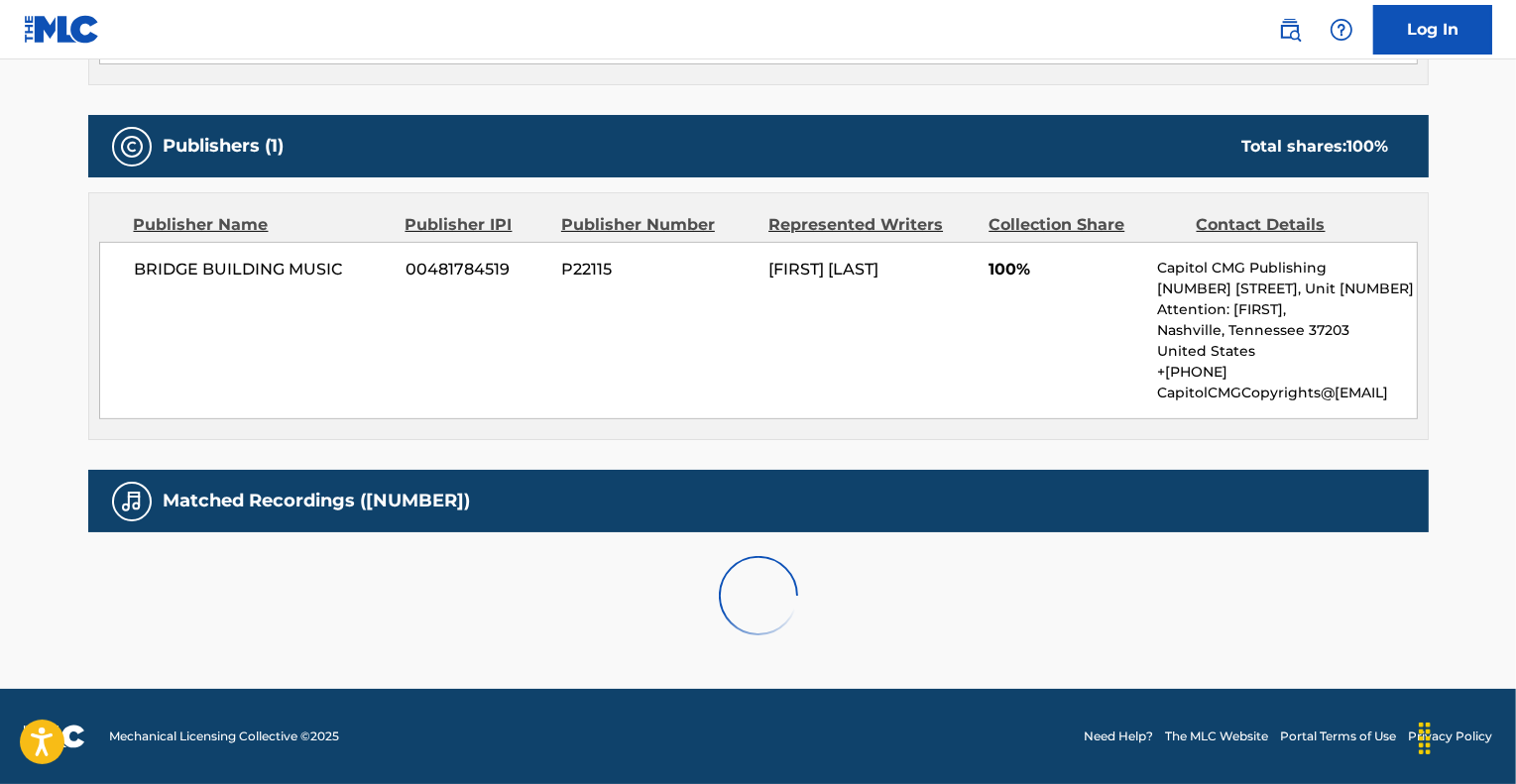 scroll, scrollTop: 1248, scrollLeft: 0, axis: vertical 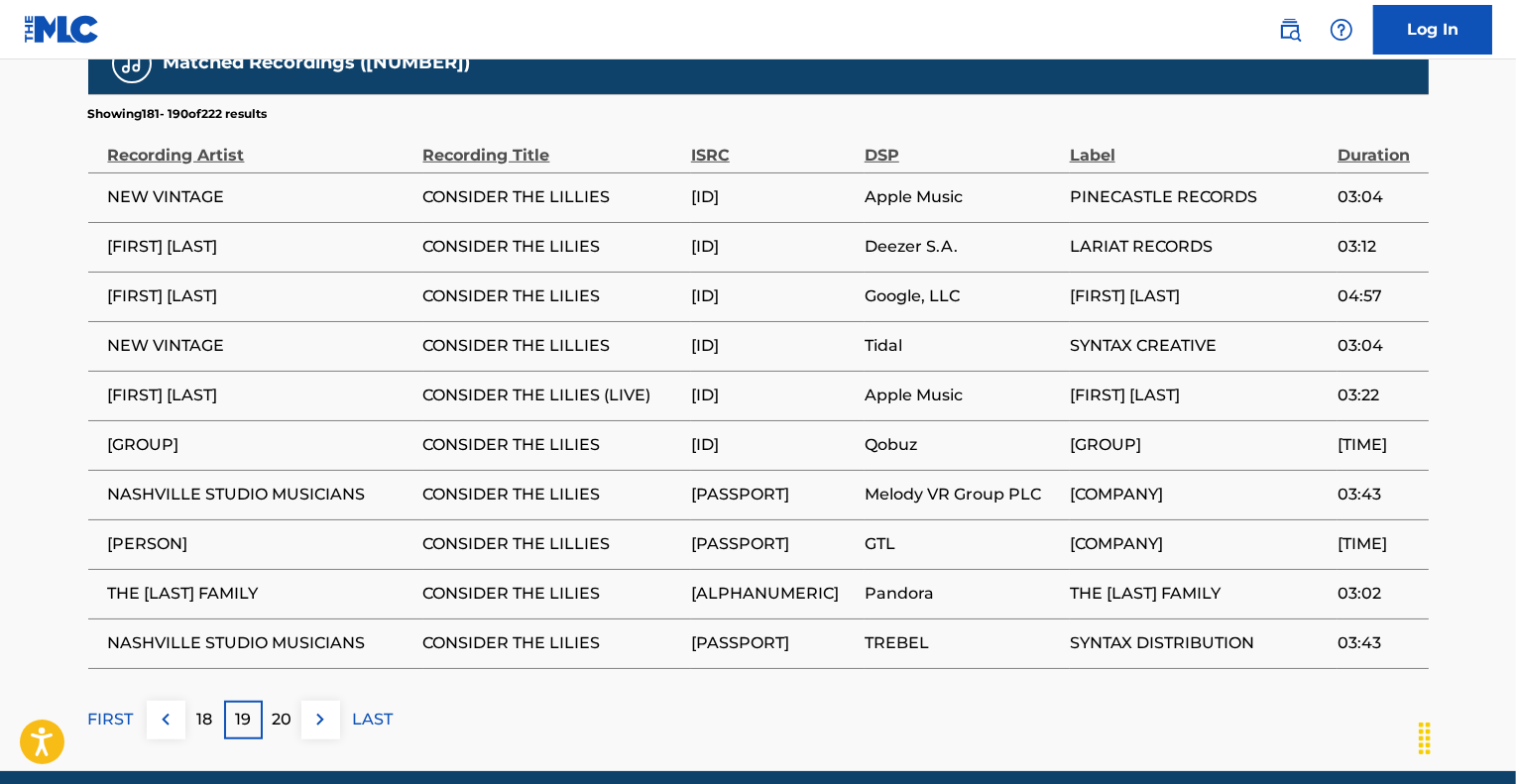 click at bounding box center [166, 720] 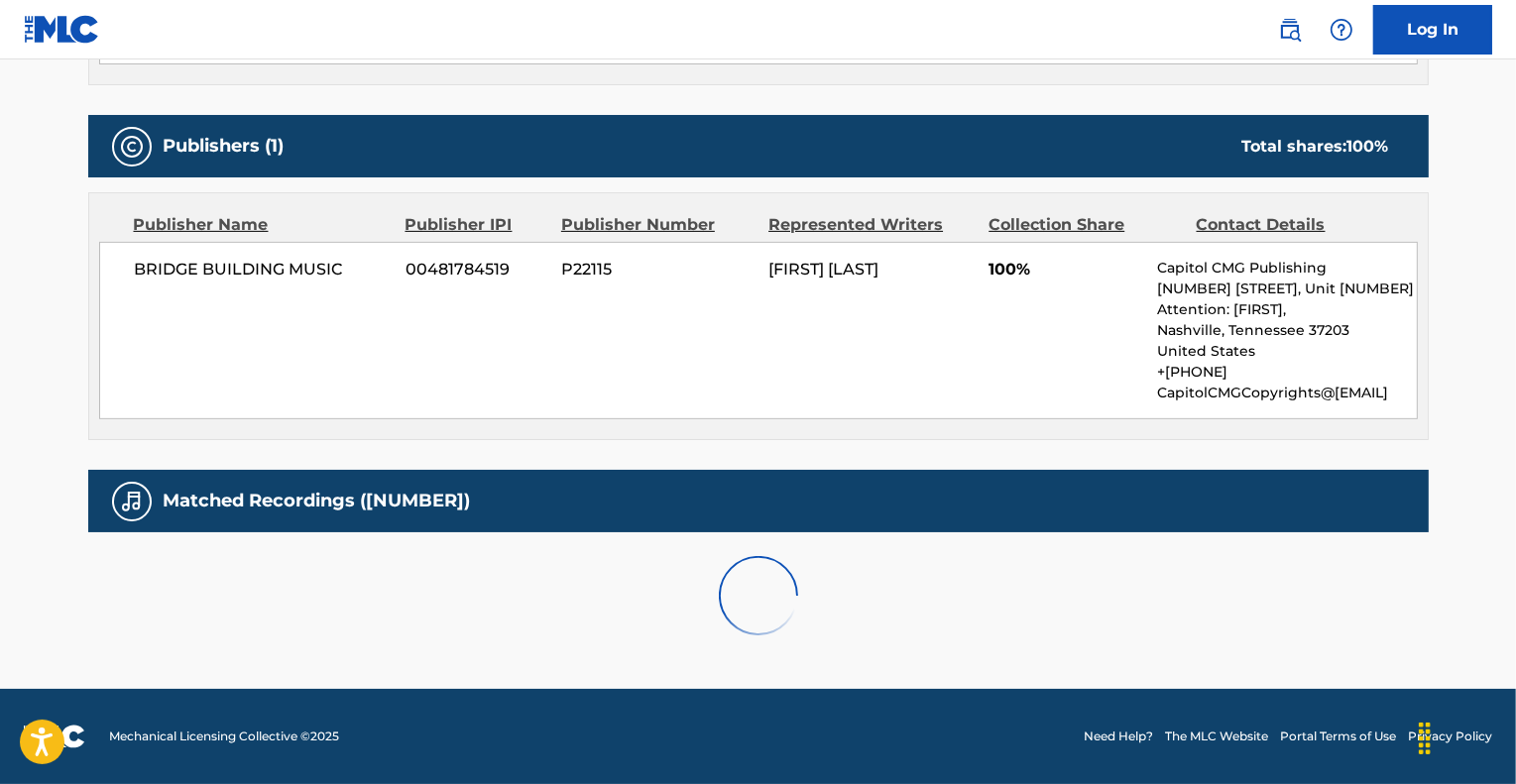 scroll, scrollTop: 1248, scrollLeft: 0, axis: vertical 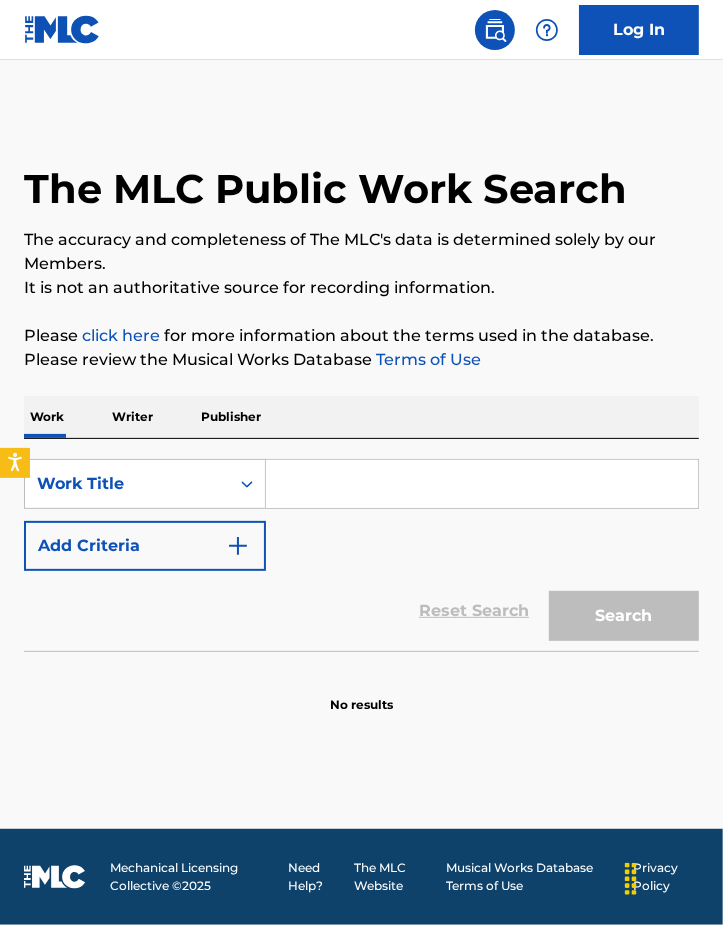 click at bounding box center [482, 484] 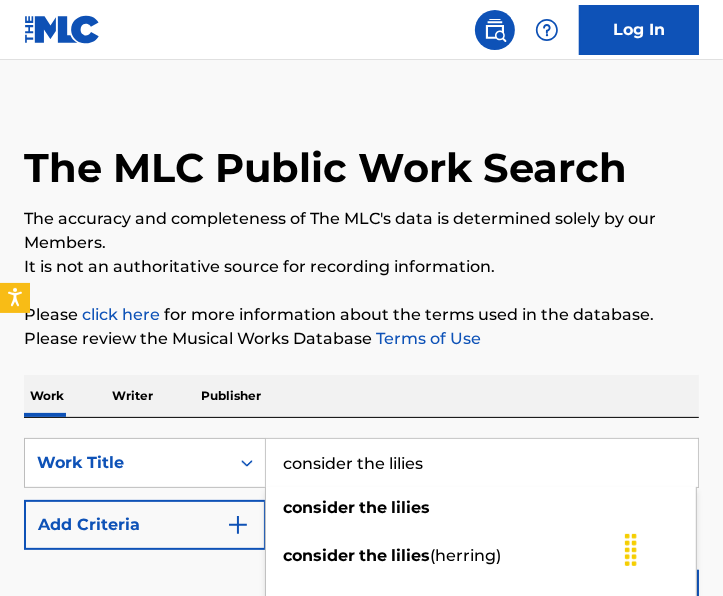 scroll, scrollTop: 223, scrollLeft: 0, axis: vertical 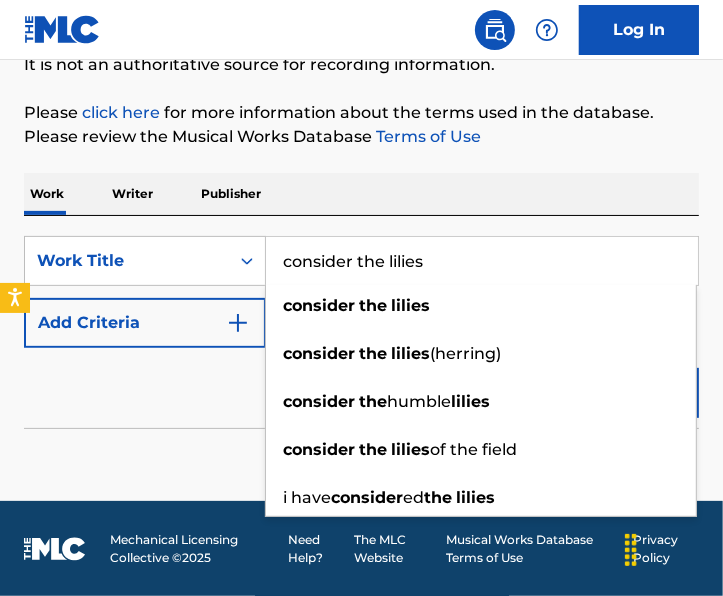 click on "consider the lilies" at bounding box center (482, 261) 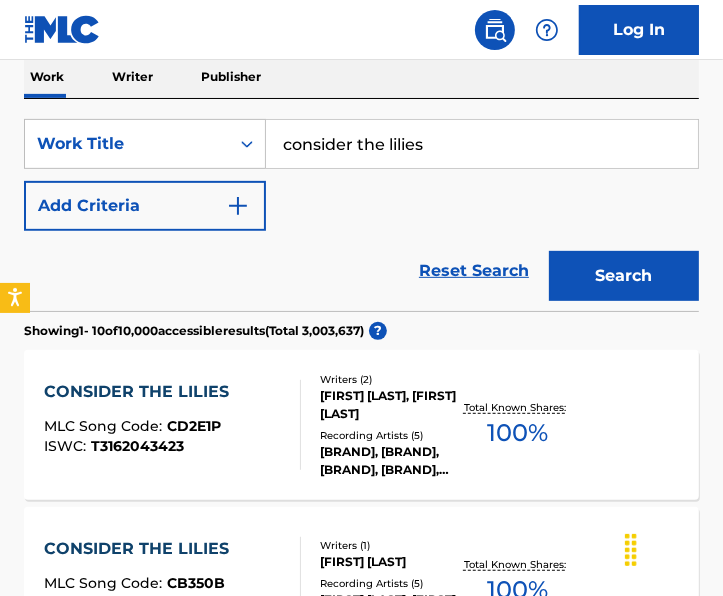 scroll, scrollTop: 423, scrollLeft: 0, axis: vertical 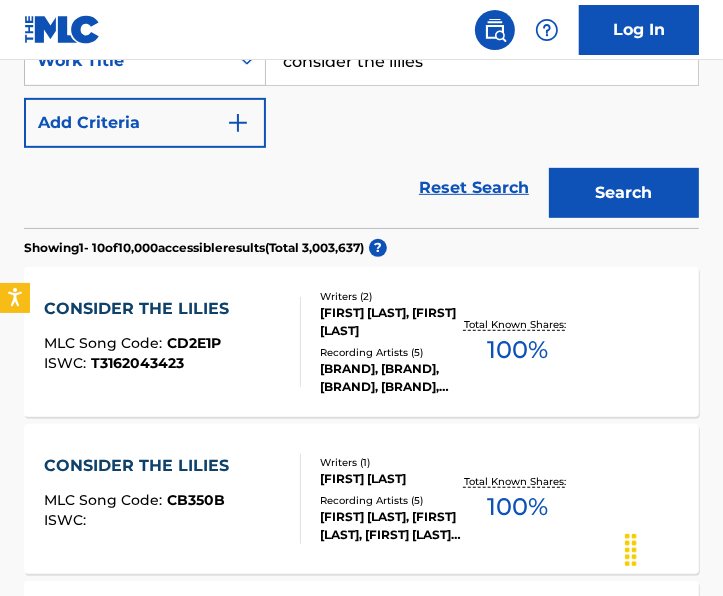 click at bounding box center (238, 123) 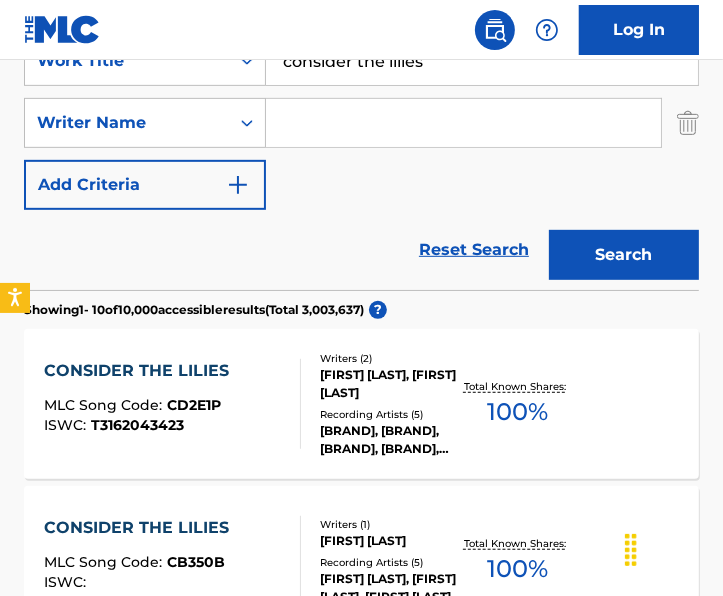 click at bounding box center [463, 123] 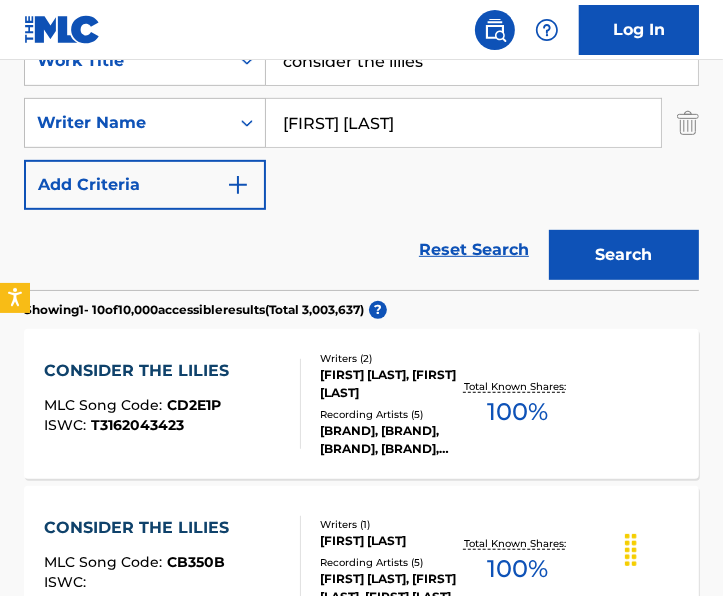 type on "[FIRST] [LAST]" 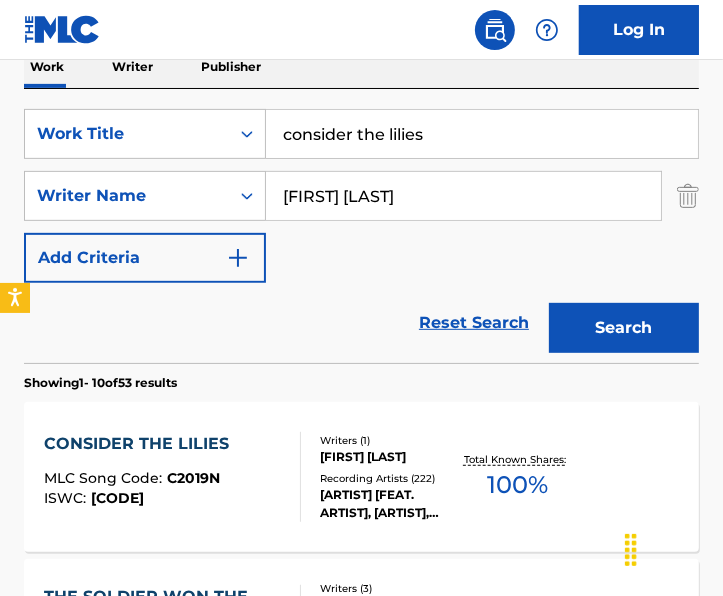 scroll, scrollTop: 423, scrollLeft: 0, axis: vertical 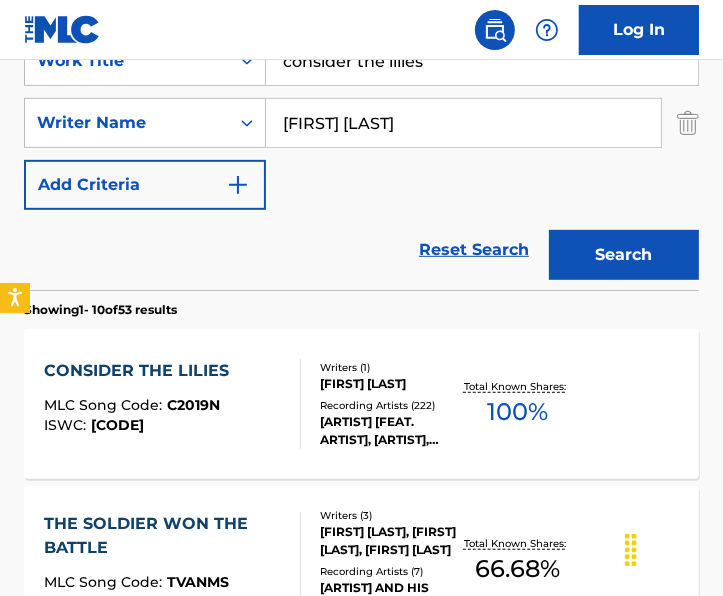 click on "Writers ( 1 )" at bounding box center (390, 367) 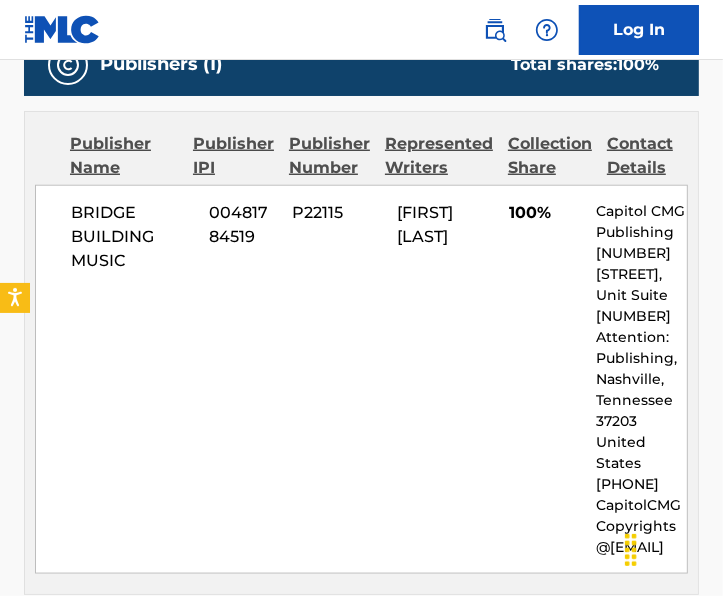 scroll, scrollTop: 1000, scrollLeft: 0, axis: vertical 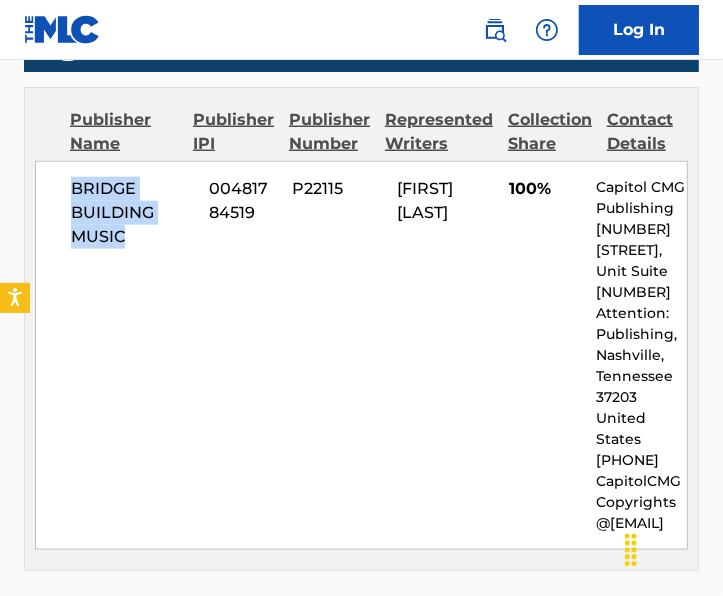 drag, startPoint x: 72, startPoint y: 184, endPoint x: 147, endPoint y: 247, distance: 97.94897 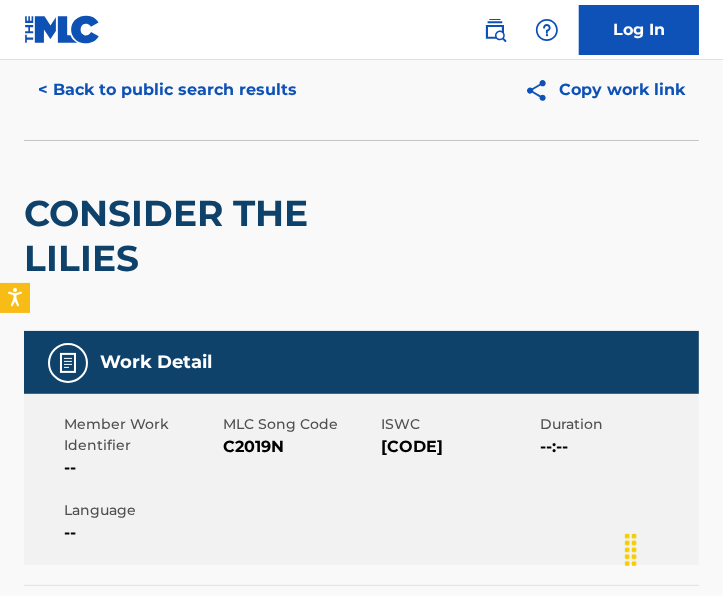 scroll, scrollTop: 0, scrollLeft: 0, axis: both 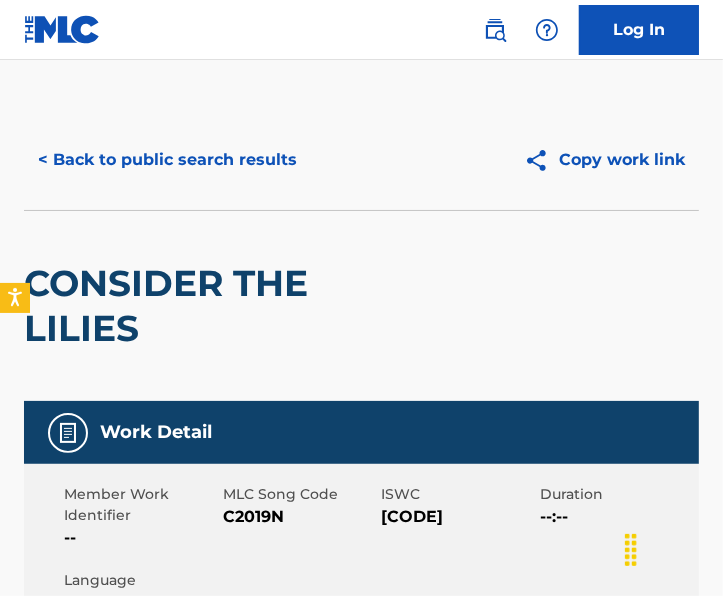 click on "< Back to public search results" at bounding box center (167, 160) 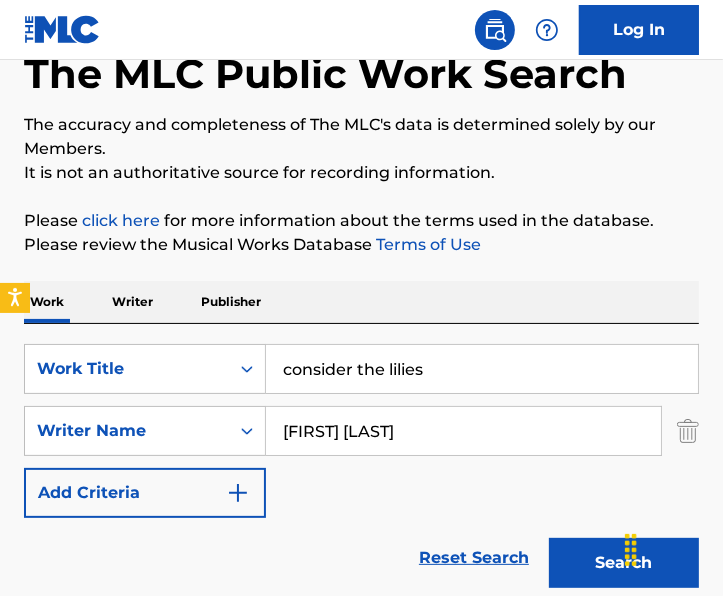 scroll, scrollTop: 200, scrollLeft: 0, axis: vertical 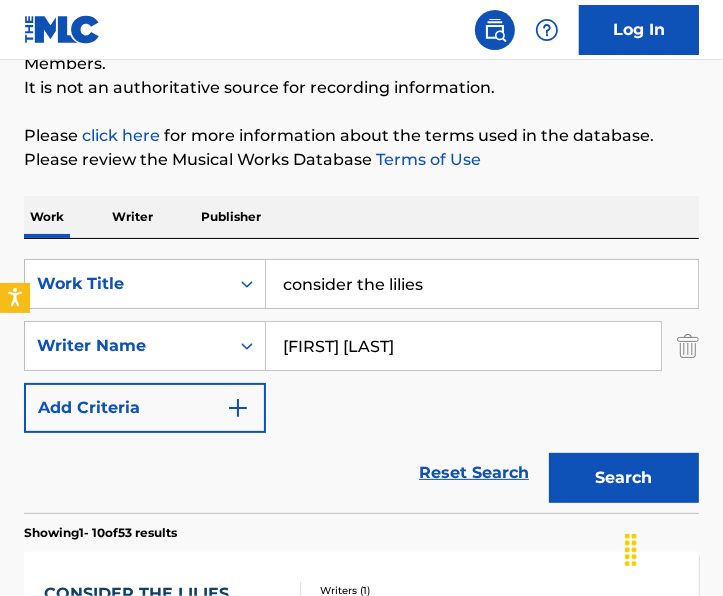 drag, startPoint x: 442, startPoint y: 341, endPoint x: 86, endPoint y: 397, distance: 360.3776 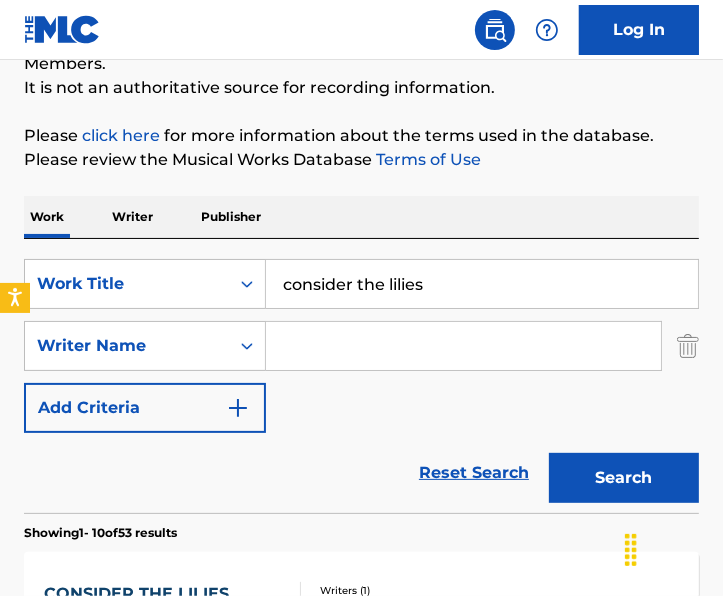 type 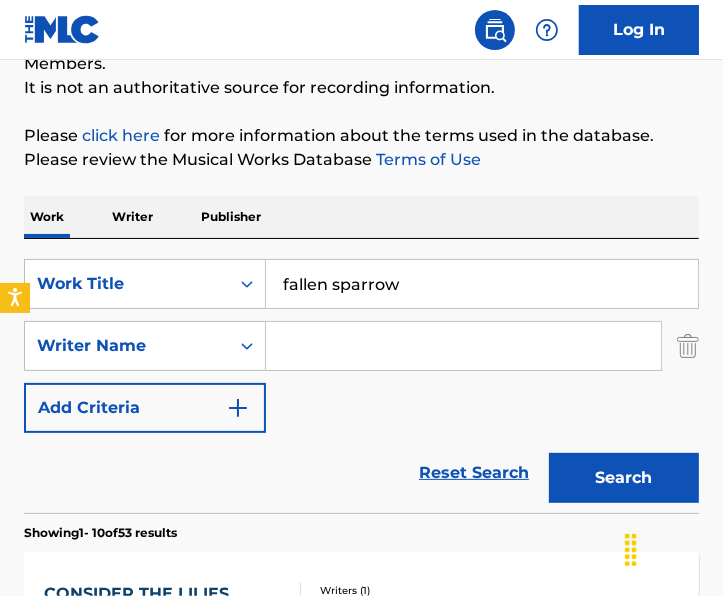 click on "Search" at bounding box center (624, 478) 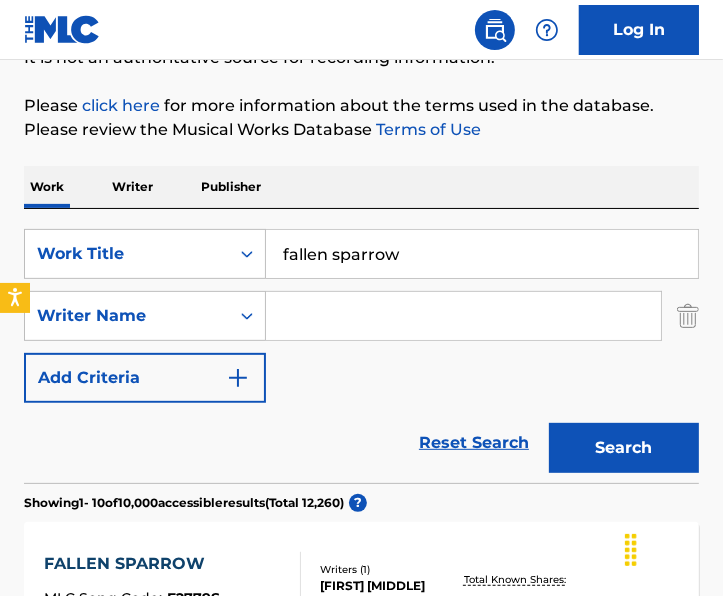 scroll, scrollTop: 100, scrollLeft: 0, axis: vertical 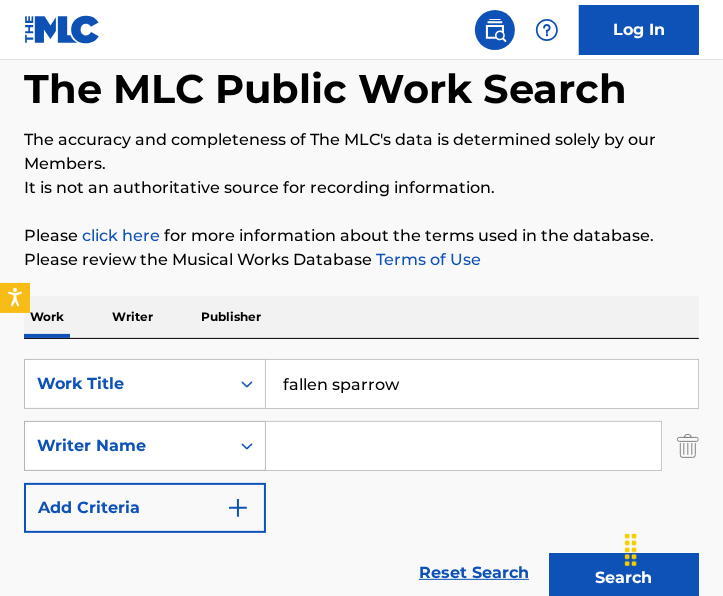 drag, startPoint x: 428, startPoint y: 389, endPoint x: 68, endPoint y: 420, distance: 361.33224 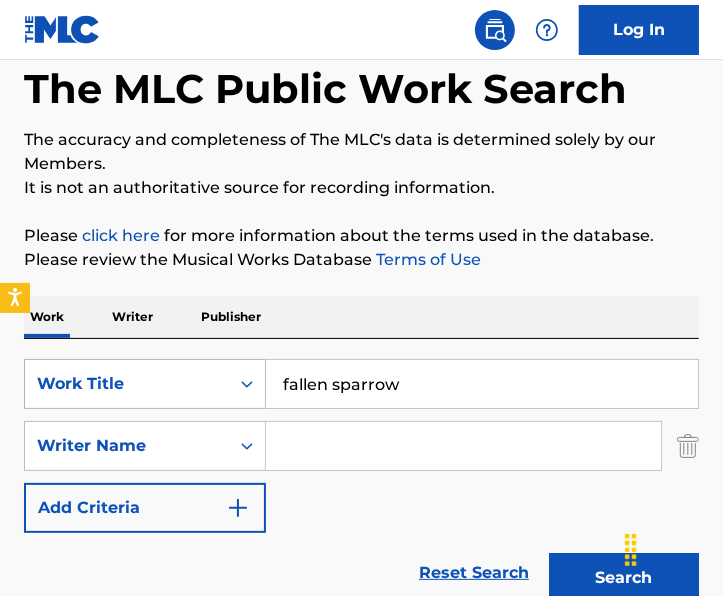 paste on "Not One Forgotten" 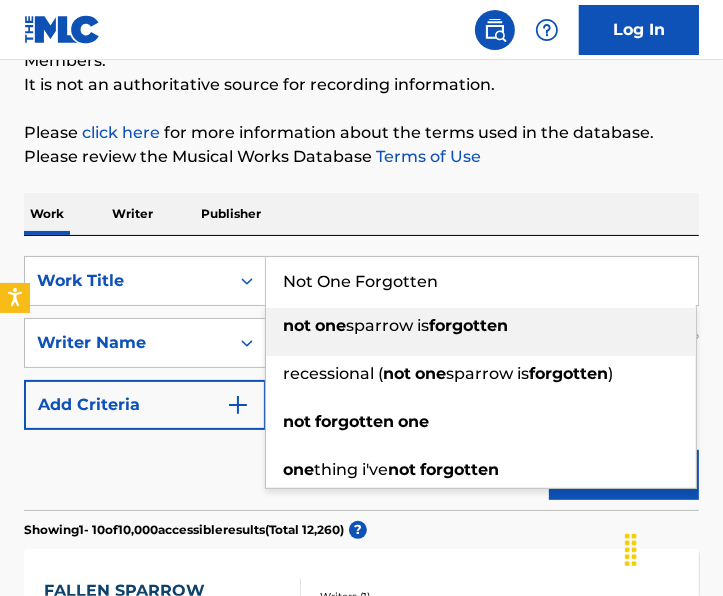 scroll, scrollTop: 300, scrollLeft: 0, axis: vertical 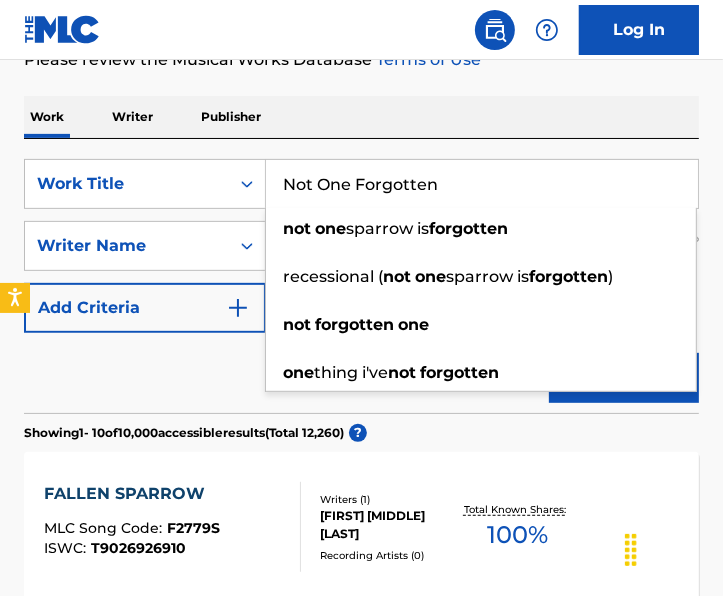 type on "Not One Forgotten" 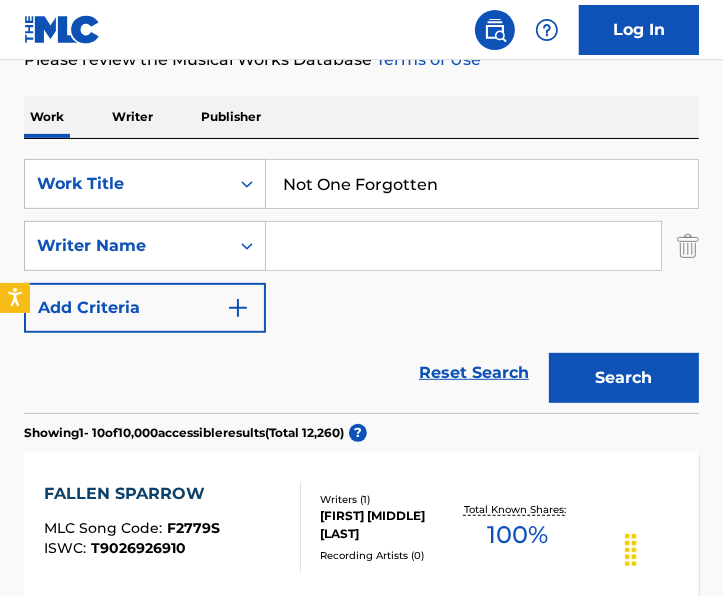 click on "Search" at bounding box center [624, 378] 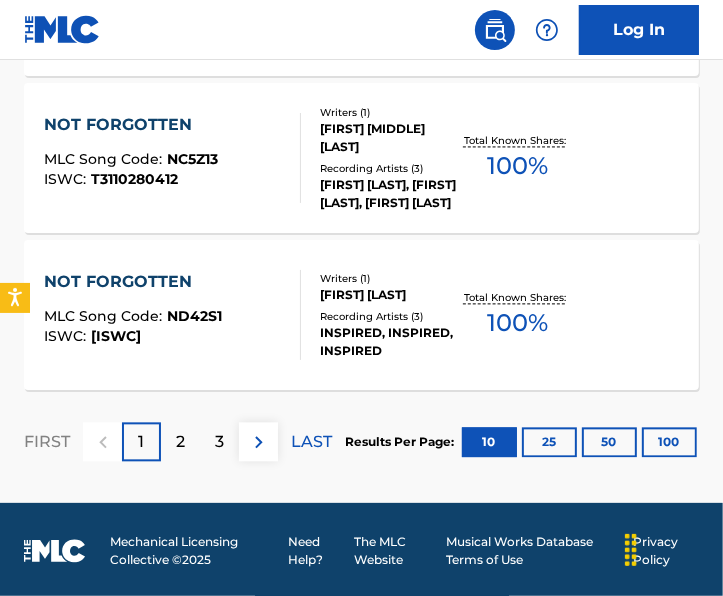 scroll, scrollTop: 1927, scrollLeft: 0, axis: vertical 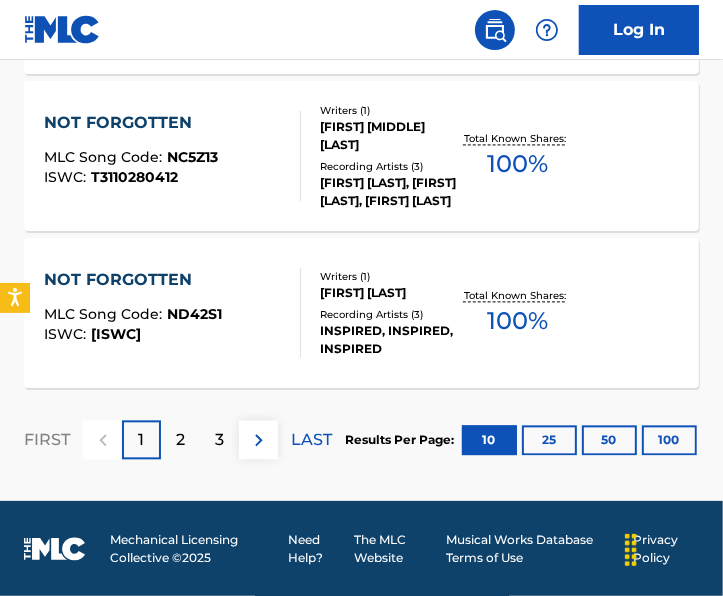 click on "2" at bounding box center [180, 440] 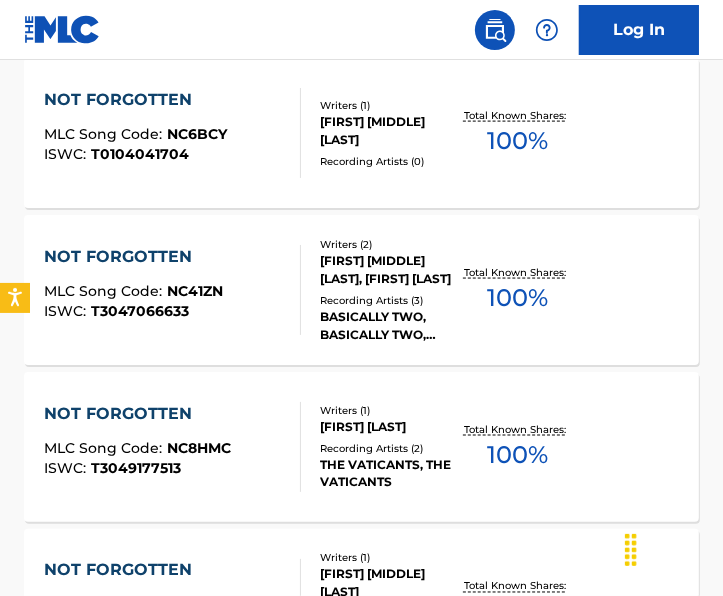 scroll, scrollTop: 1927, scrollLeft: 0, axis: vertical 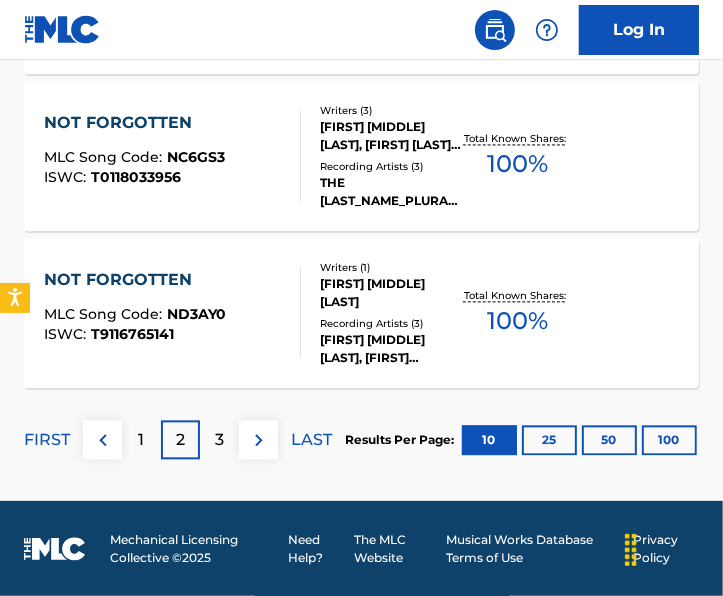 click on "1" at bounding box center (141, 439) 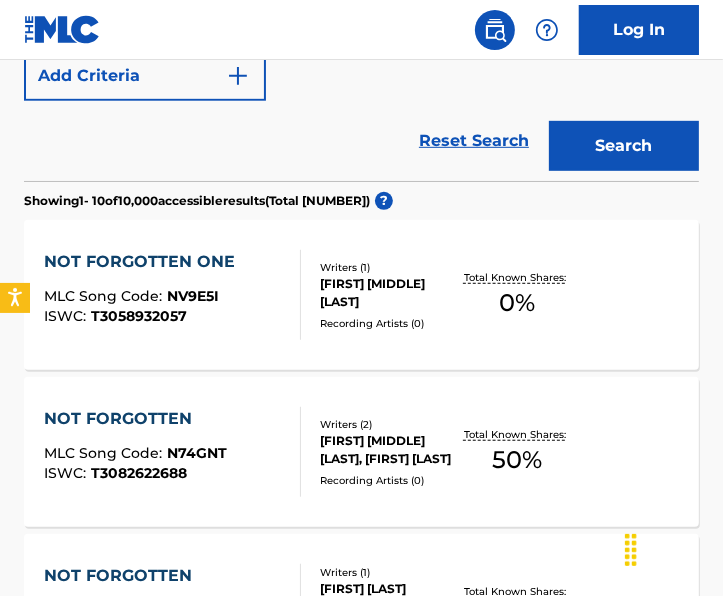 scroll, scrollTop: 527, scrollLeft: 0, axis: vertical 